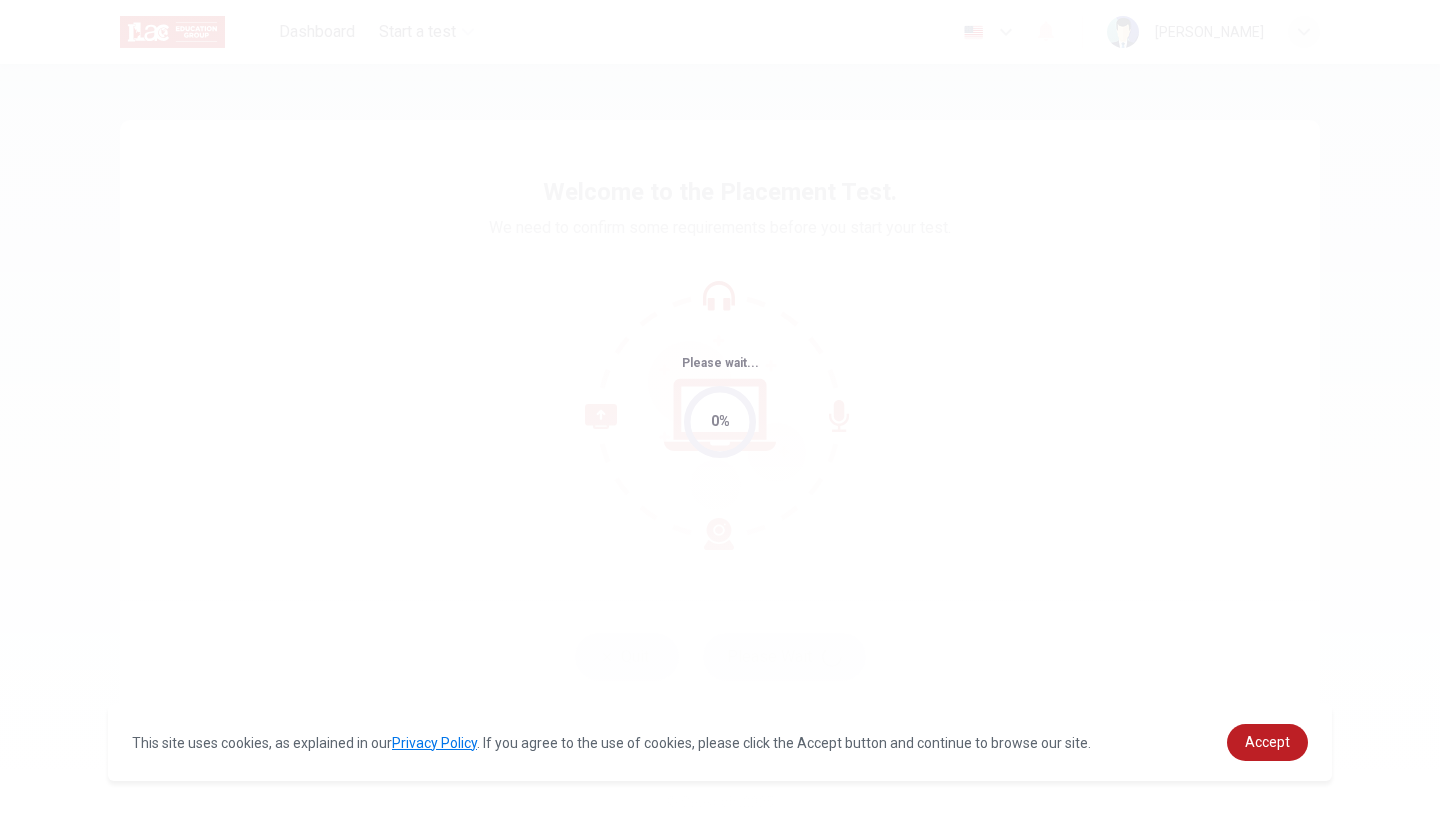 scroll, scrollTop: 0, scrollLeft: 0, axis: both 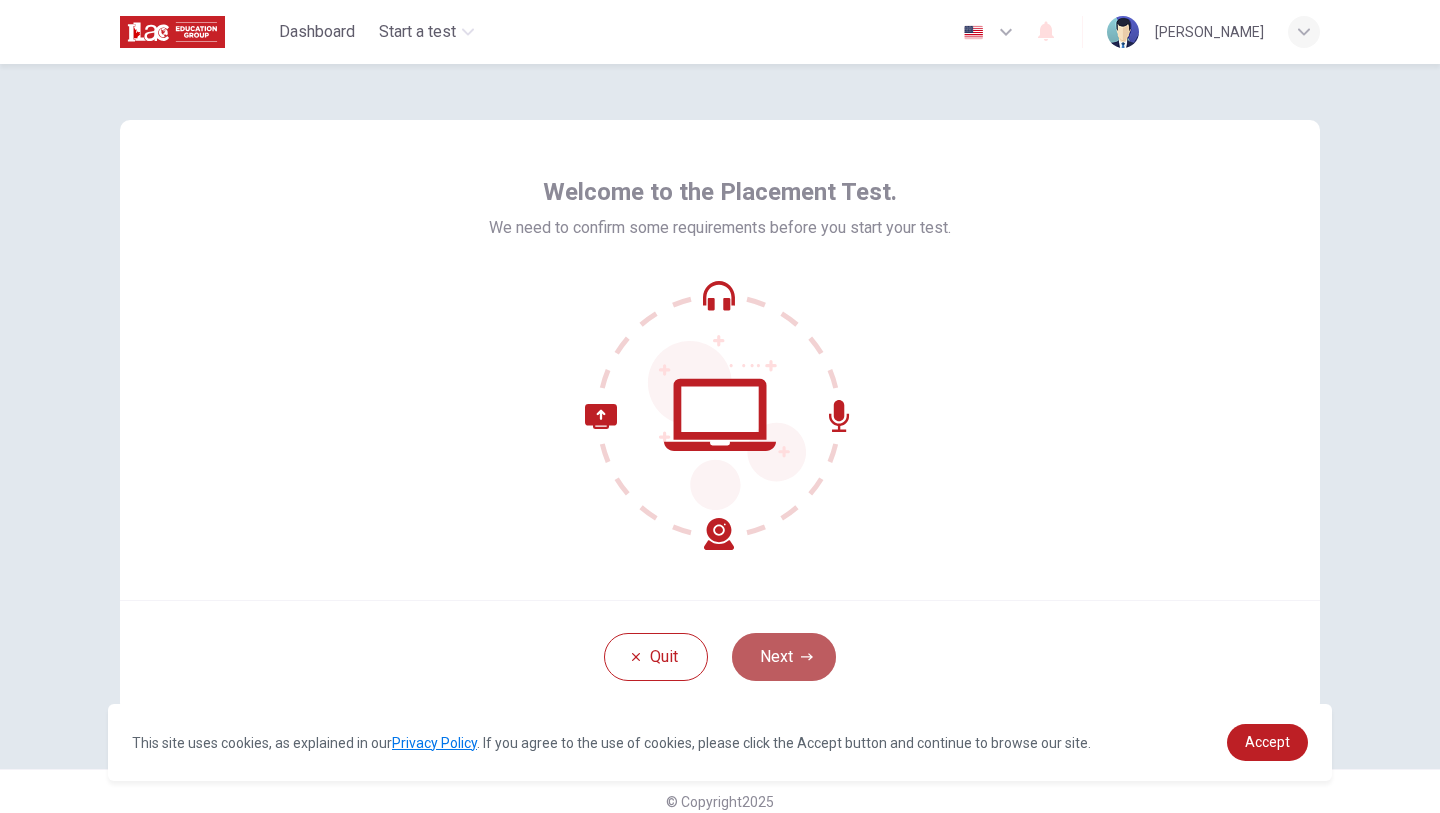 click 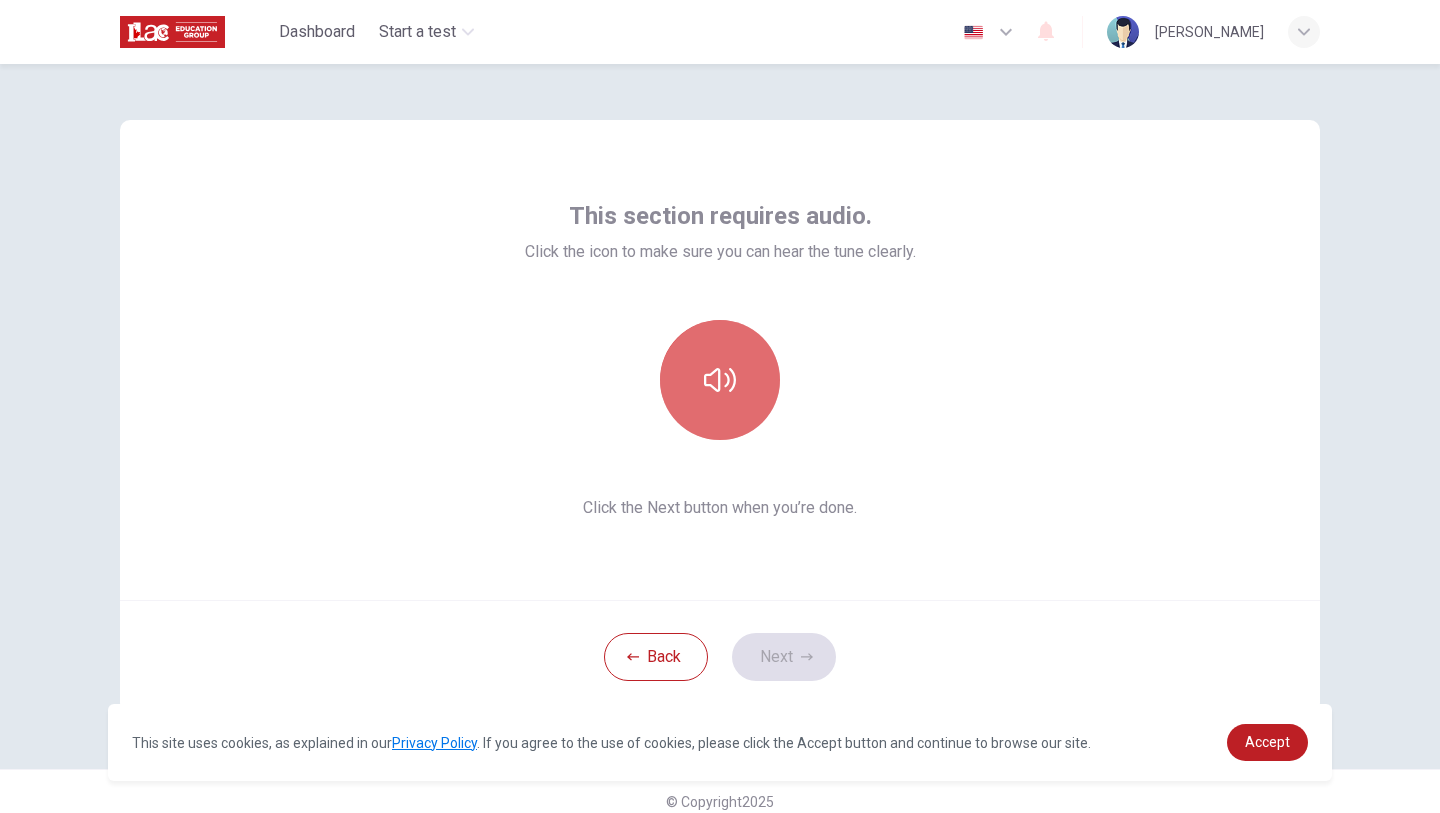click 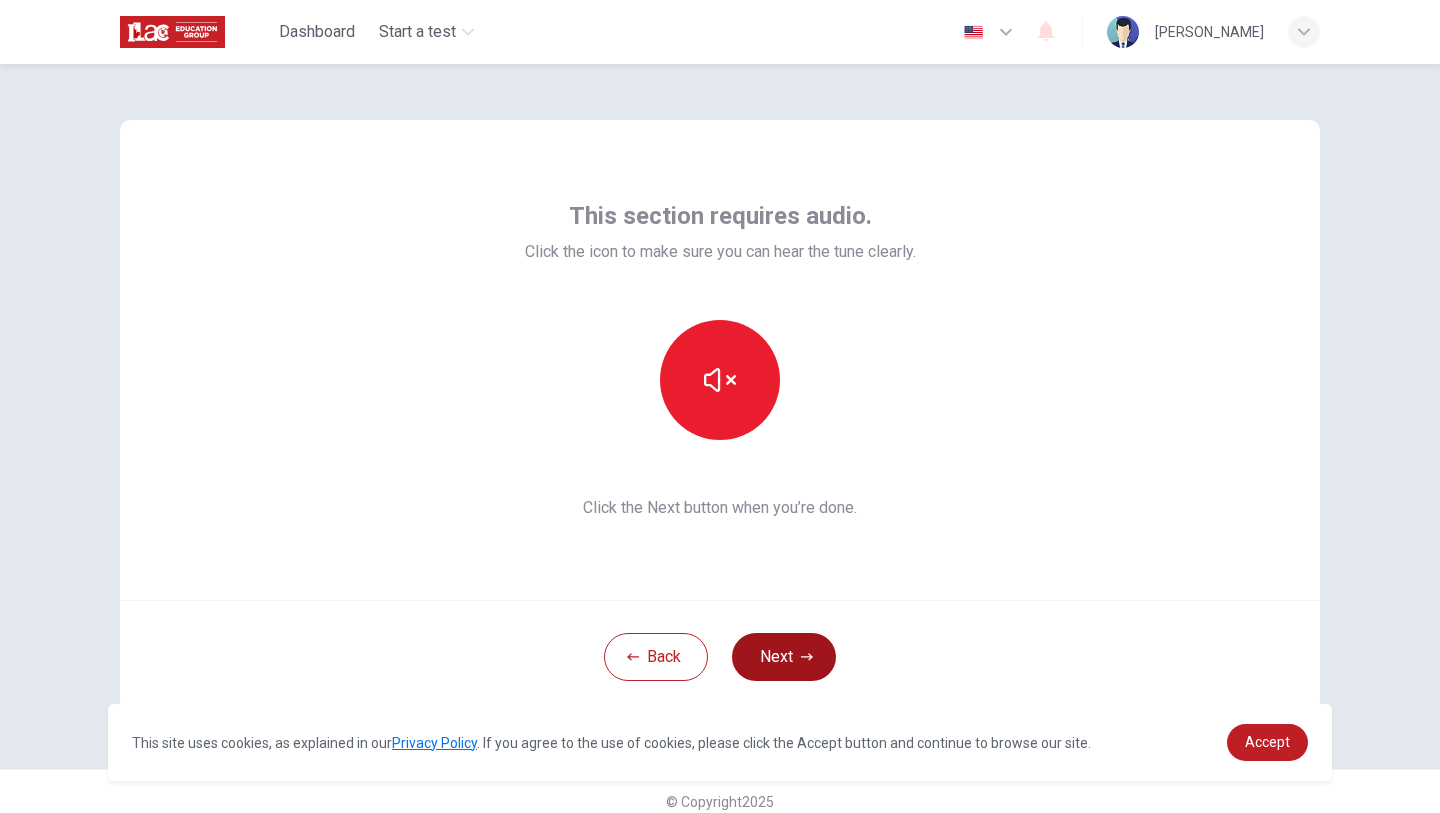click on "Next" at bounding box center [784, 657] 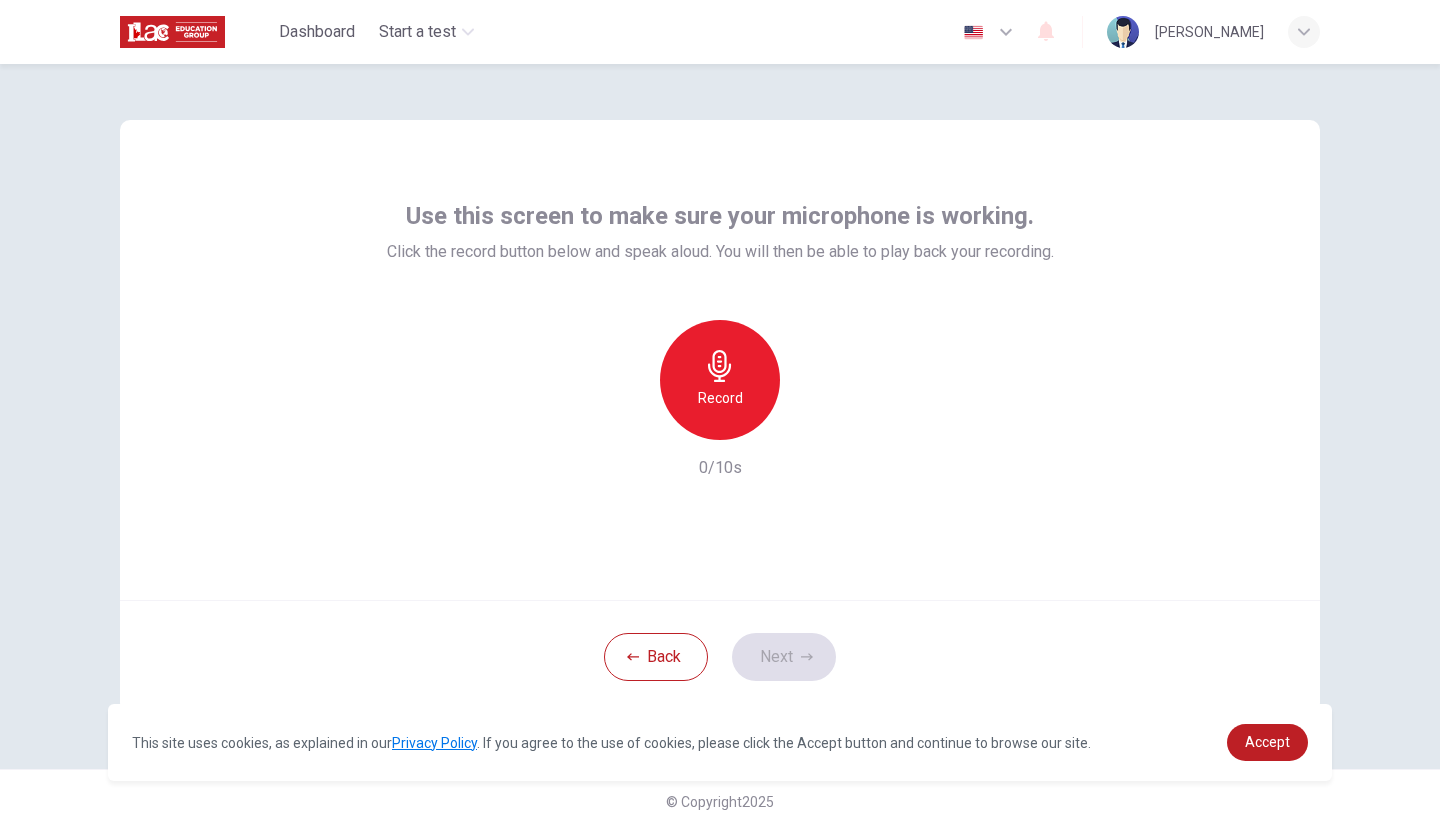 click 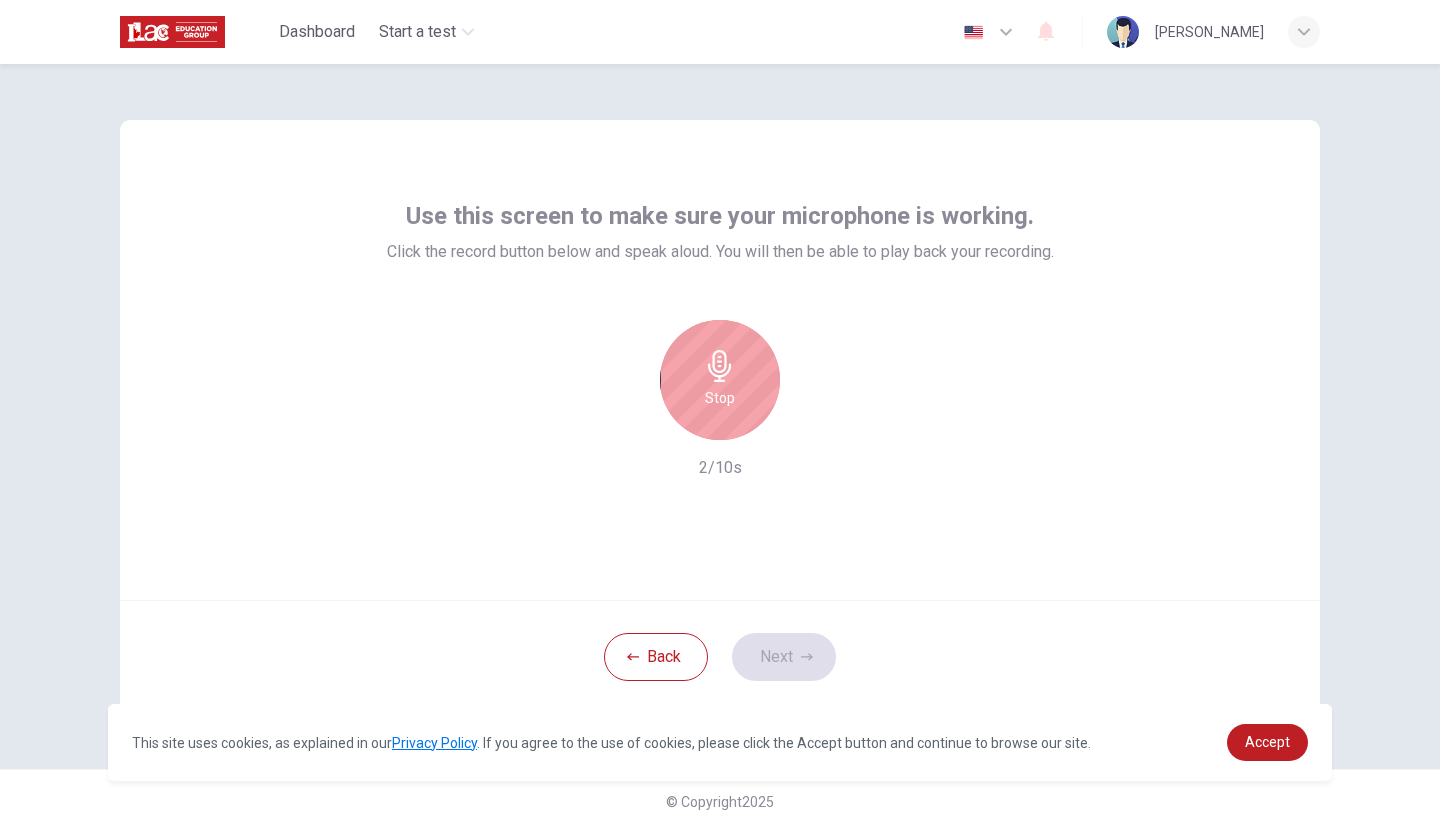 click 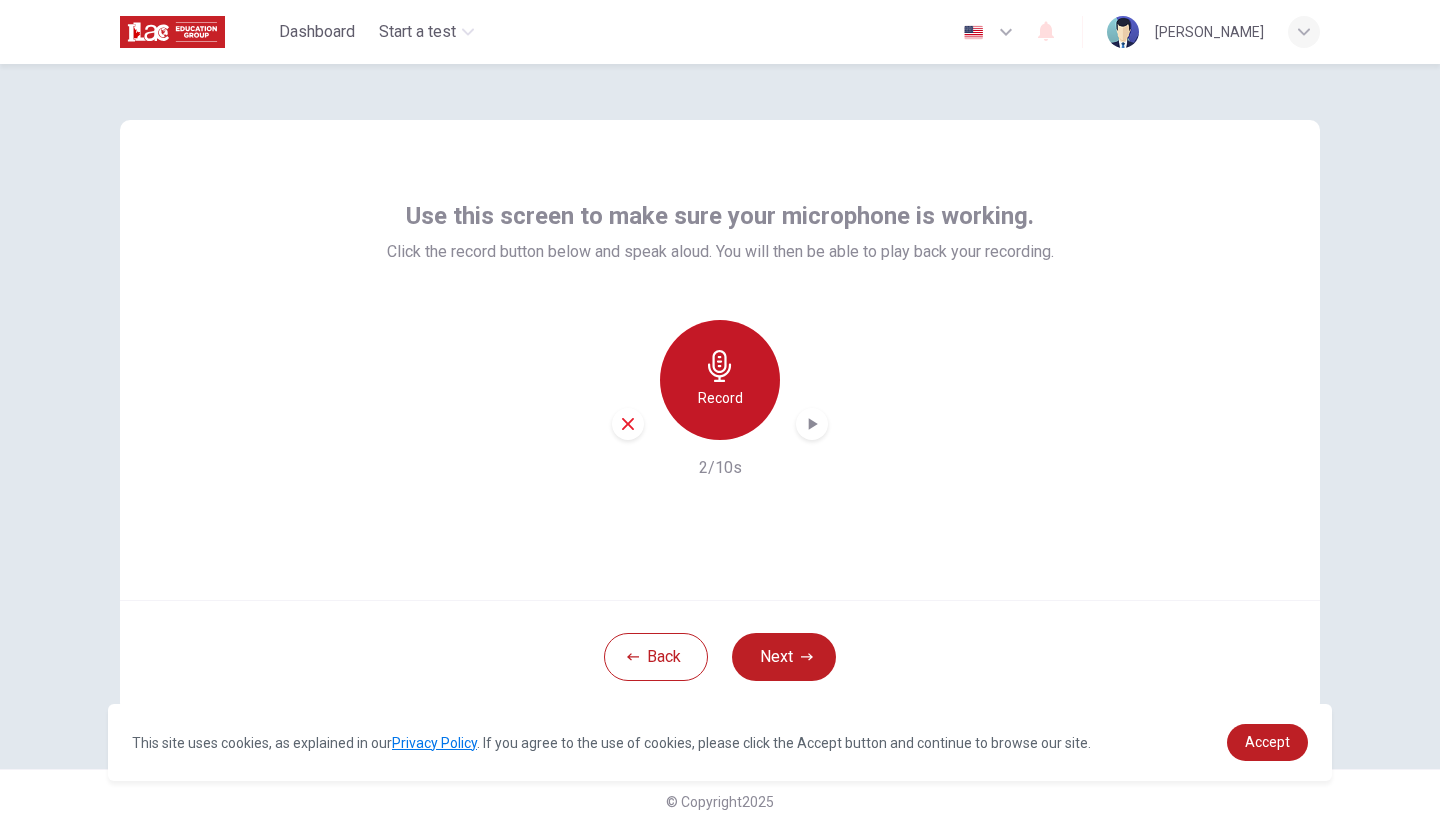 click 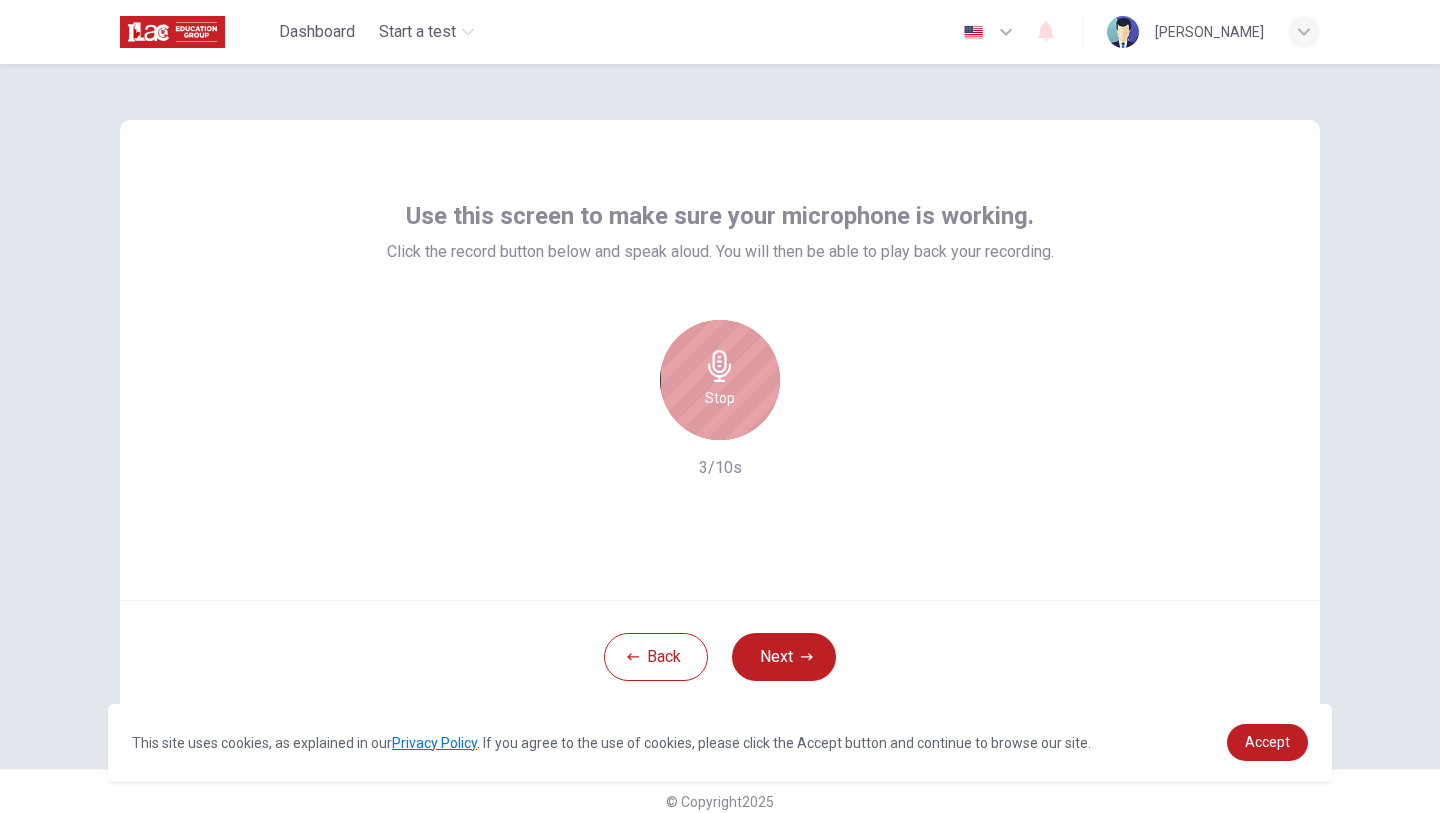click 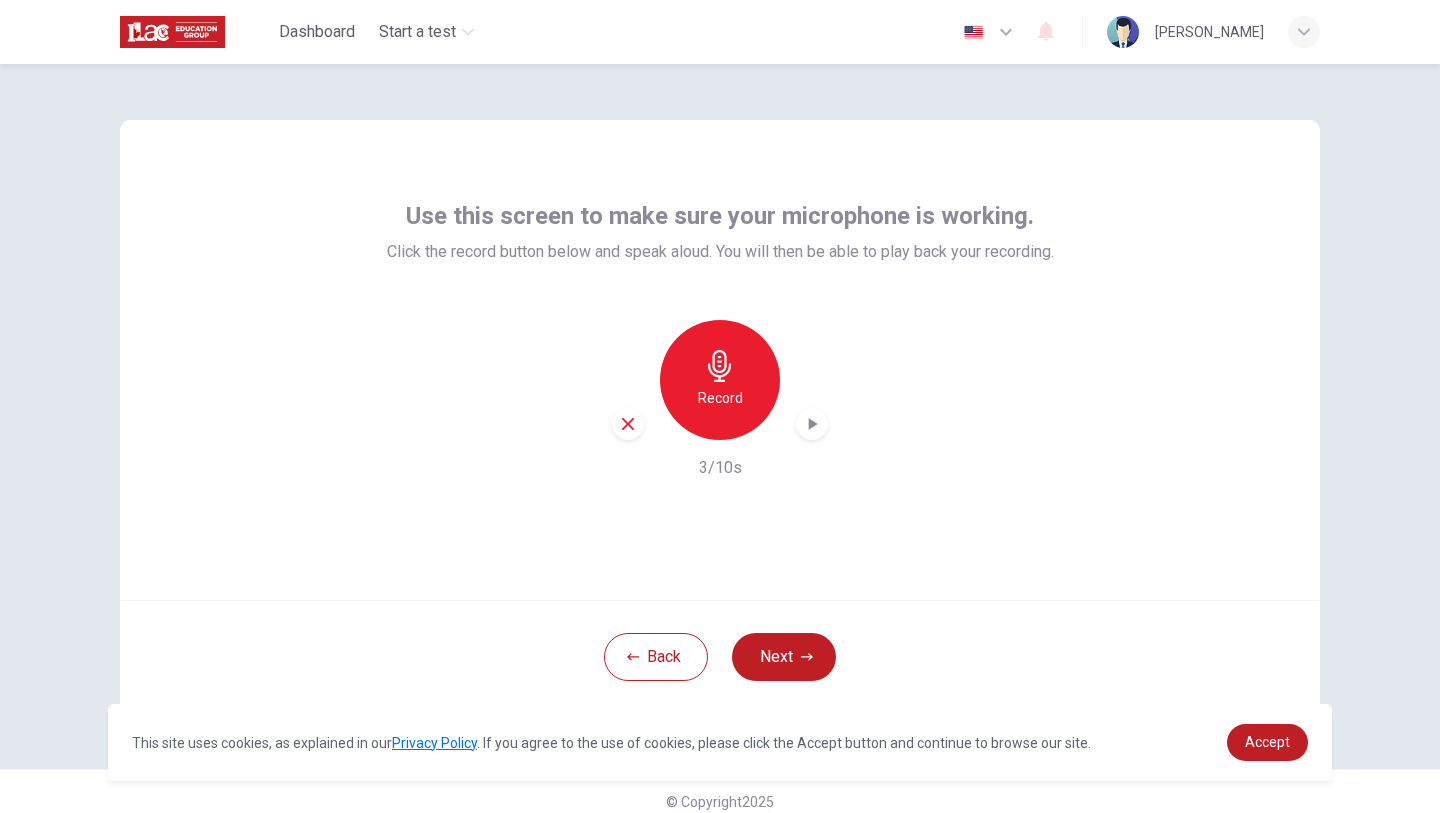 click 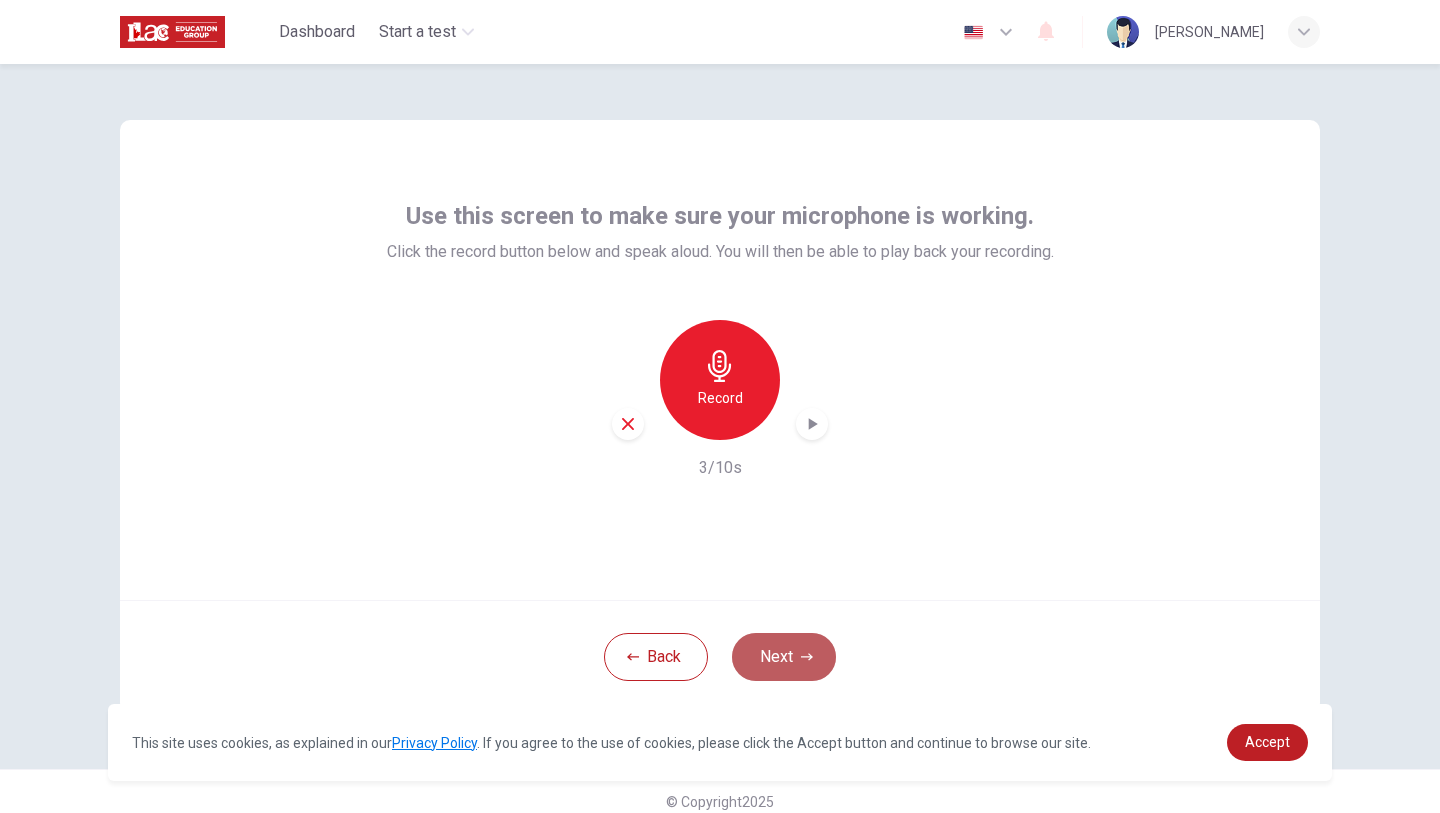 click 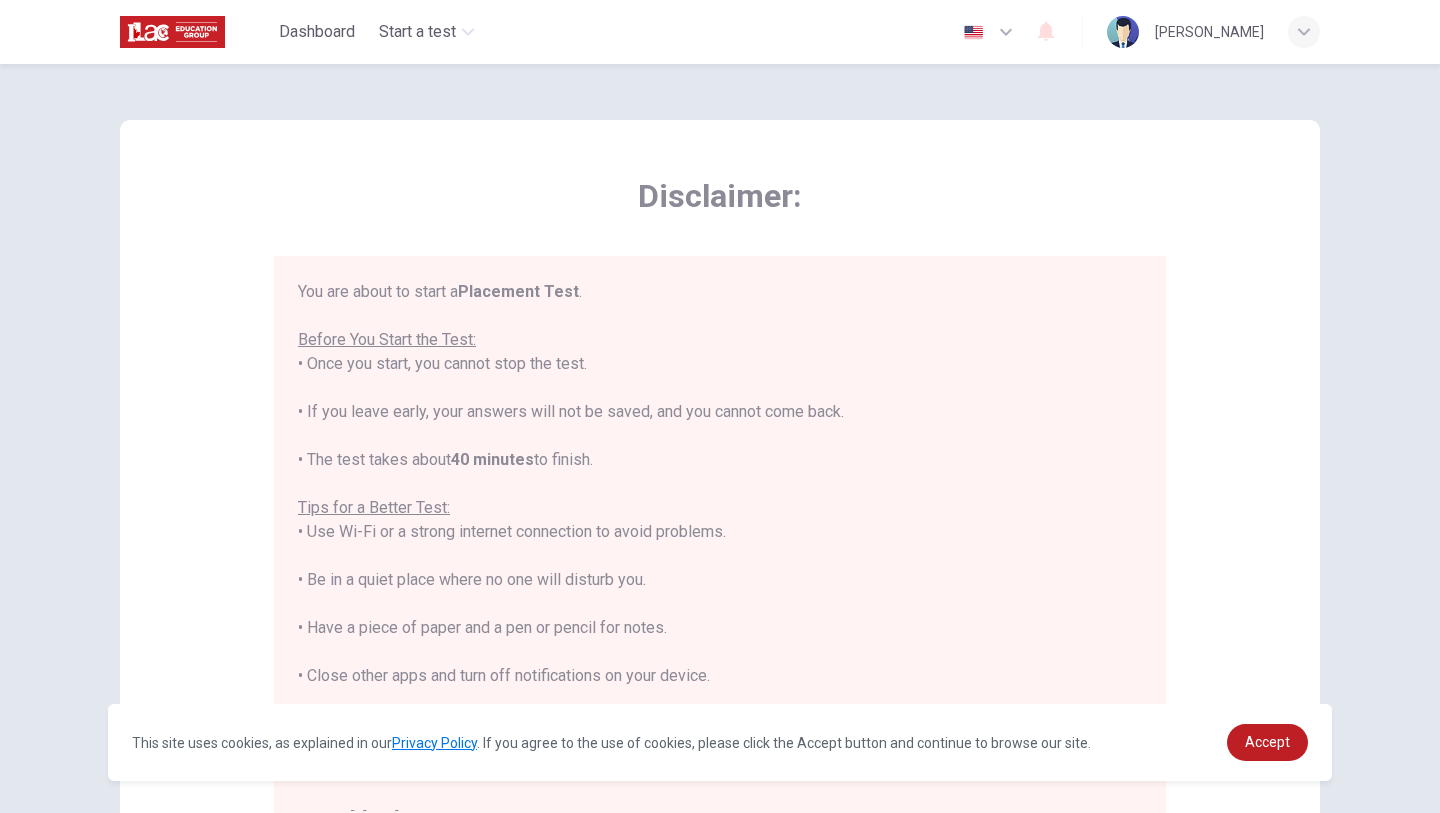 scroll, scrollTop: 23, scrollLeft: 0, axis: vertical 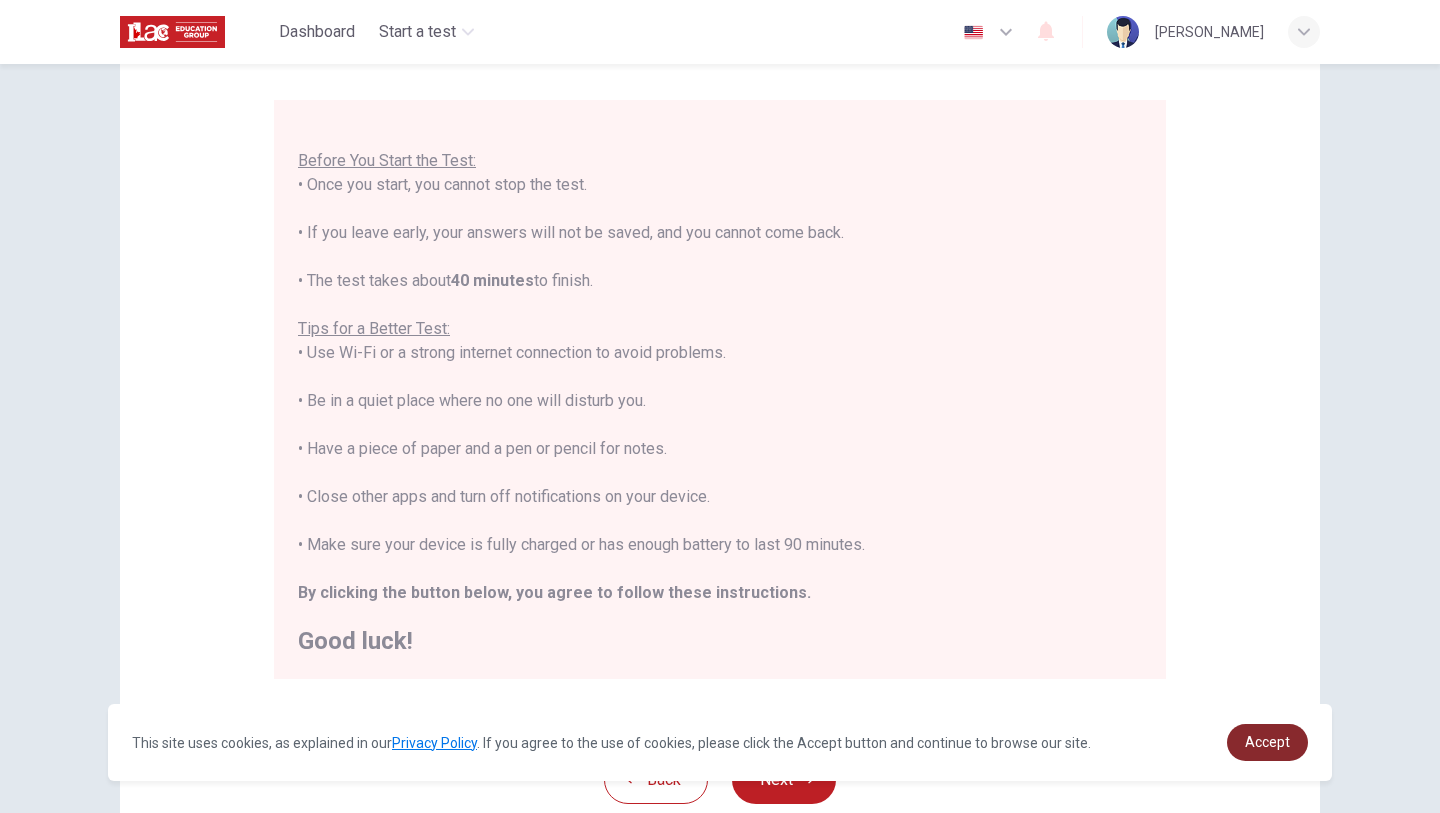click on "Accept" at bounding box center (1267, 742) 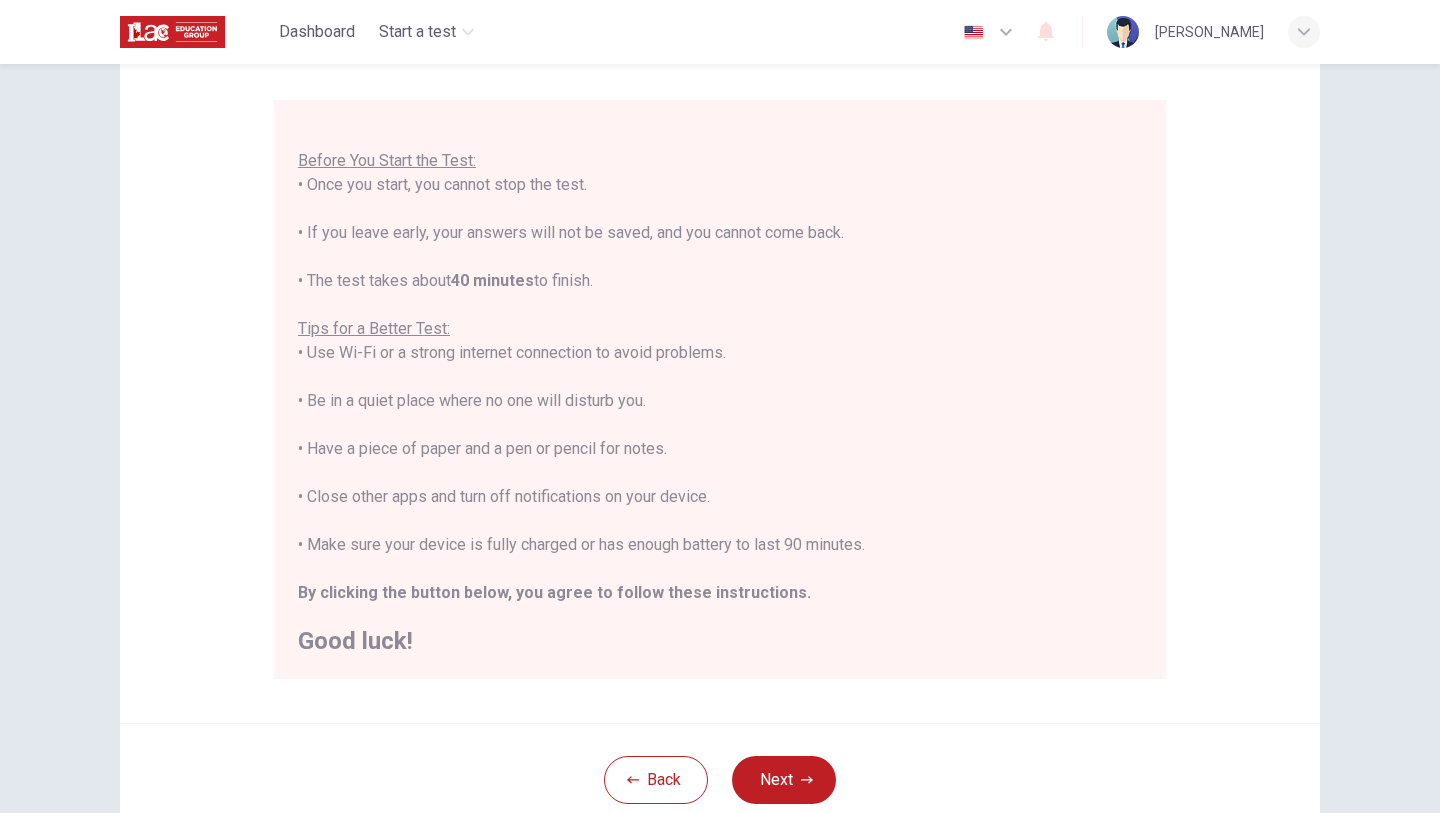 scroll, scrollTop: 267, scrollLeft: 0, axis: vertical 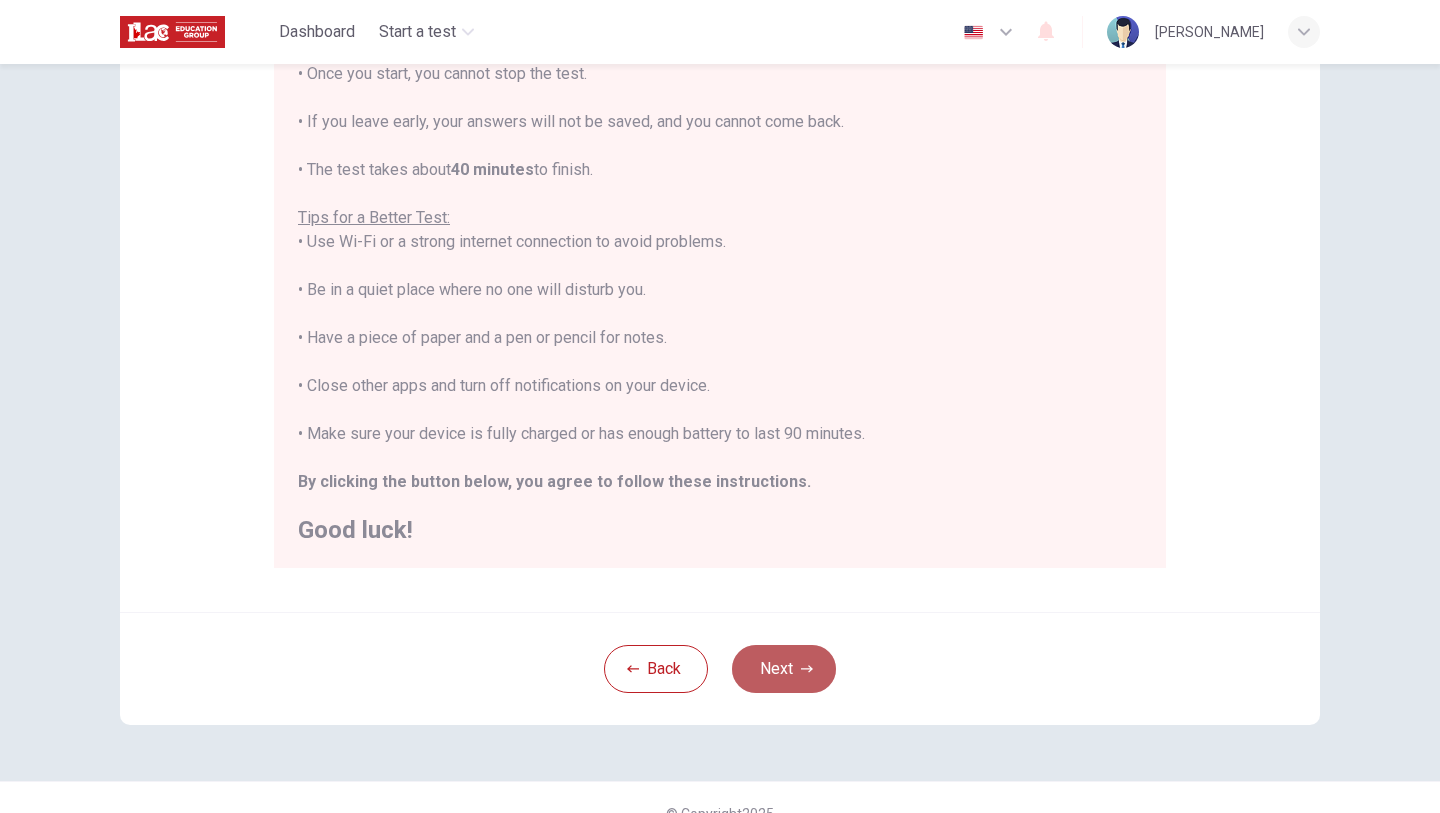 click on "Next" at bounding box center (784, 669) 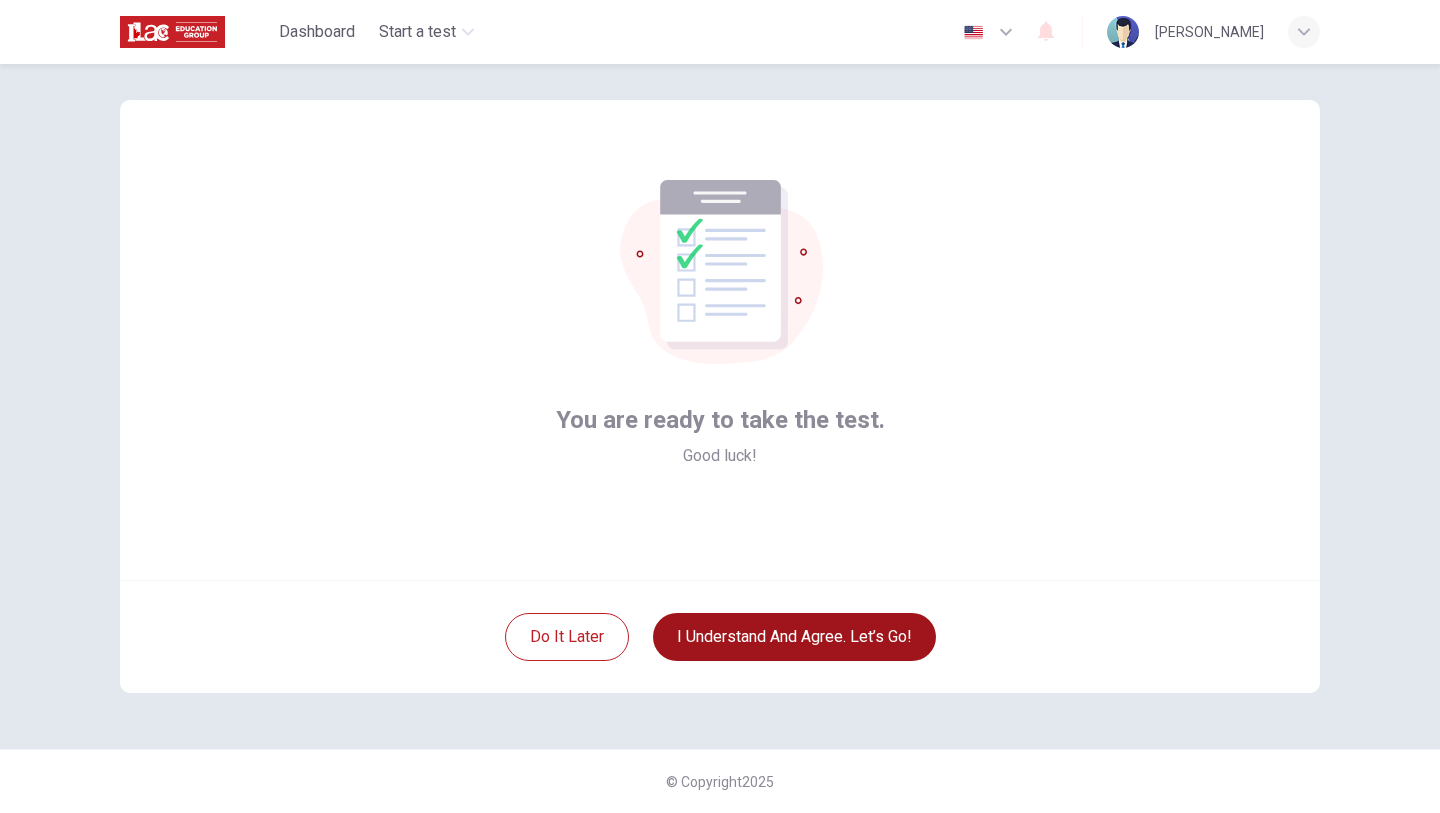 scroll, scrollTop: 20, scrollLeft: 0, axis: vertical 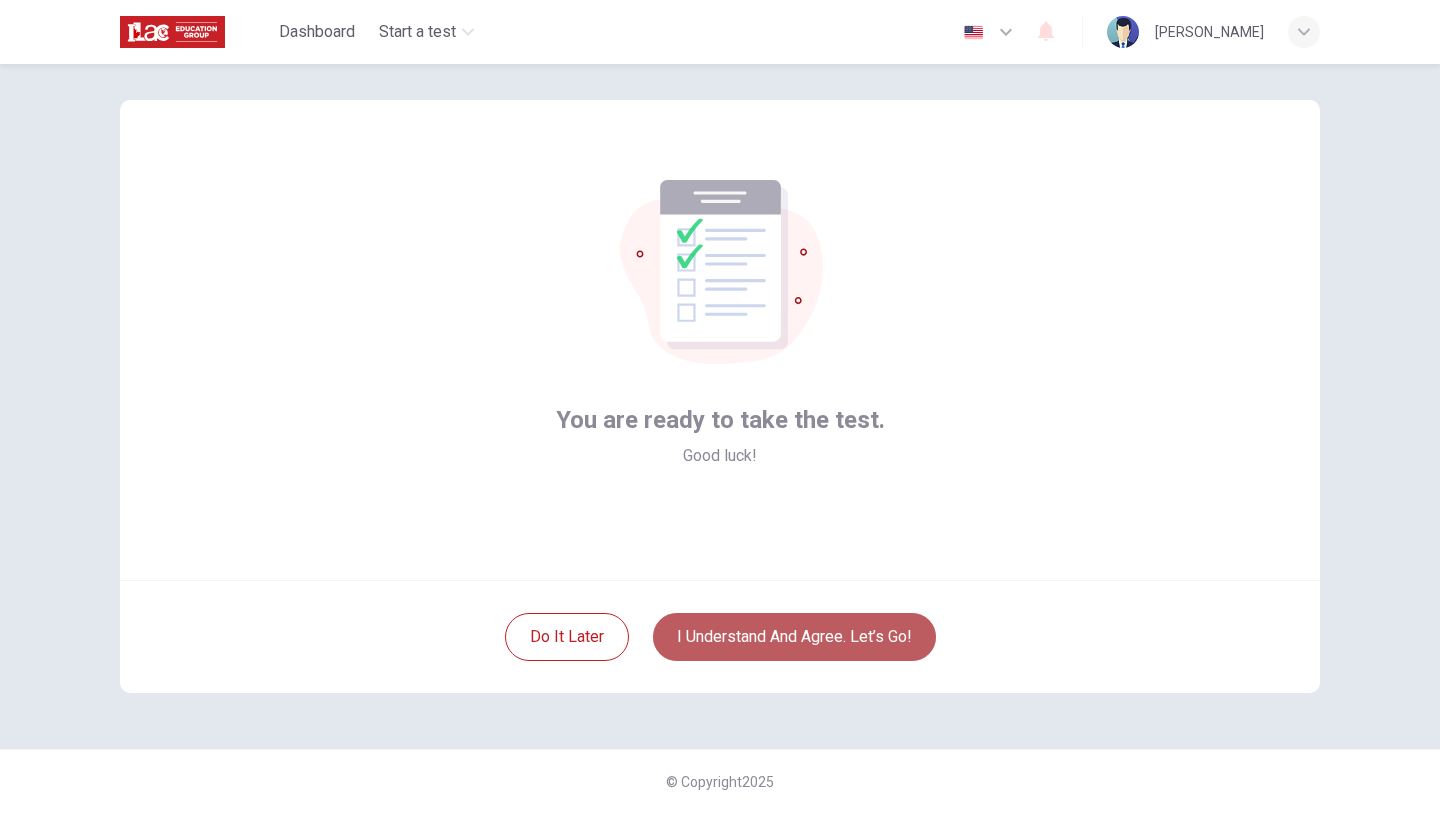 click on "I understand and agree. Let’s go!" at bounding box center [794, 637] 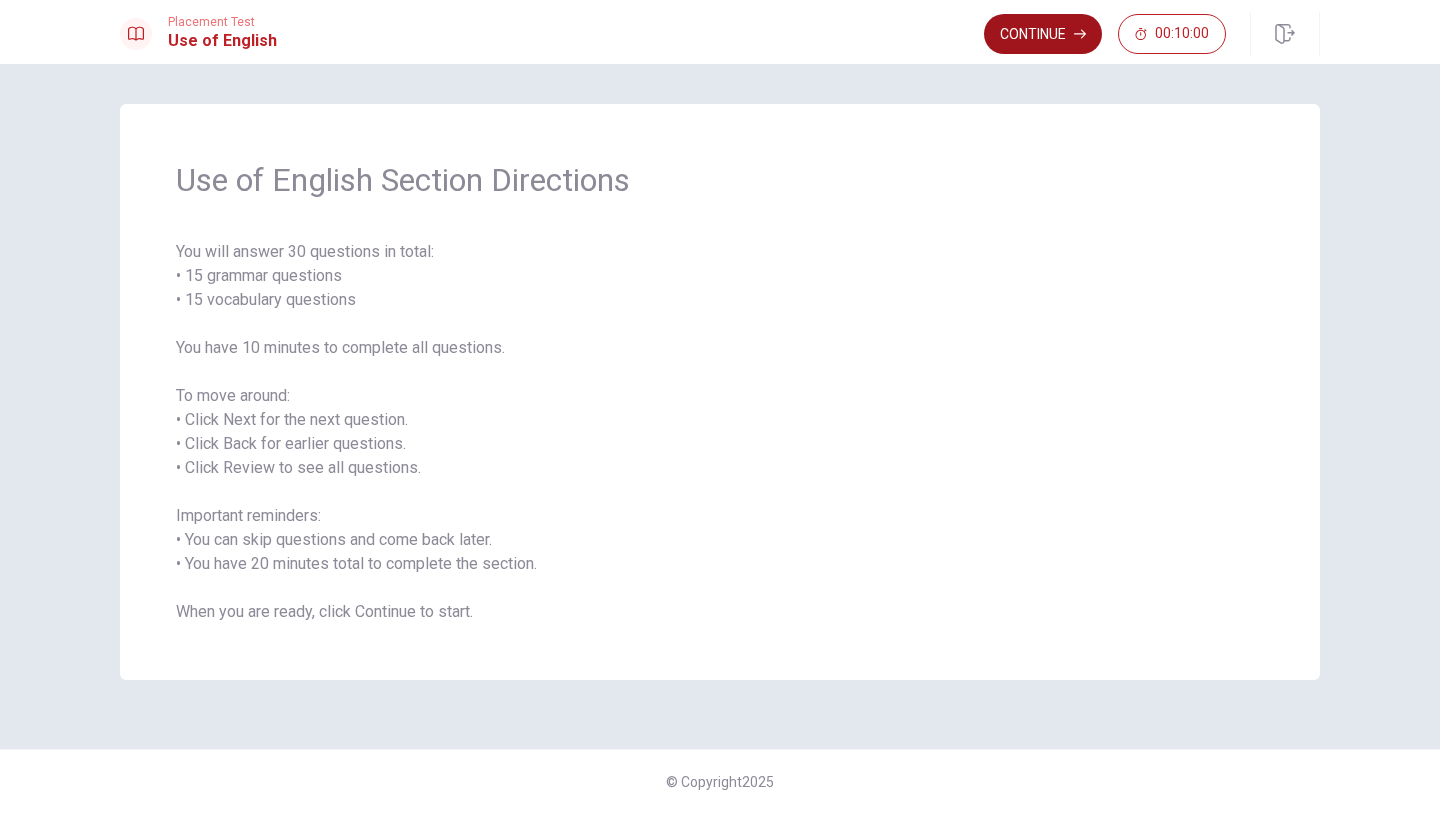click on "Continue" at bounding box center [1043, 34] 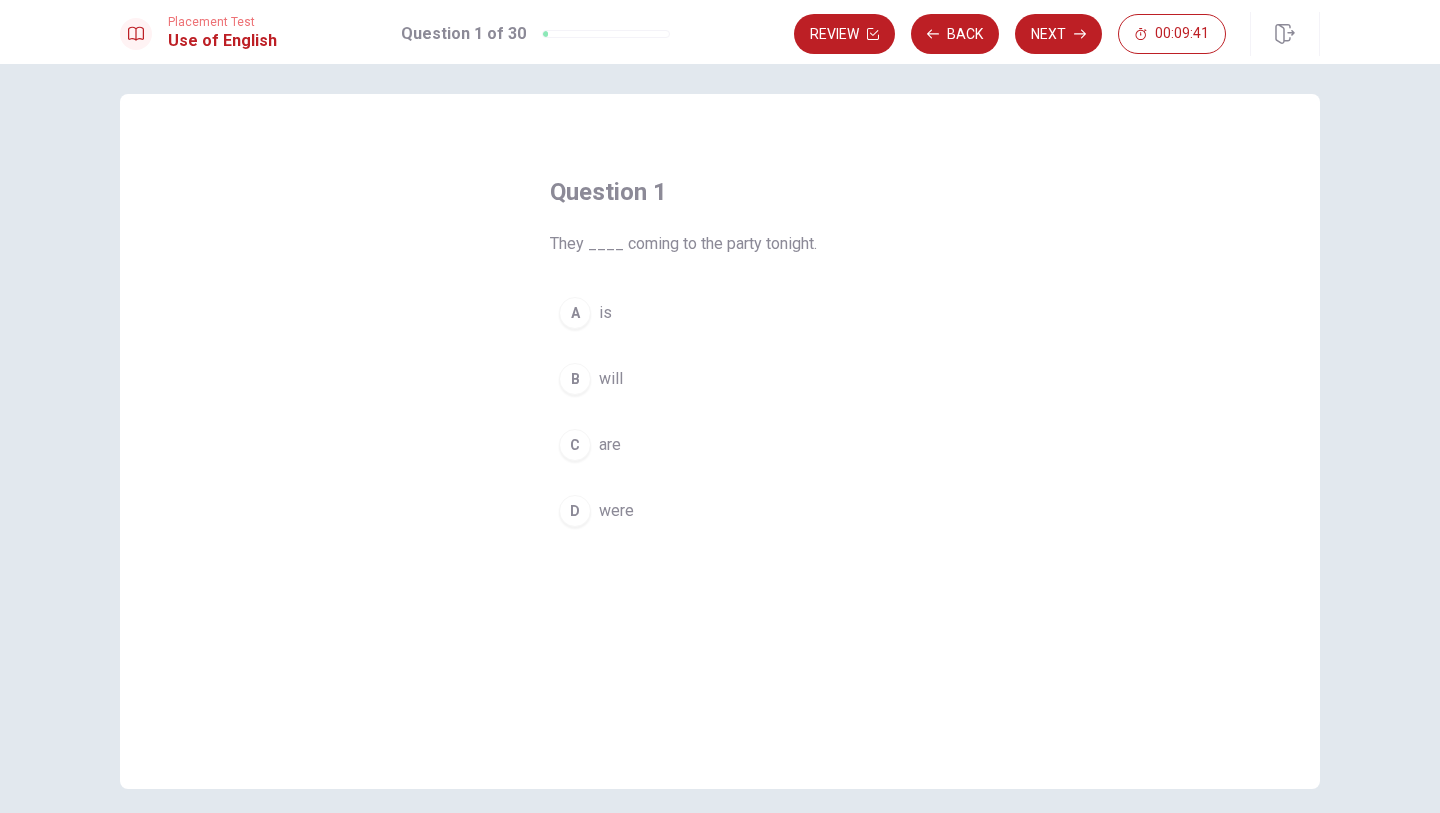 scroll, scrollTop: 0, scrollLeft: 0, axis: both 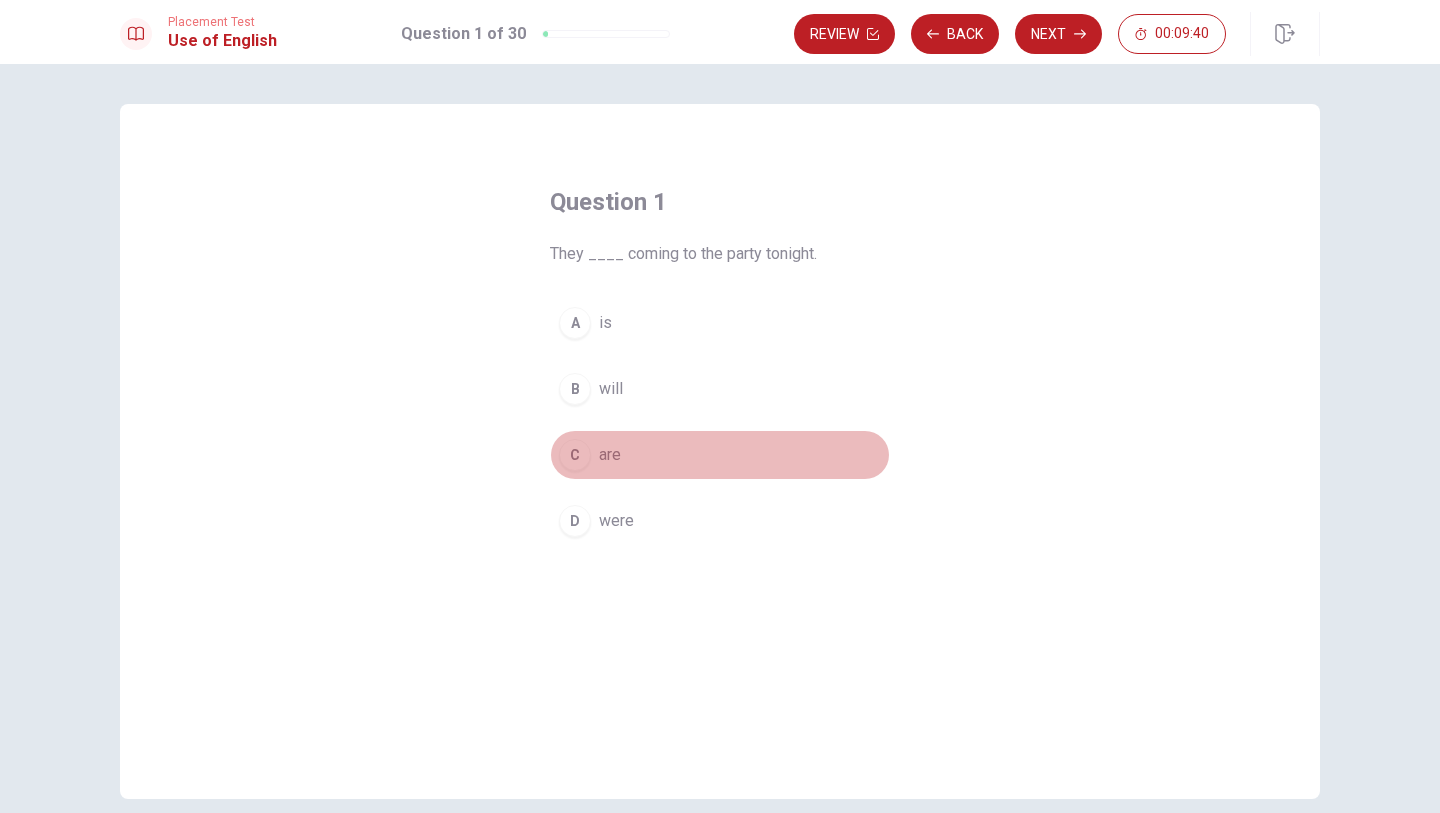 click on "C" at bounding box center [575, 455] 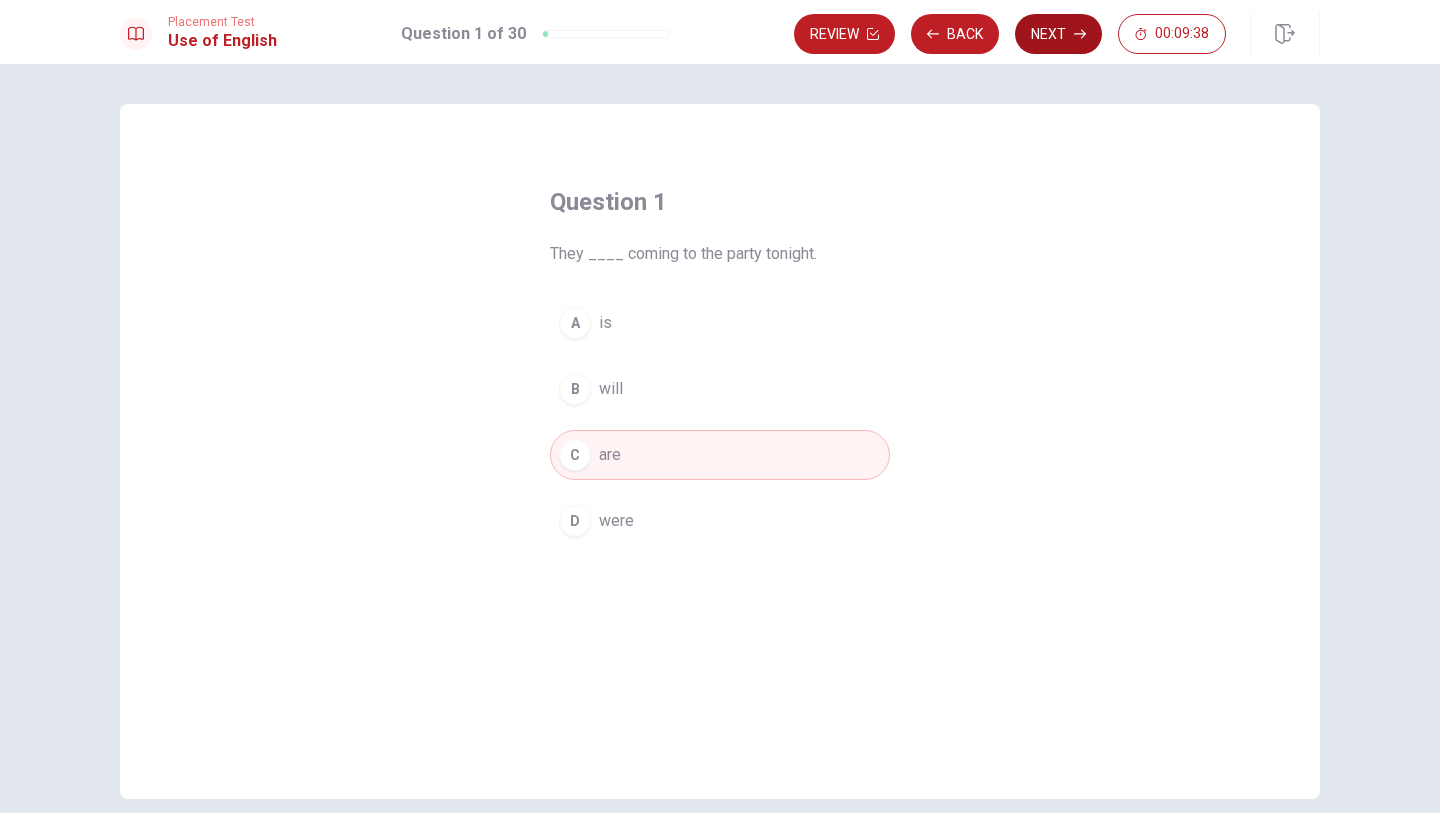 click on "Next" at bounding box center [1058, 34] 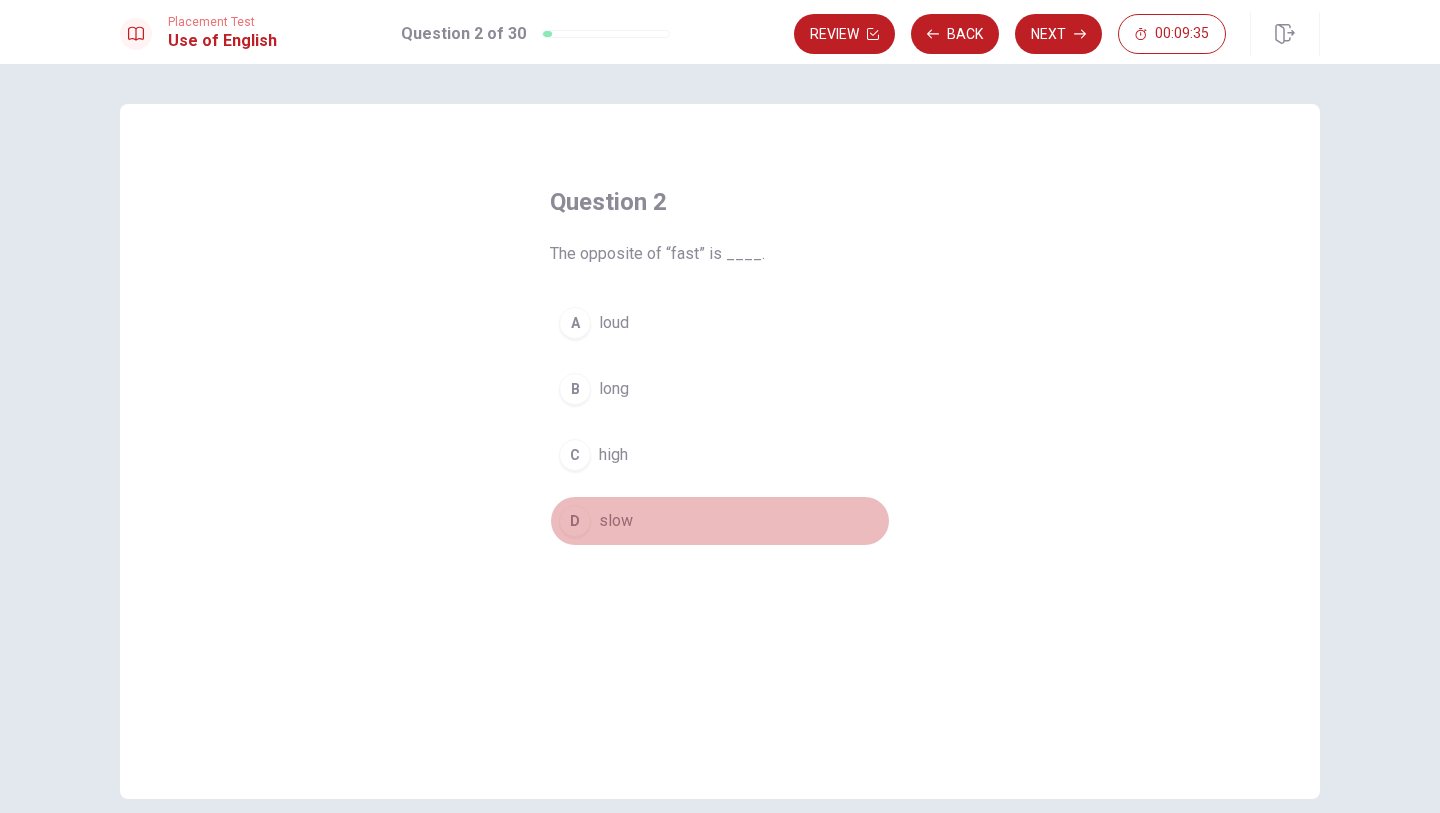 click on "D" at bounding box center [575, 521] 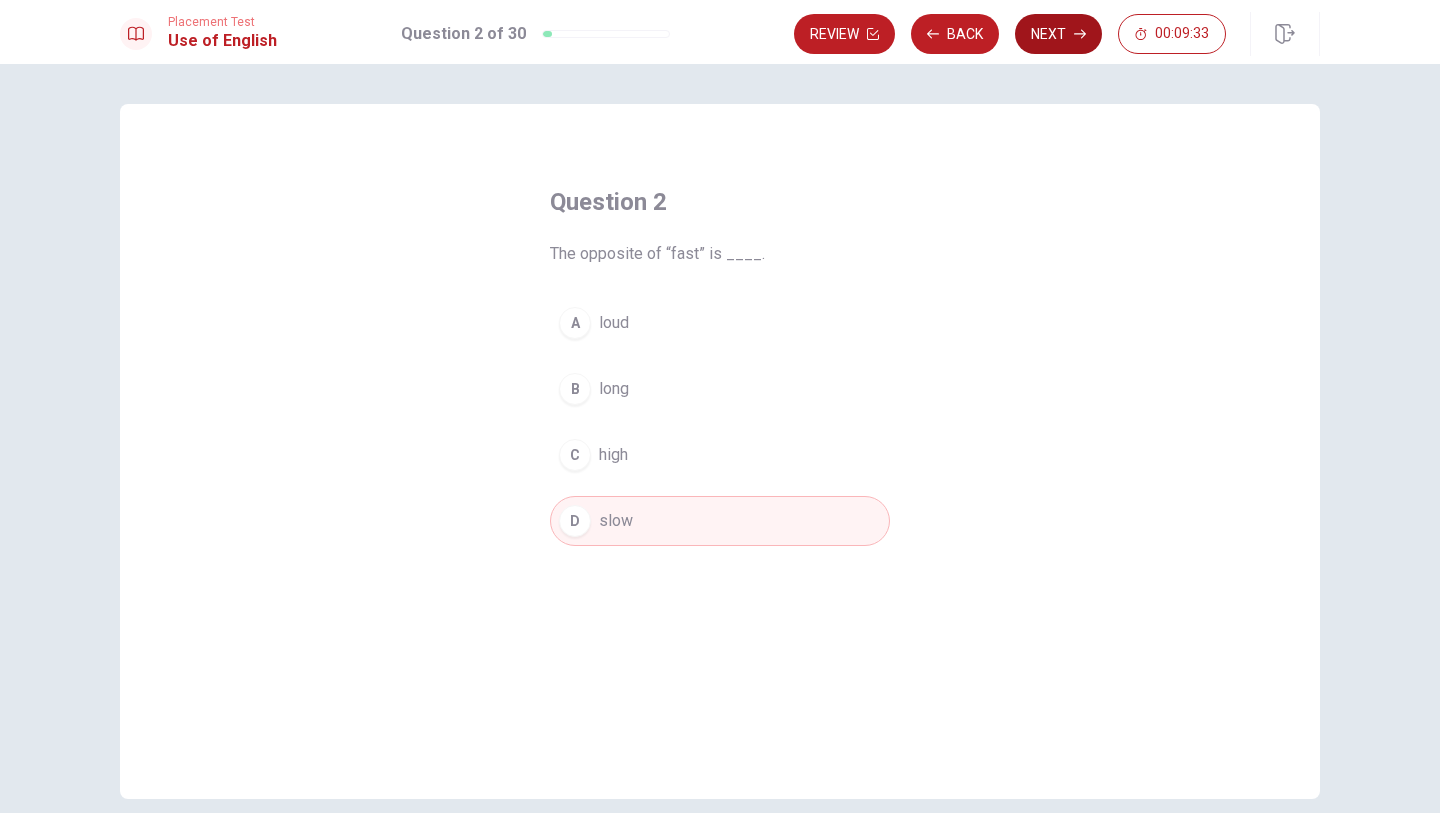 click on "Next" at bounding box center (1058, 34) 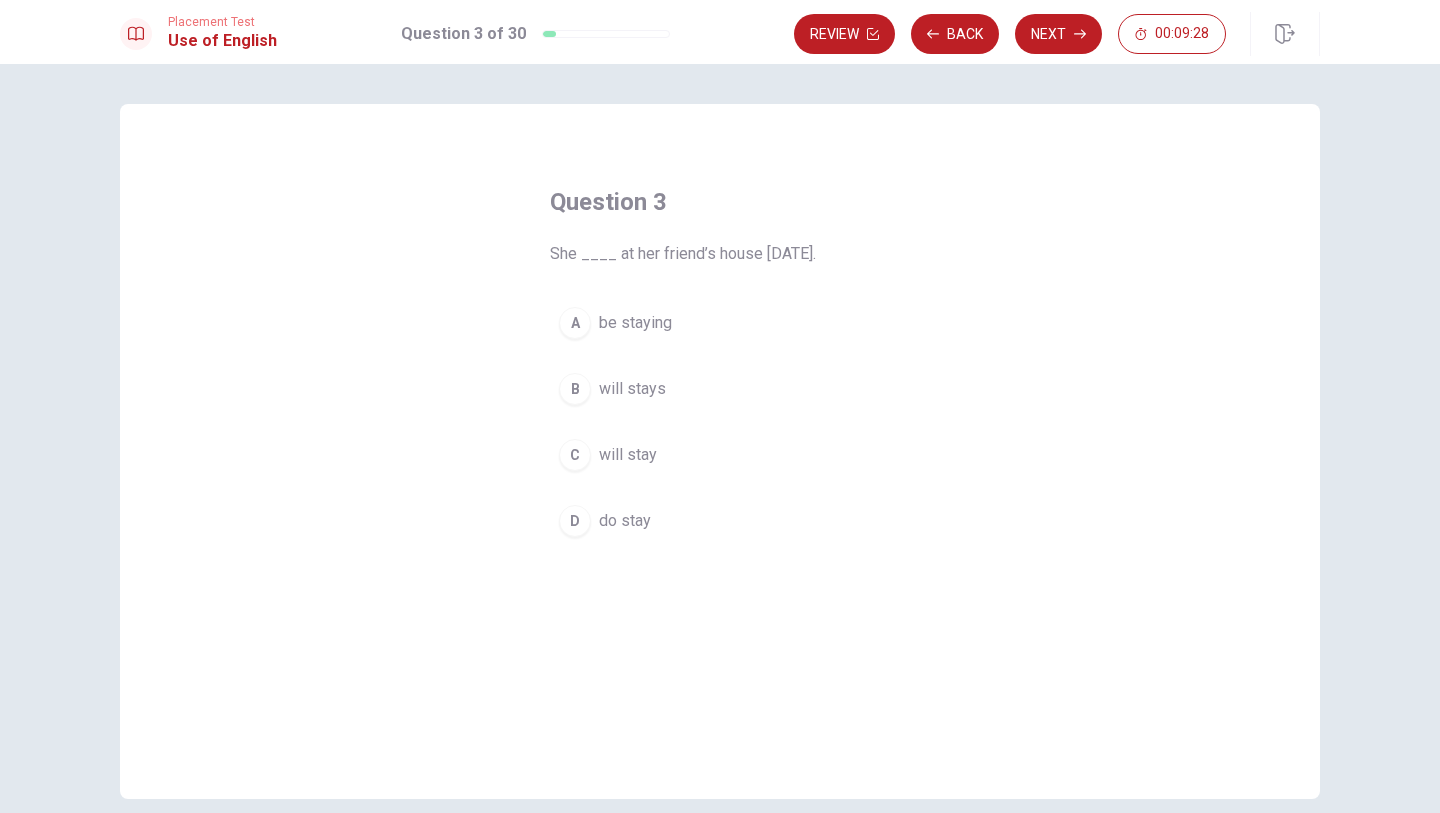 click on "will stay" at bounding box center [628, 455] 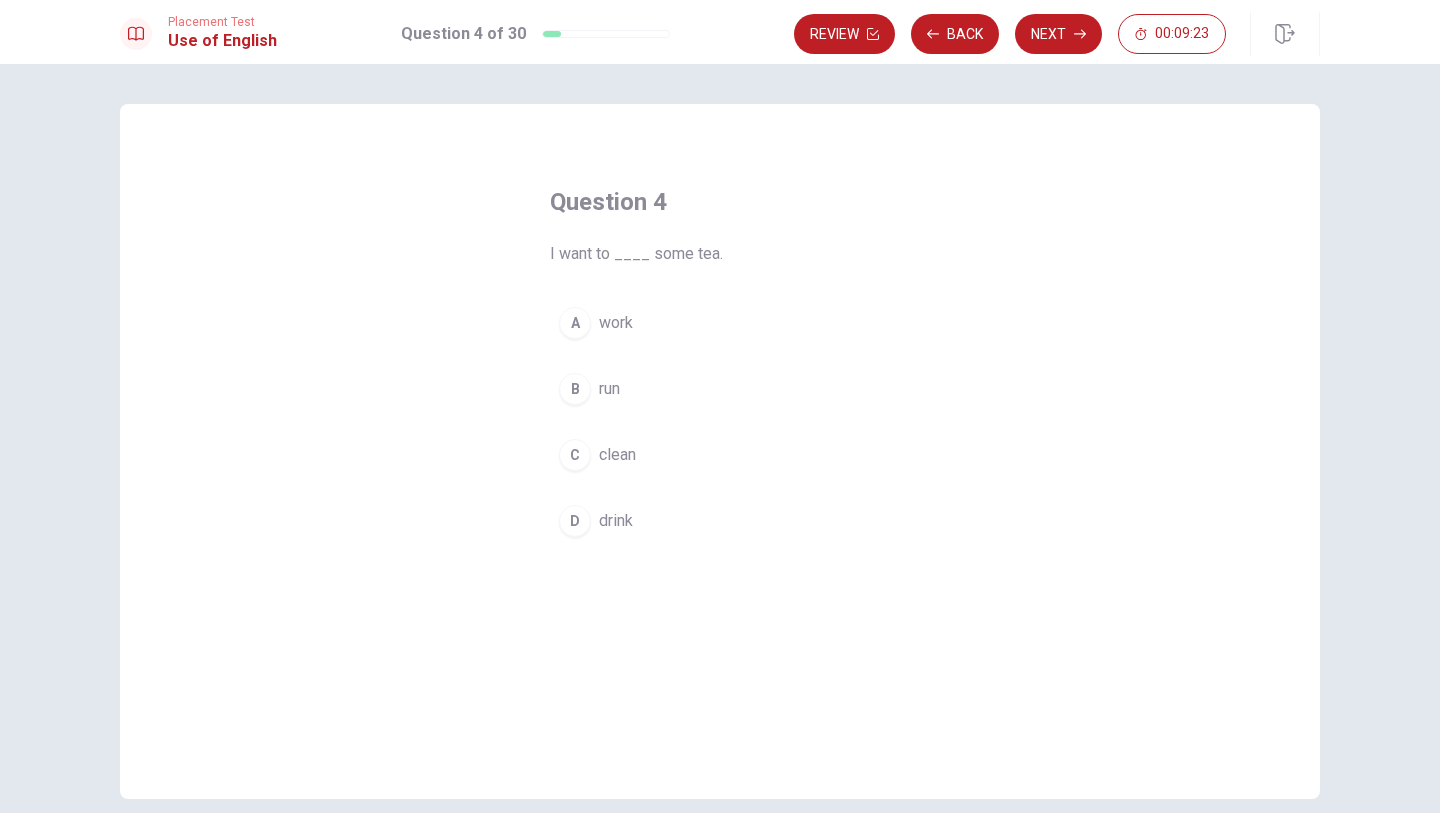click on "D drink" at bounding box center (720, 521) 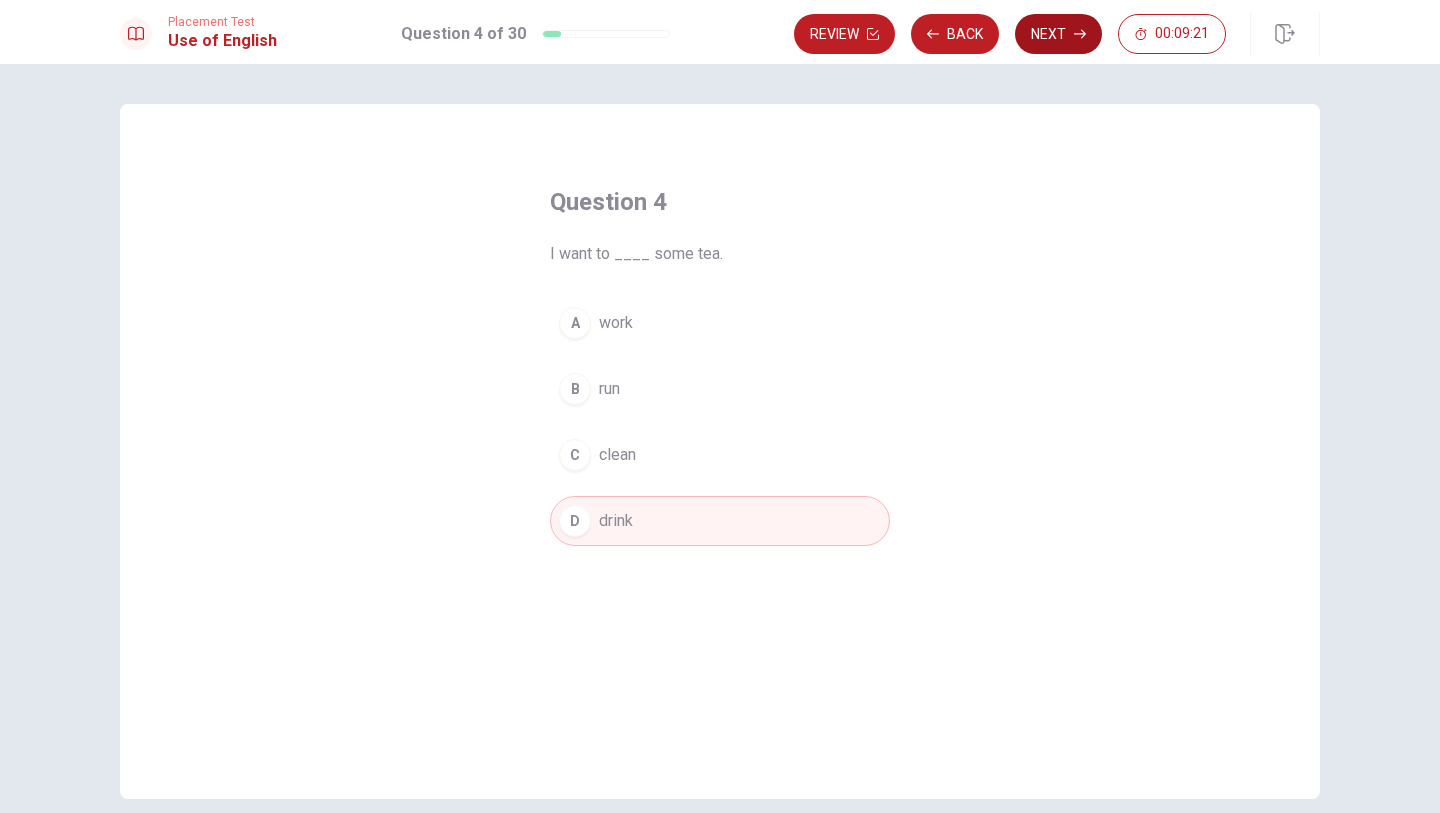 click on "Next" at bounding box center (1058, 34) 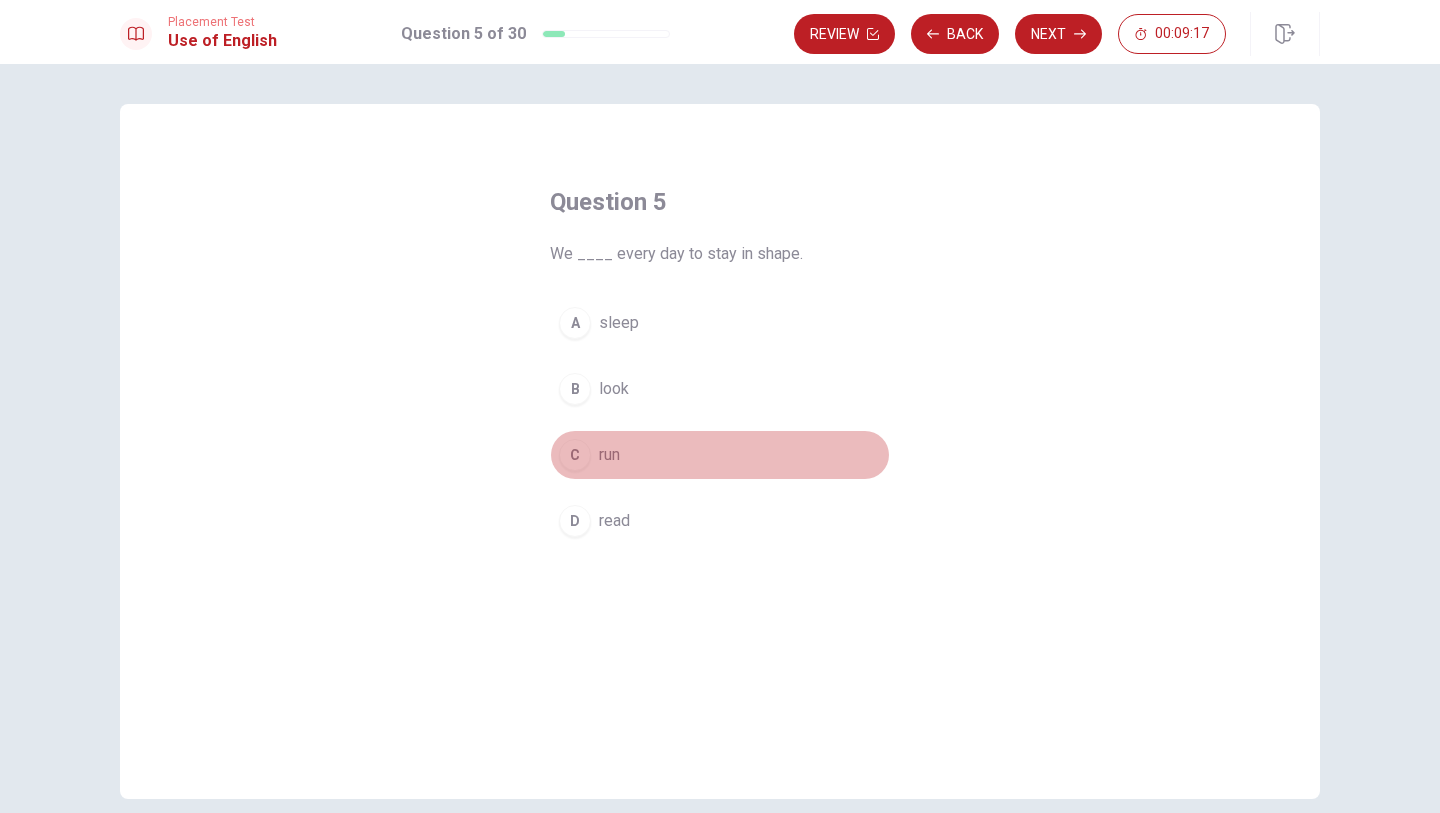 click on "C run" at bounding box center (720, 455) 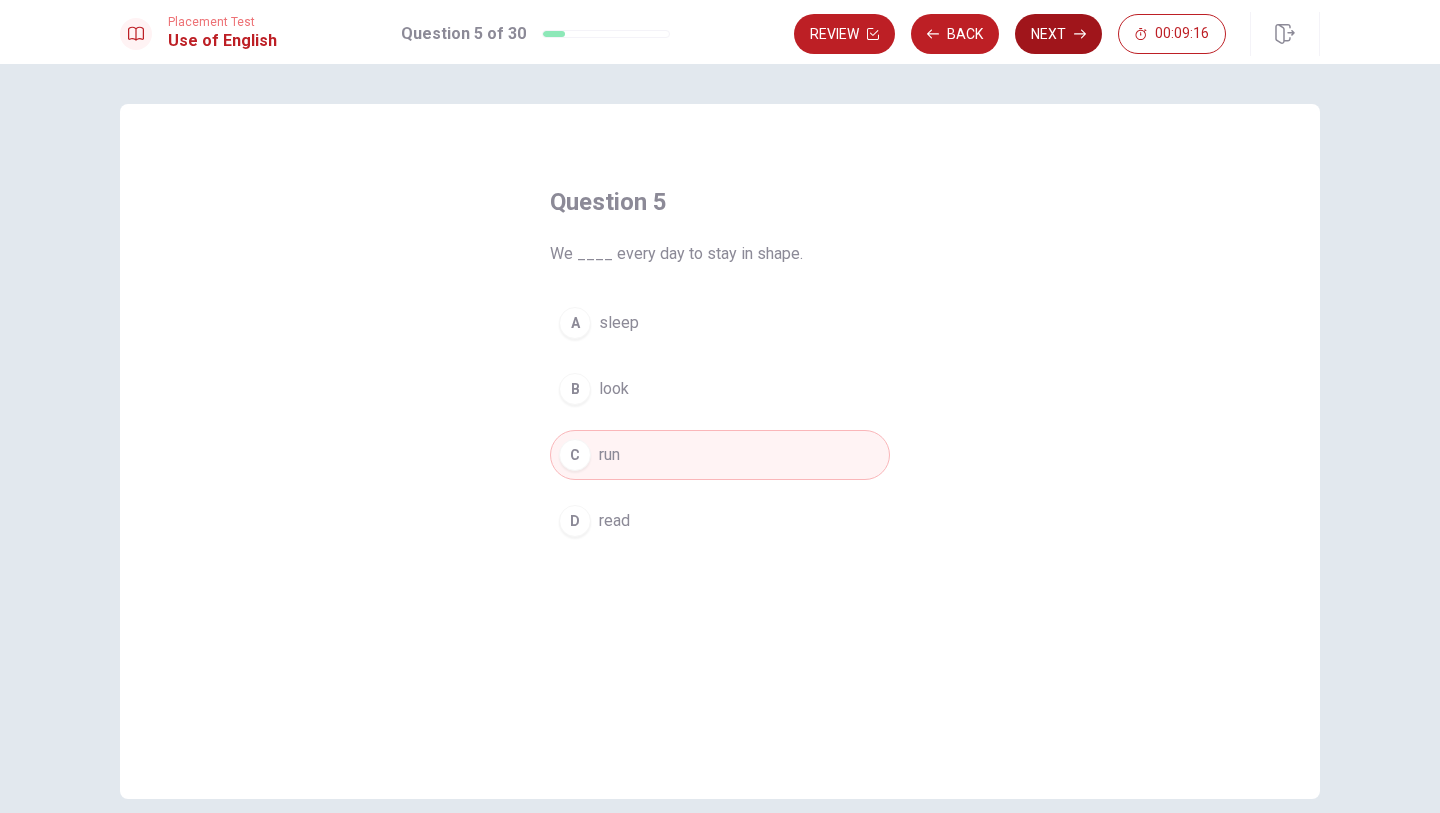 click on "Next" at bounding box center [1058, 34] 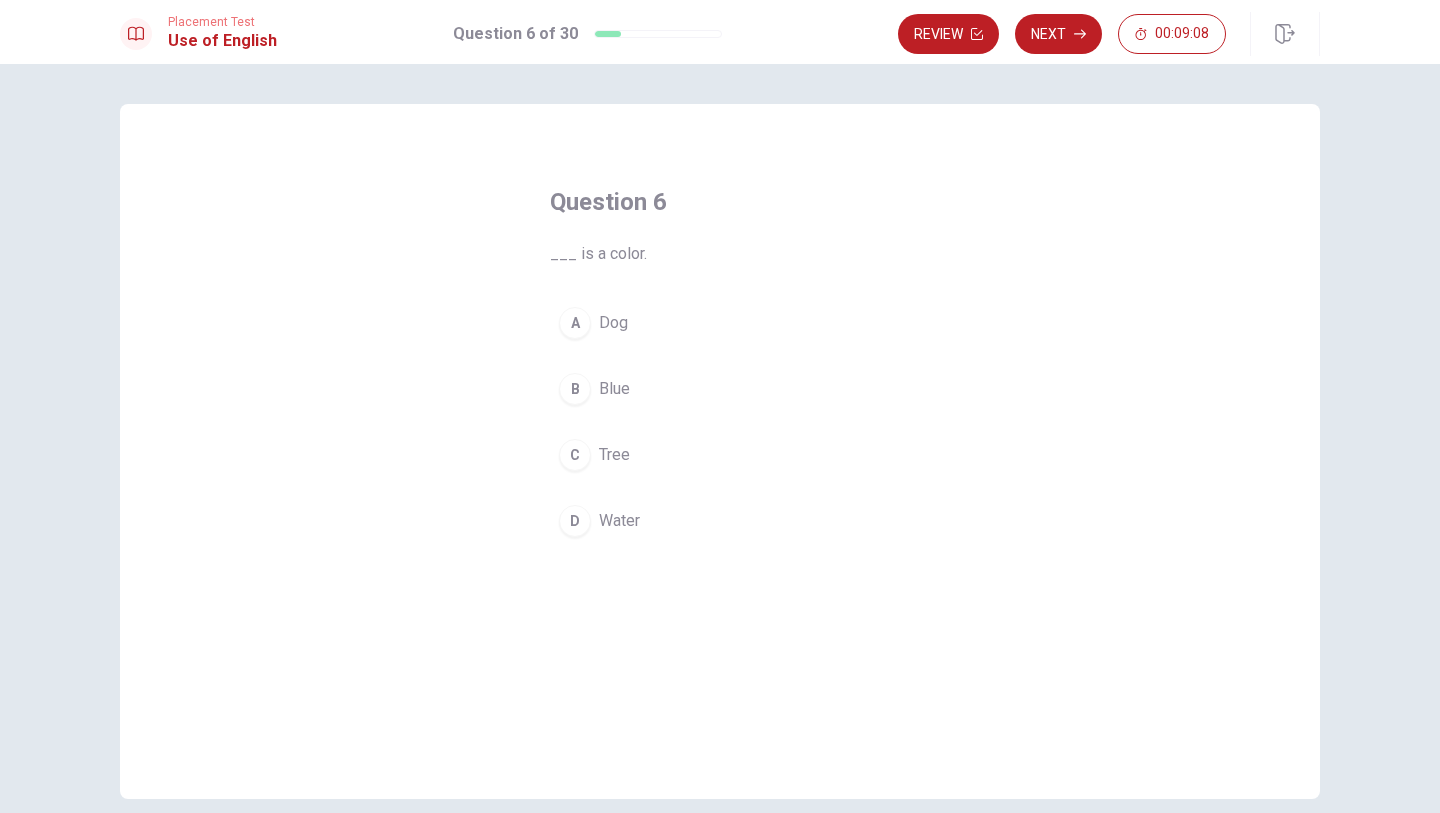 click on "B" at bounding box center [575, 389] 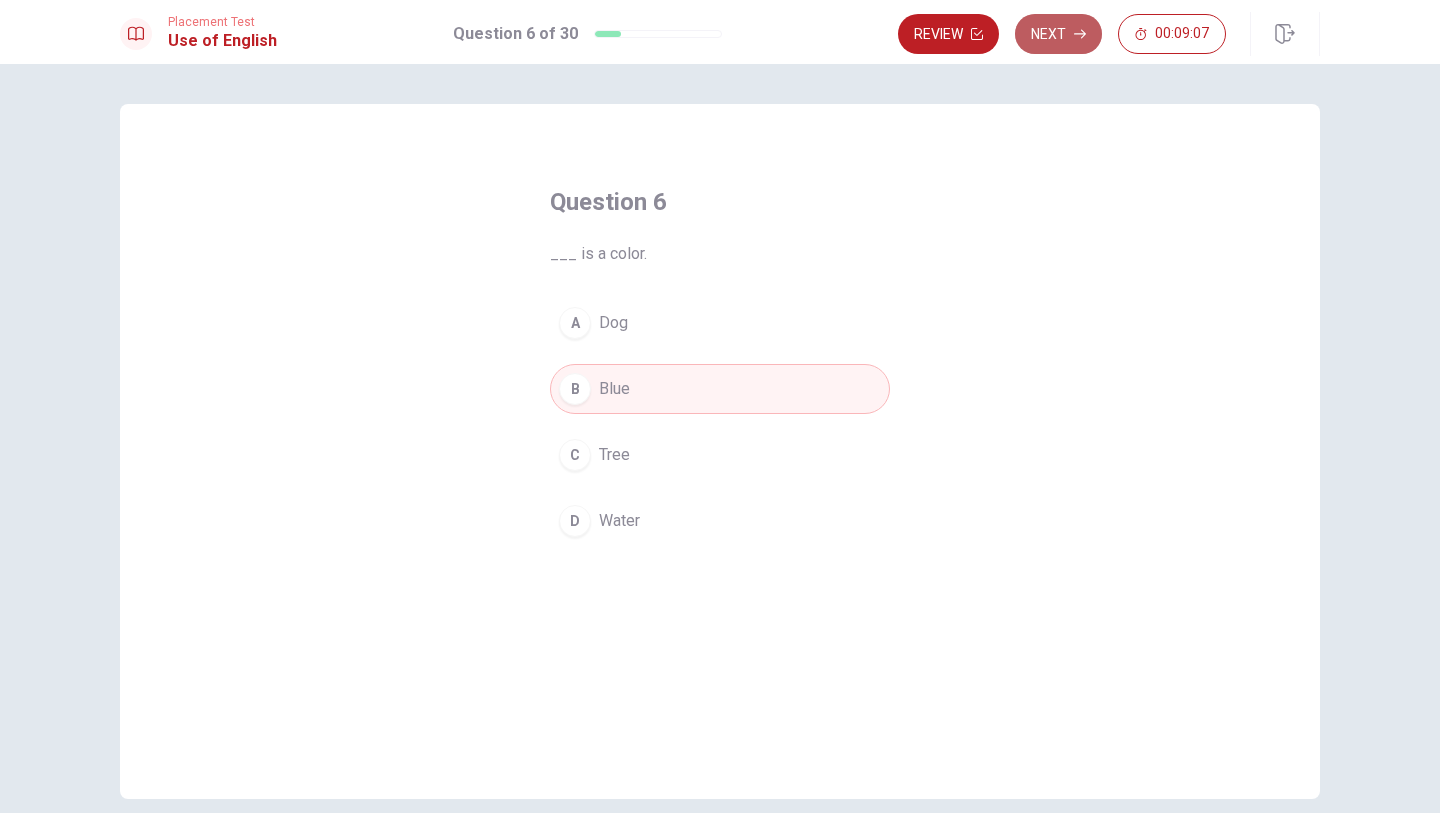 click on "Next" at bounding box center [1058, 34] 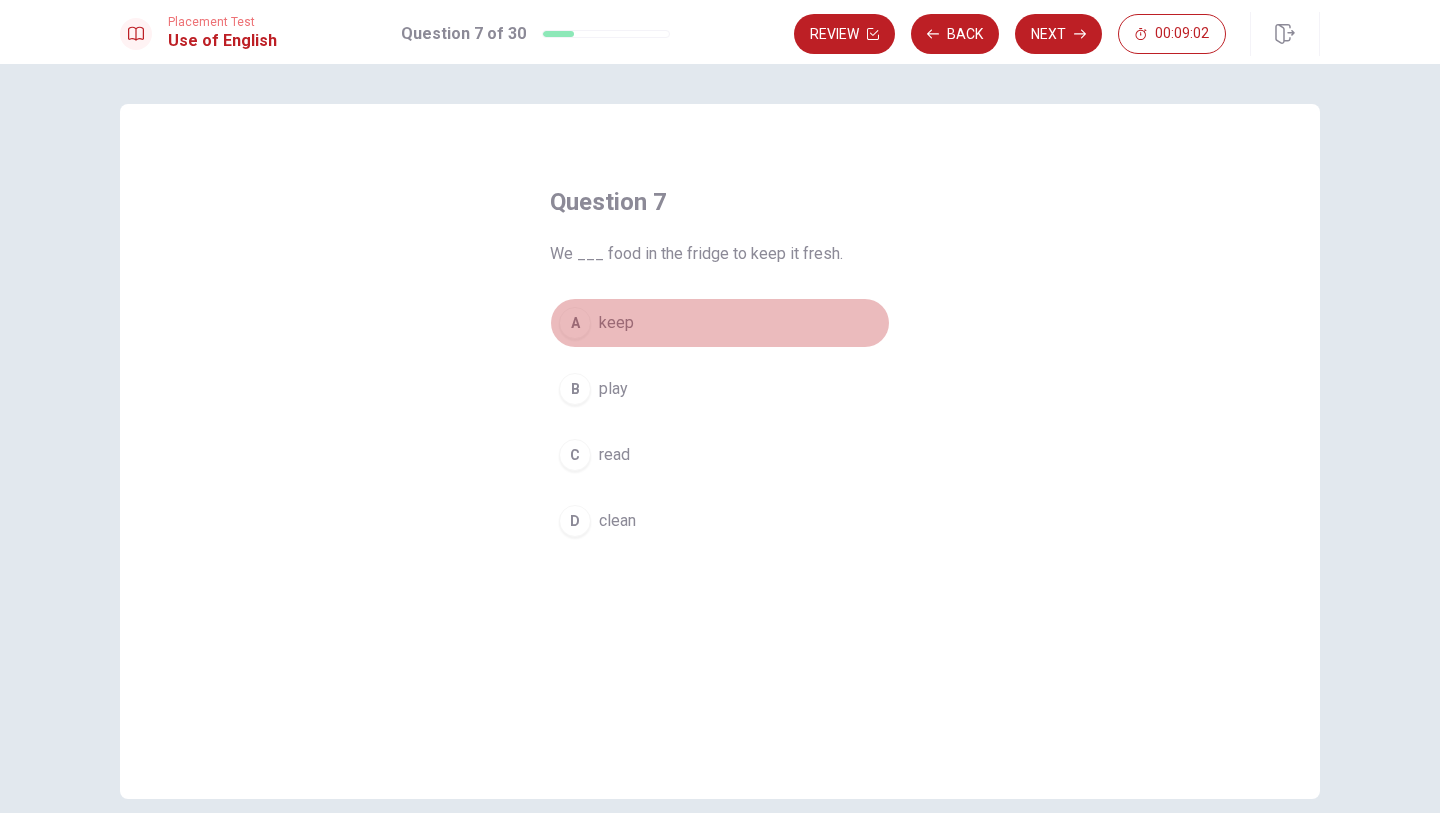 click on "keep" at bounding box center (616, 323) 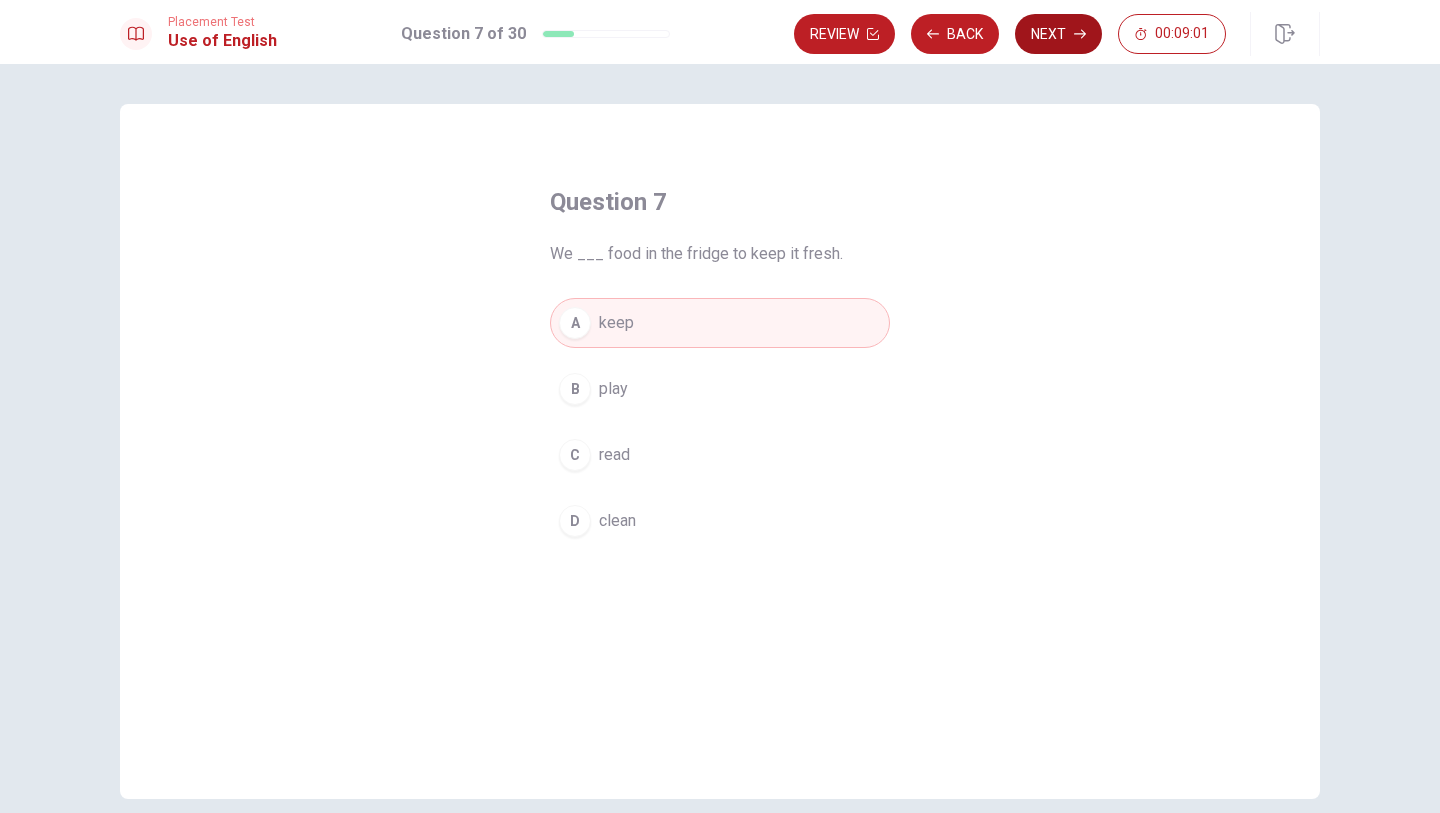 click on "Next" at bounding box center (1058, 34) 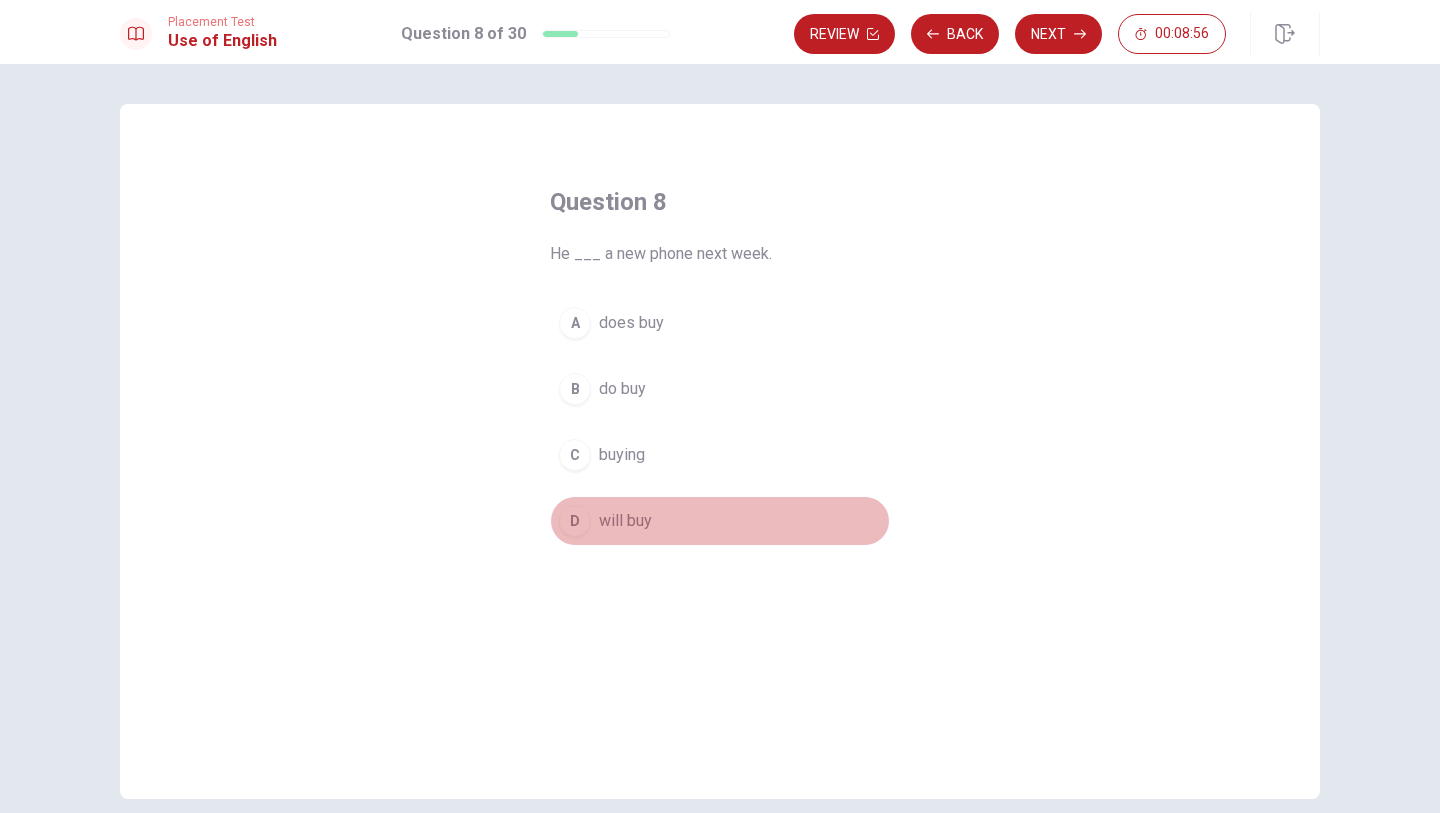 click on "will buy" at bounding box center (625, 521) 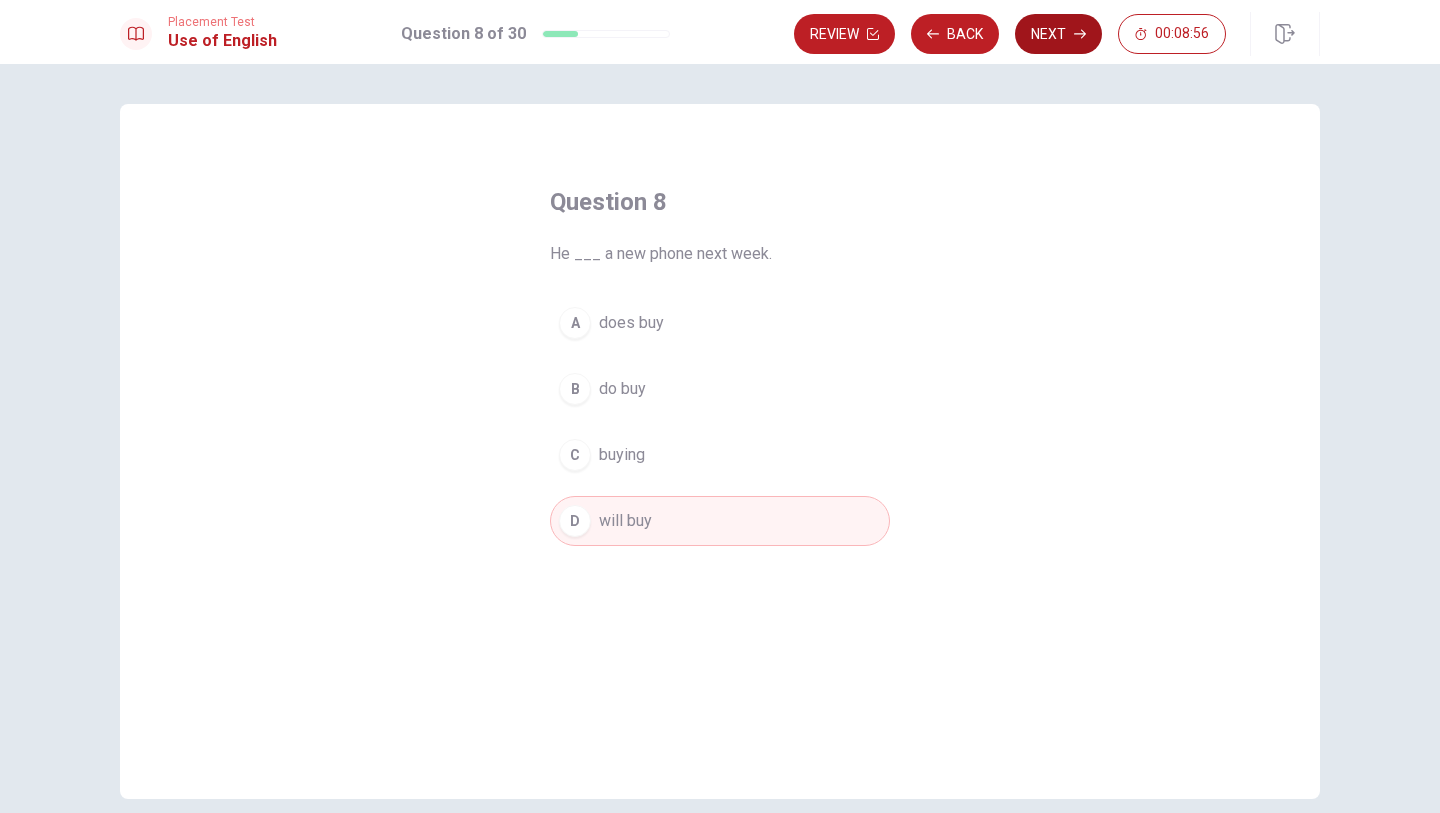 click on "Next" at bounding box center [1058, 34] 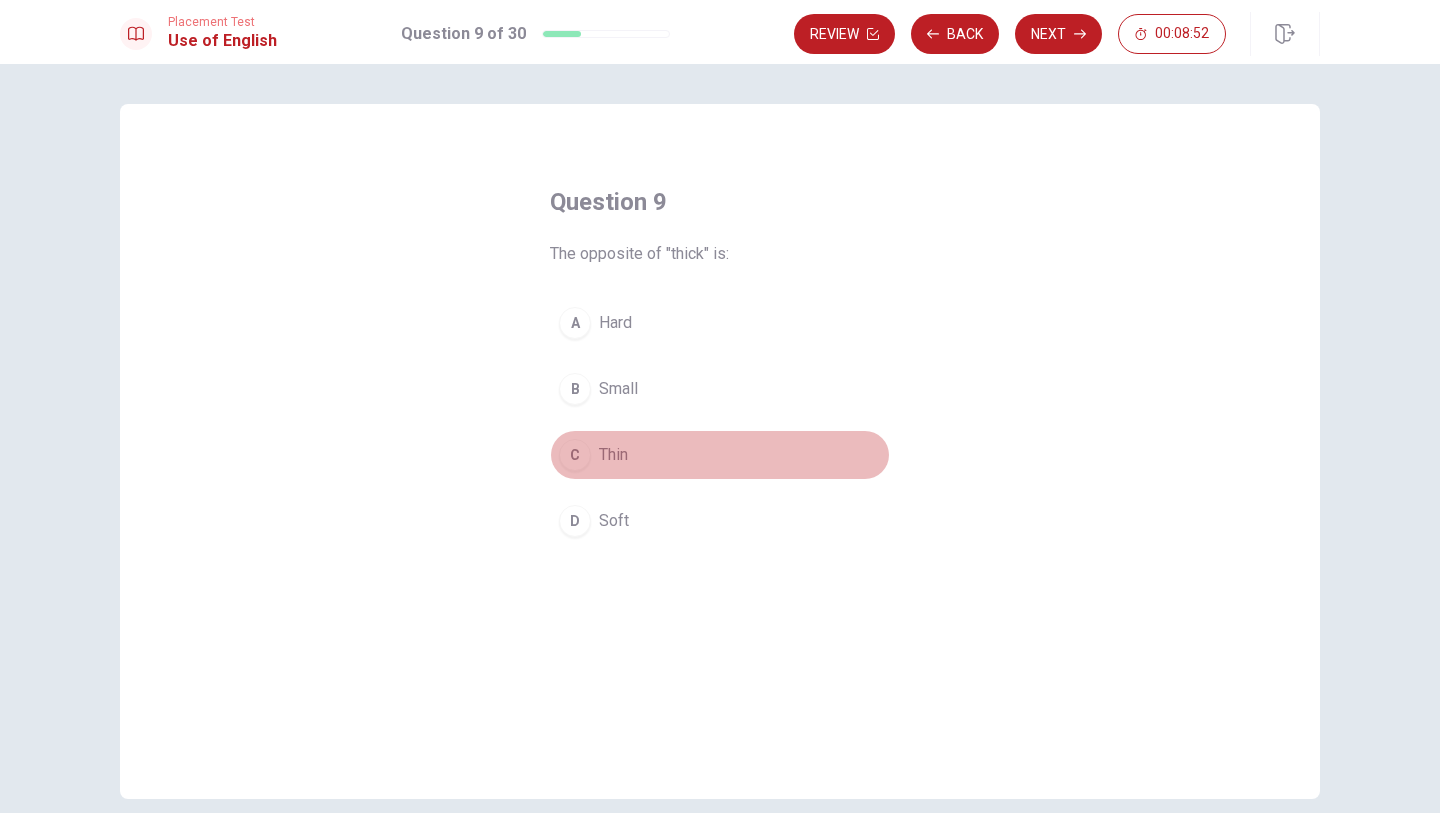 click on "C Thin" at bounding box center (720, 455) 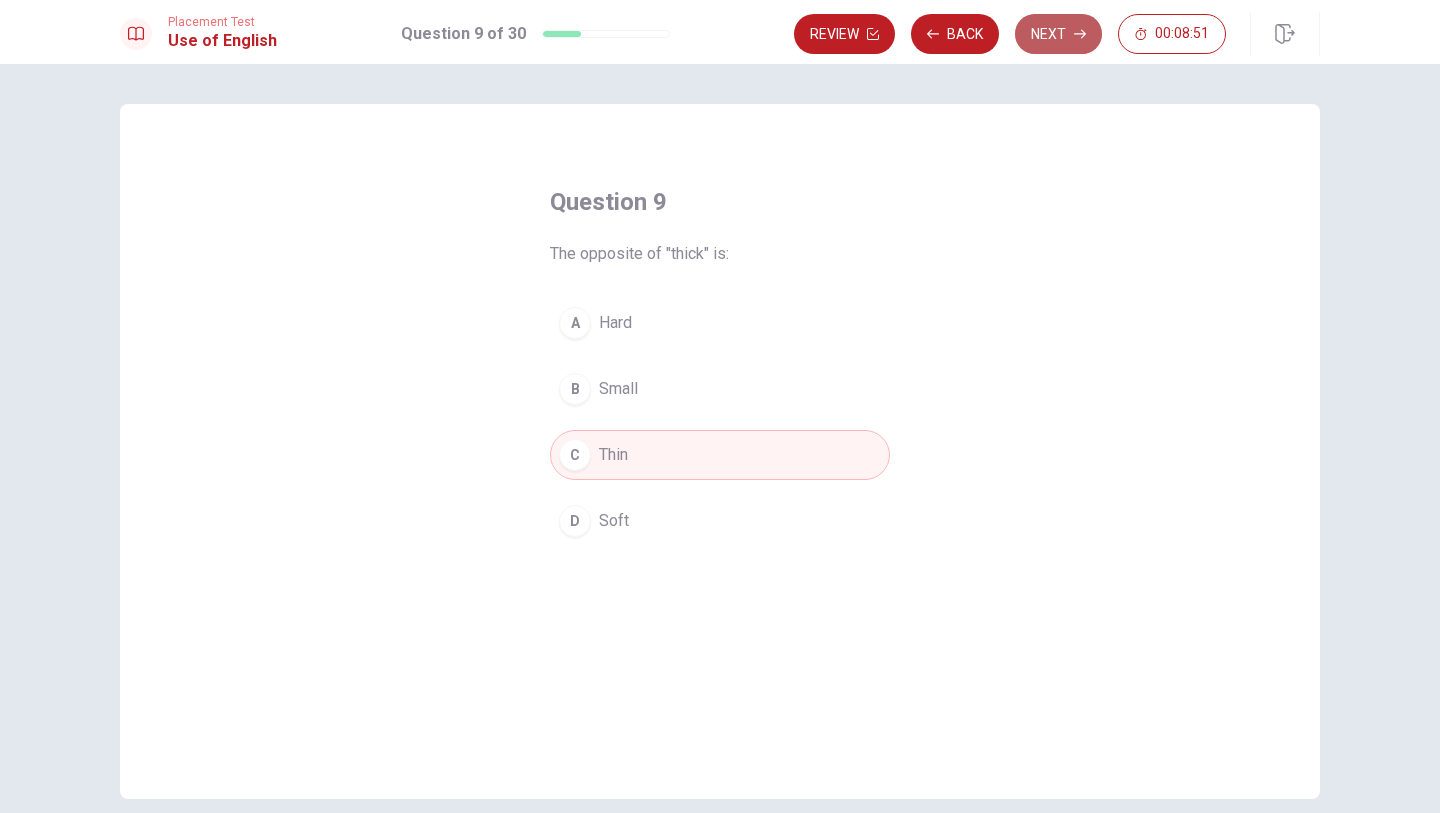 click on "Next" at bounding box center [1058, 34] 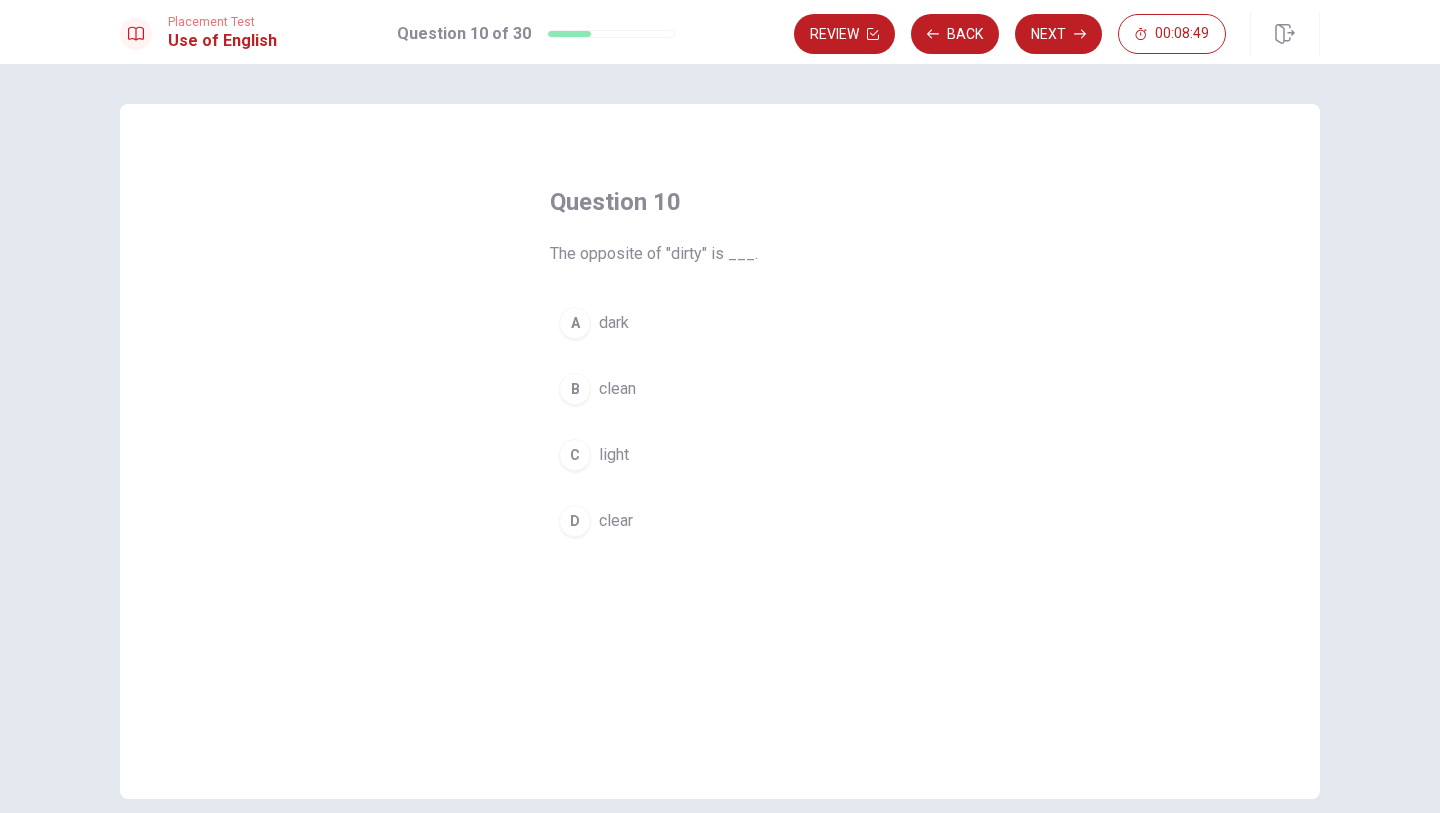 click on "clean" at bounding box center [617, 389] 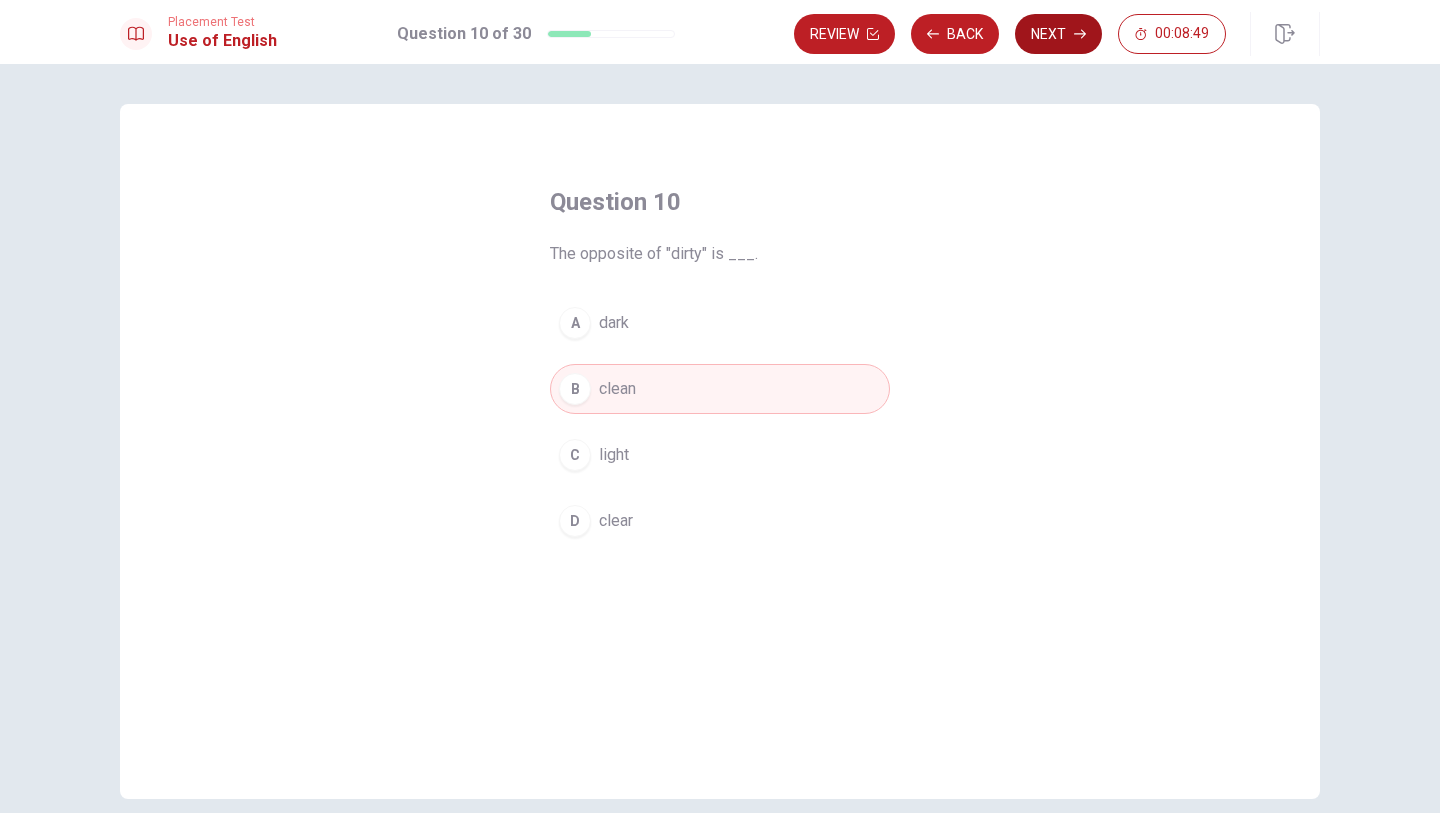 click on "Next" at bounding box center [1058, 34] 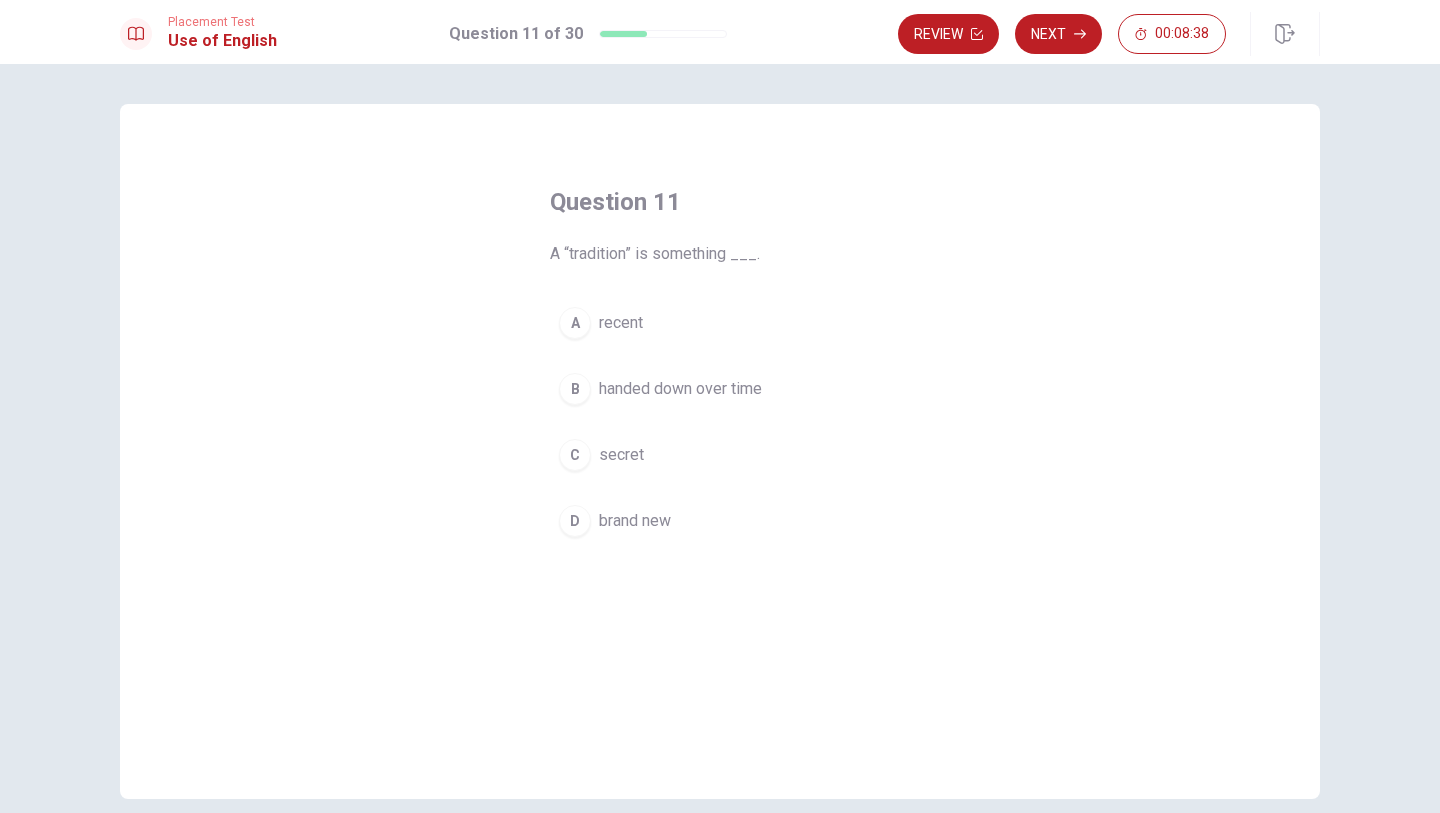click on "handed down over time" at bounding box center [680, 389] 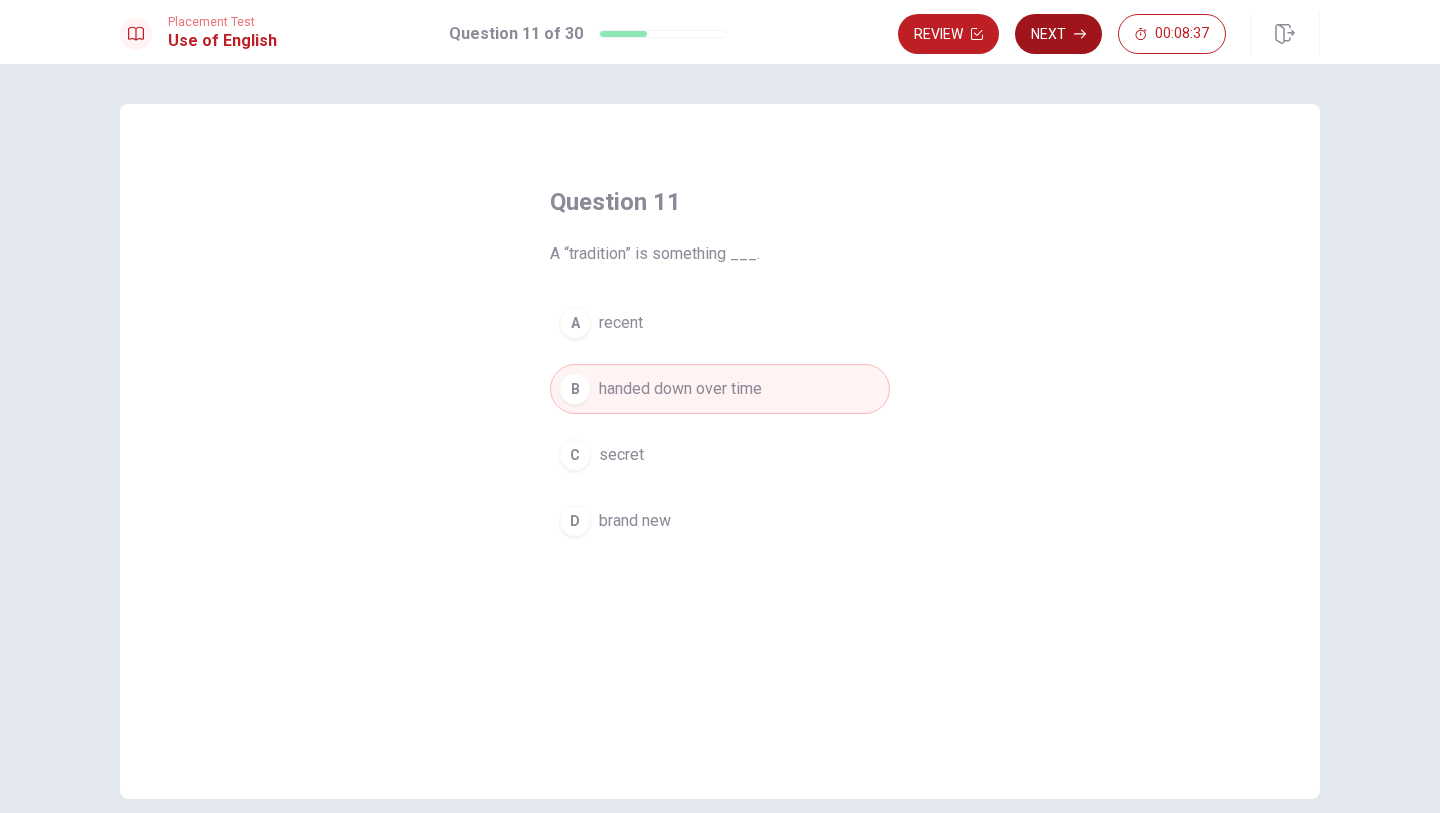 click on "Next" at bounding box center (1058, 34) 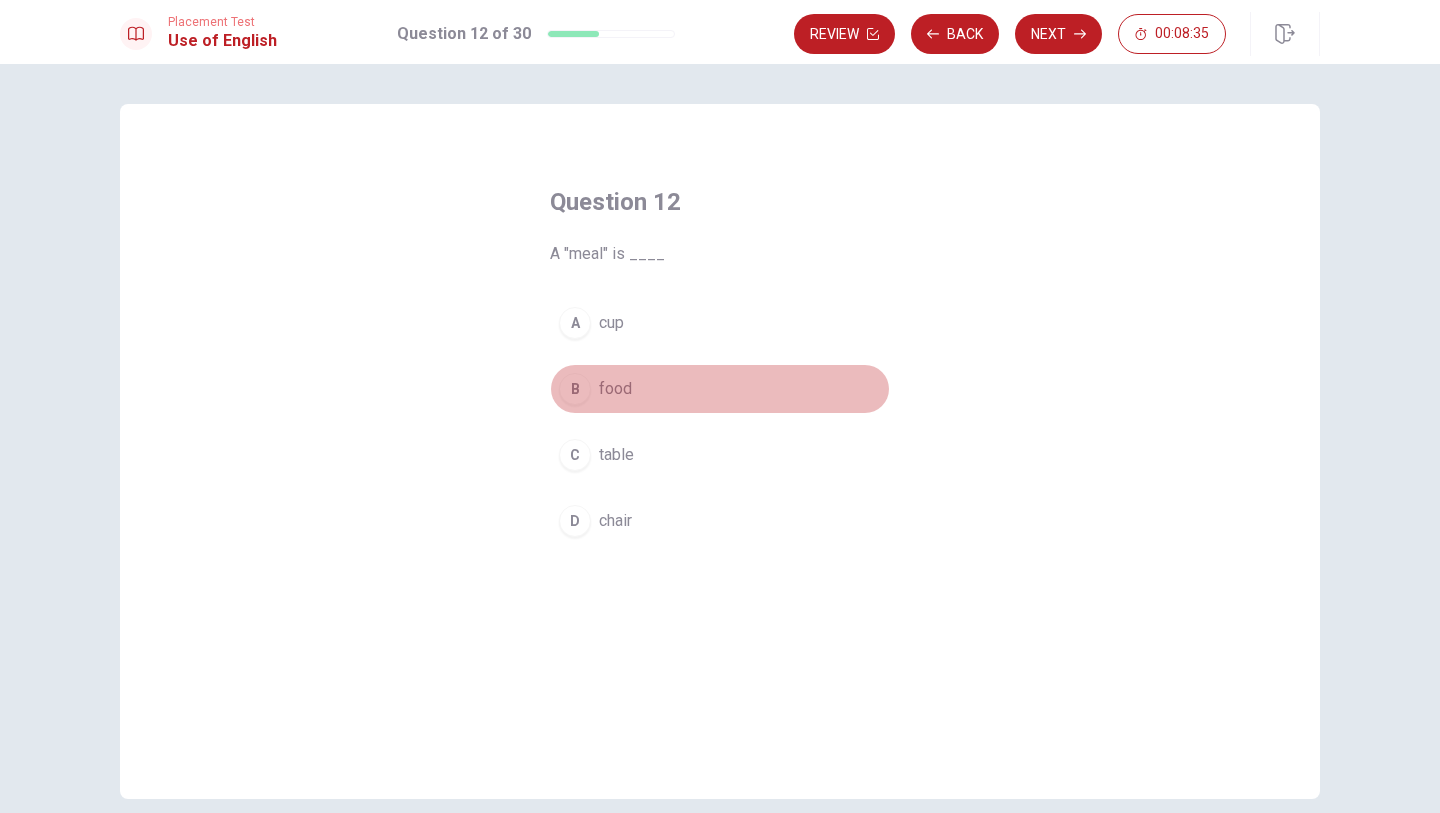 click on "B food" at bounding box center (720, 389) 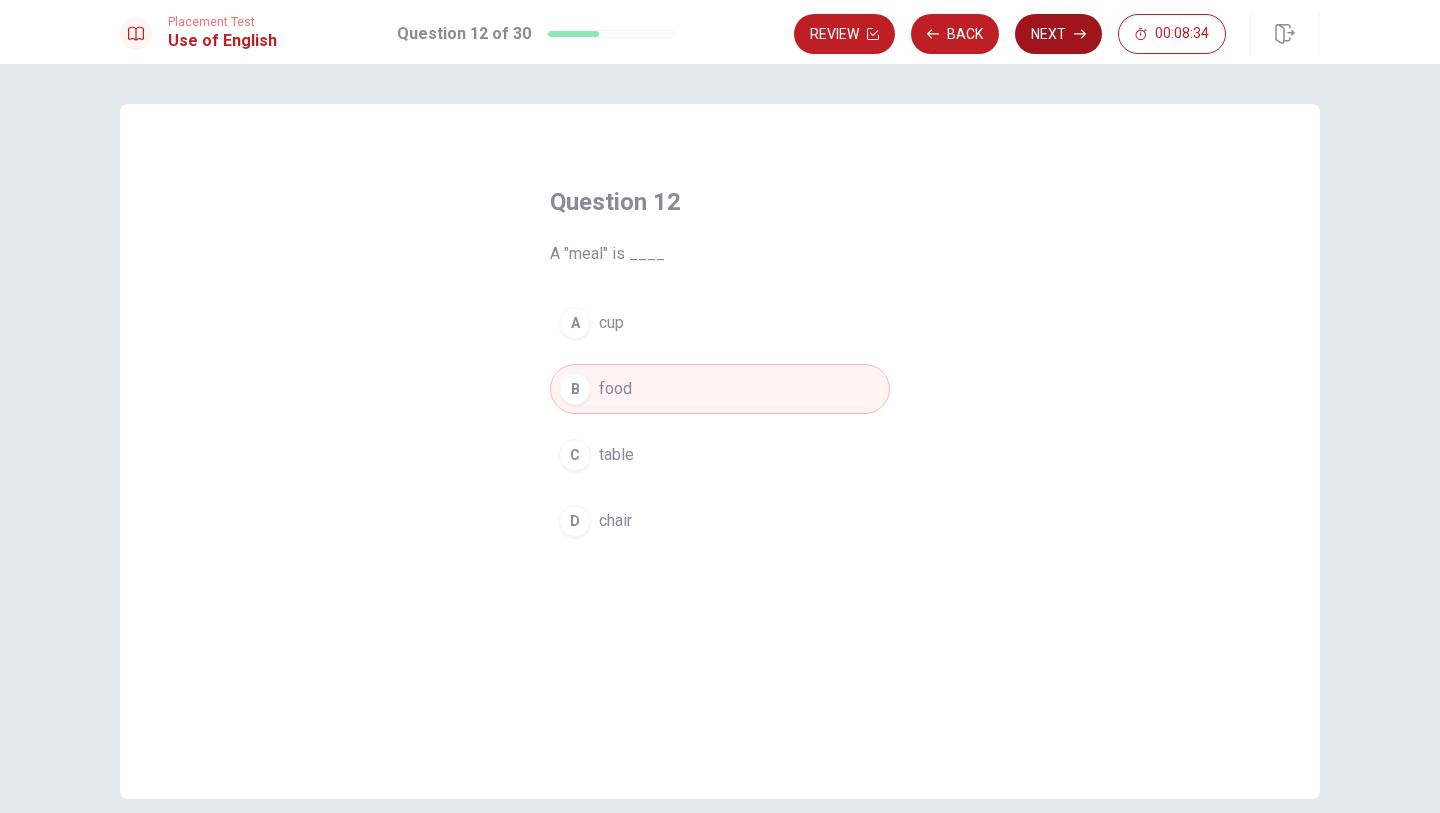 click 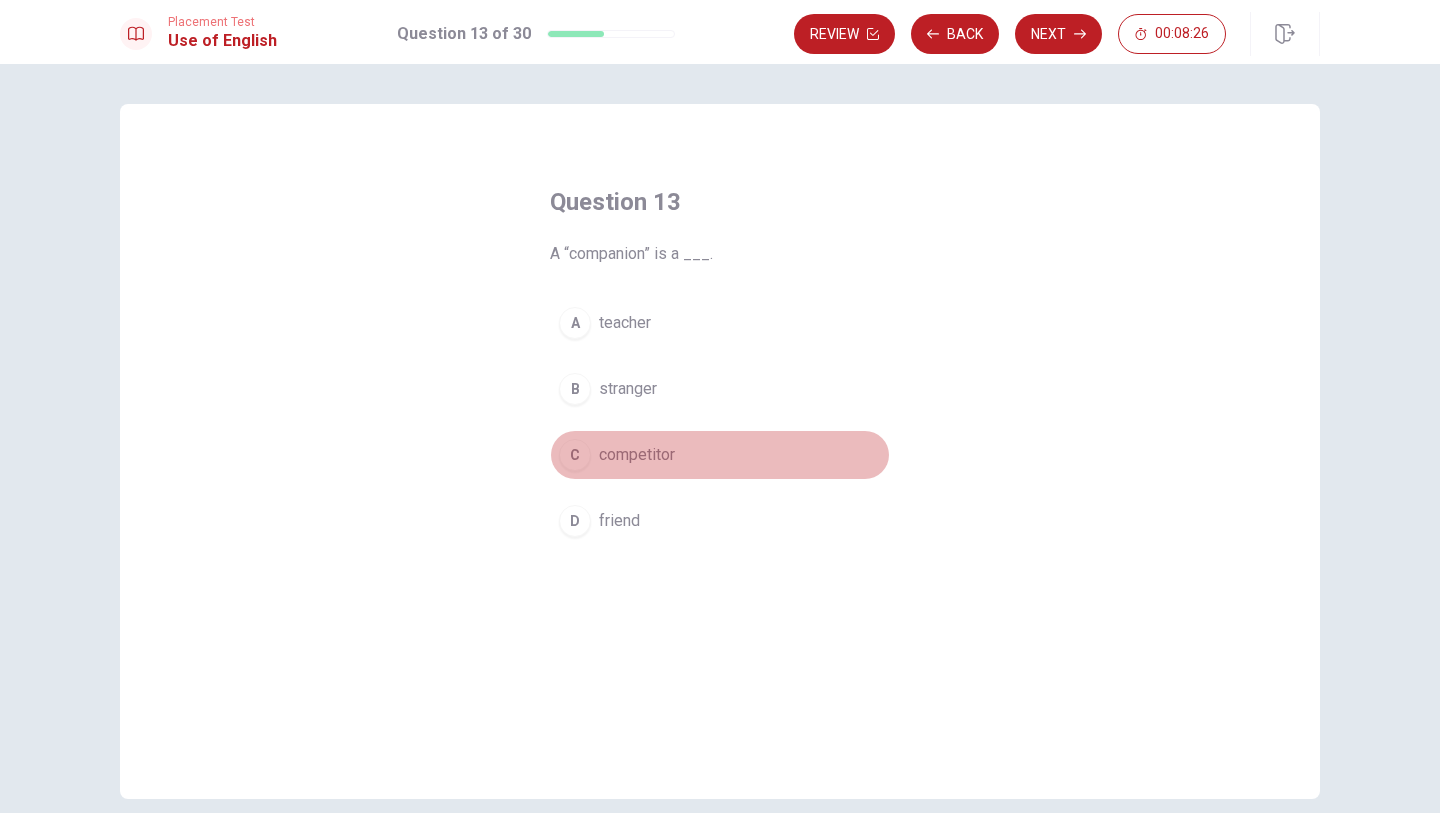 click on "competitor" at bounding box center [637, 455] 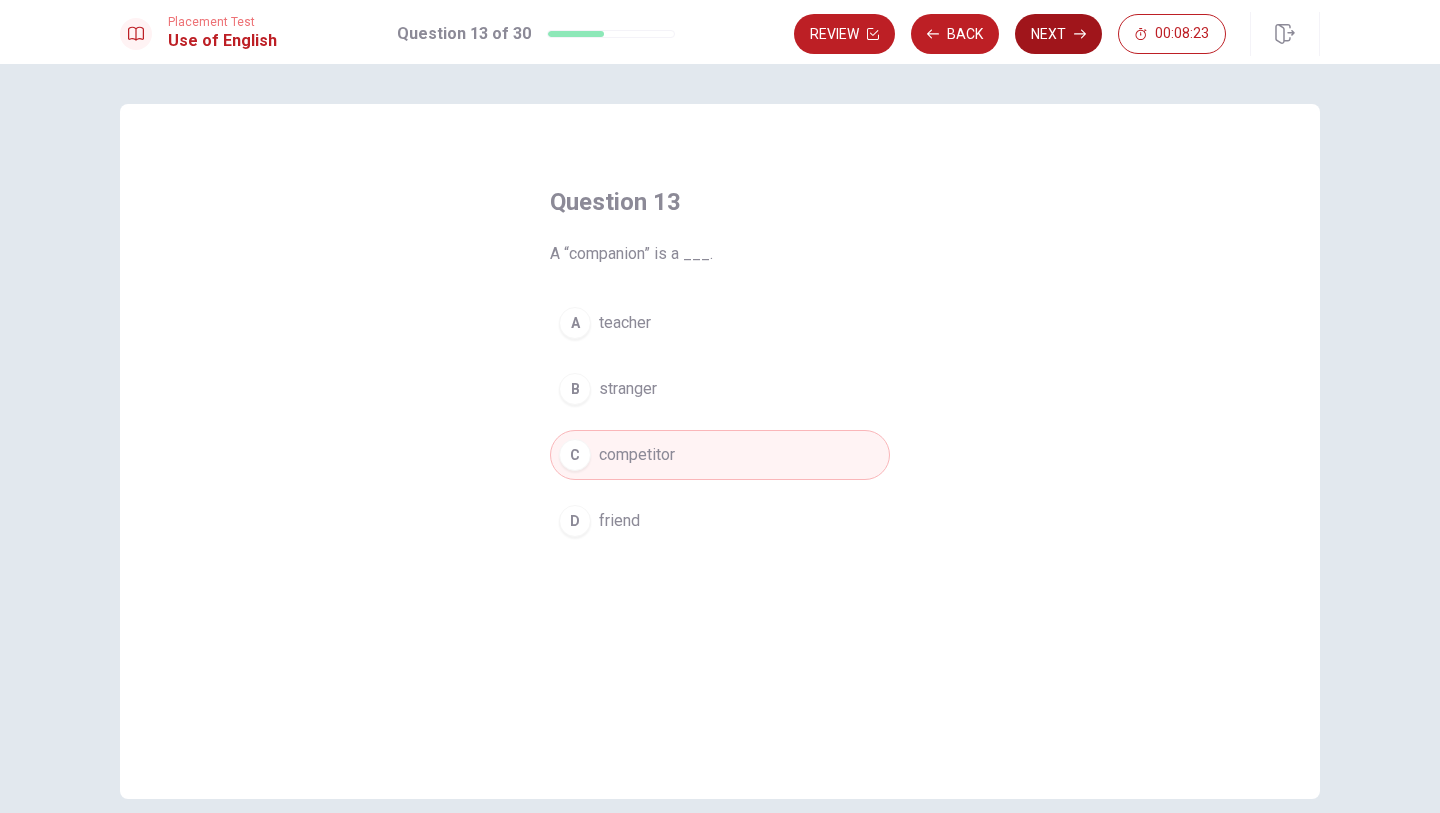 click on "Next" at bounding box center (1058, 34) 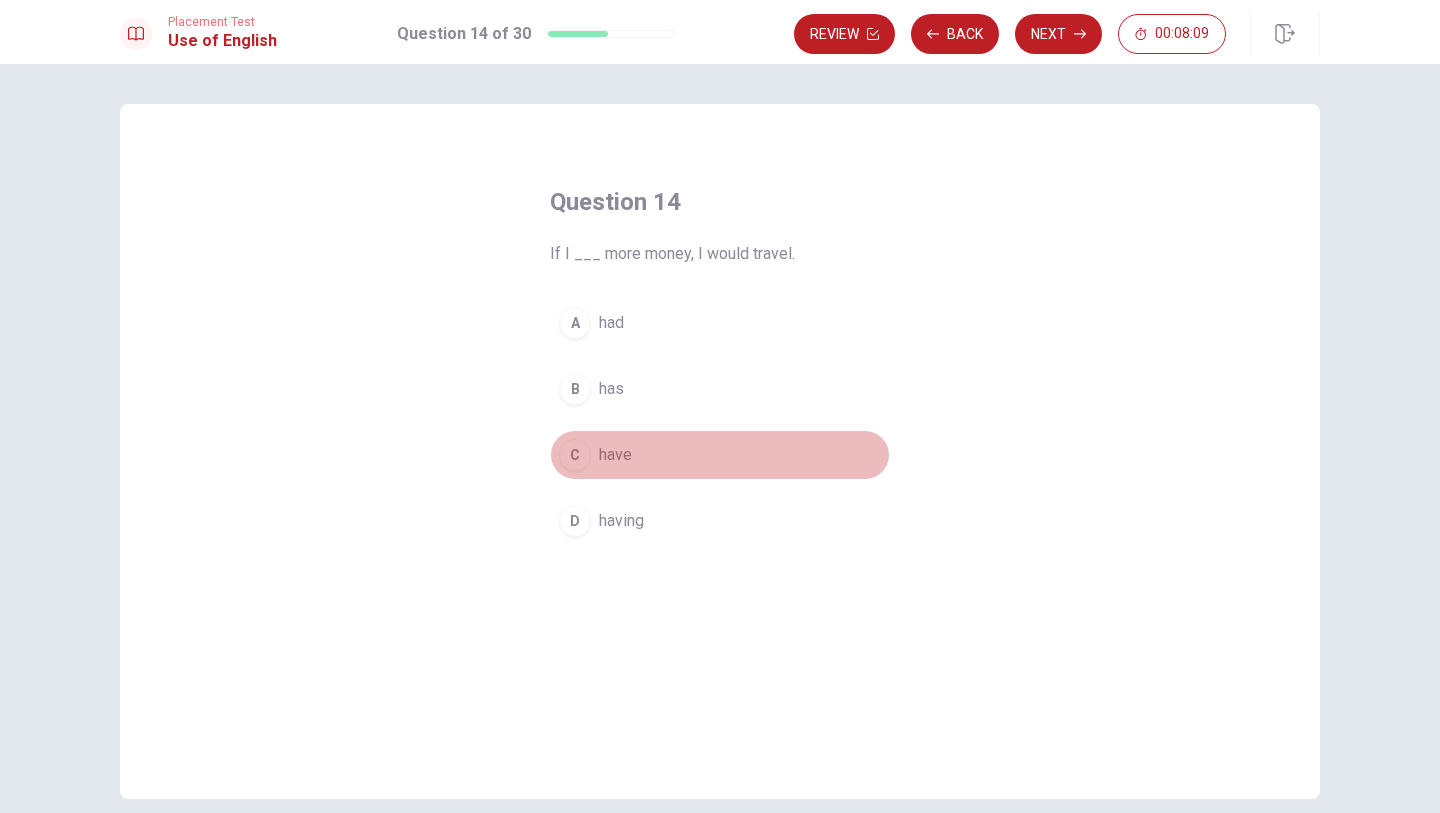 click on "have" at bounding box center (615, 455) 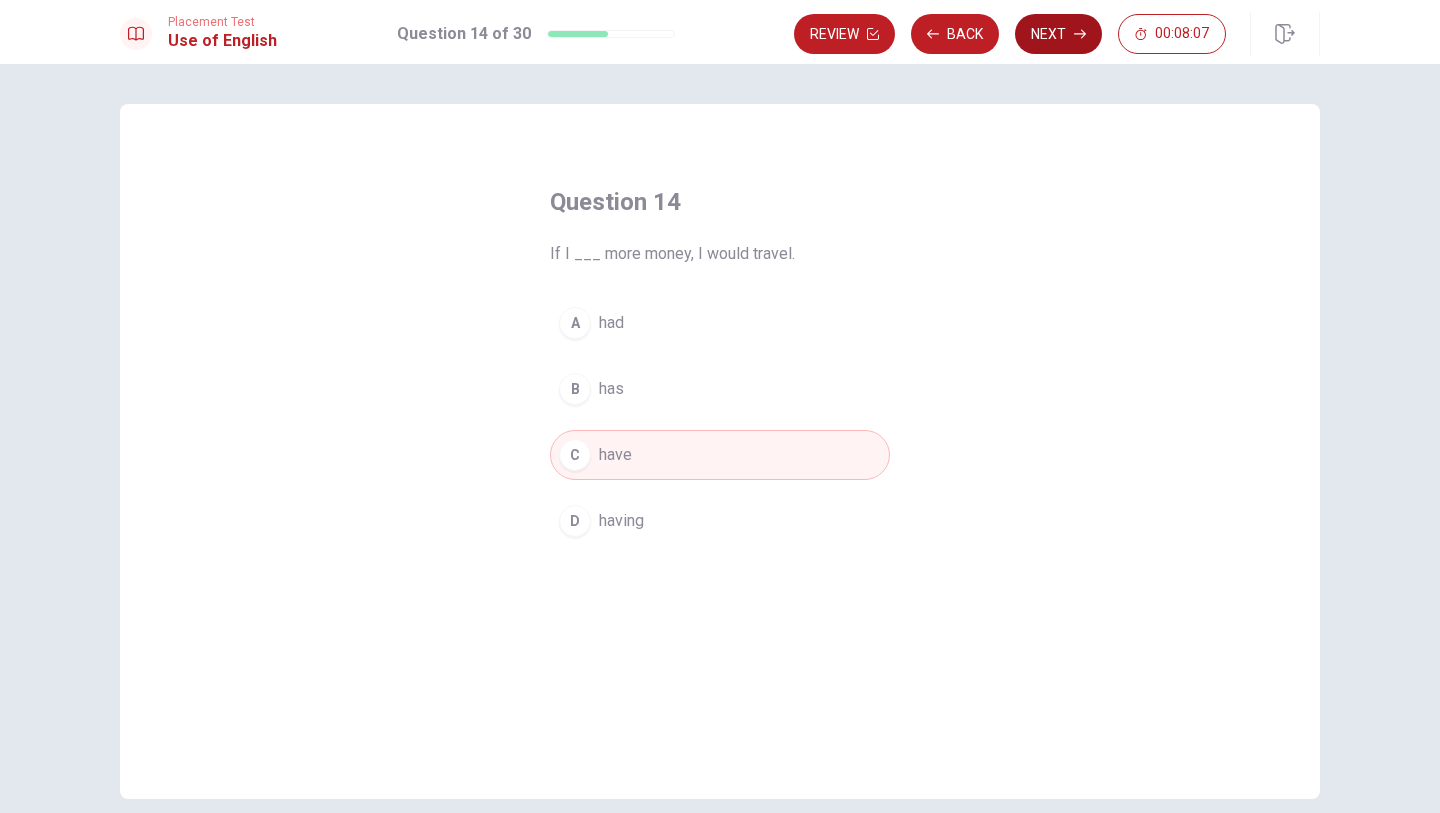 click on "Next" at bounding box center [1058, 34] 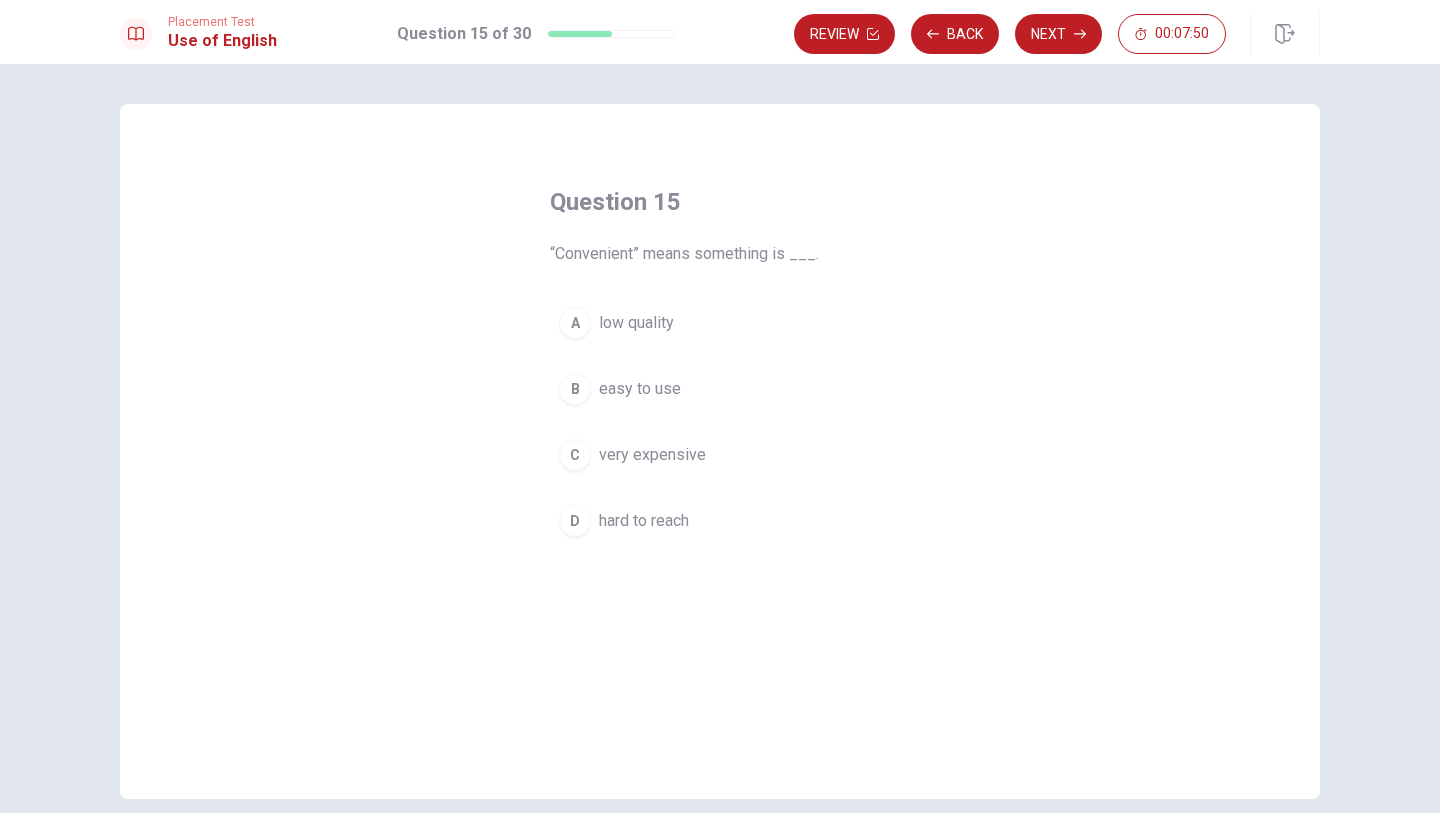 click on "easy to use" at bounding box center (640, 389) 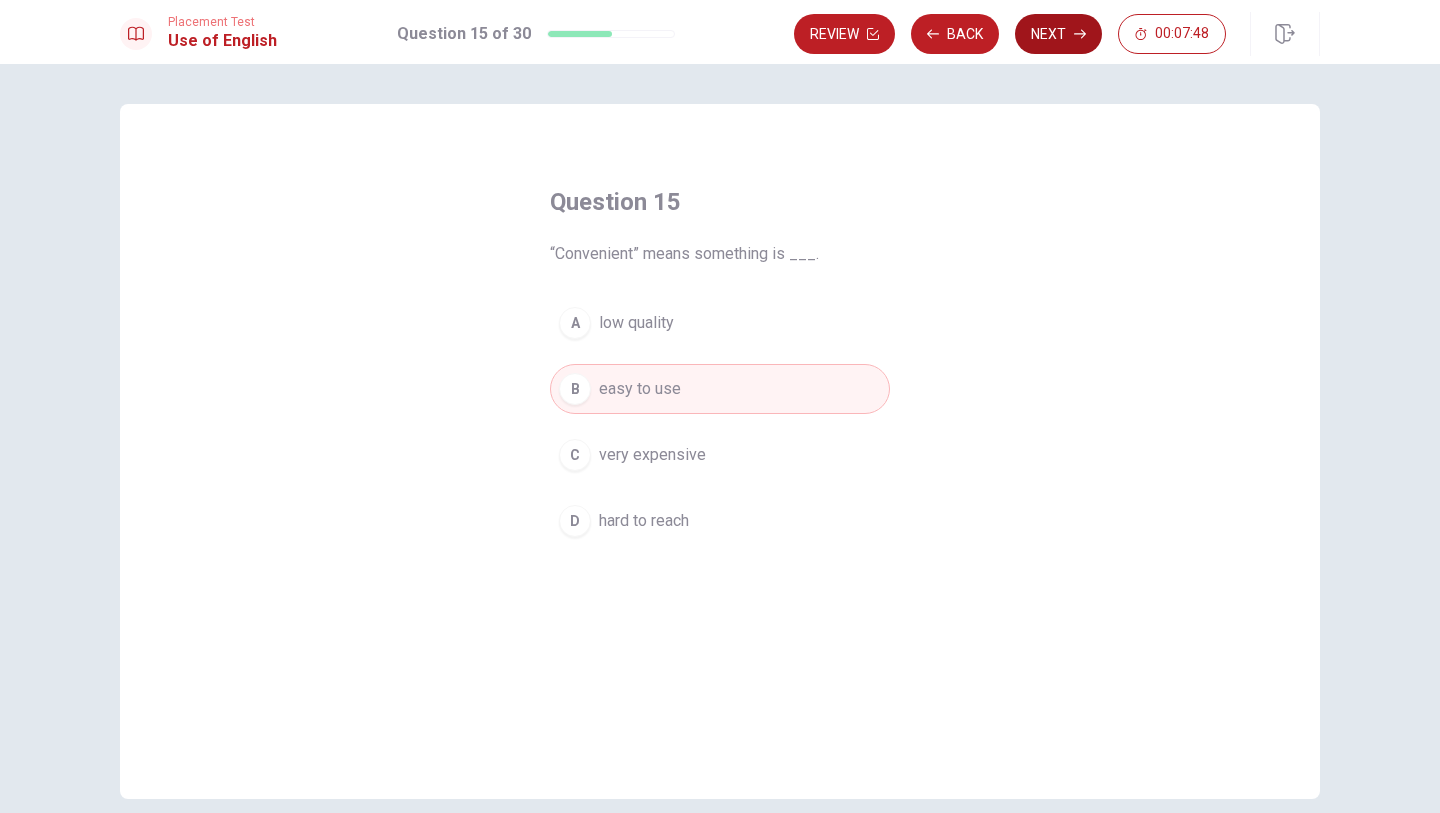 click on "Next" at bounding box center [1058, 34] 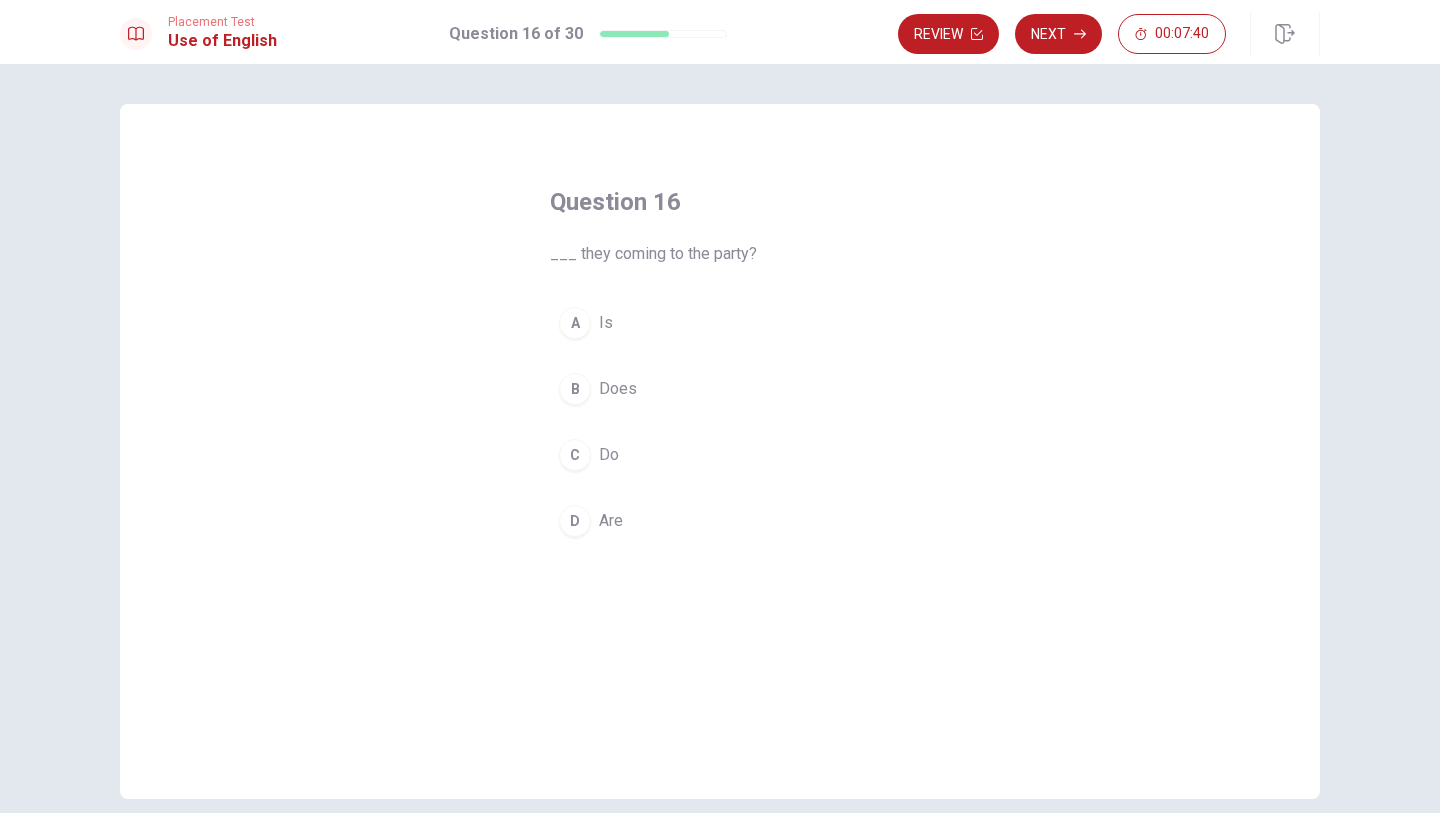 click on "D Are" at bounding box center [720, 521] 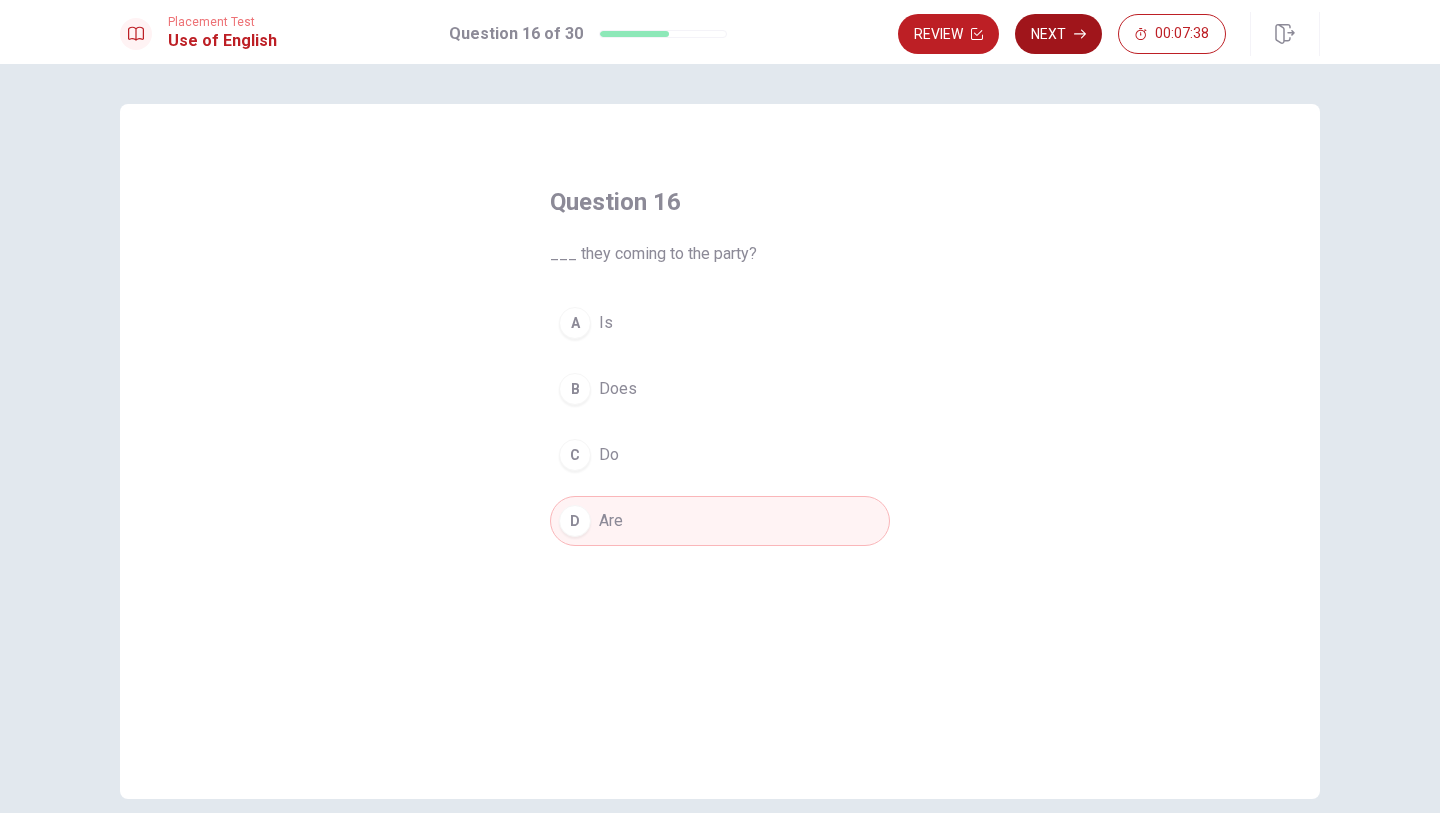 click on "Next" at bounding box center (1058, 34) 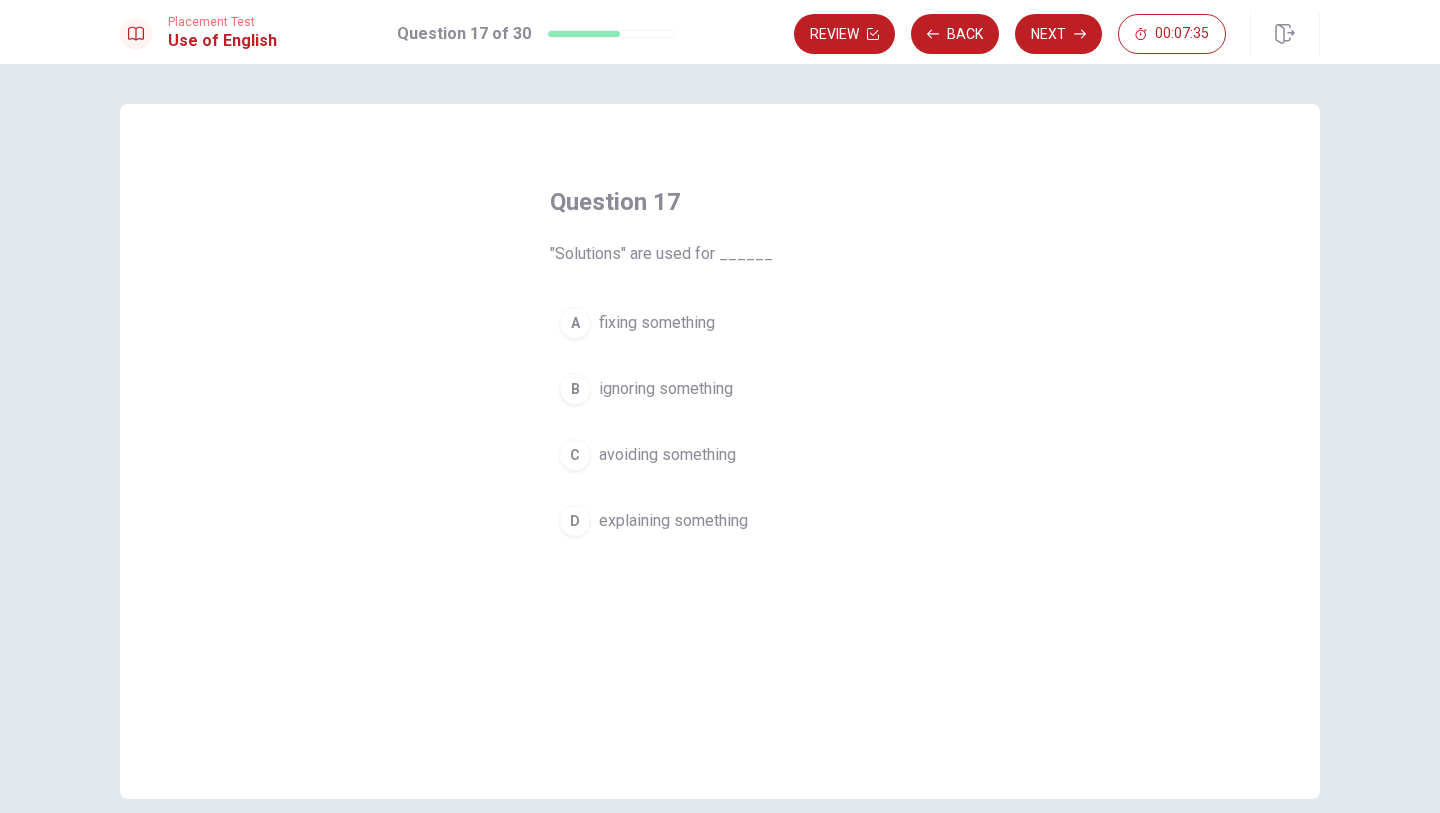 click on "fixing something" at bounding box center (657, 323) 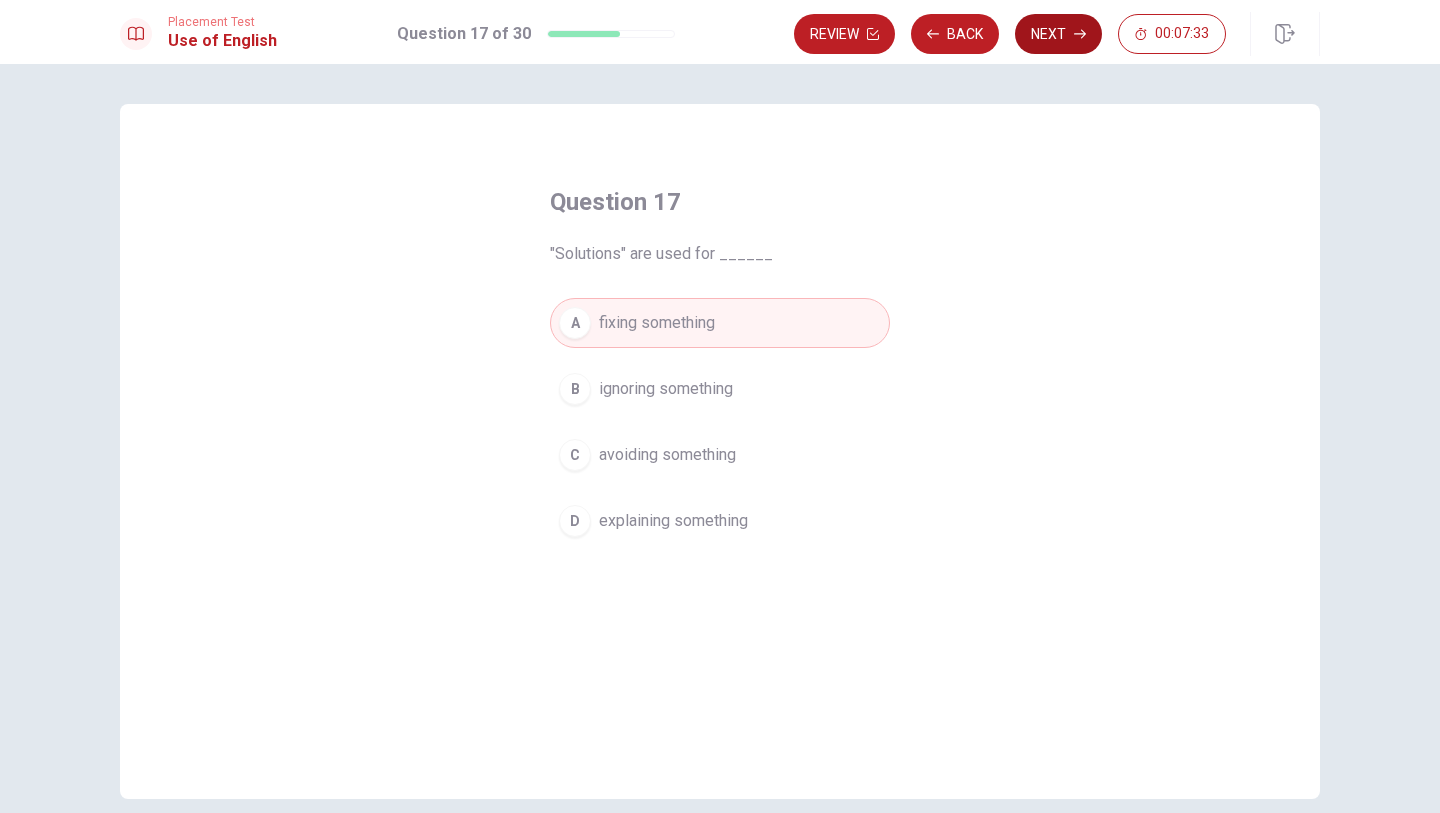 click on "Next" at bounding box center [1058, 34] 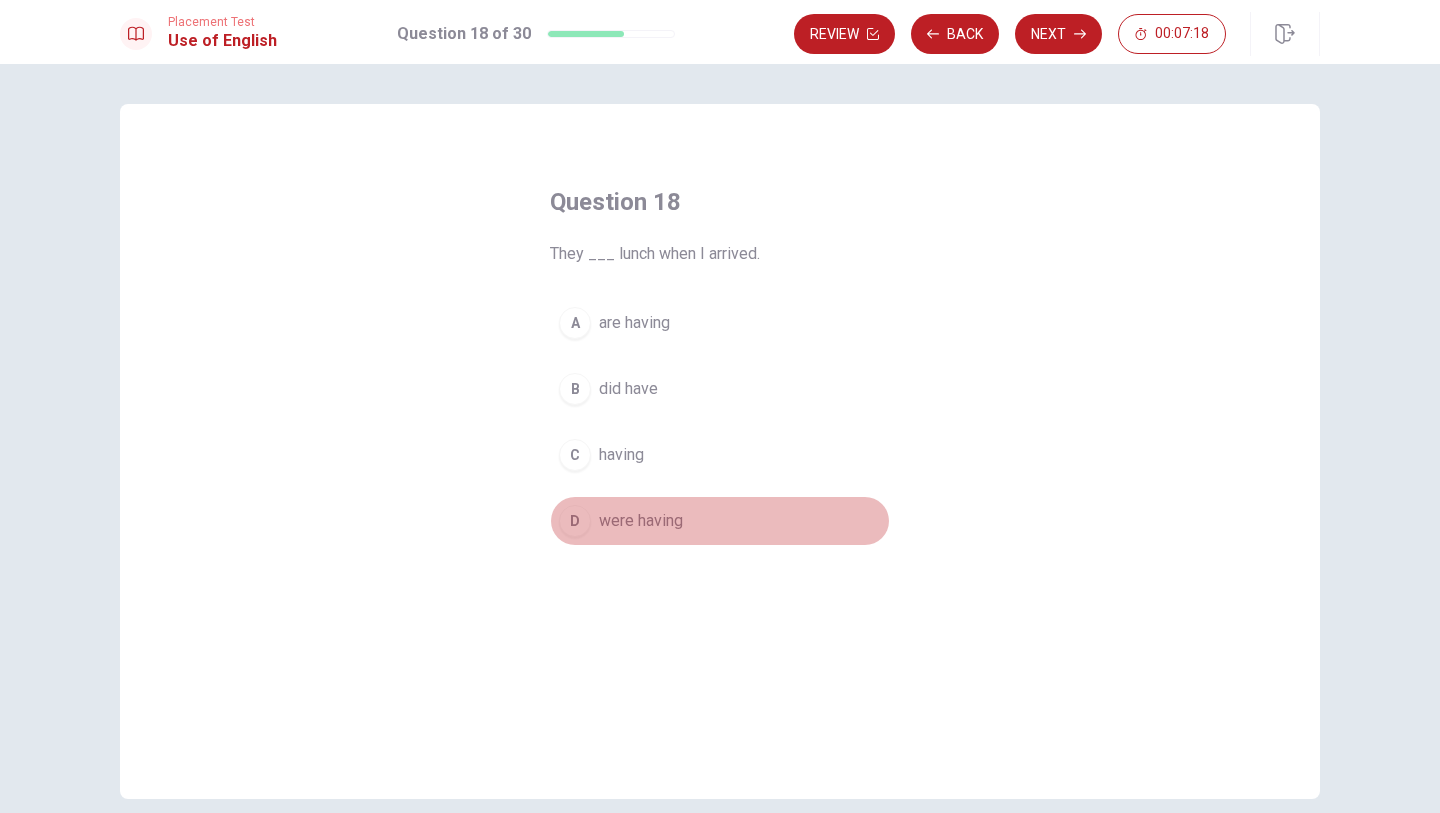 click on "were having" at bounding box center [641, 521] 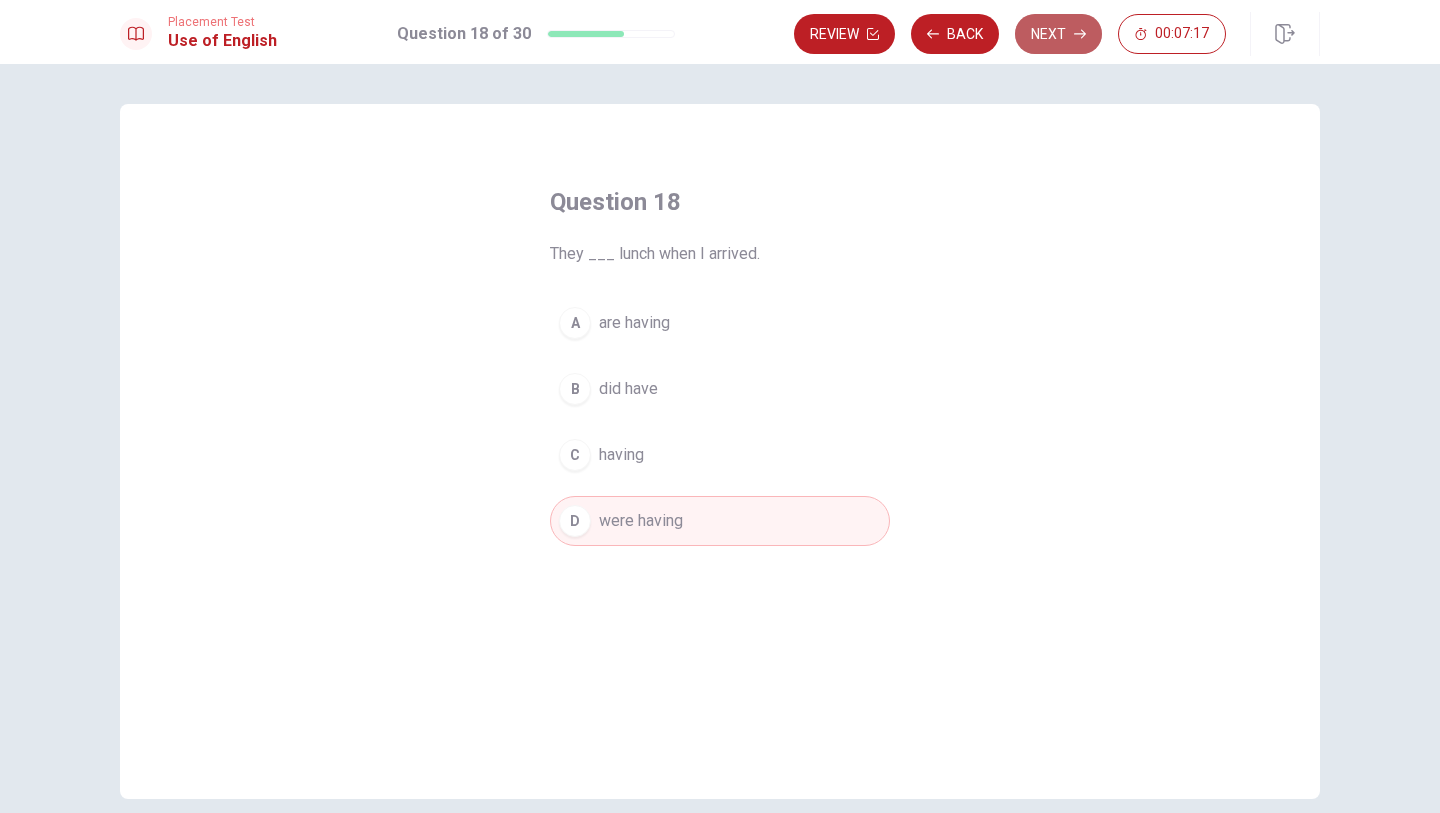 click on "Next" at bounding box center [1058, 34] 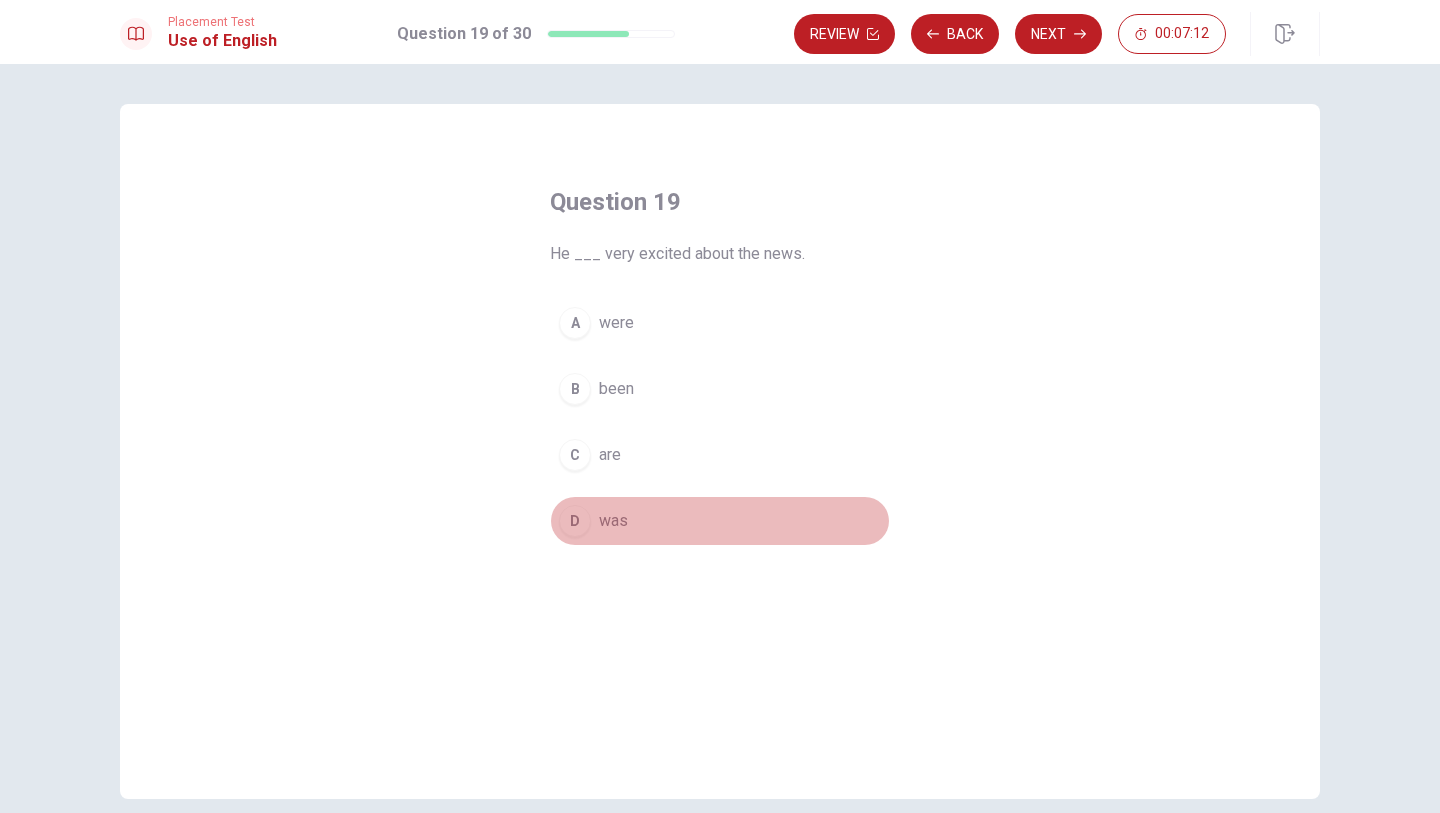 click on "was" at bounding box center [613, 521] 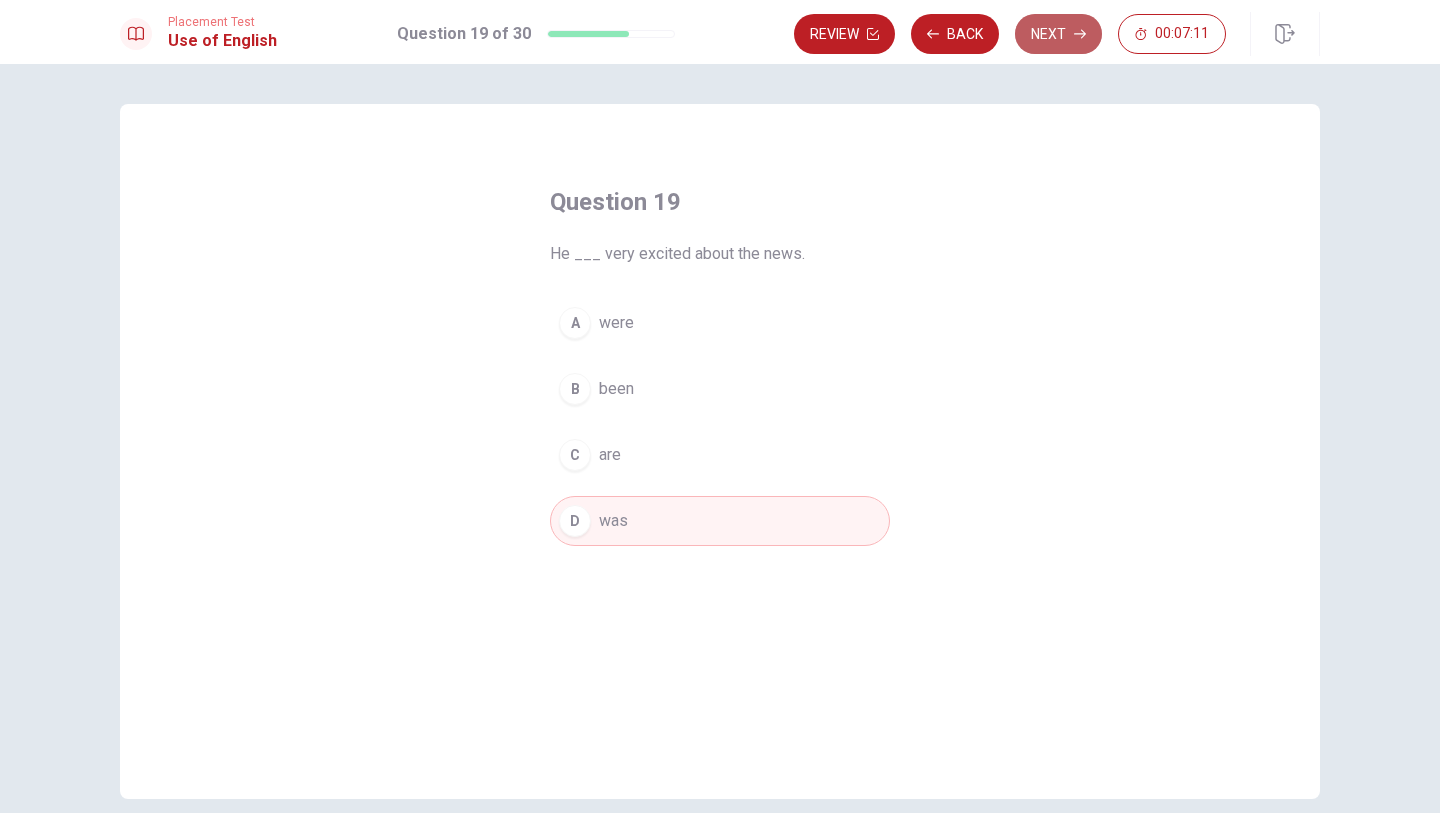 click on "Next" at bounding box center (1058, 34) 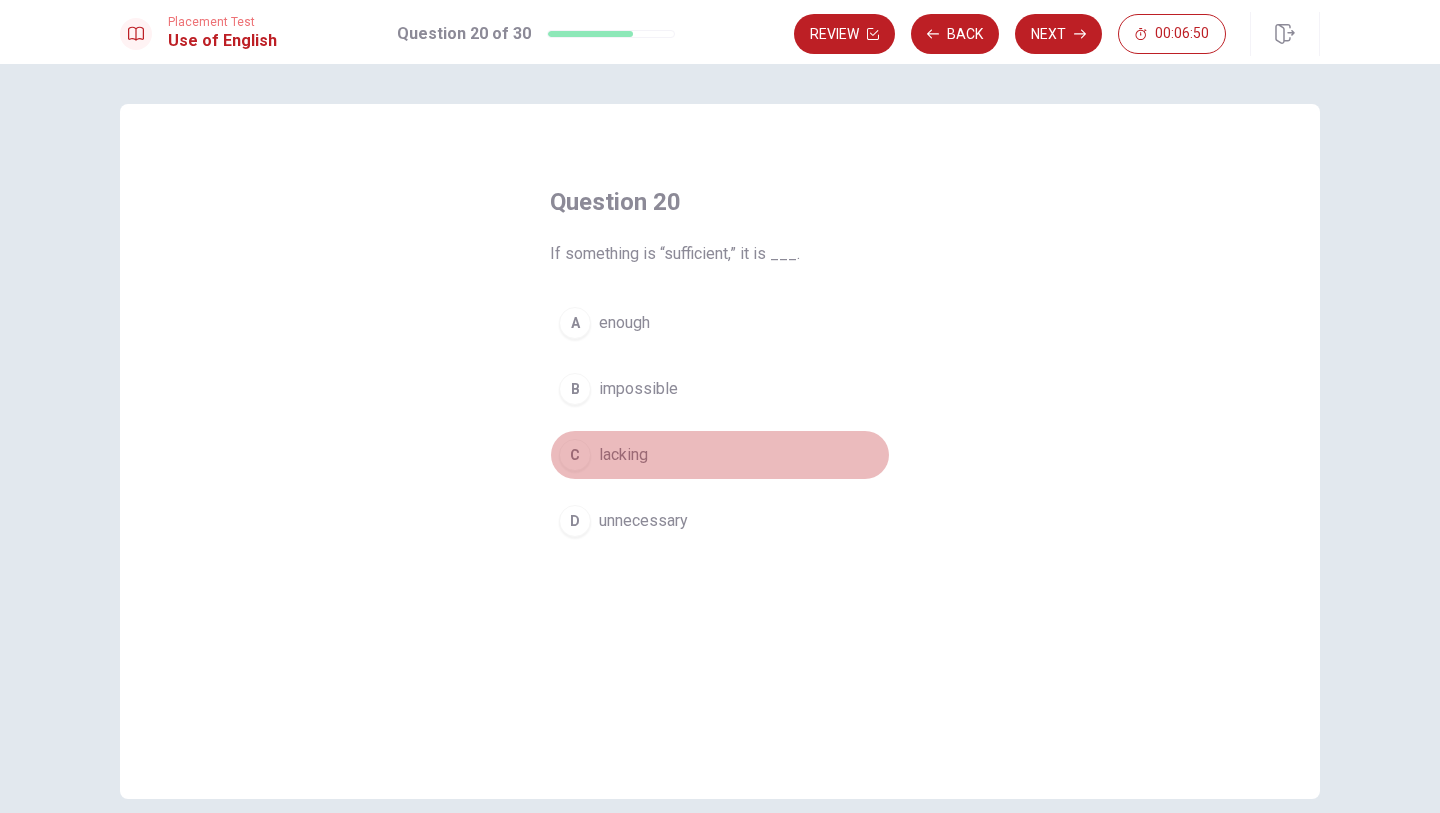 click on "lacking" at bounding box center [623, 455] 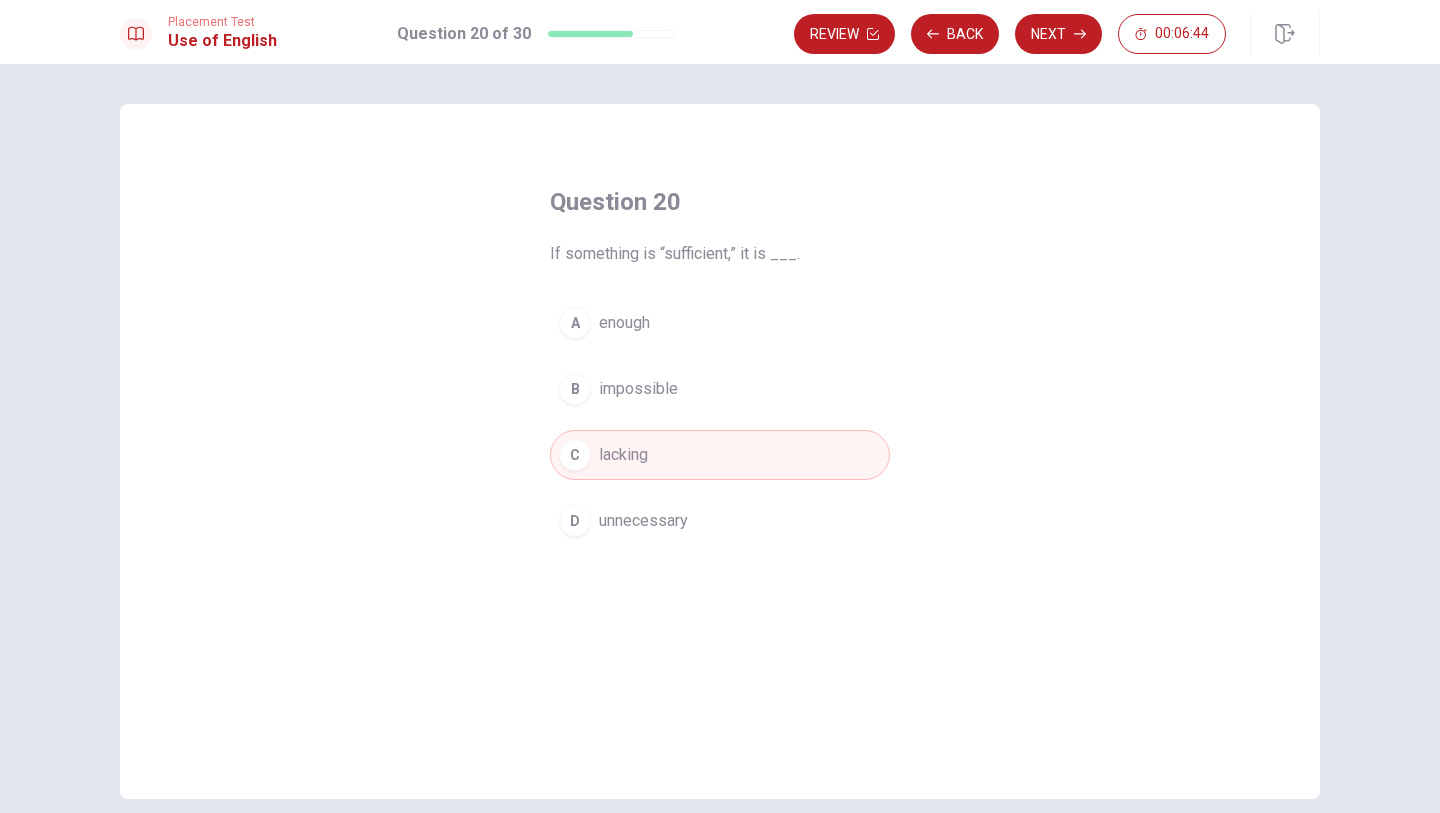 drag, startPoint x: 666, startPoint y: 250, endPoint x: 734, endPoint y: 251, distance: 68.007355 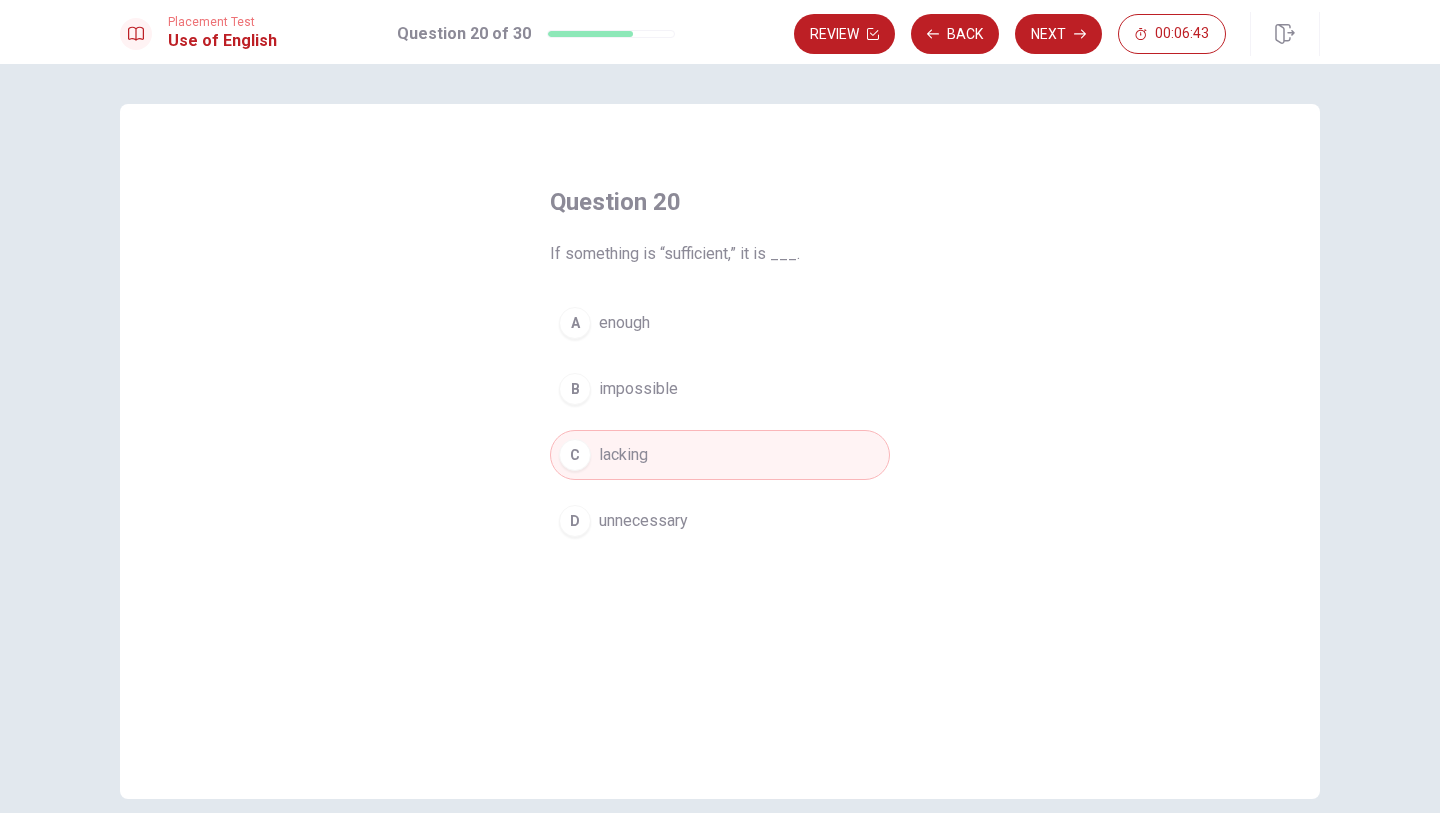 drag, startPoint x: 728, startPoint y: 253, endPoint x: 649, endPoint y: 253, distance: 79 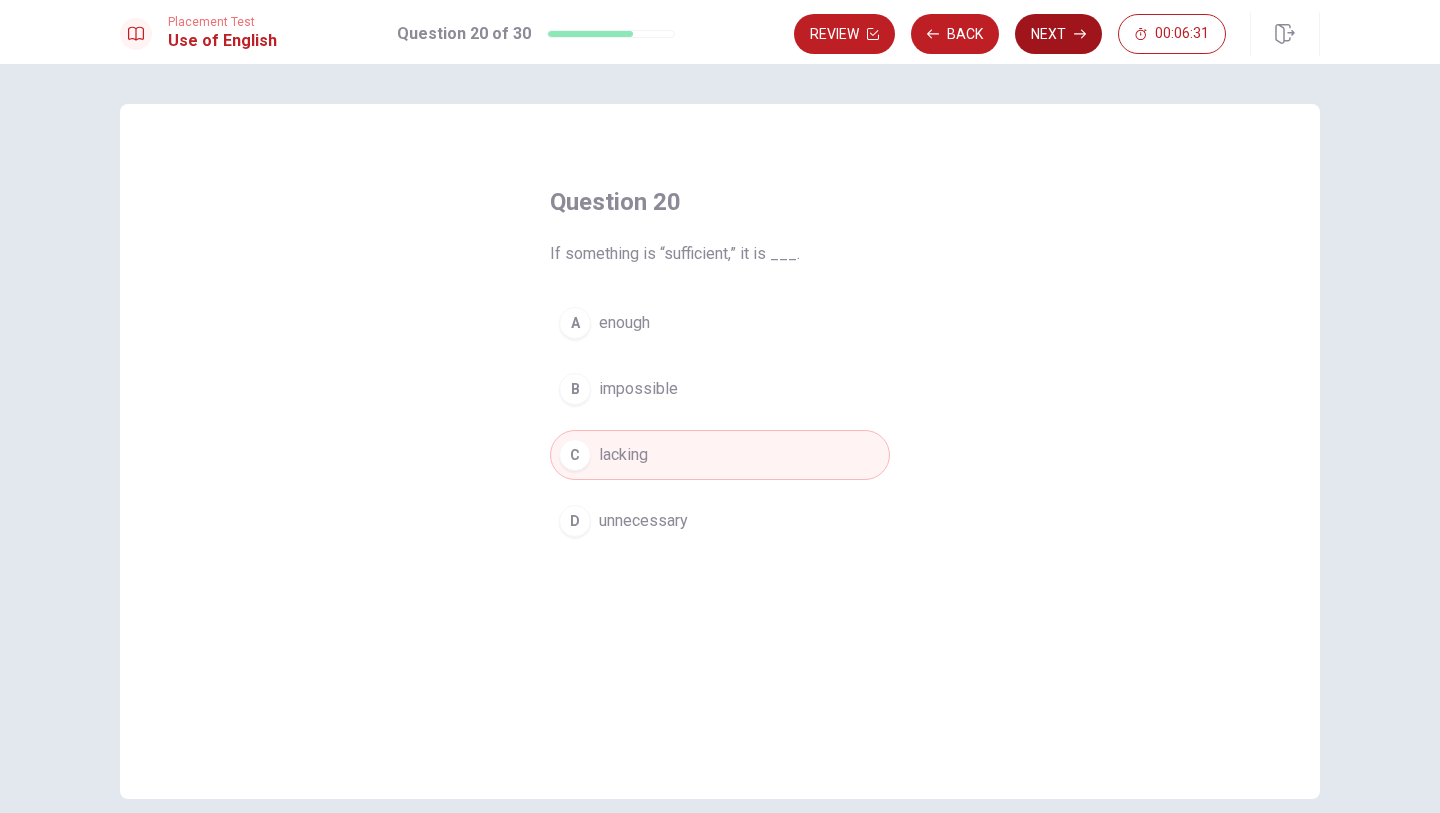 click on "Next" at bounding box center (1058, 34) 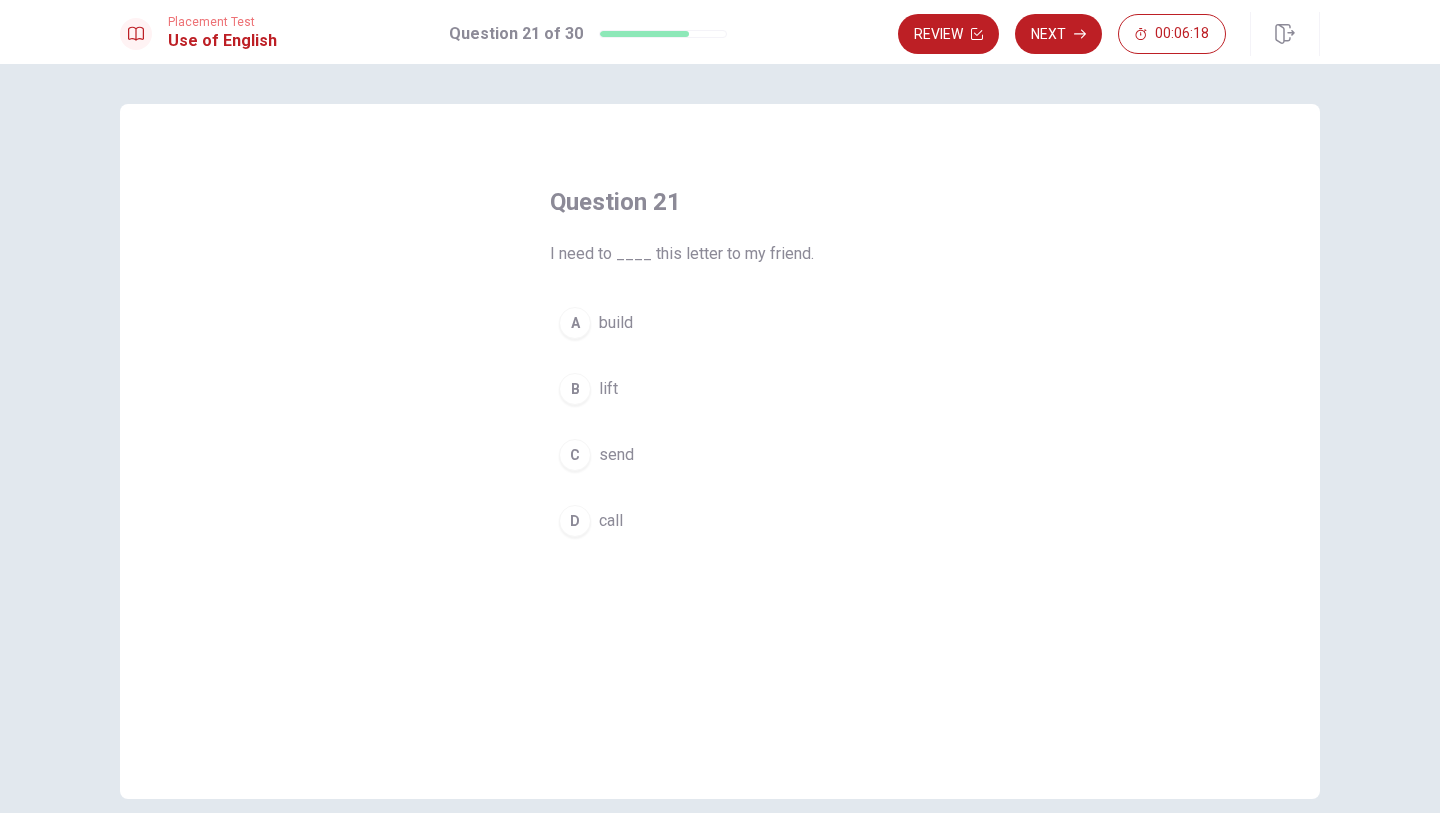 click on "send" at bounding box center [616, 455] 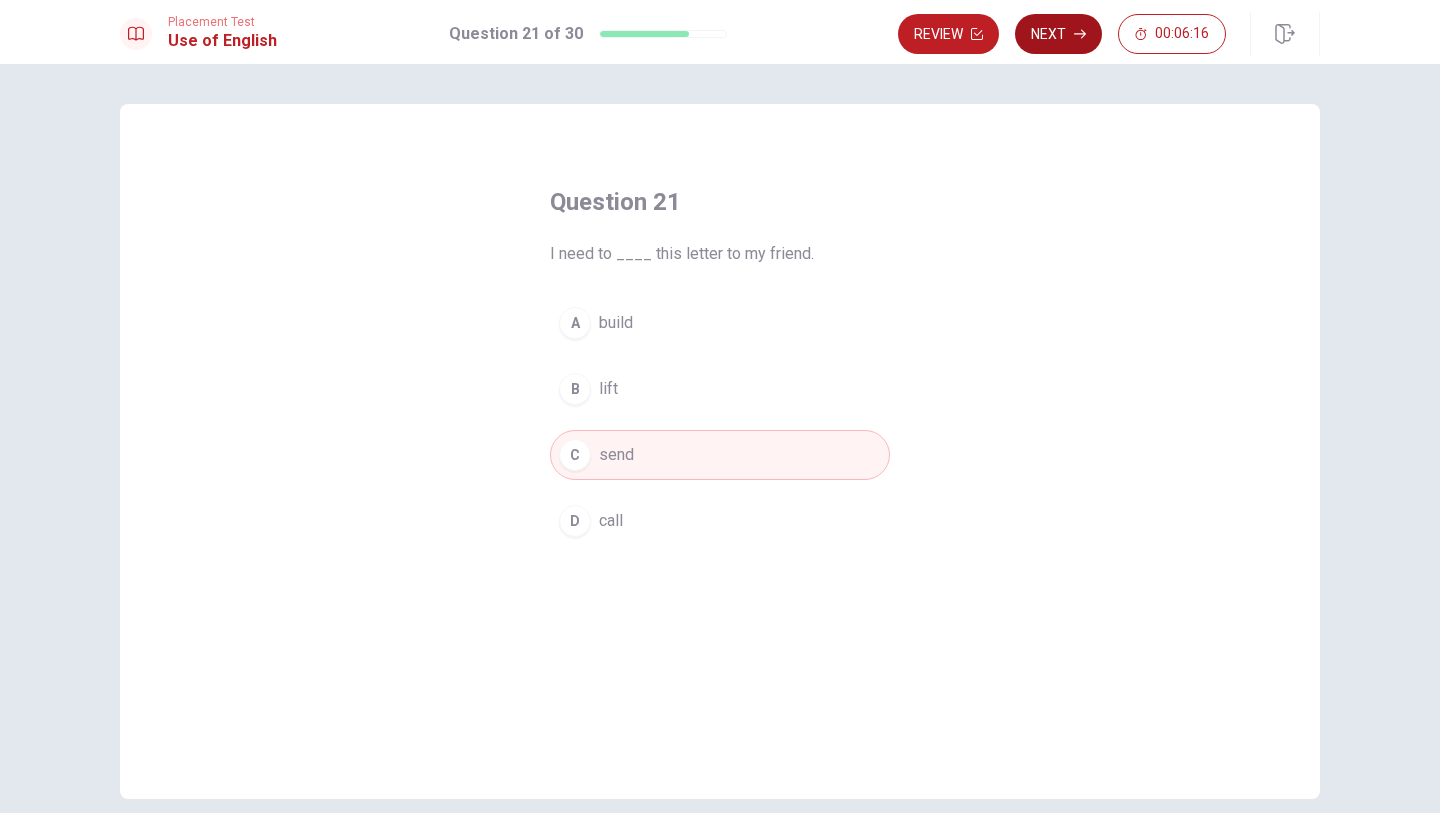 click on "Next" at bounding box center (1058, 34) 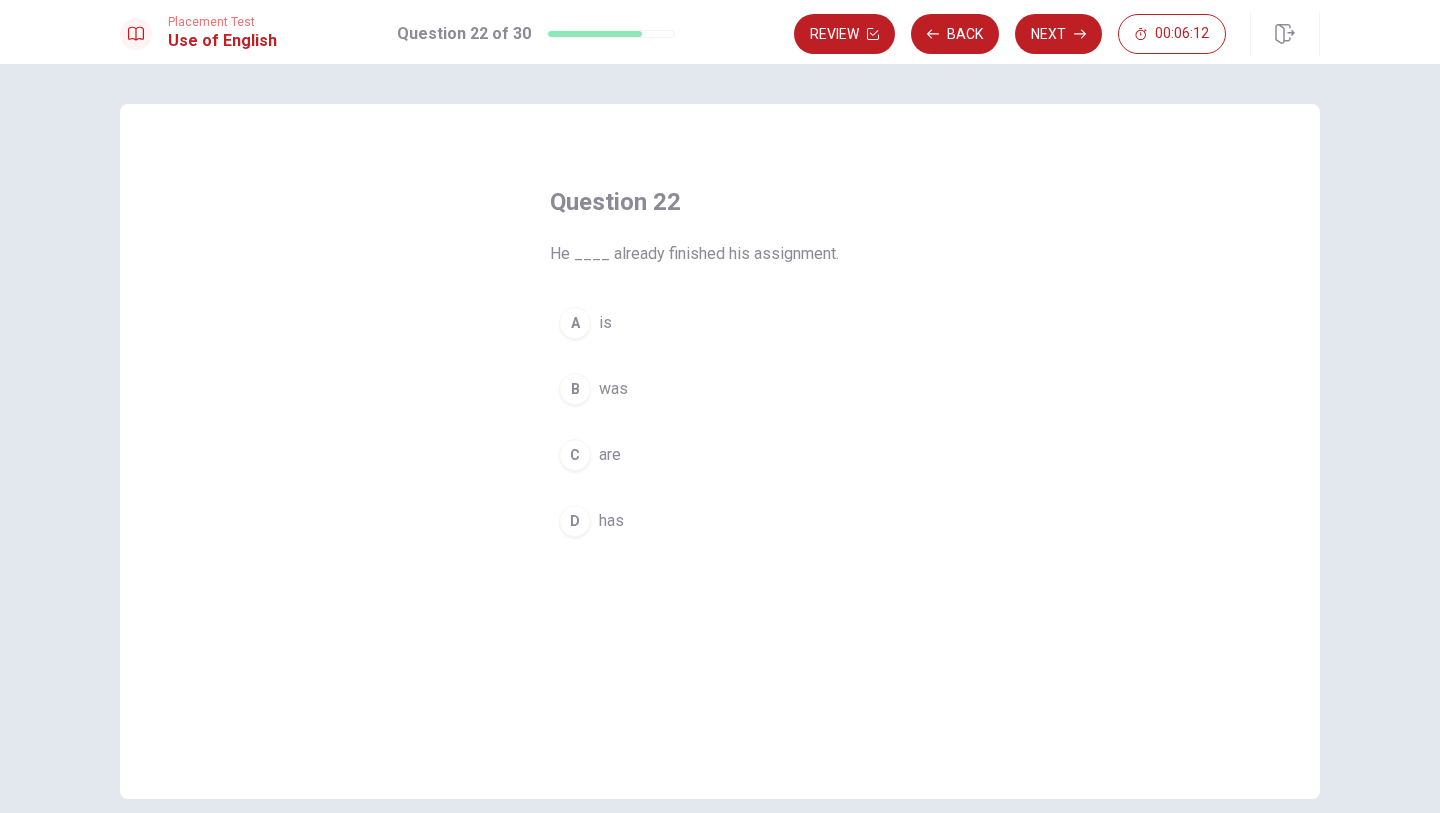 click on "was" at bounding box center [613, 389] 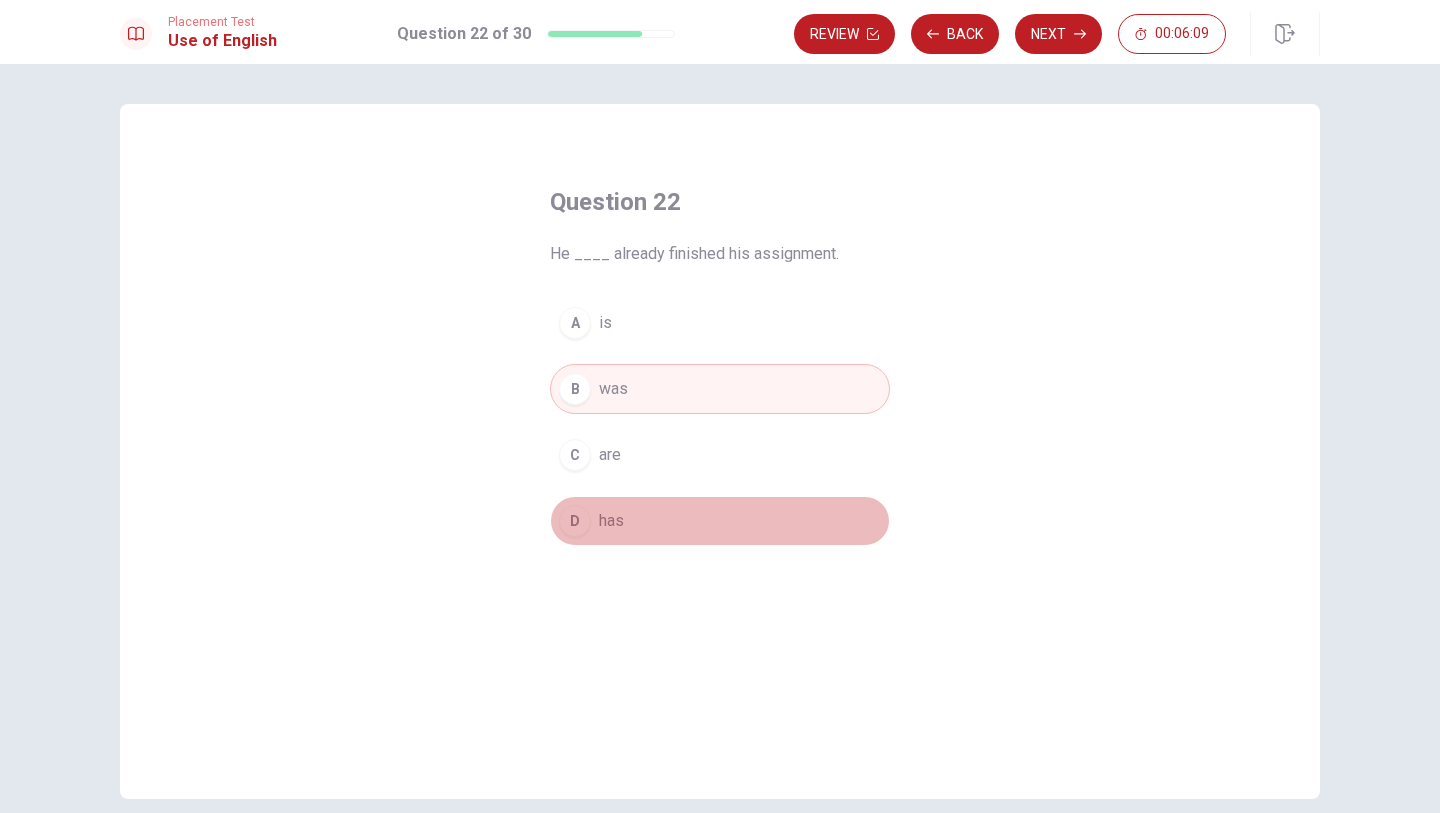 click on "D has" at bounding box center (720, 521) 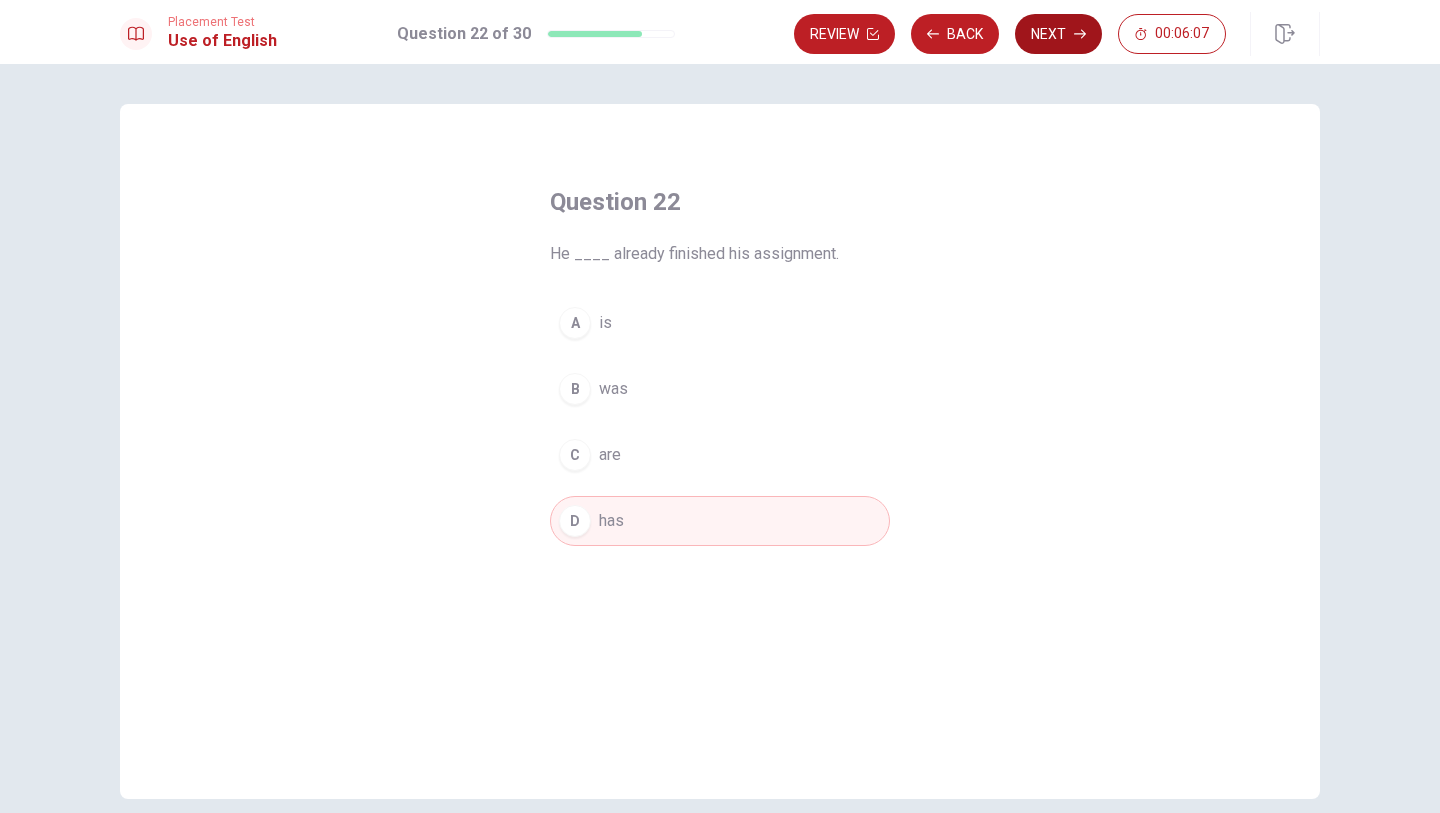 click on "Next" at bounding box center (1058, 34) 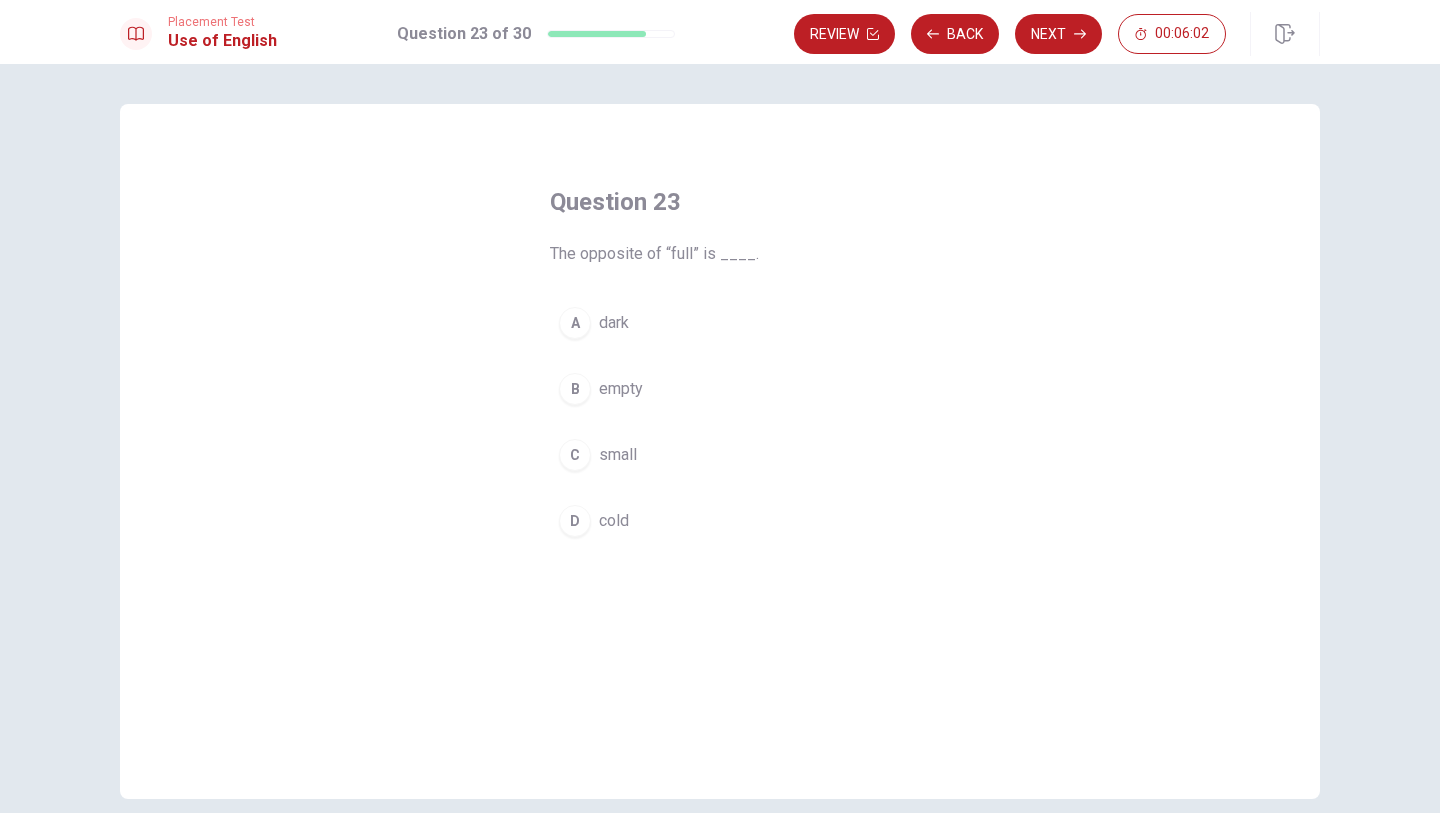 click on "empty" at bounding box center [621, 389] 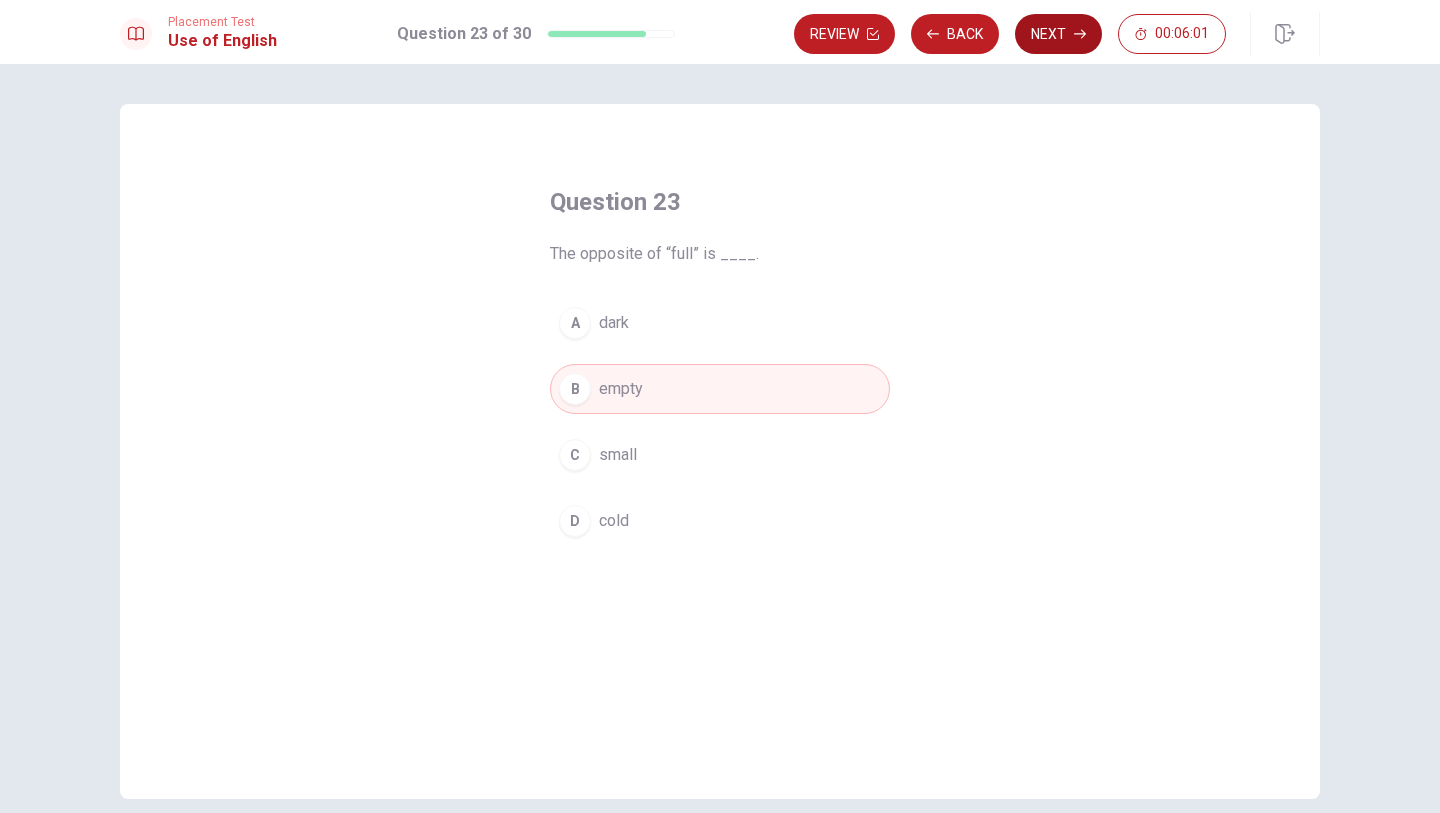 click on "Next" at bounding box center [1058, 34] 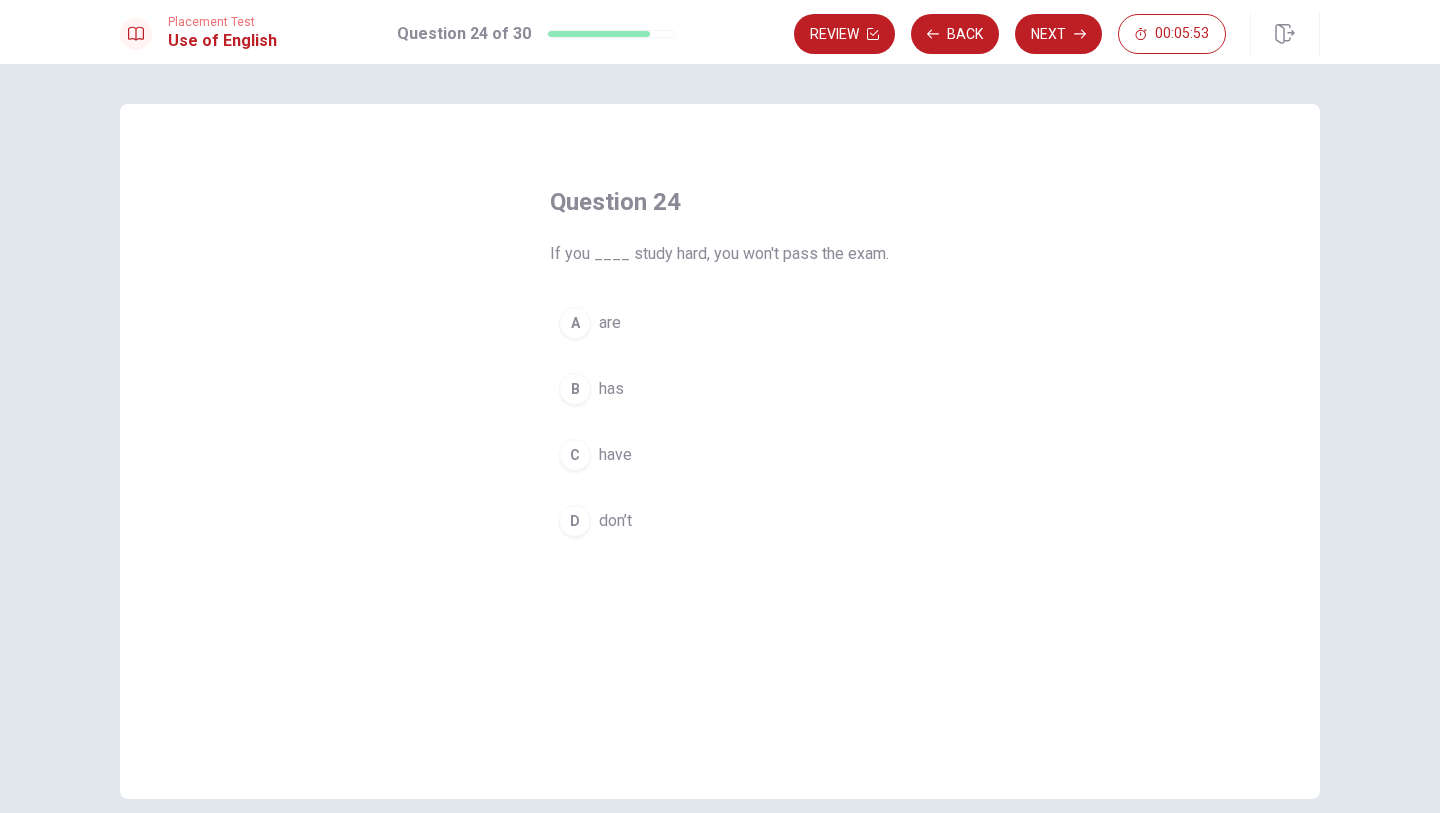click on "D" at bounding box center [575, 521] 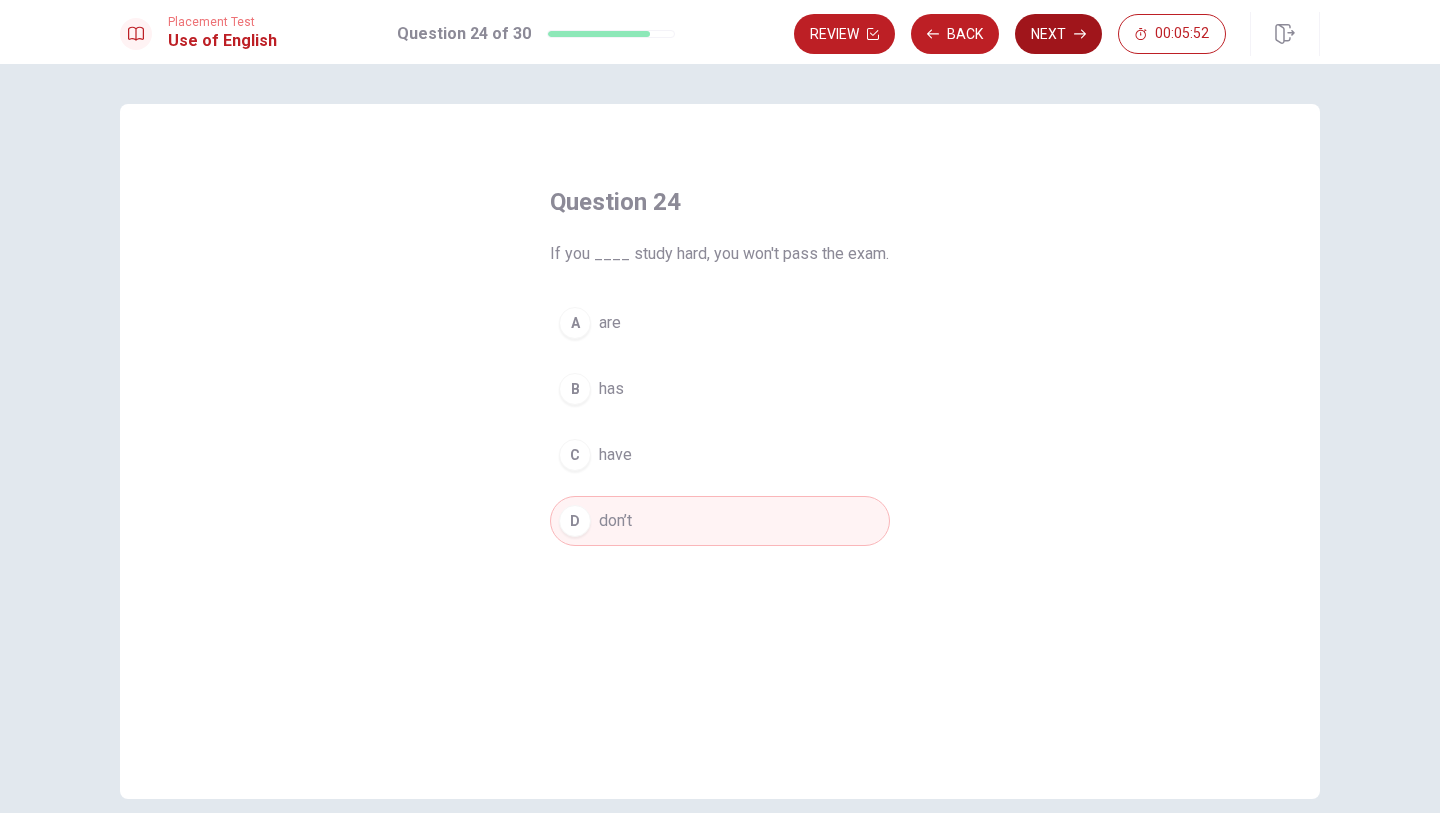 click on "Next" at bounding box center (1058, 34) 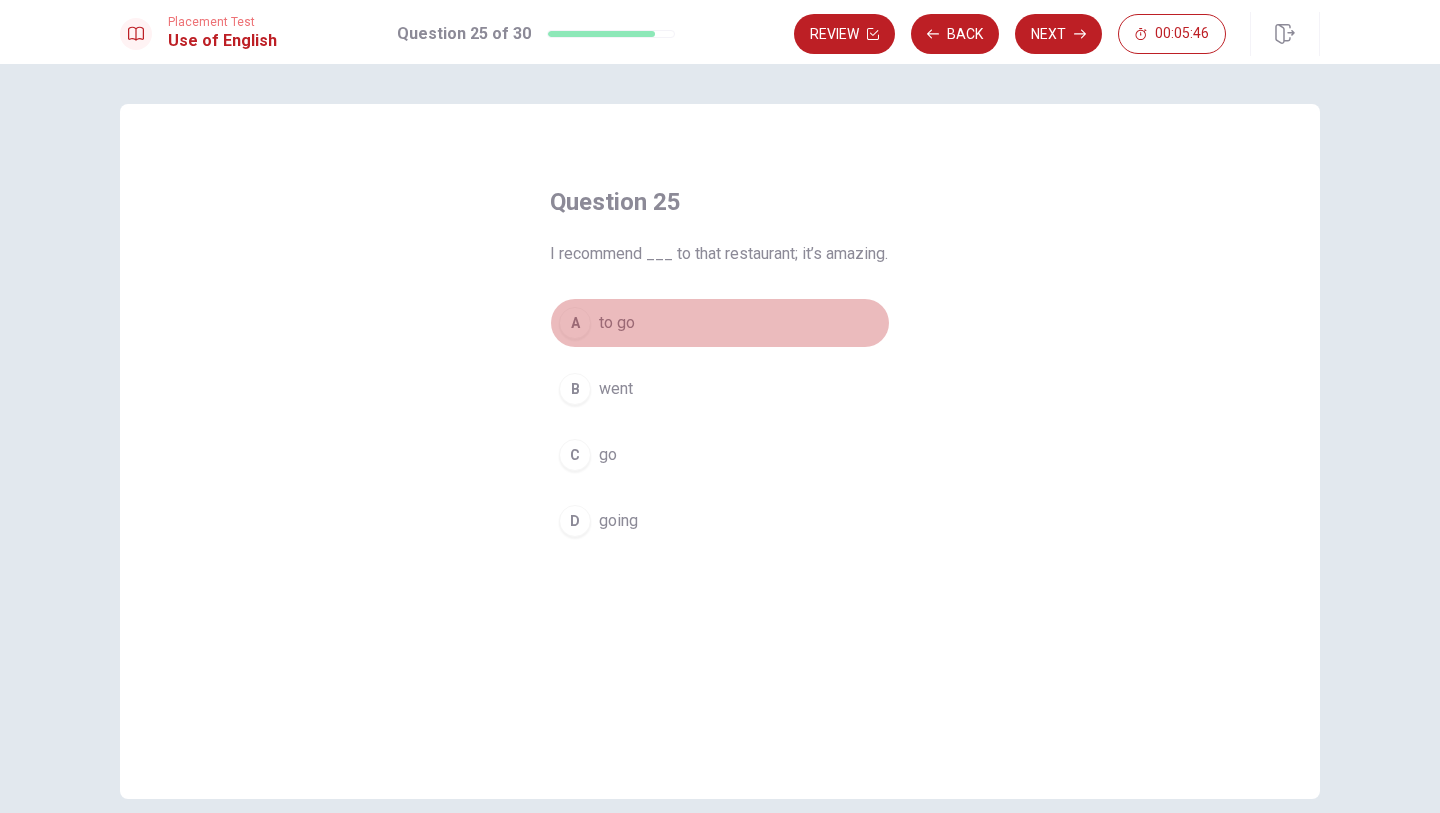 click on "A to go" at bounding box center (720, 323) 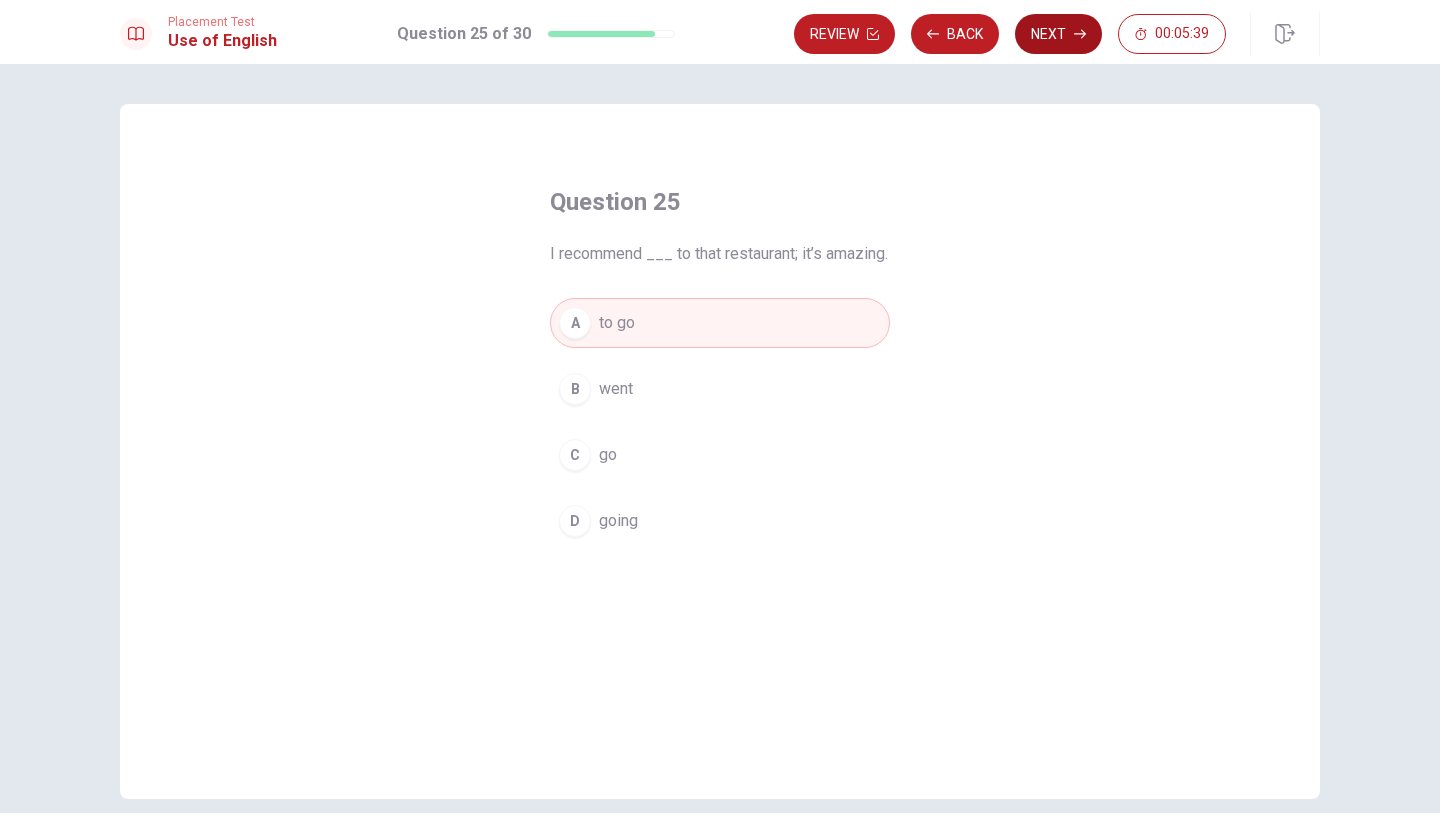 click on "Next" at bounding box center [1058, 34] 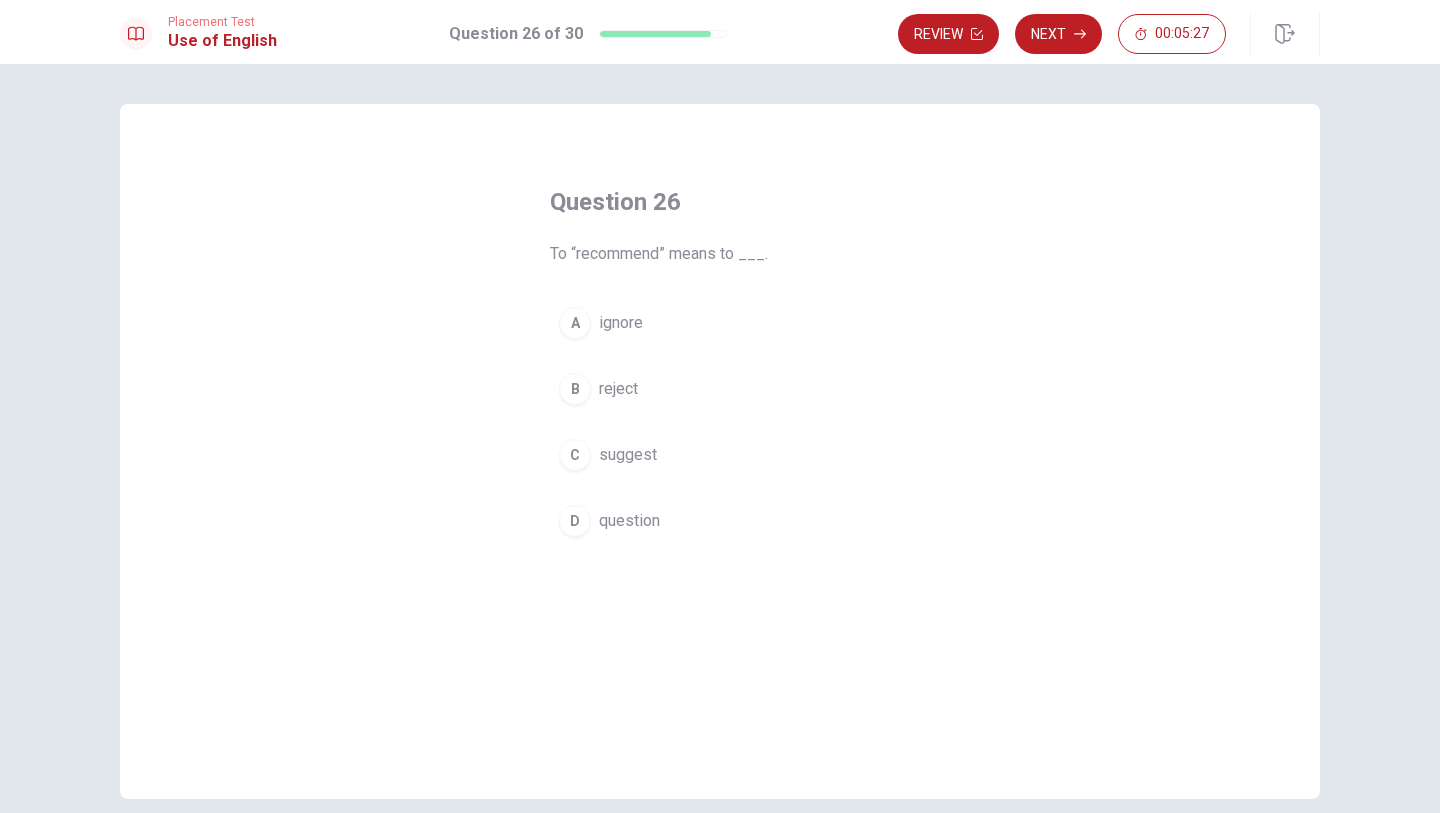 click on "suggest" at bounding box center (628, 455) 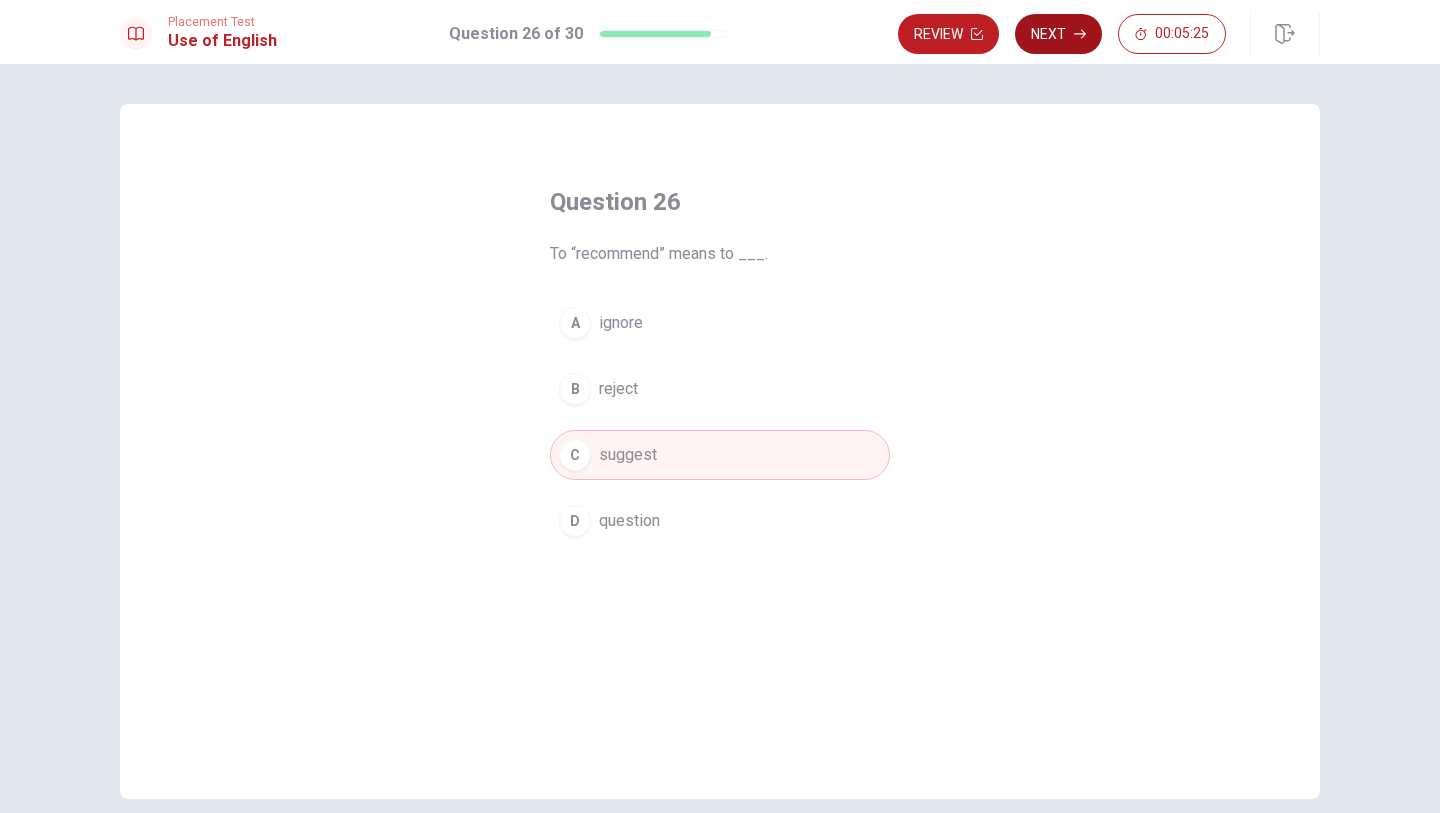 click on "Next" at bounding box center (1058, 34) 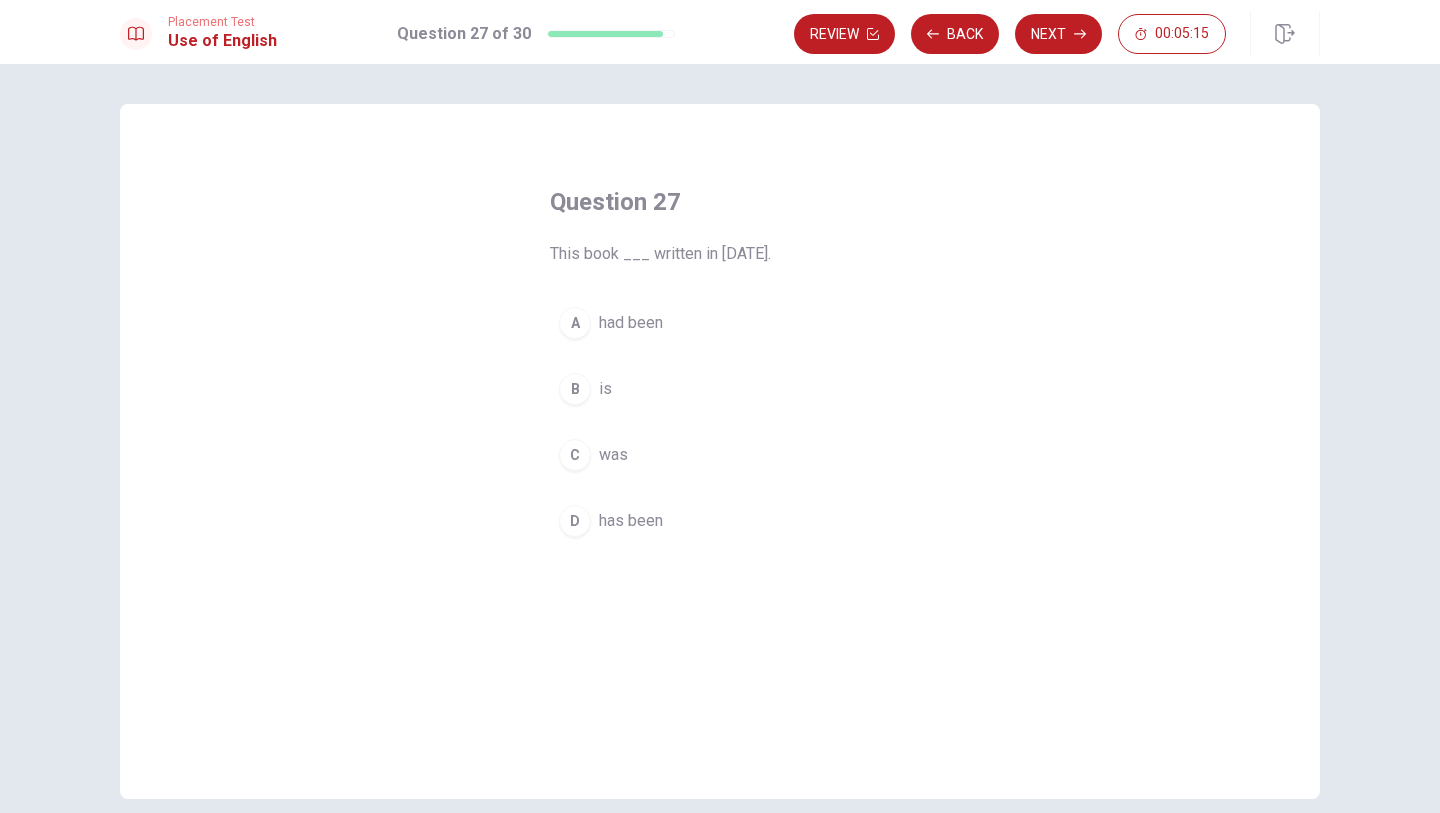 click on "C was" at bounding box center [720, 455] 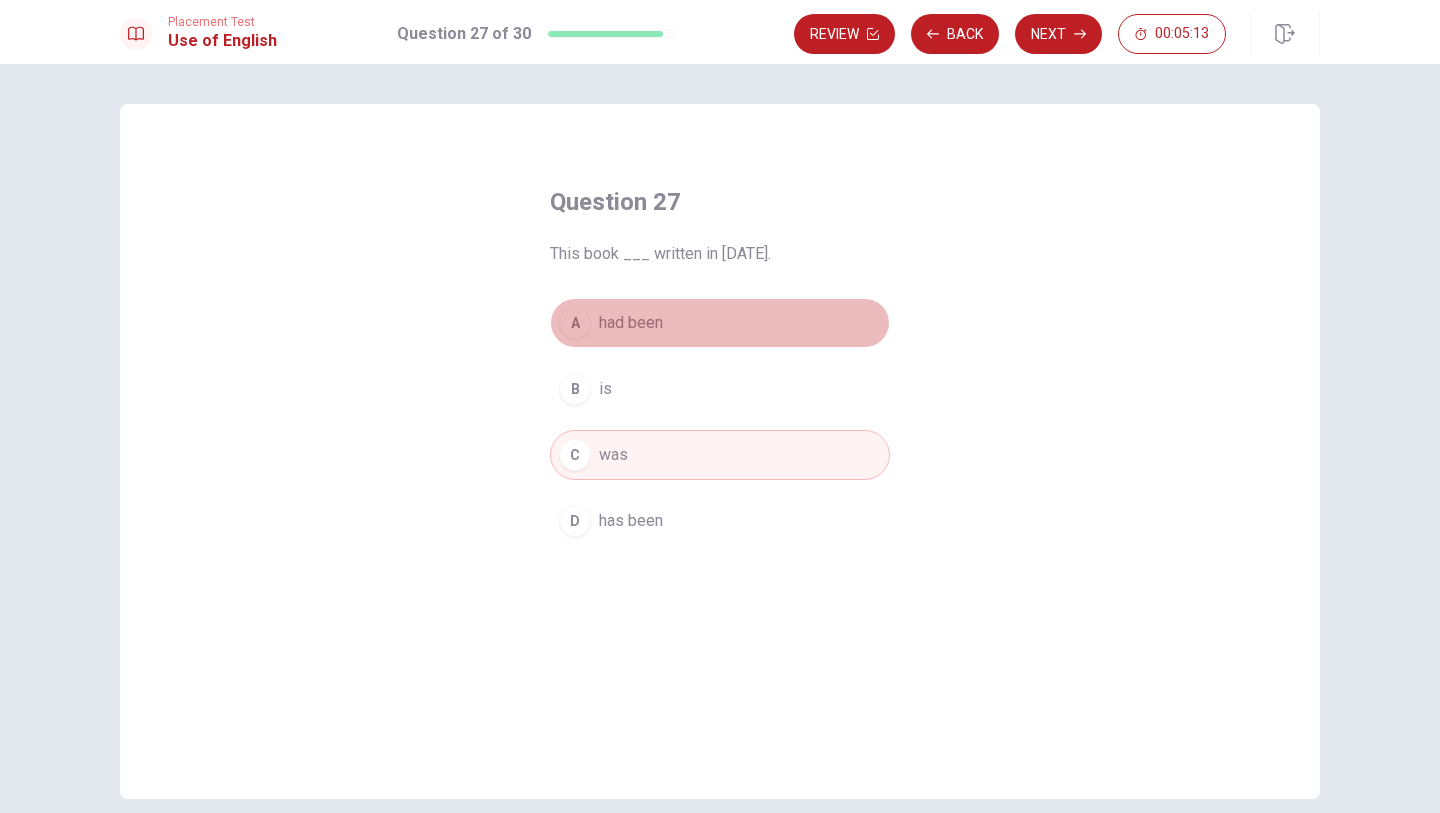 click on "A had been" at bounding box center (720, 323) 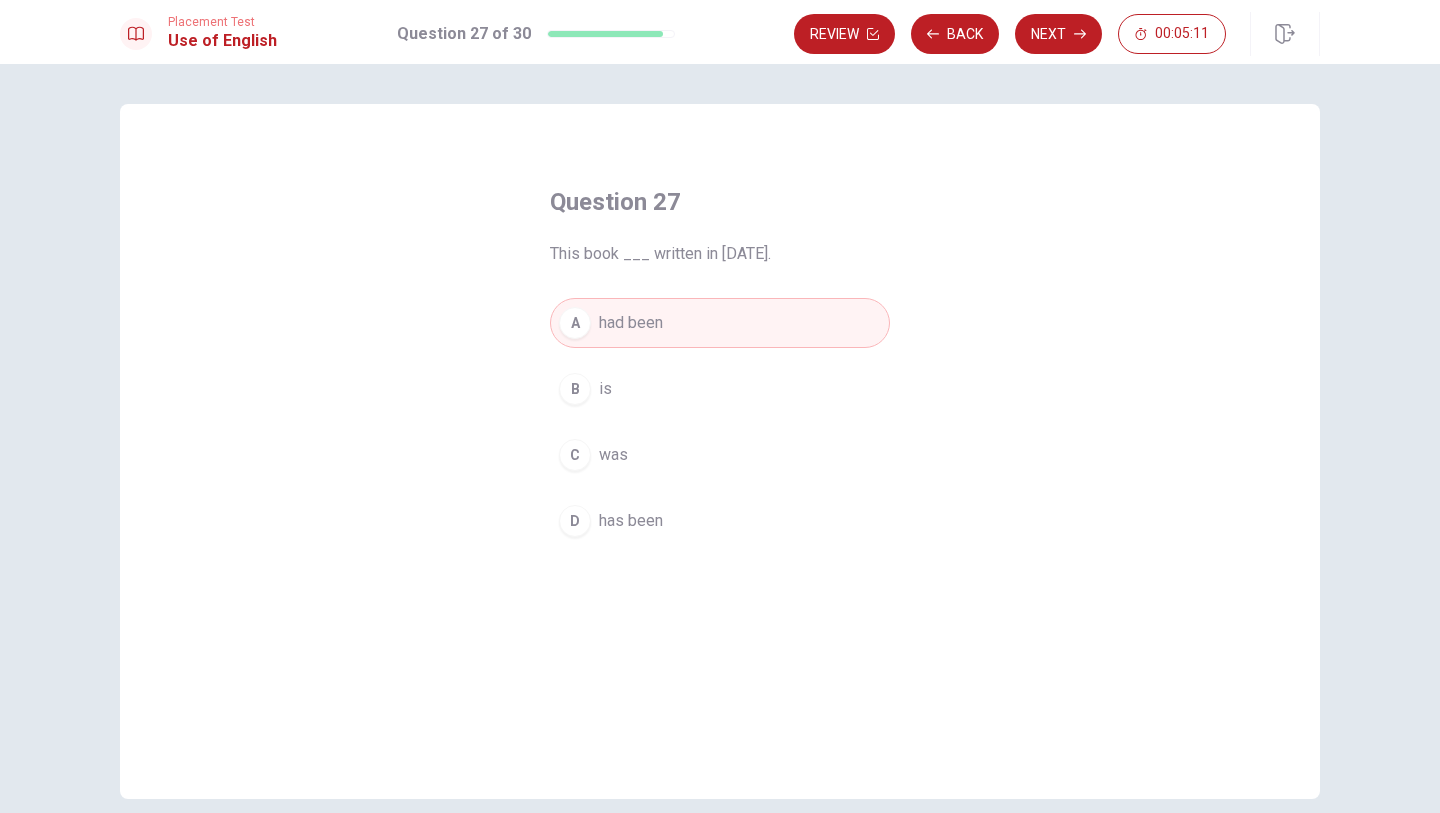 click on "C was" at bounding box center (720, 455) 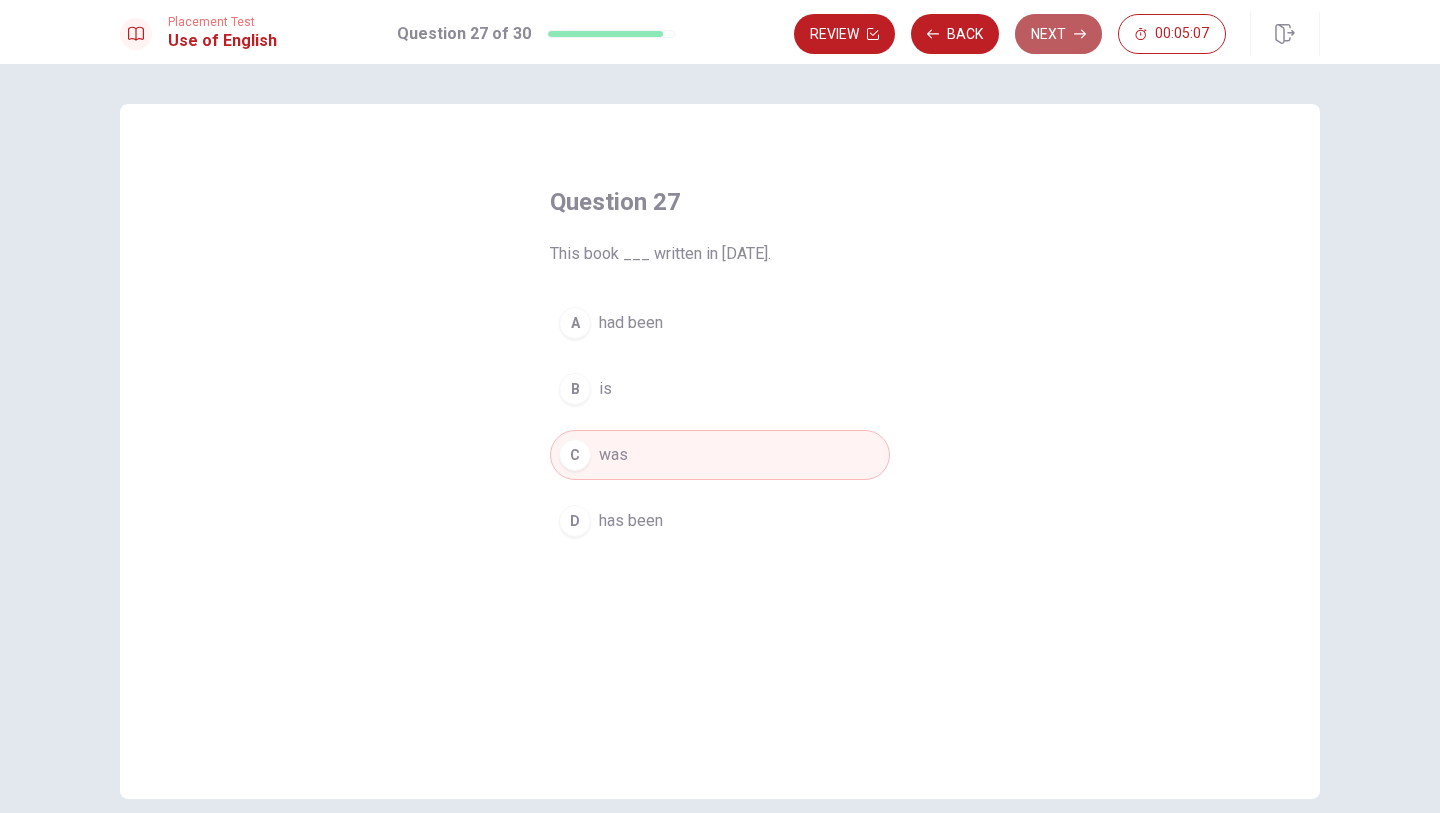 click on "Next" at bounding box center [1058, 34] 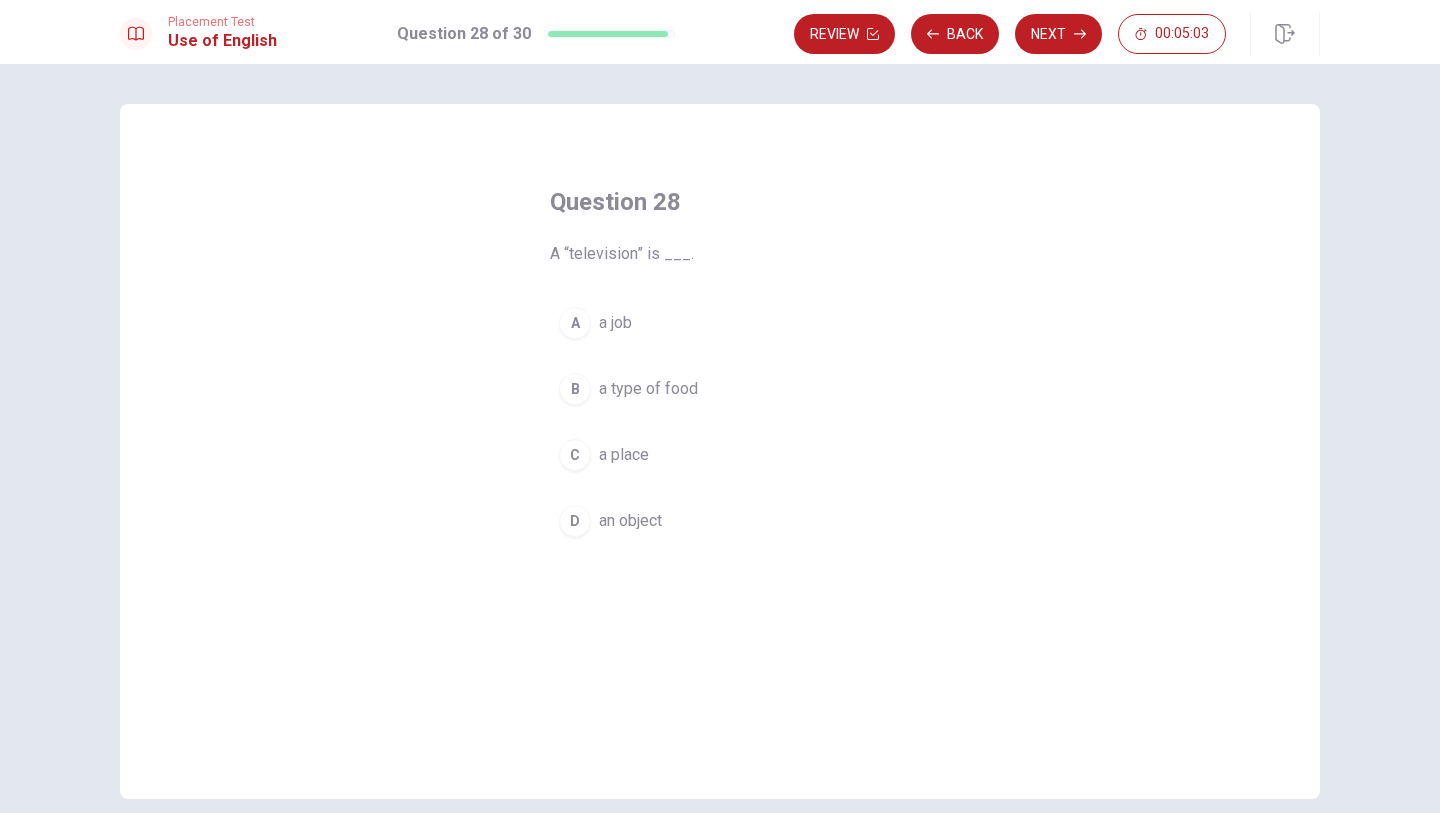 click on "an object" at bounding box center (630, 521) 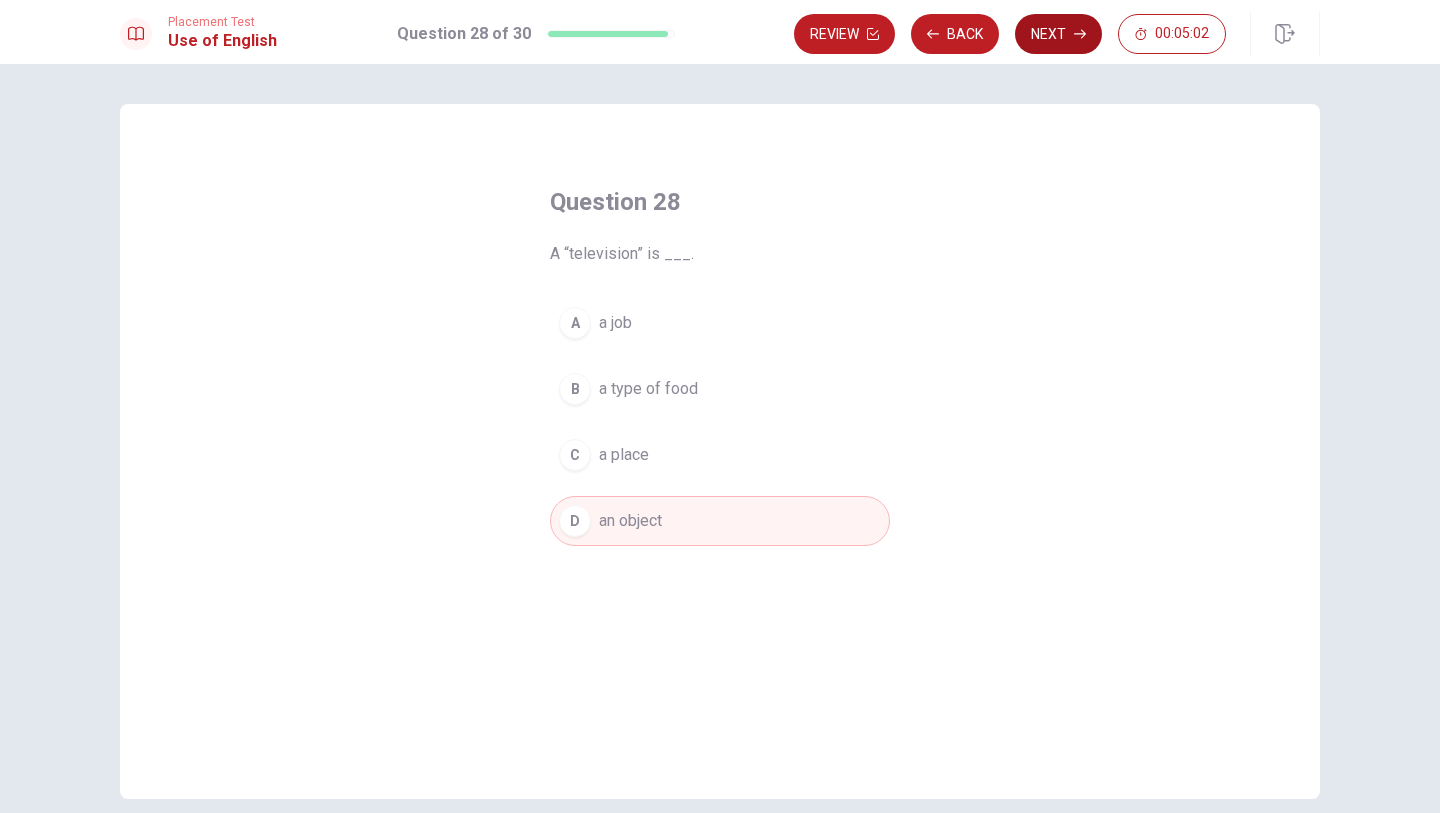click on "Next" at bounding box center [1058, 34] 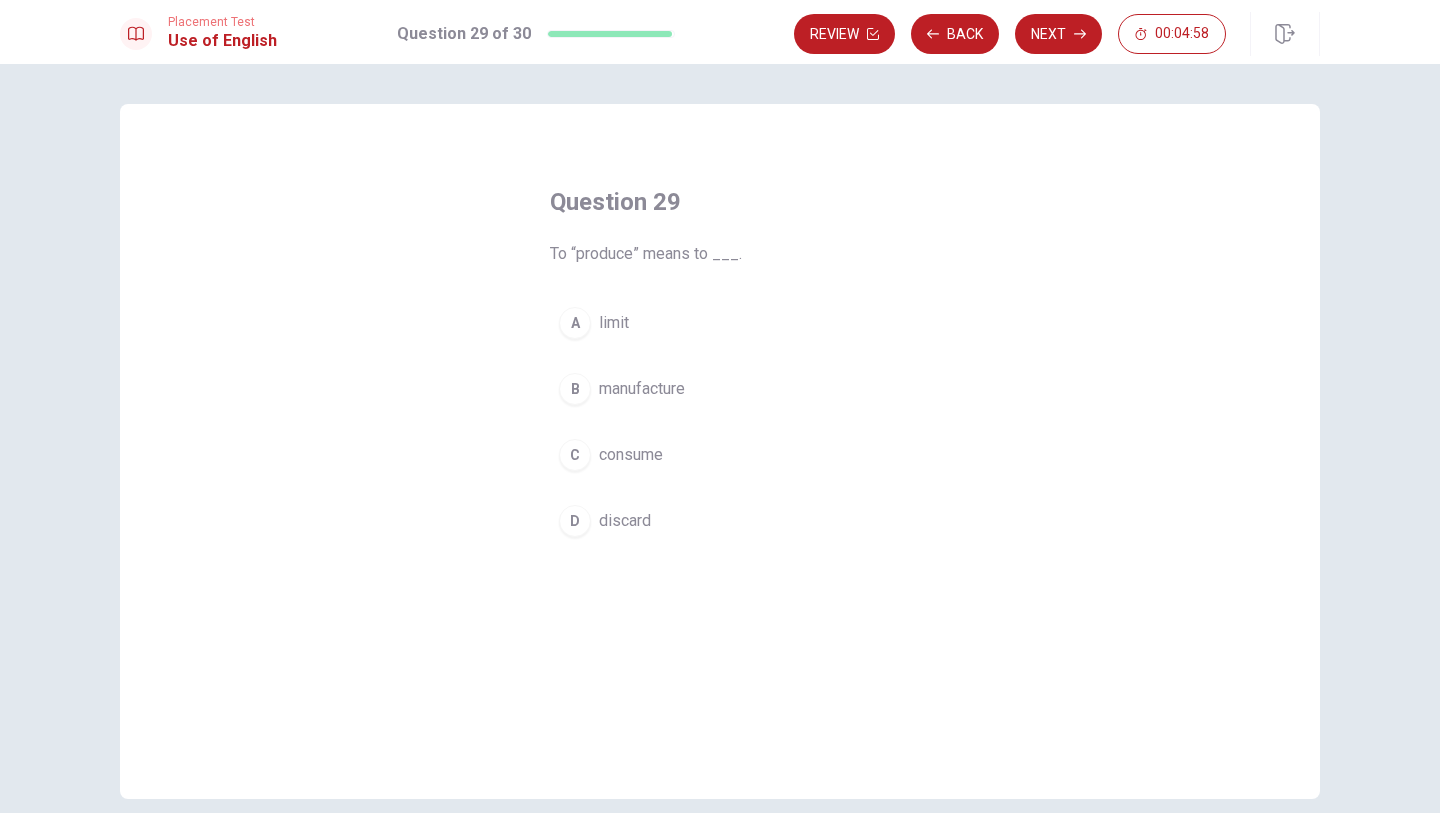 click on "B manufacture" at bounding box center [720, 389] 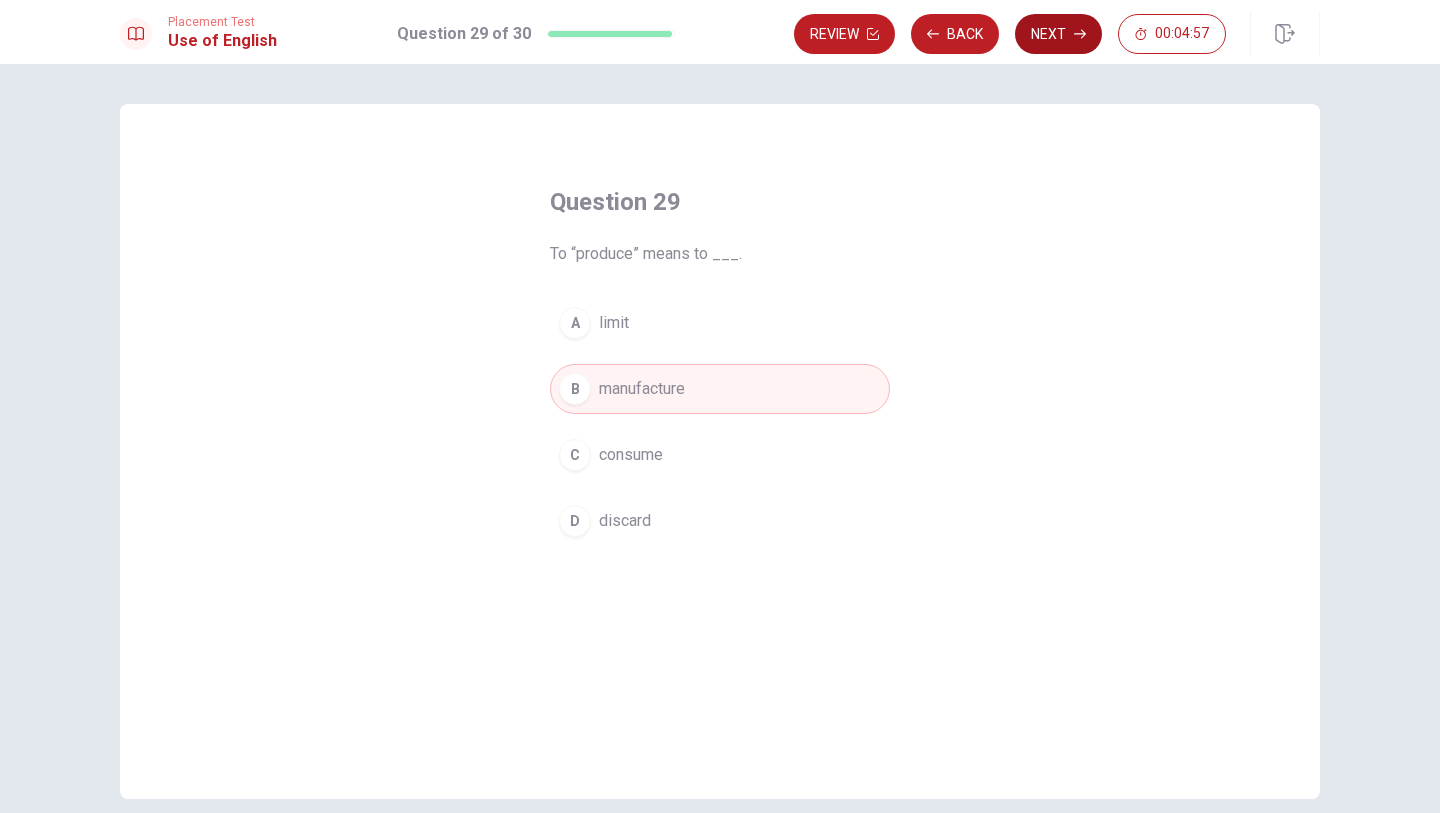 click on "Next" at bounding box center [1058, 34] 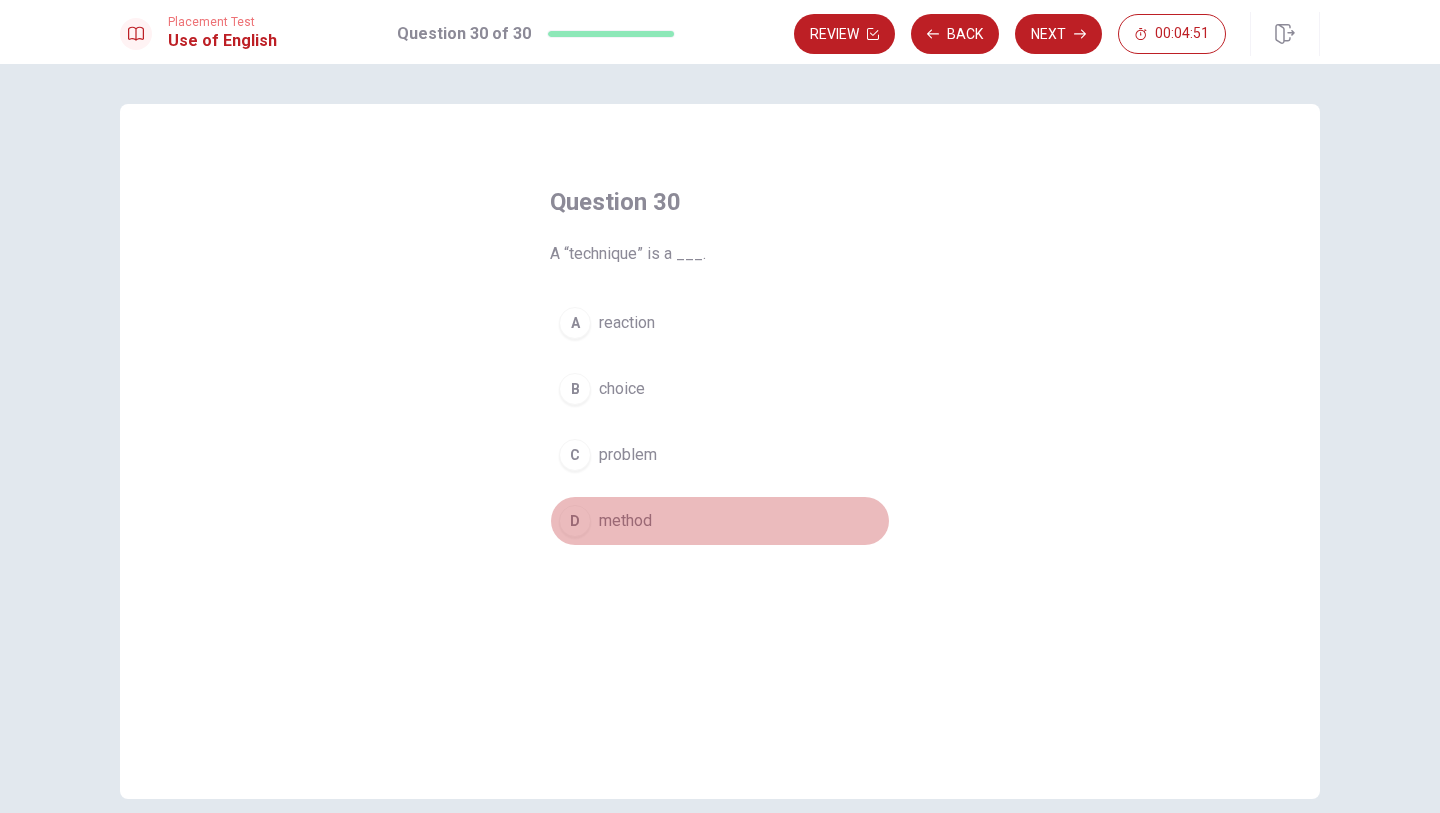 click on "method" at bounding box center [625, 521] 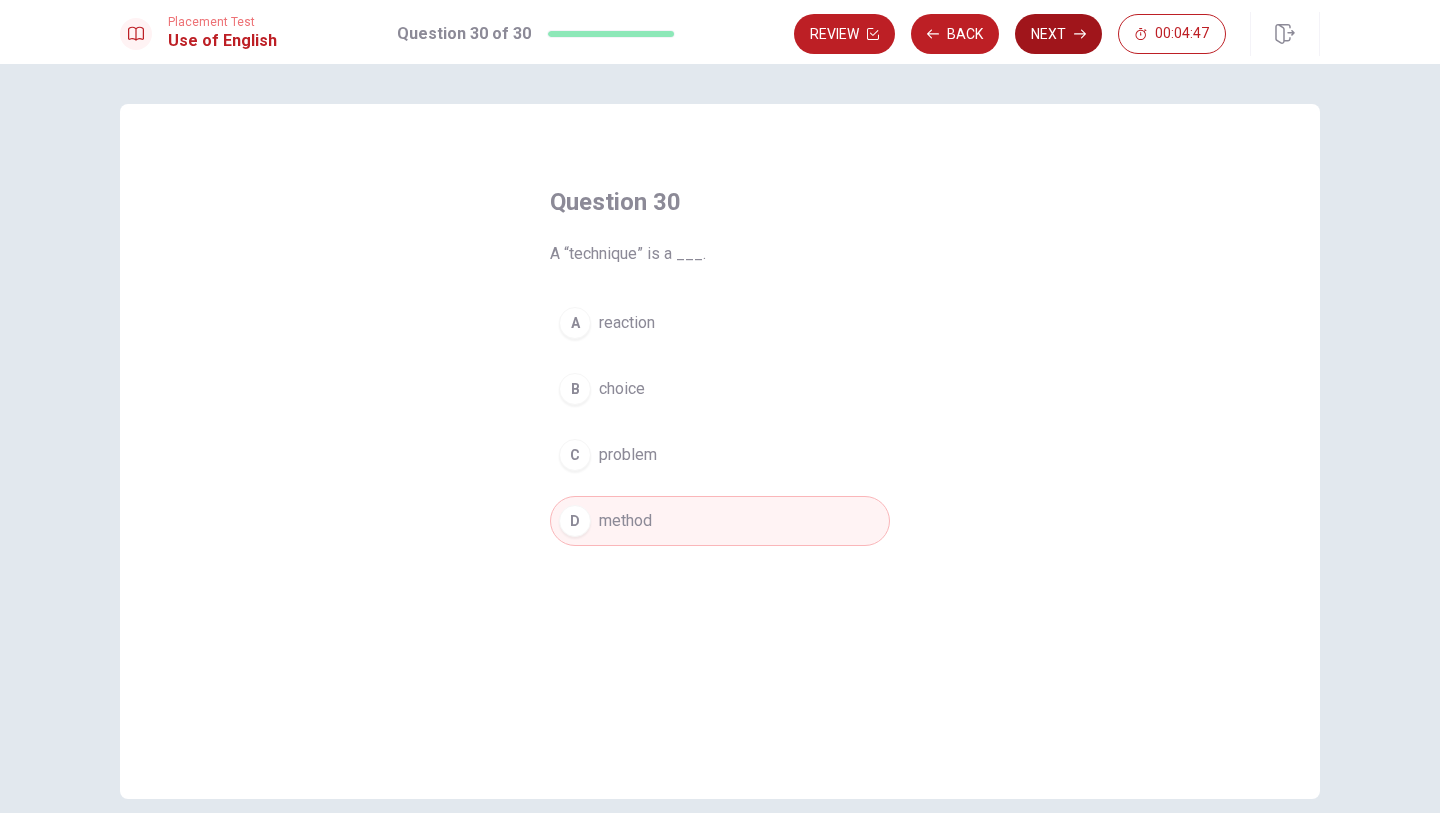 click on "Next" at bounding box center (1058, 34) 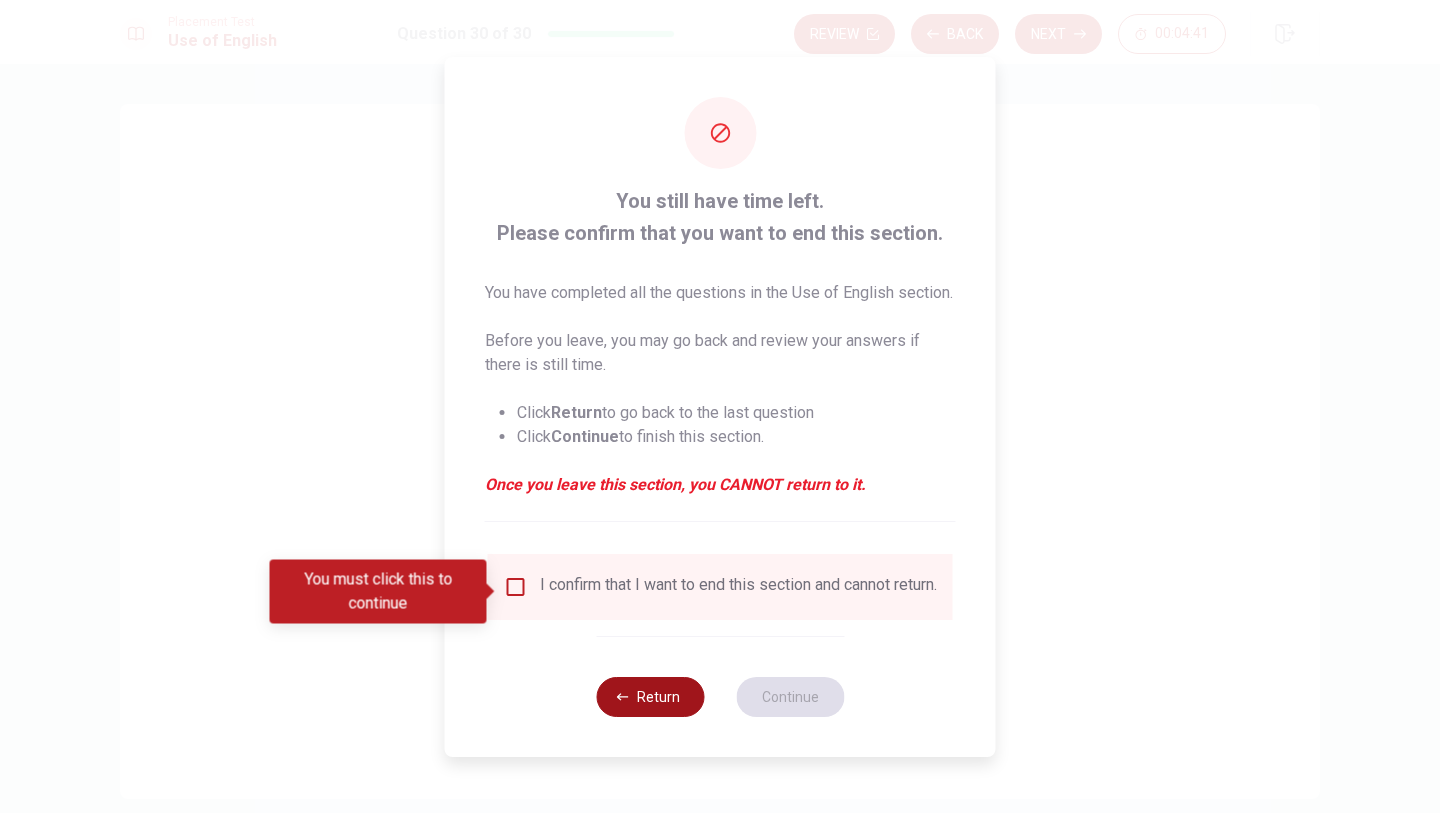 click on "Return" at bounding box center [650, 697] 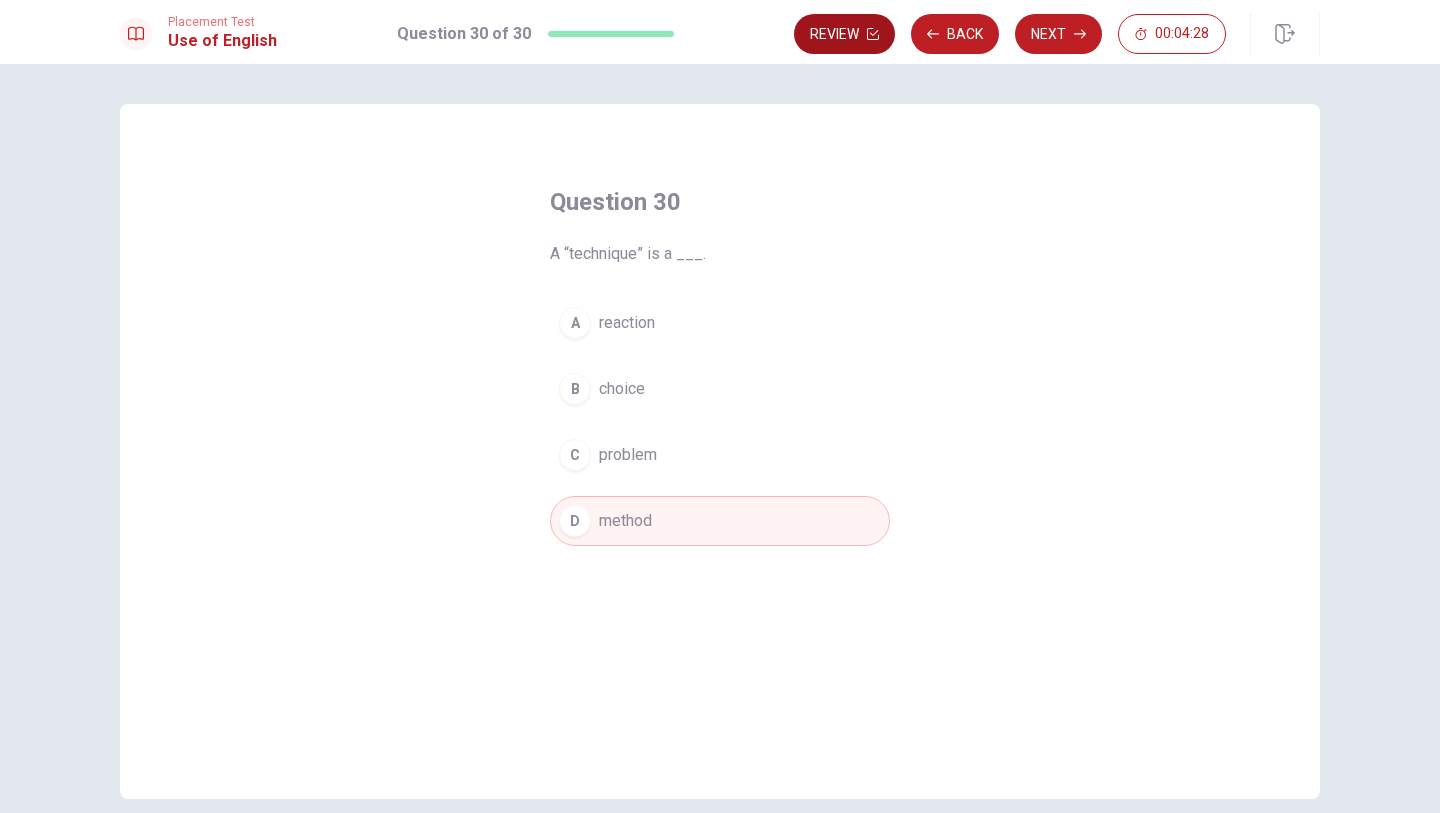 click on "Review" at bounding box center (844, 34) 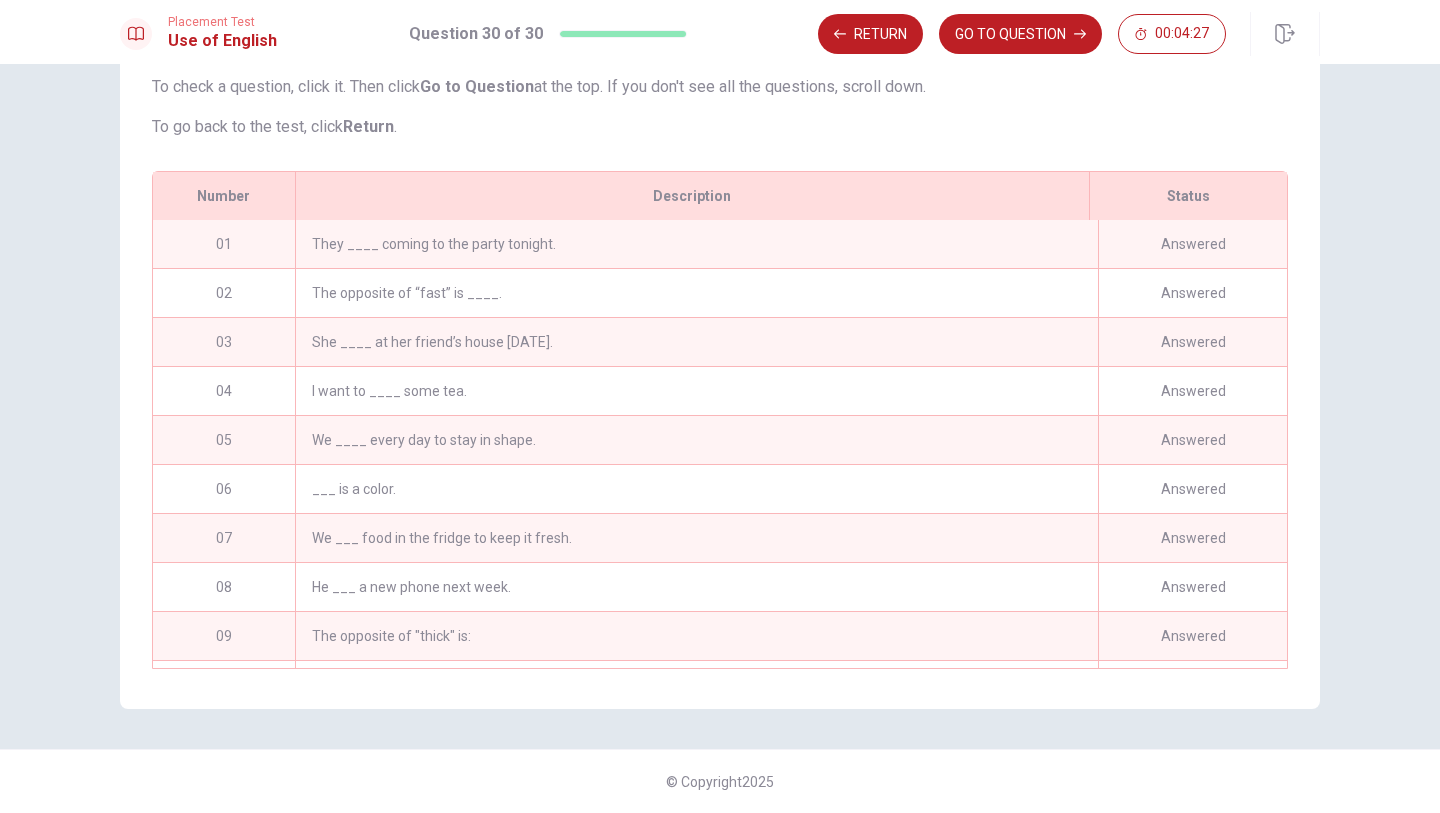 scroll, scrollTop: 197, scrollLeft: 0, axis: vertical 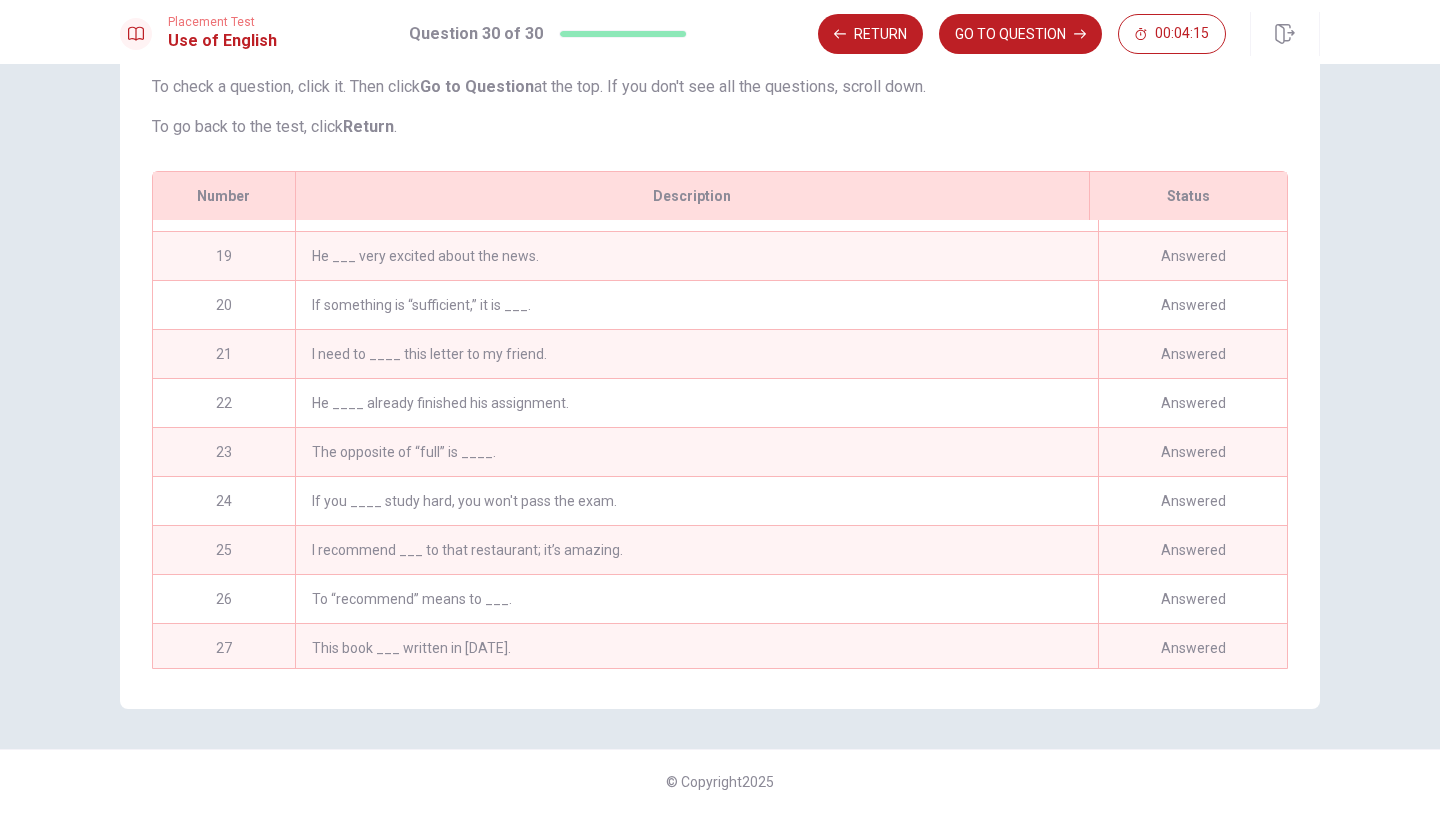 click on "If something is “sufficient,” it is ___." at bounding box center [696, 305] 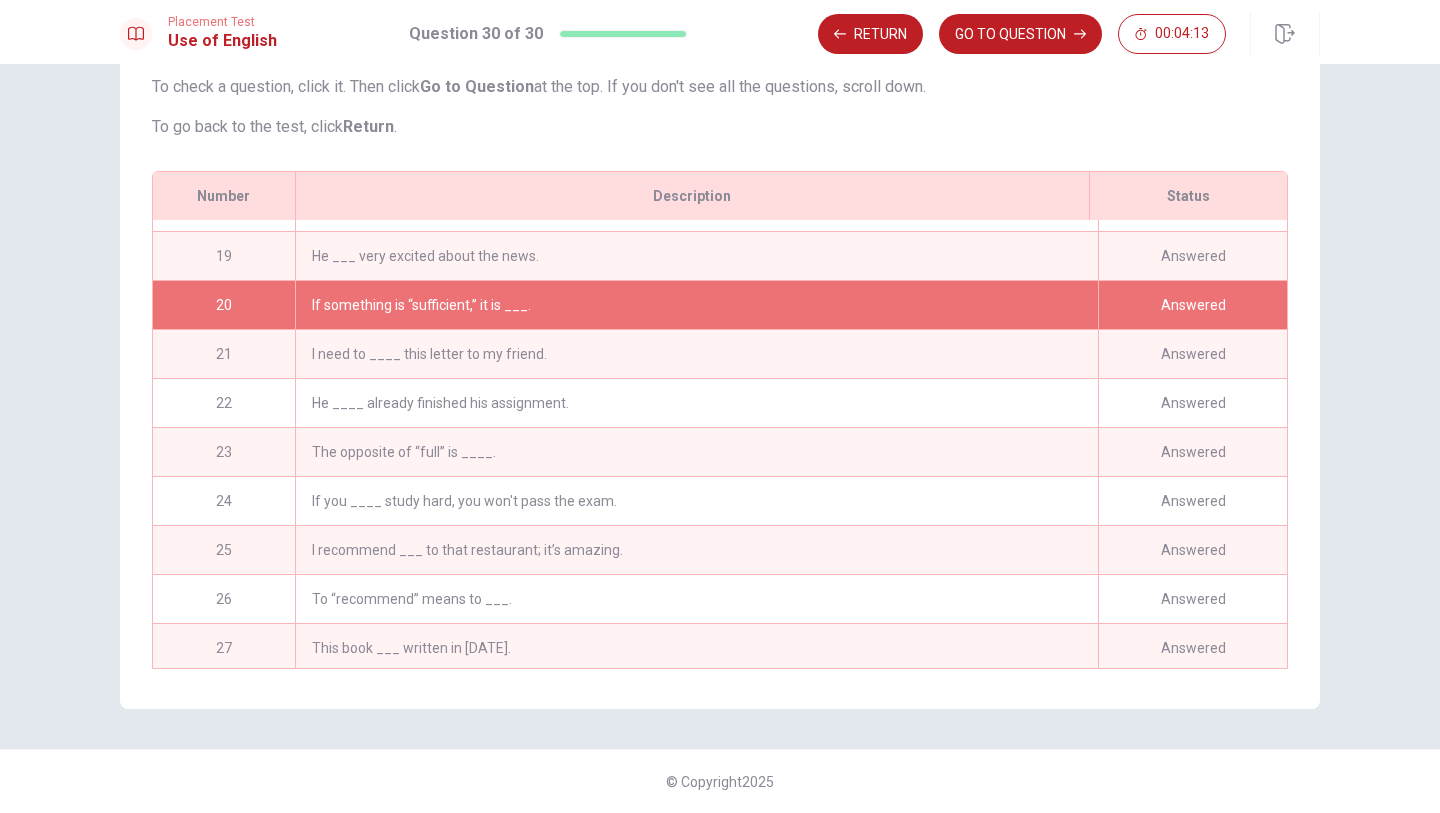 click on "Answered" at bounding box center (1192, 305) 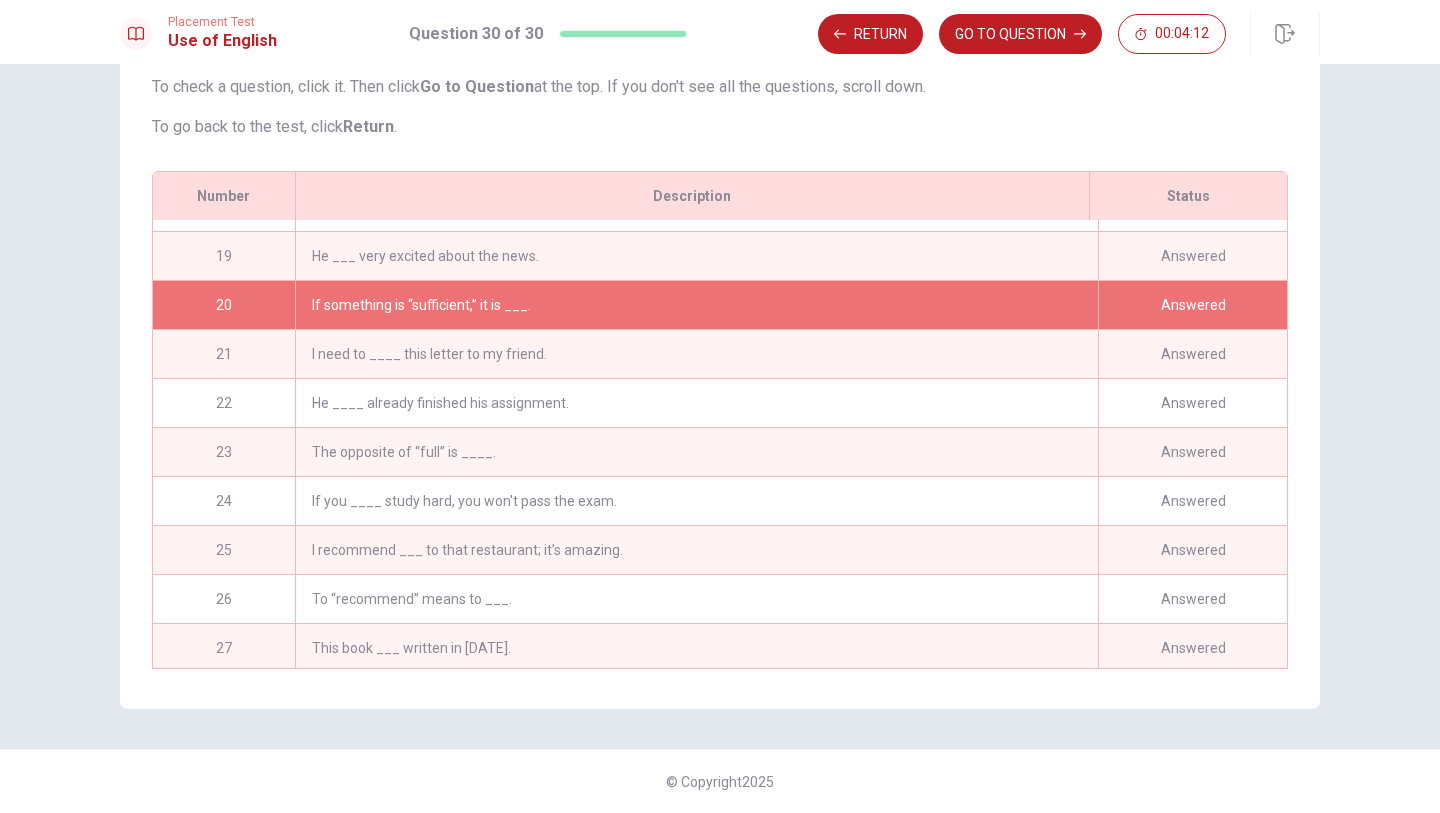 click on "If something is “sufficient,” it is ___." at bounding box center [696, 305] 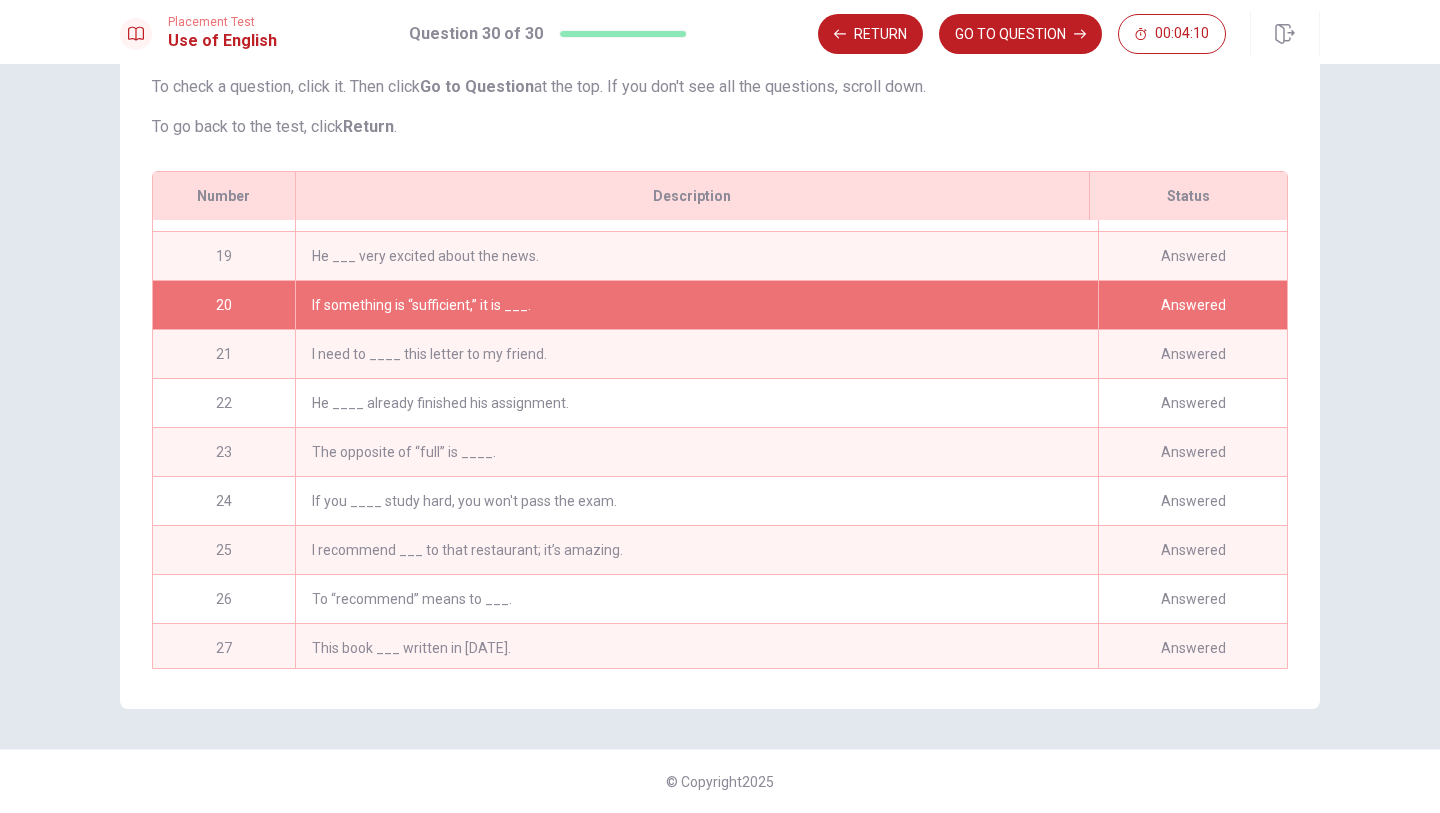 click on "20" at bounding box center (224, 305) 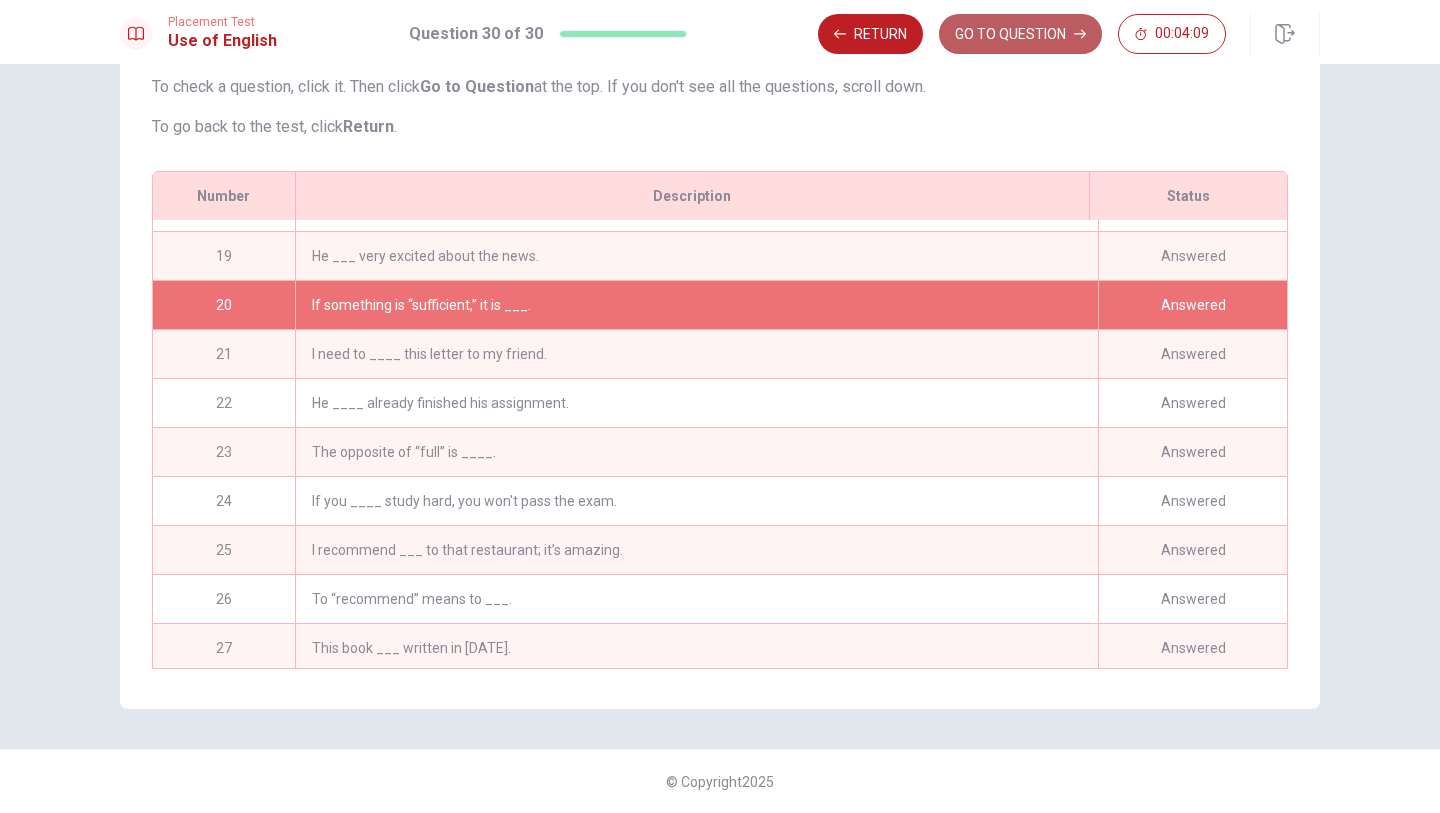 click on "GO TO QUESTION" at bounding box center [1020, 34] 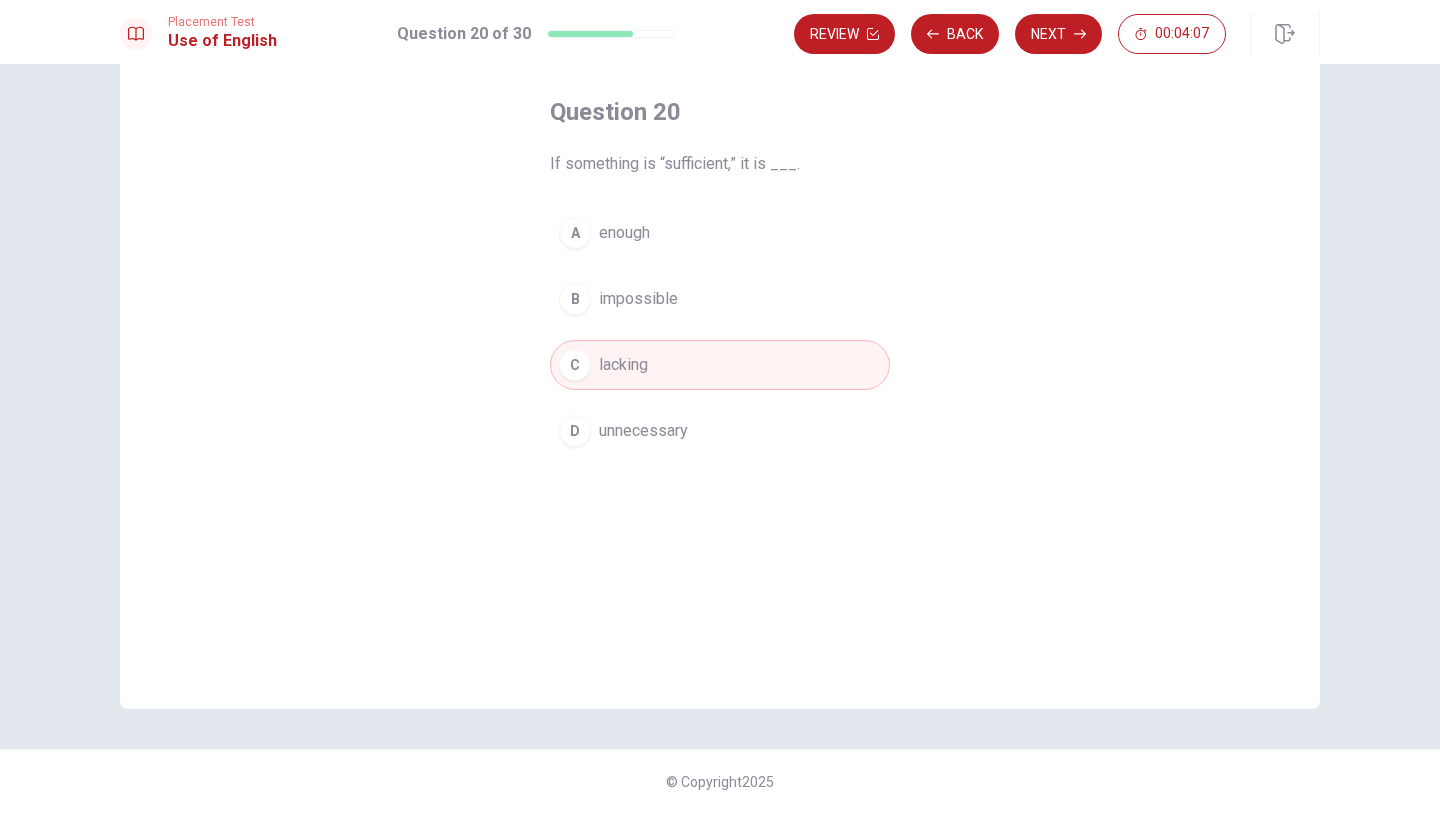 click on "A enough" at bounding box center [720, 233] 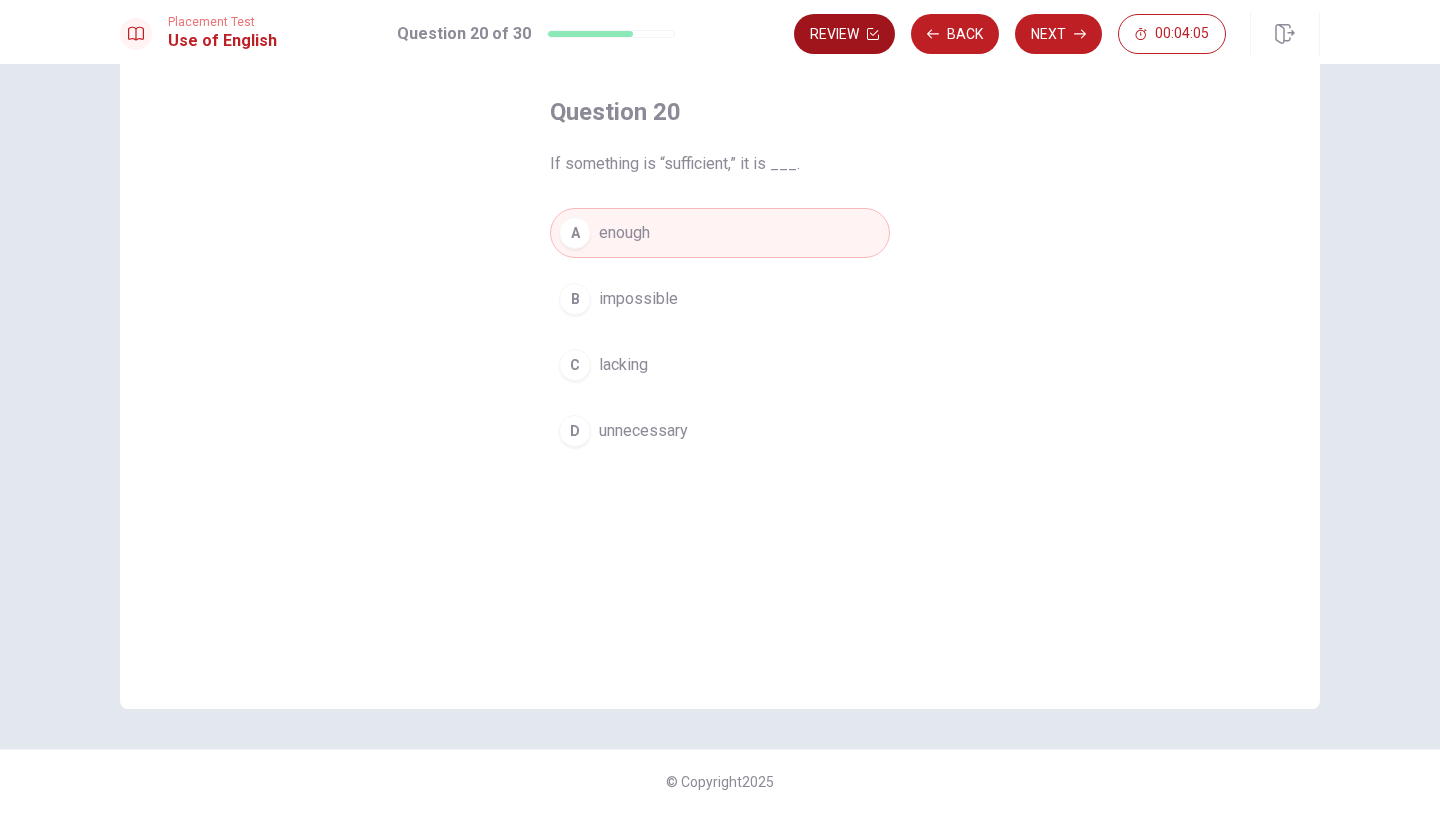 click on "Review" at bounding box center (844, 34) 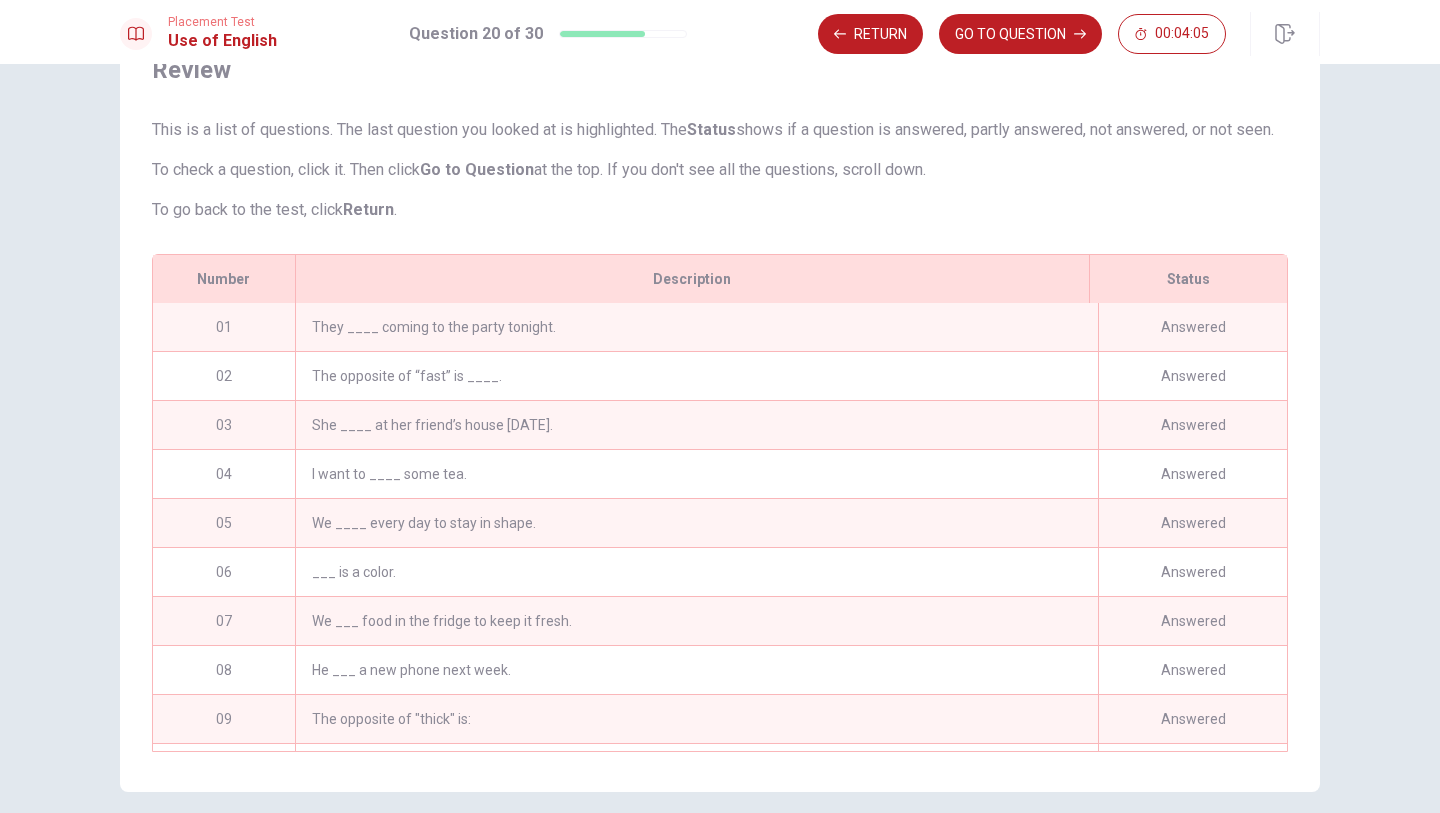 scroll, scrollTop: 197, scrollLeft: 0, axis: vertical 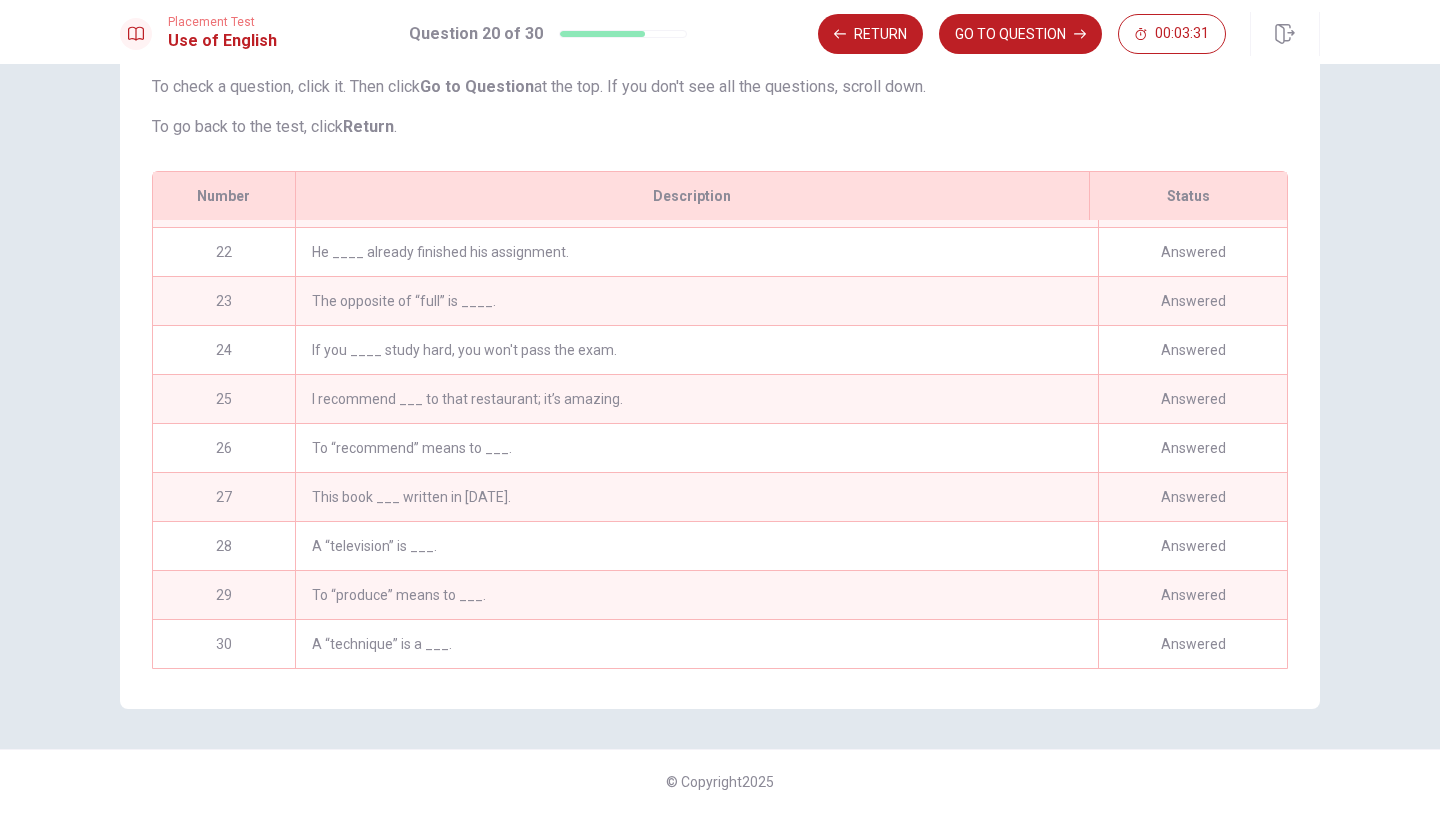 click on "To “recommend” means to ___." at bounding box center [696, 448] 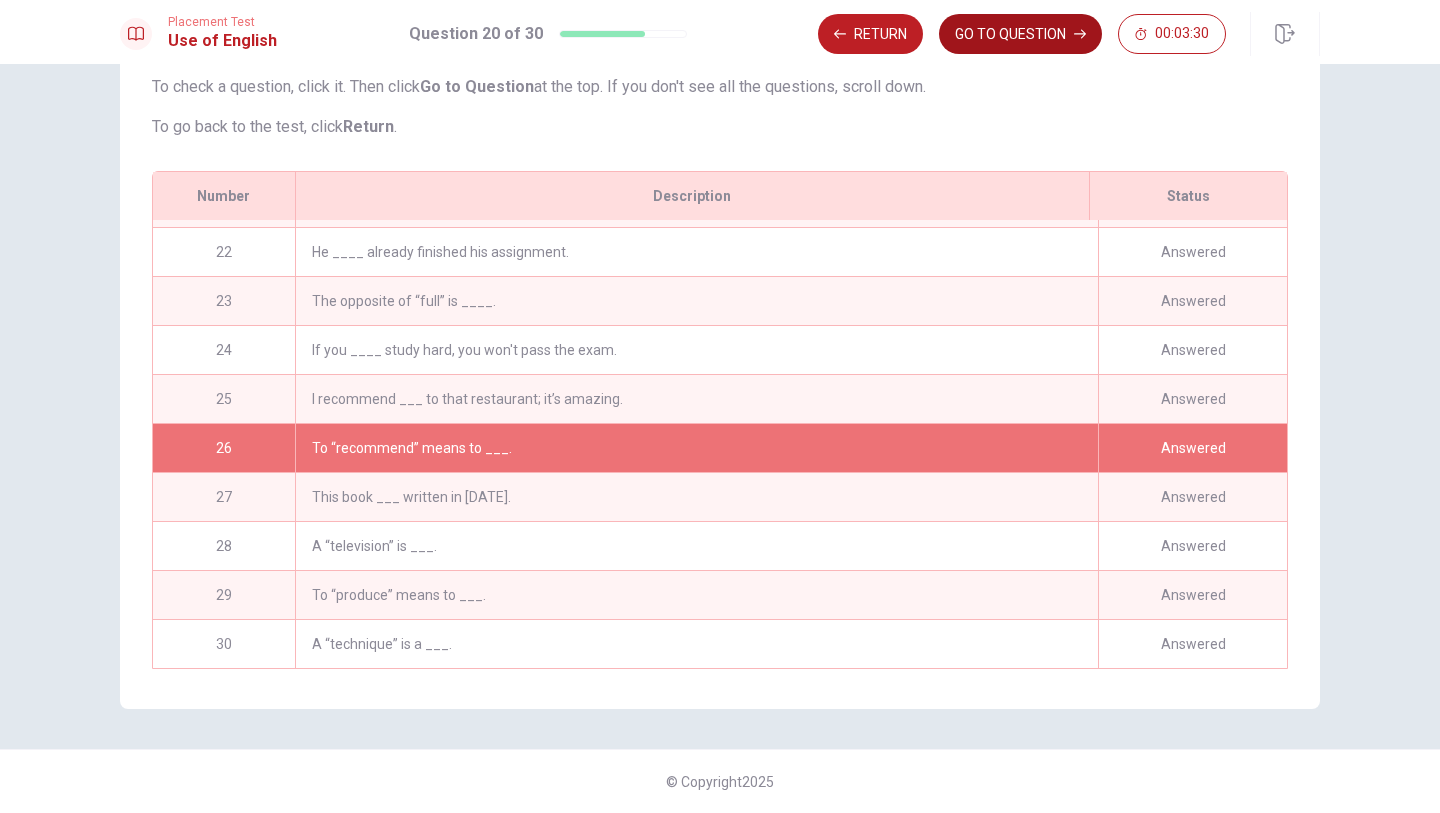 click on "GO TO QUESTION" at bounding box center (1020, 34) 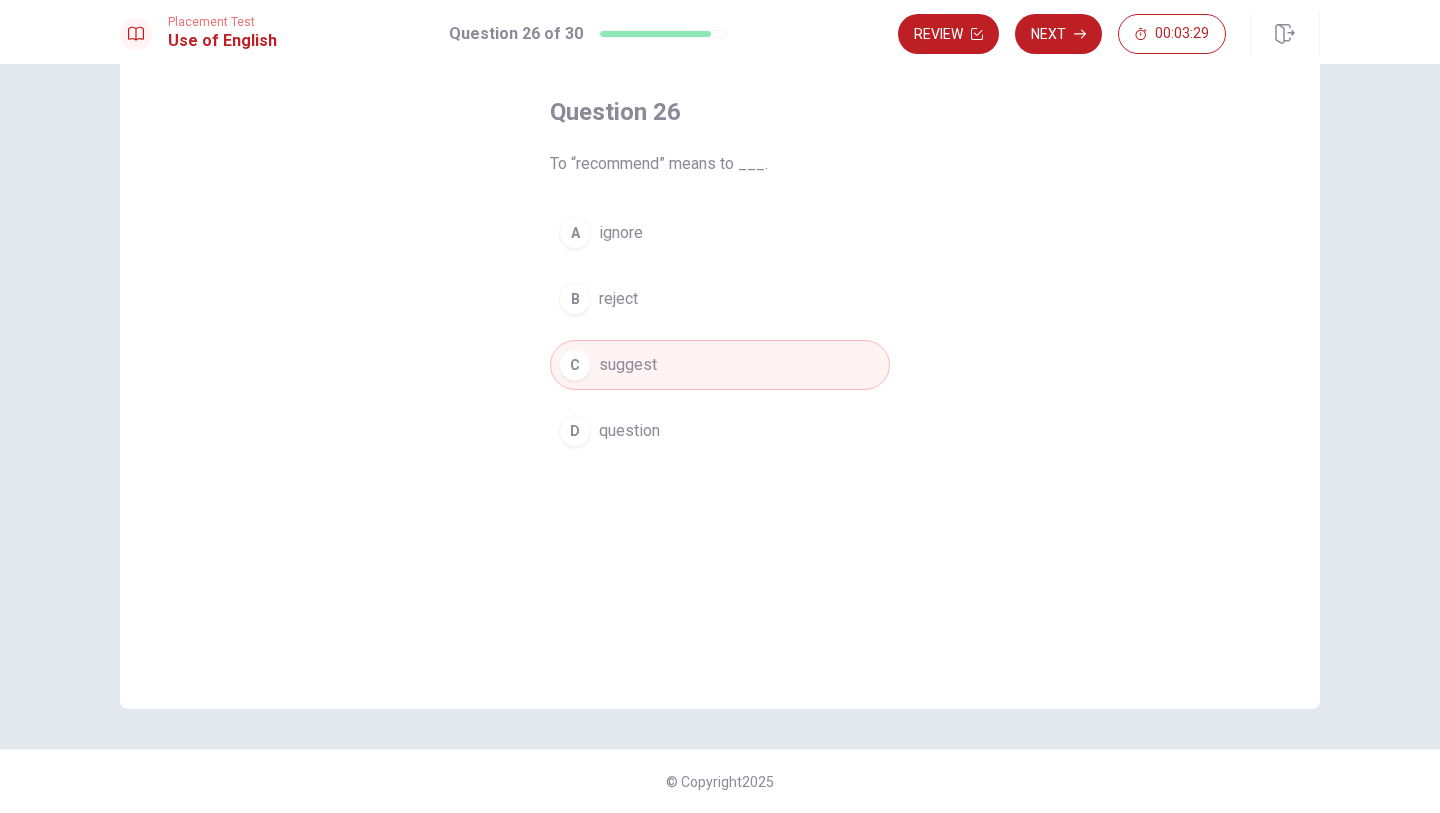 scroll, scrollTop: 90, scrollLeft: 0, axis: vertical 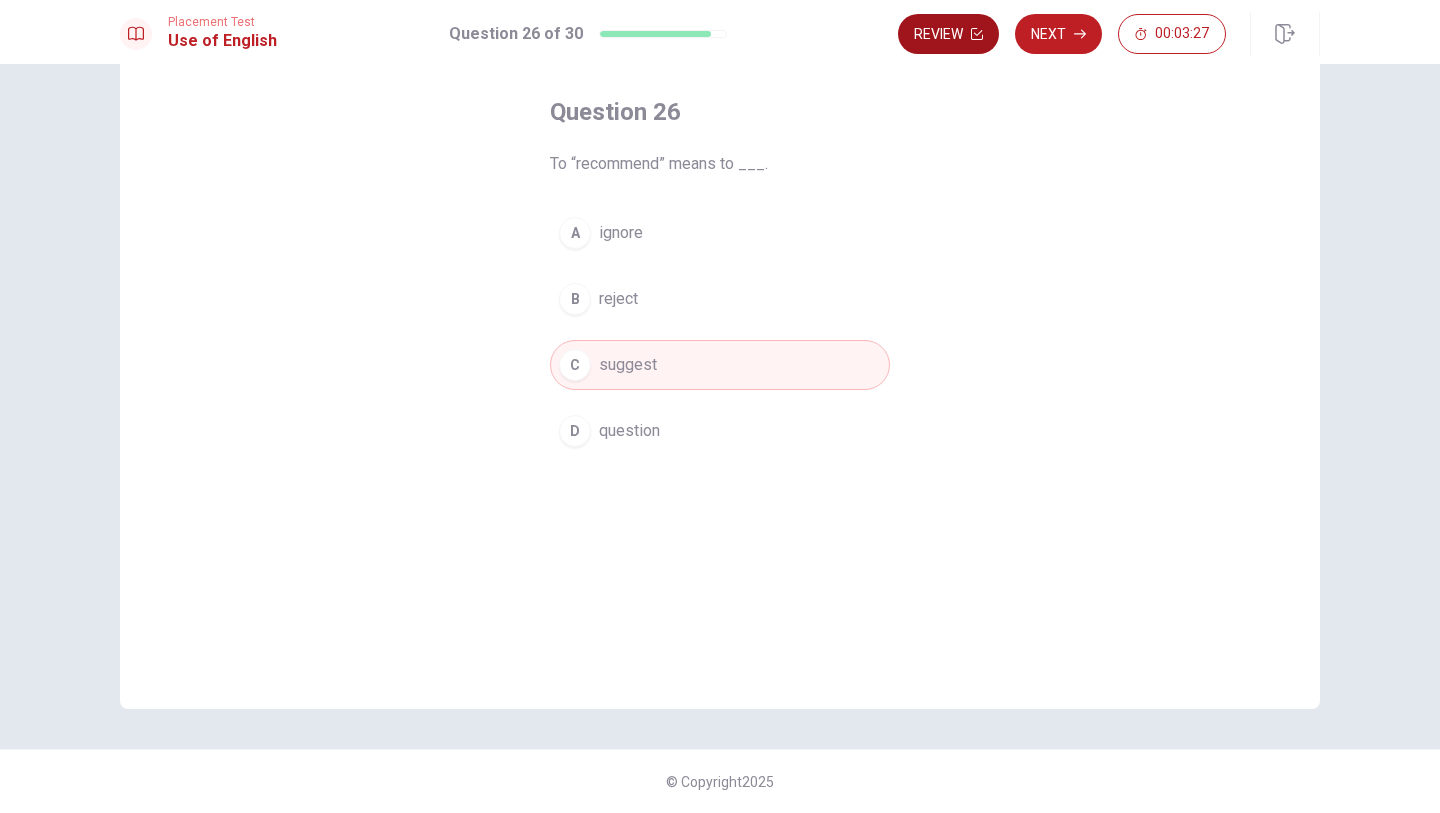 click on "Review" at bounding box center (948, 34) 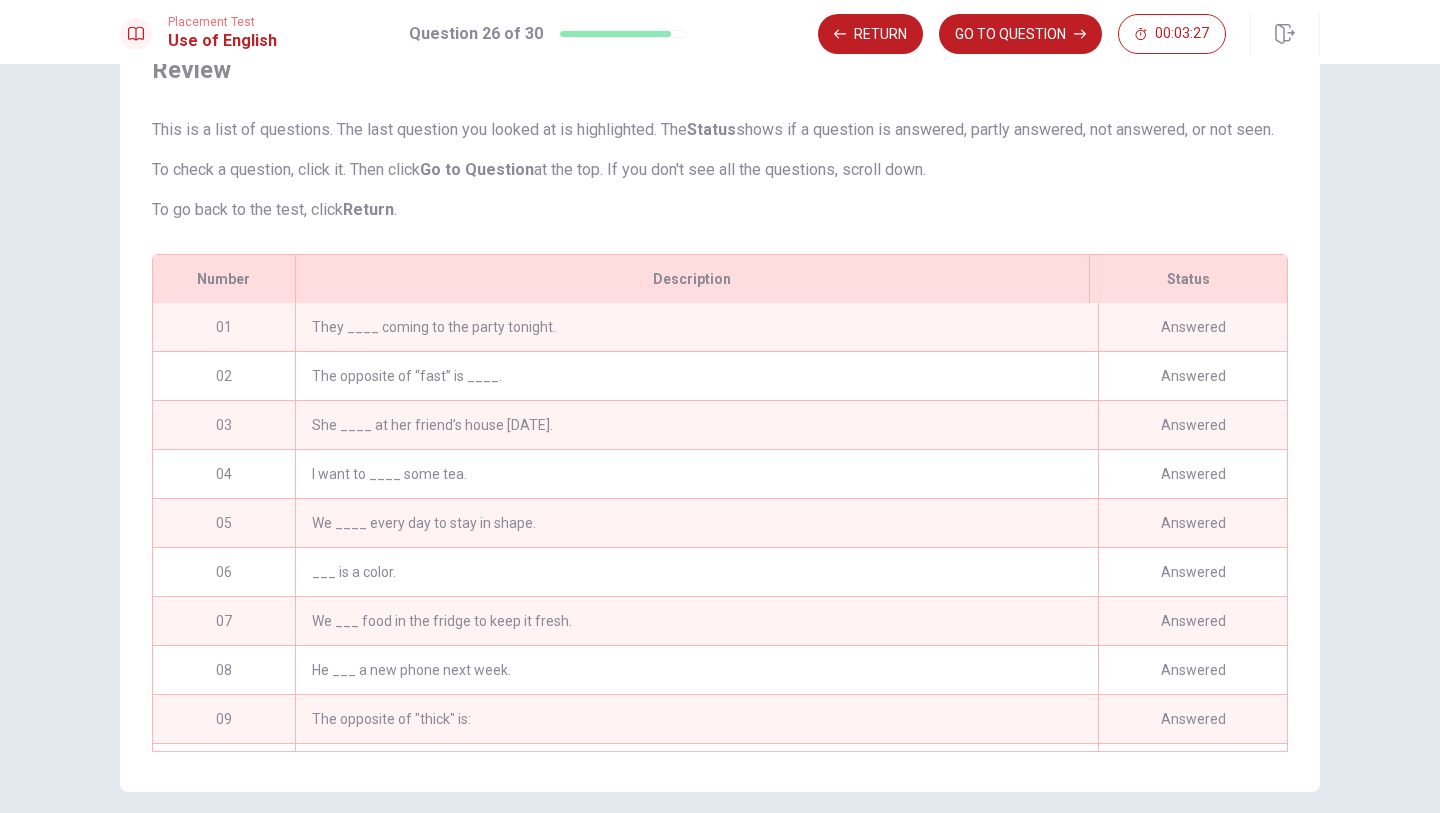 scroll, scrollTop: 197, scrollLeft: 0, axis: vertical 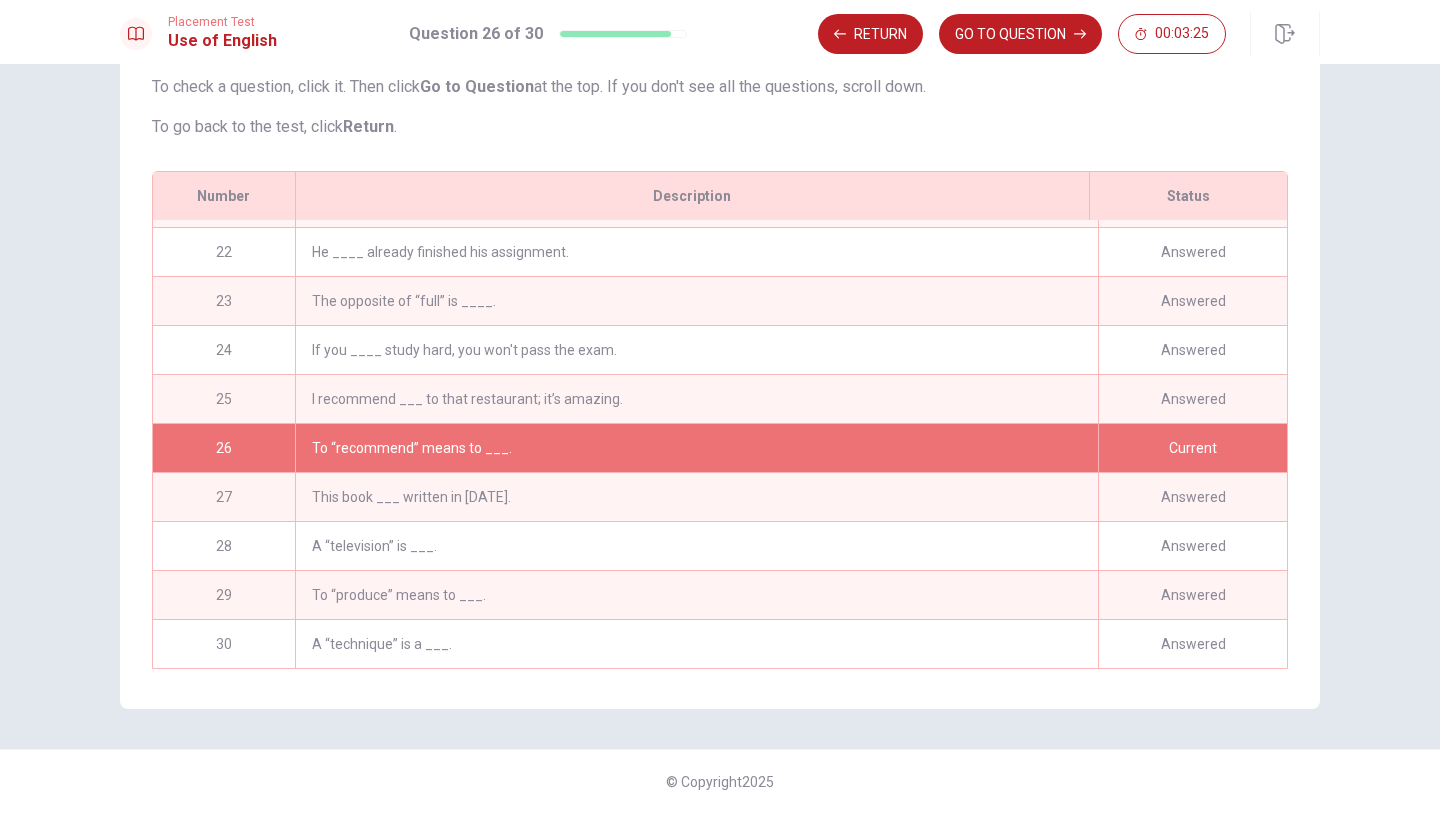 click on "I recommend ___ to that restaurant; it’s amazing." at bounding box center [696, 399] 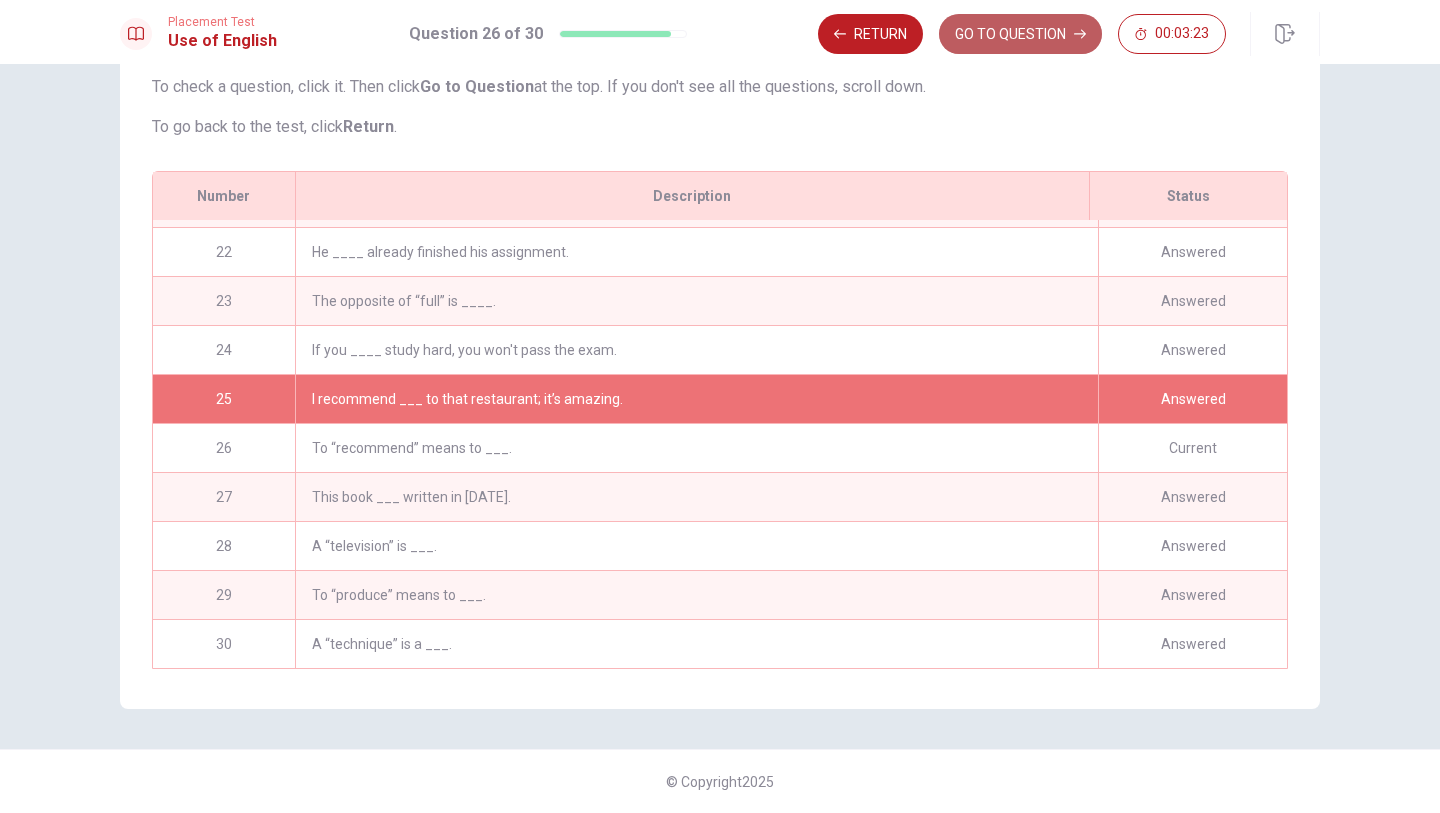 click on "GO TO QUESTION" at bounding box center [1020, 34] 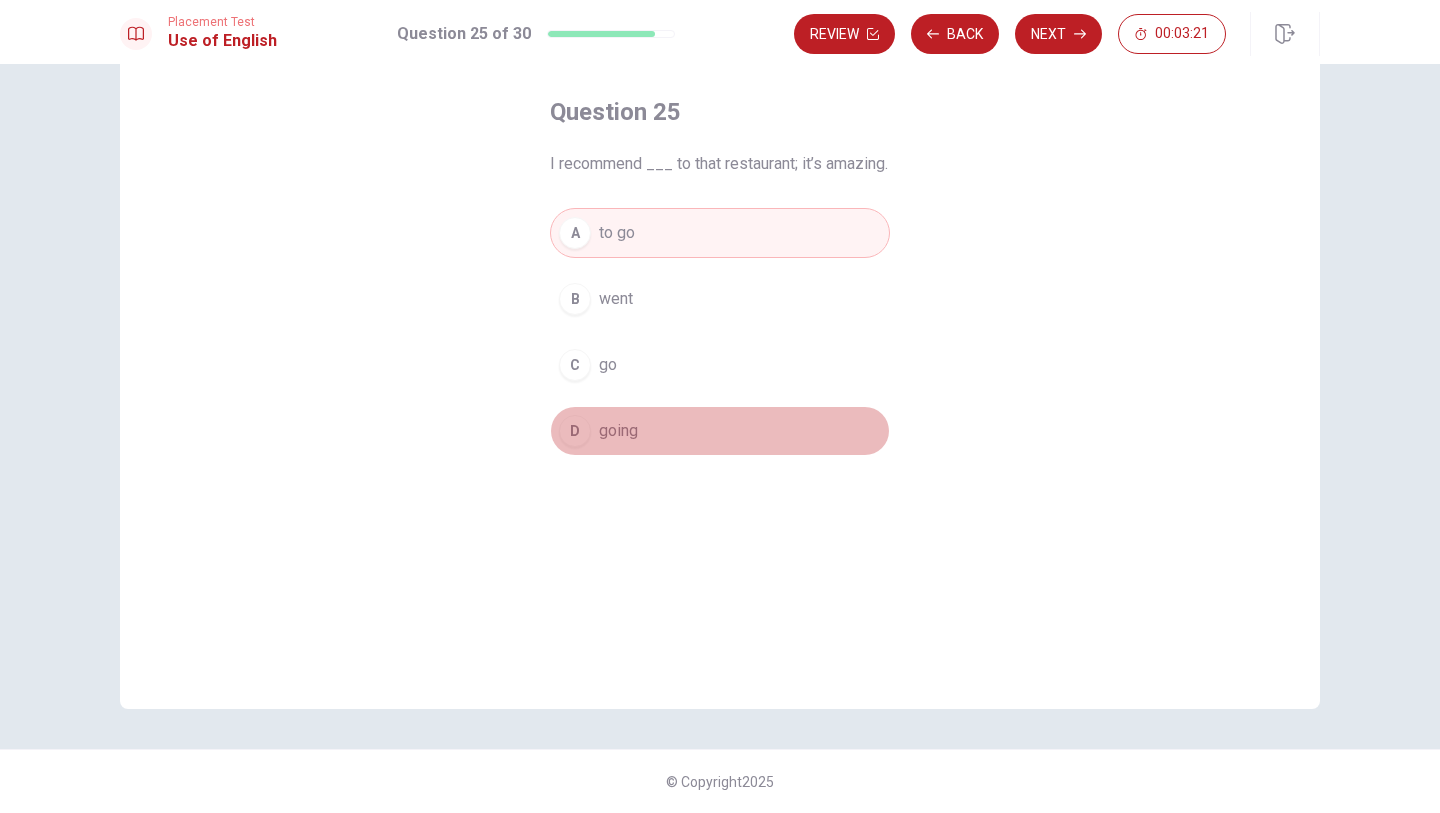 click on "D going" at bounding box center [720, 431] 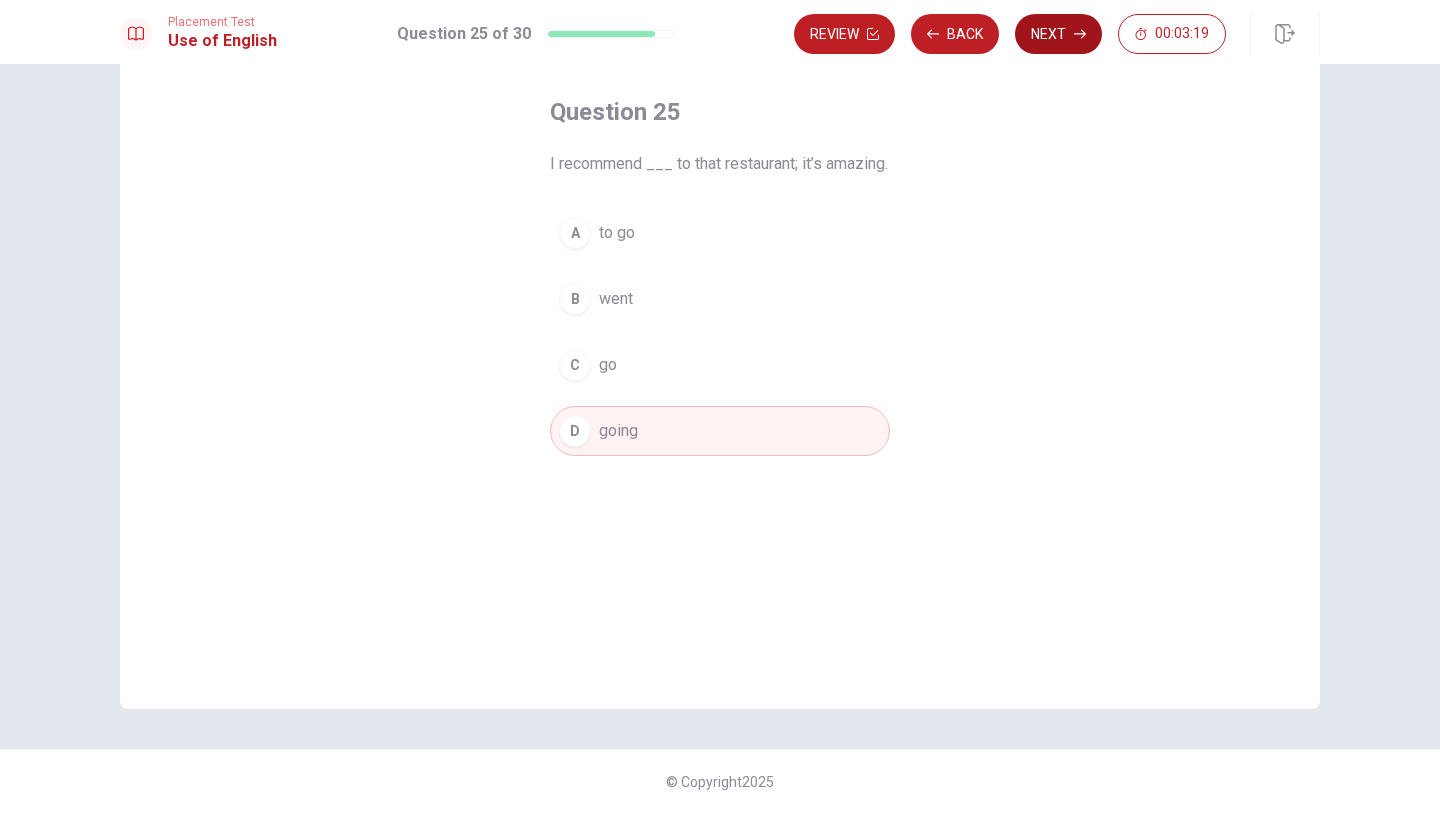 click on "Next" at bounding box center (1058, 34) 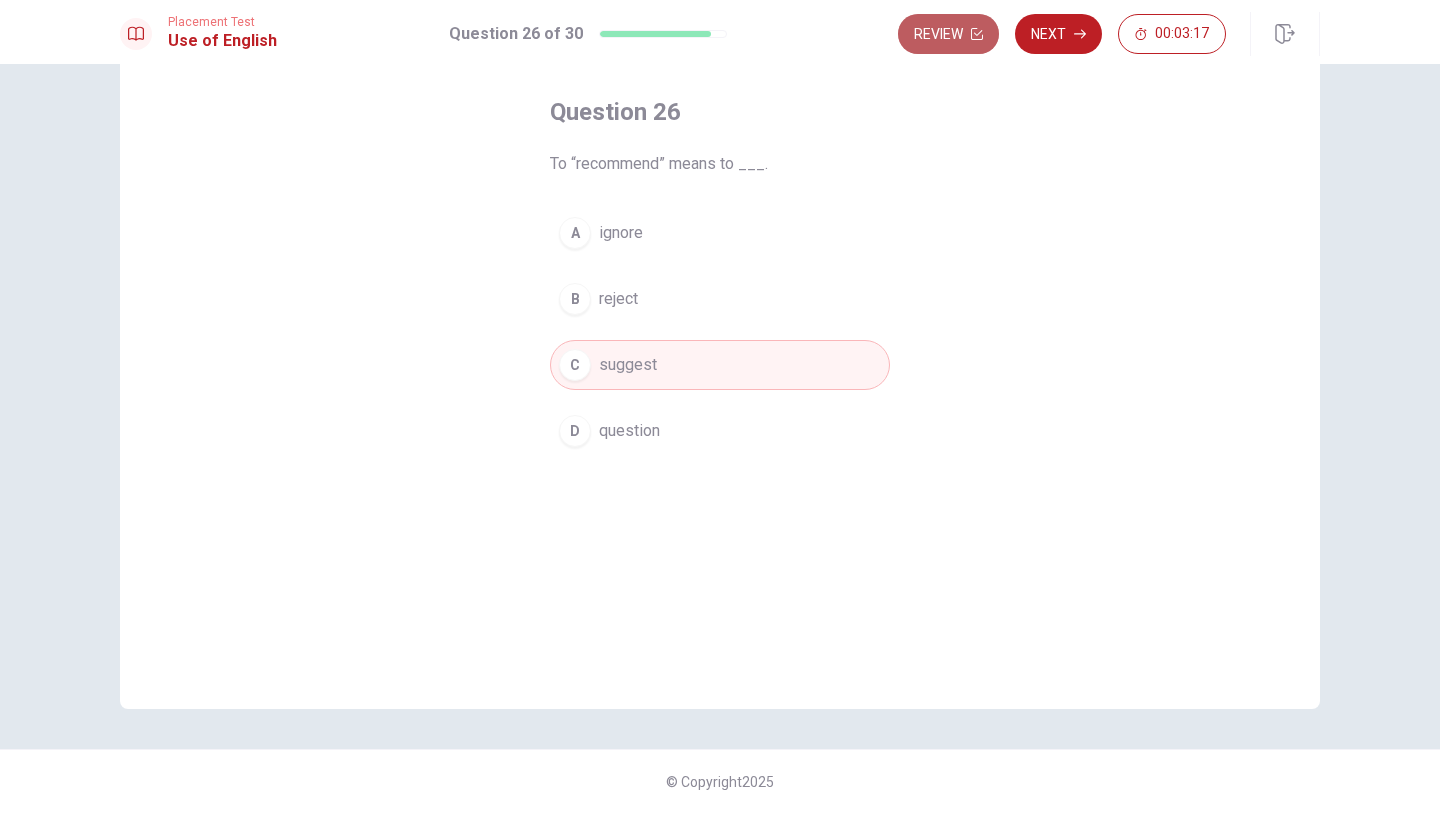 click on "Review" at bounding box center [948, 34] 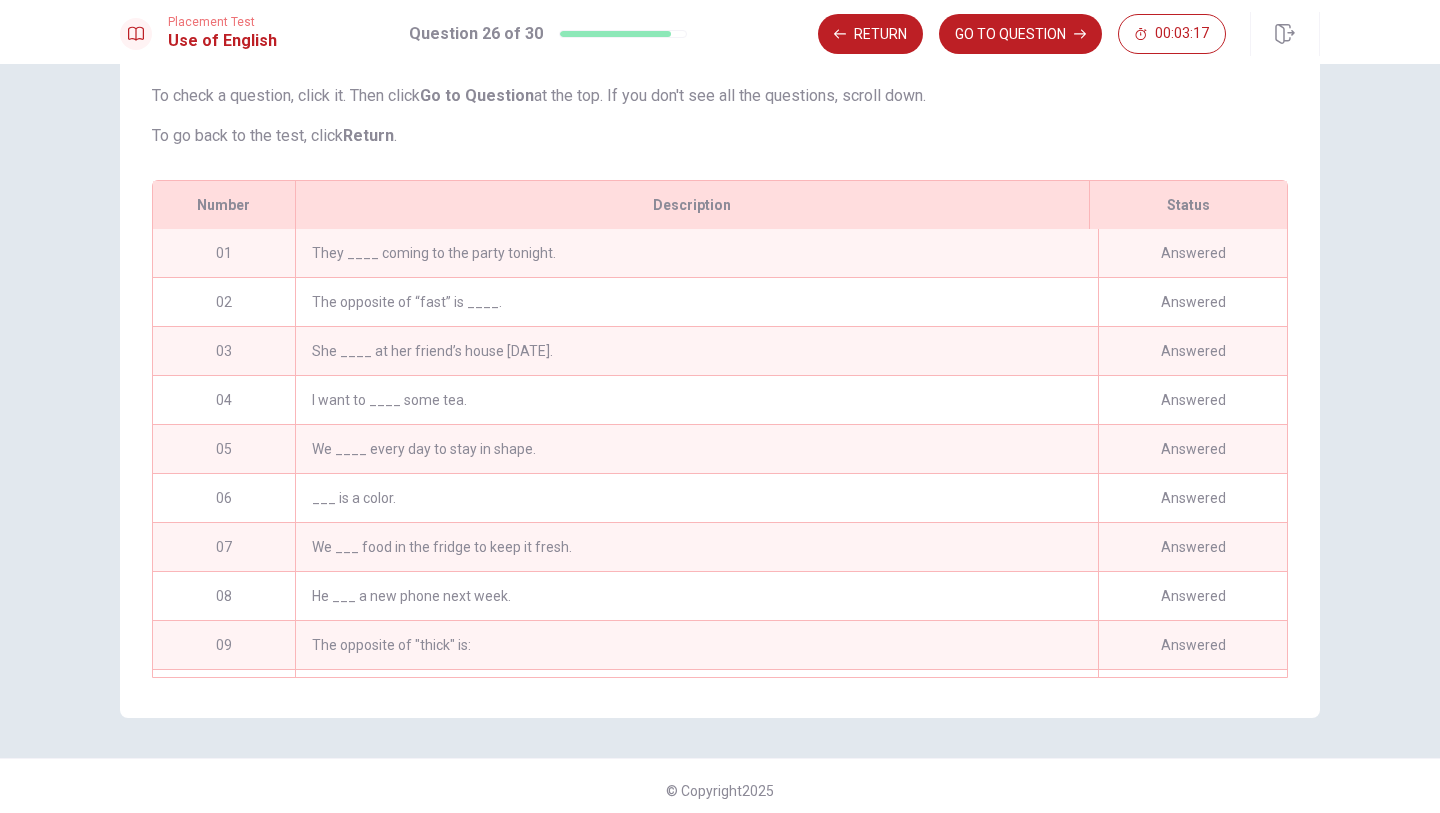 scroll, scrollTop: 197, scrollLeft: 0, axis: vertical 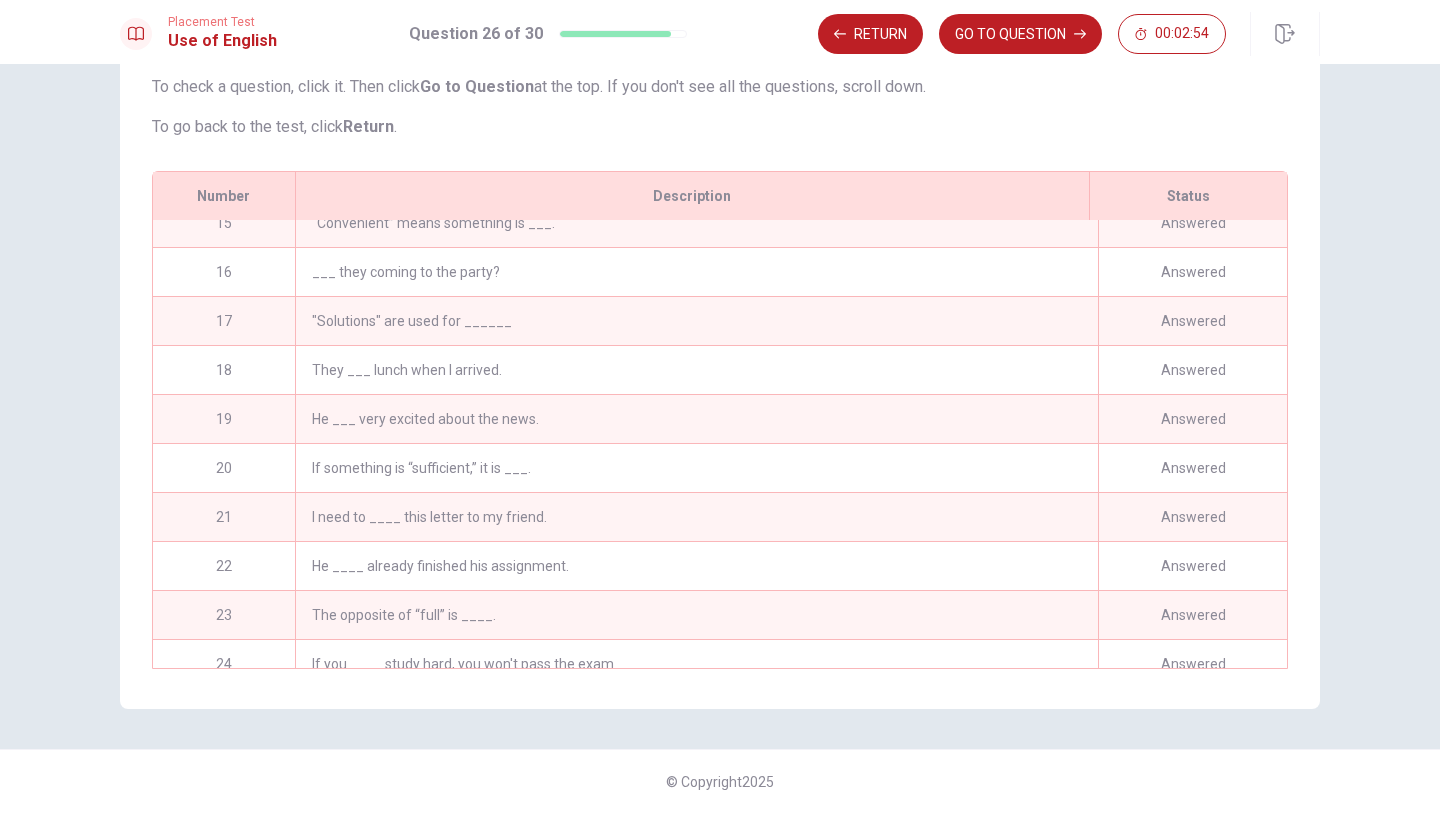 click on "They ___ lunch when I arrived." at bounding box center [696, 370] 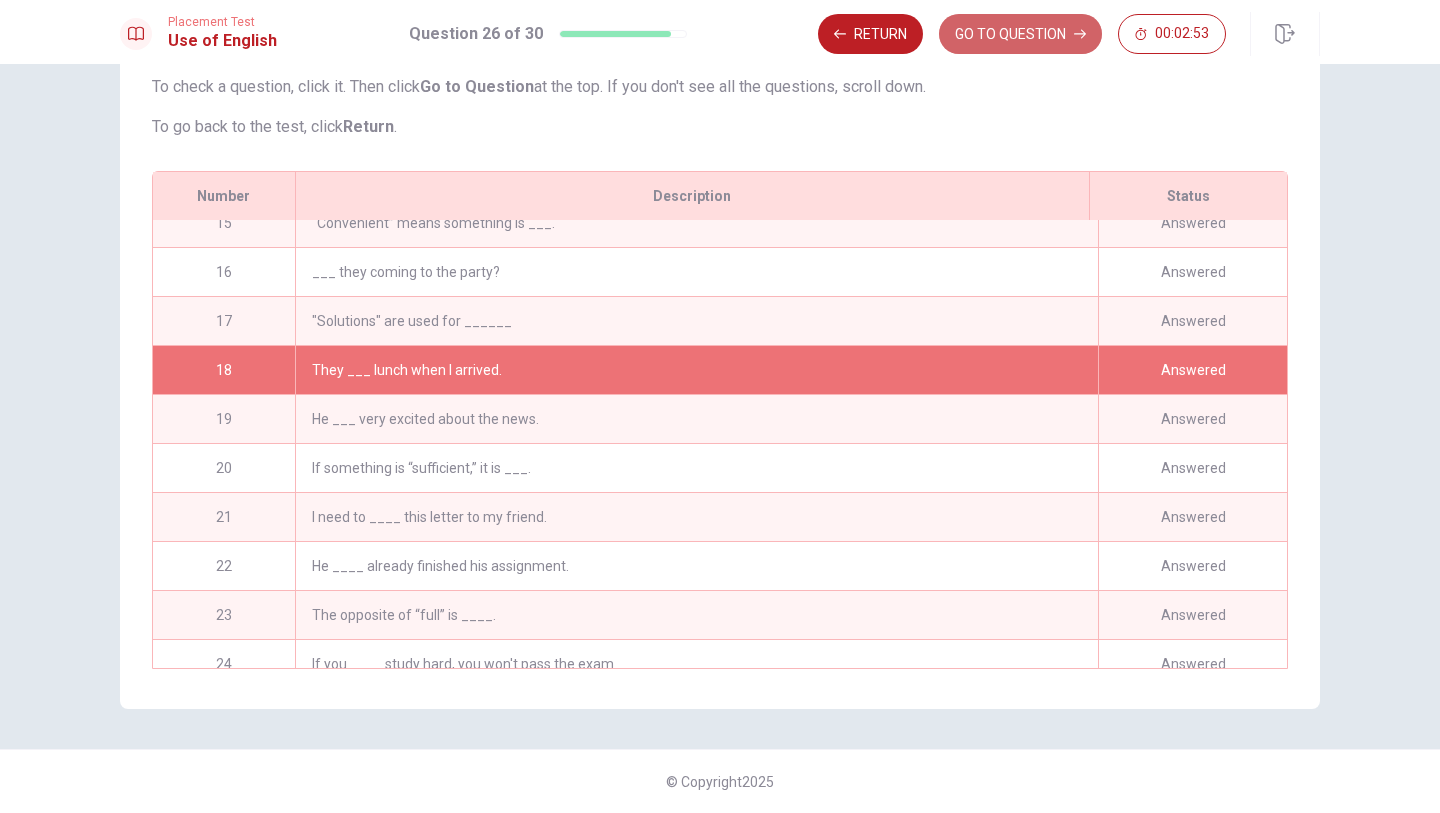 click on "GO TO QUESTION" at bounding box center [1020, 34] 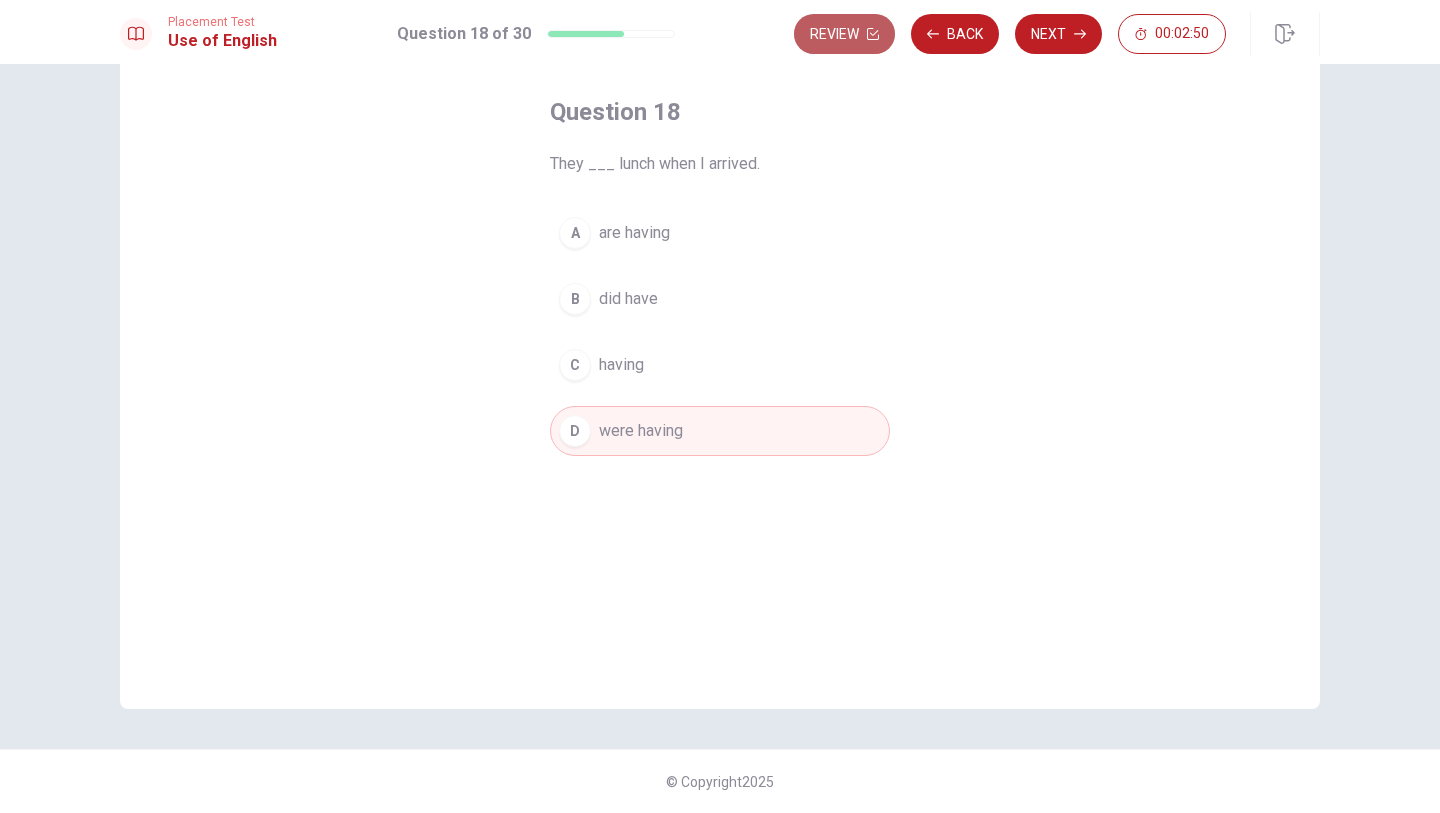click 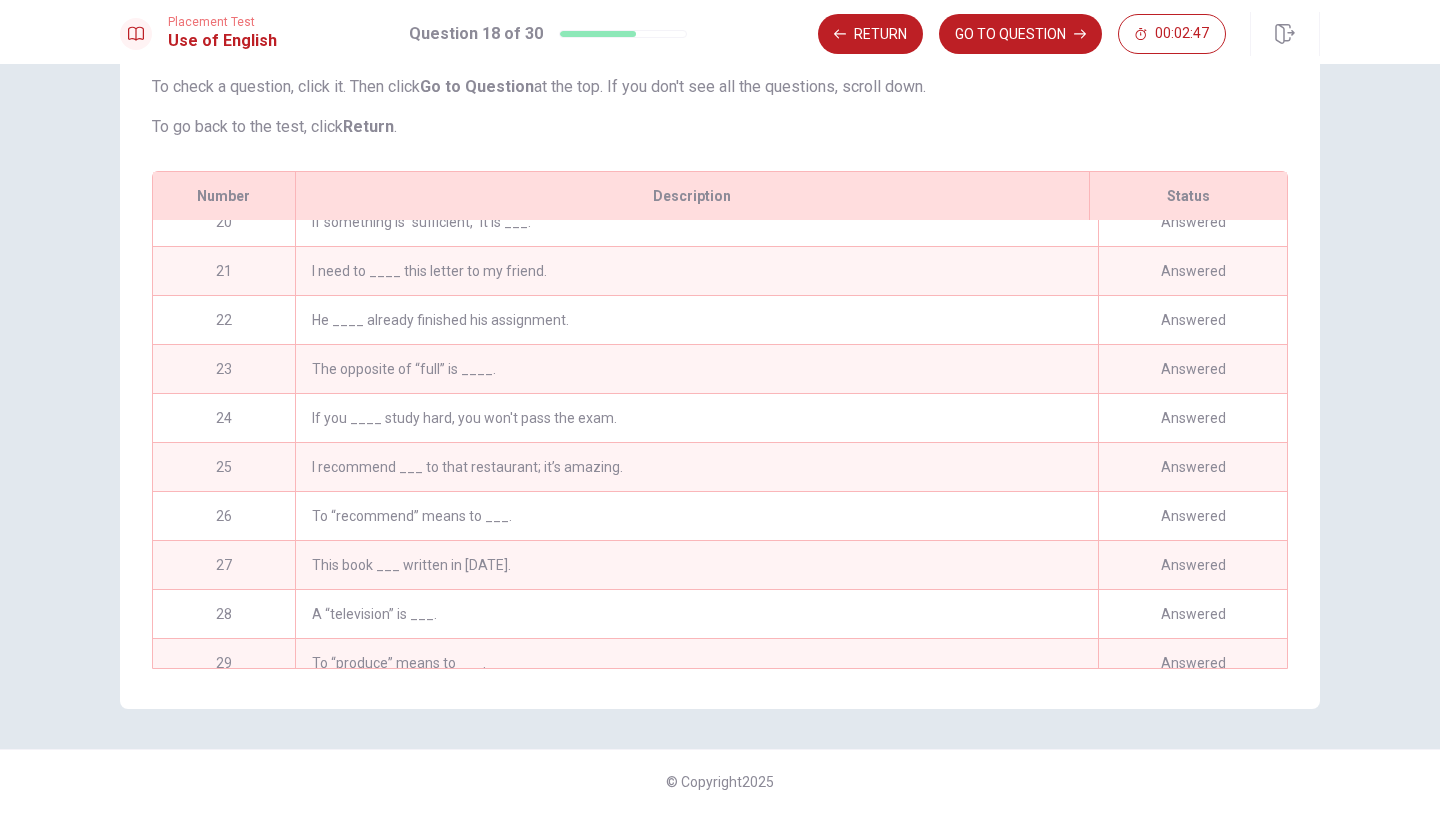 scroll, scrollTop: 965, scrollLeft: 0, axis: vertical 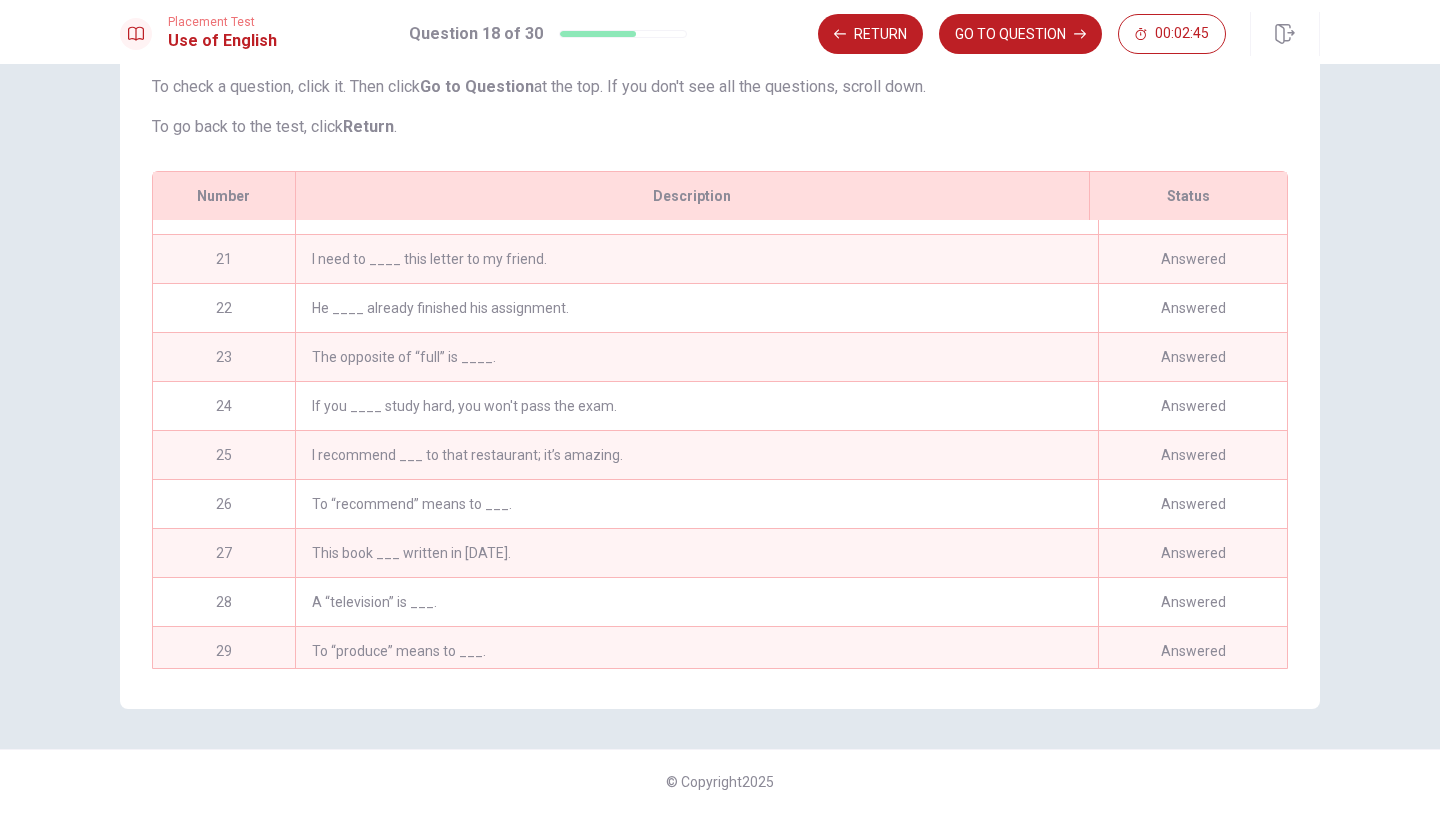 click on "This book ___ written in [DATE]." at bounding box center [696, 553] 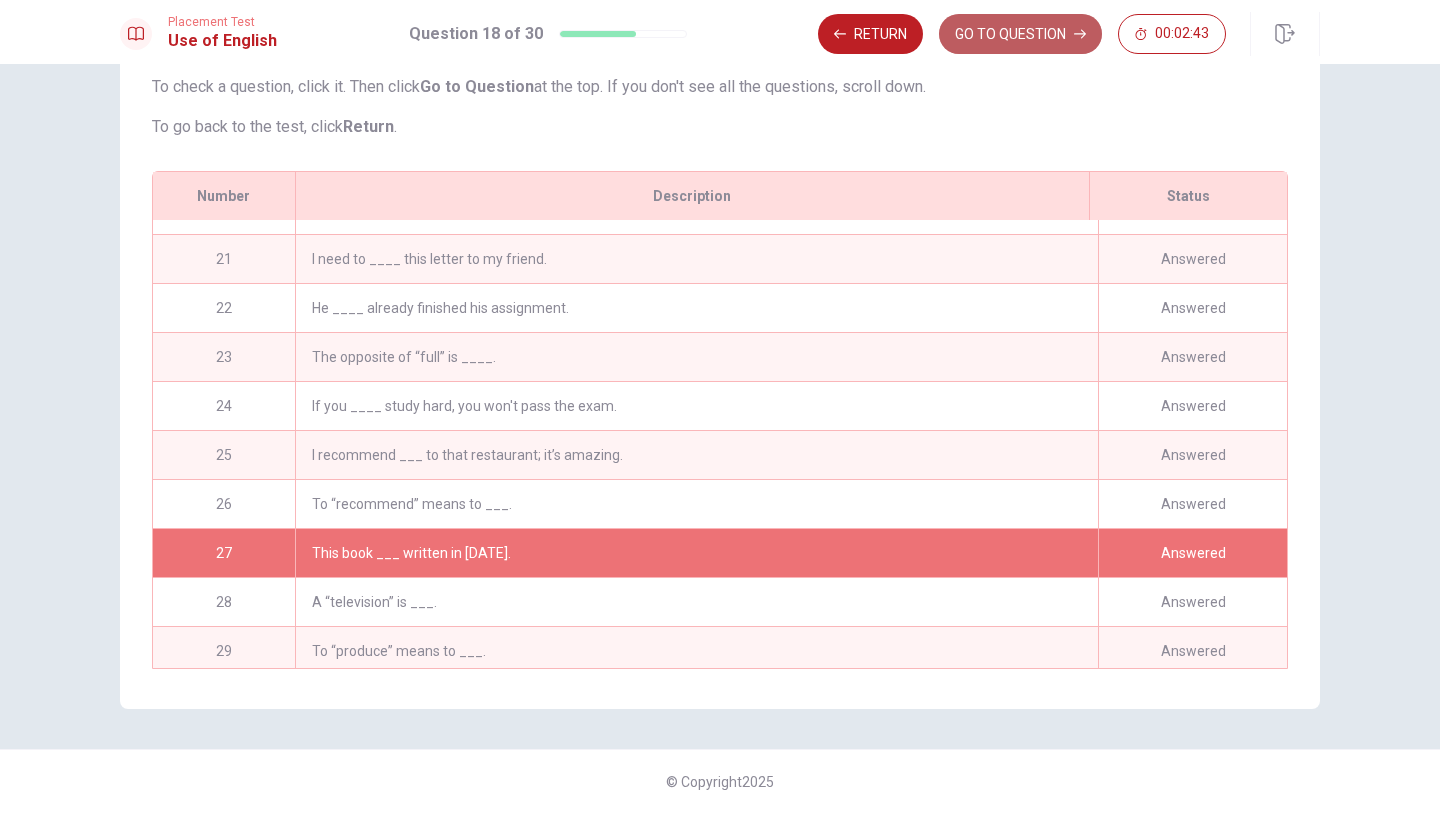 click on "GO TO QUESTION" at bounding box center [1020, 34] 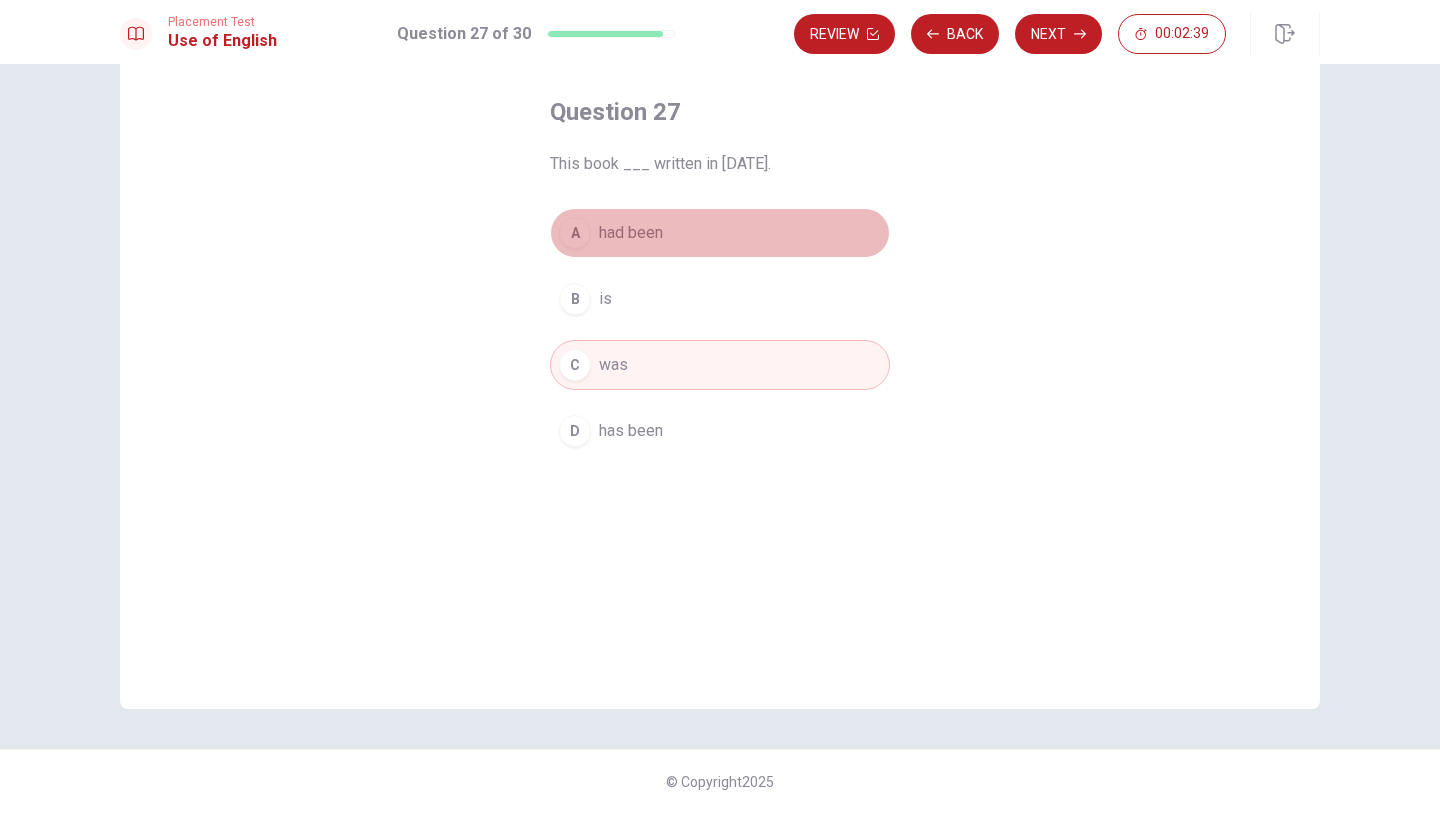 click on "A had been" at bounding box center [720, 233] 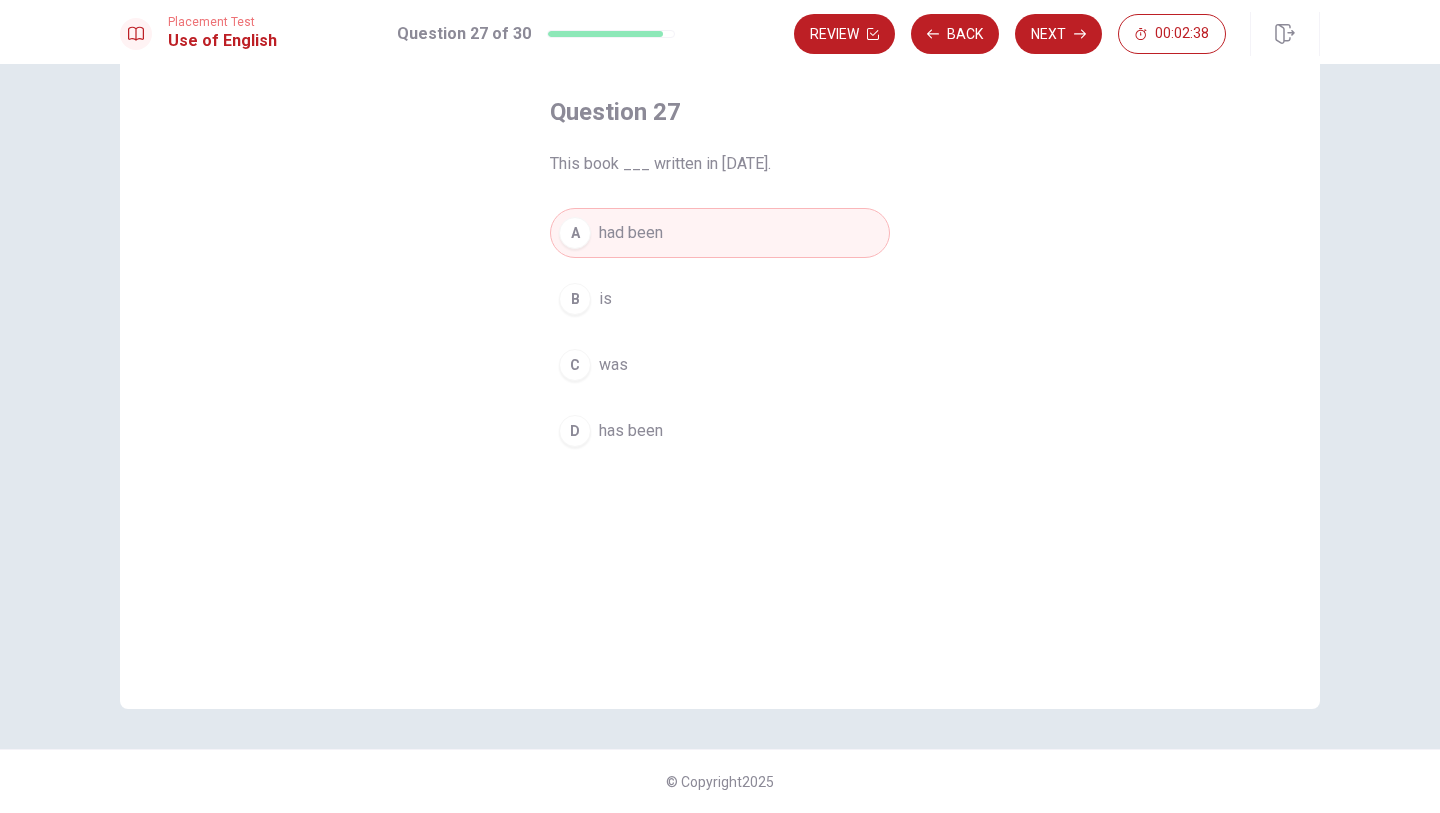 click on "C was" at bounding box center (720, 365) 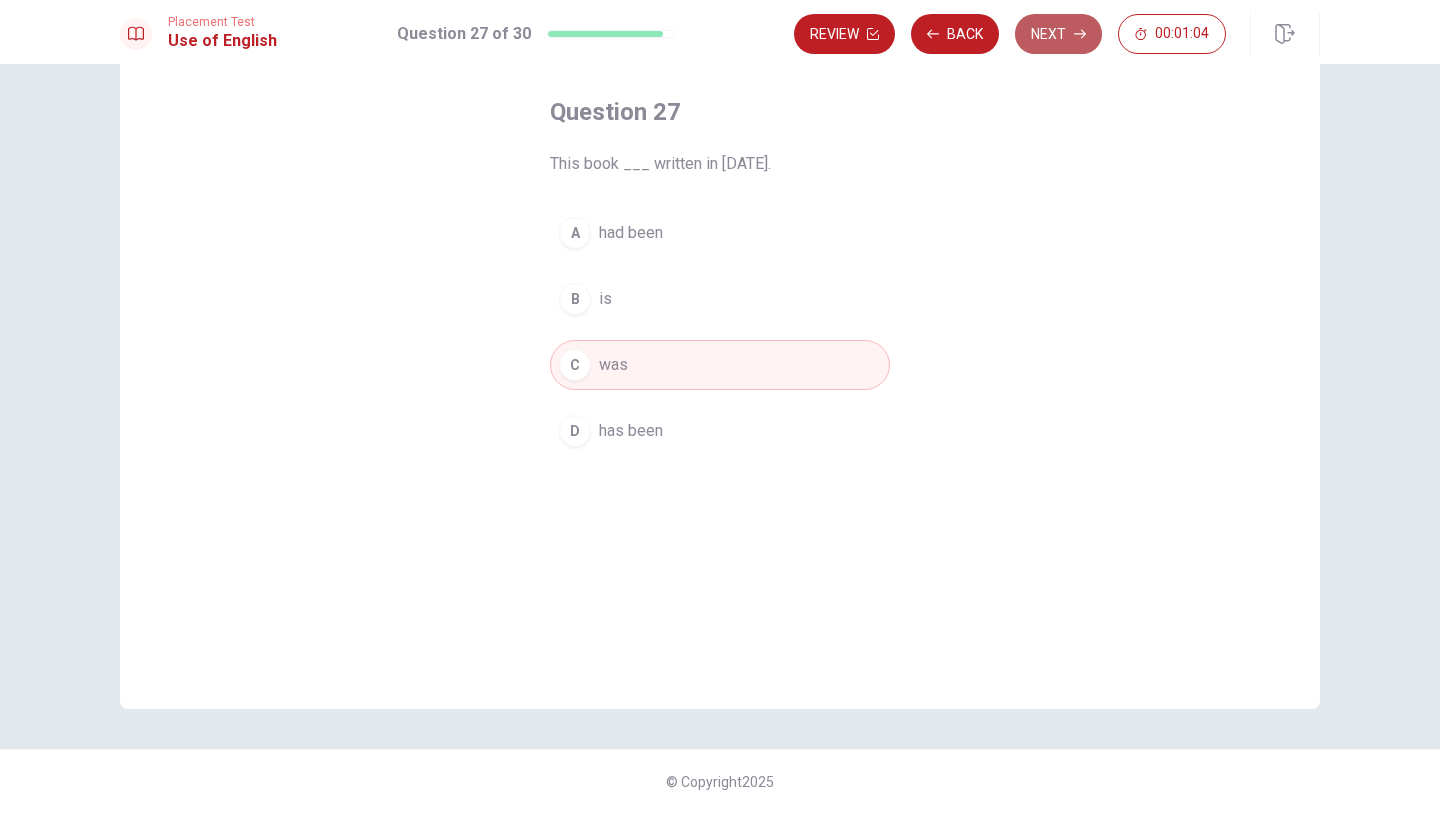 click on "Next" at bounding box center [1058, 34] 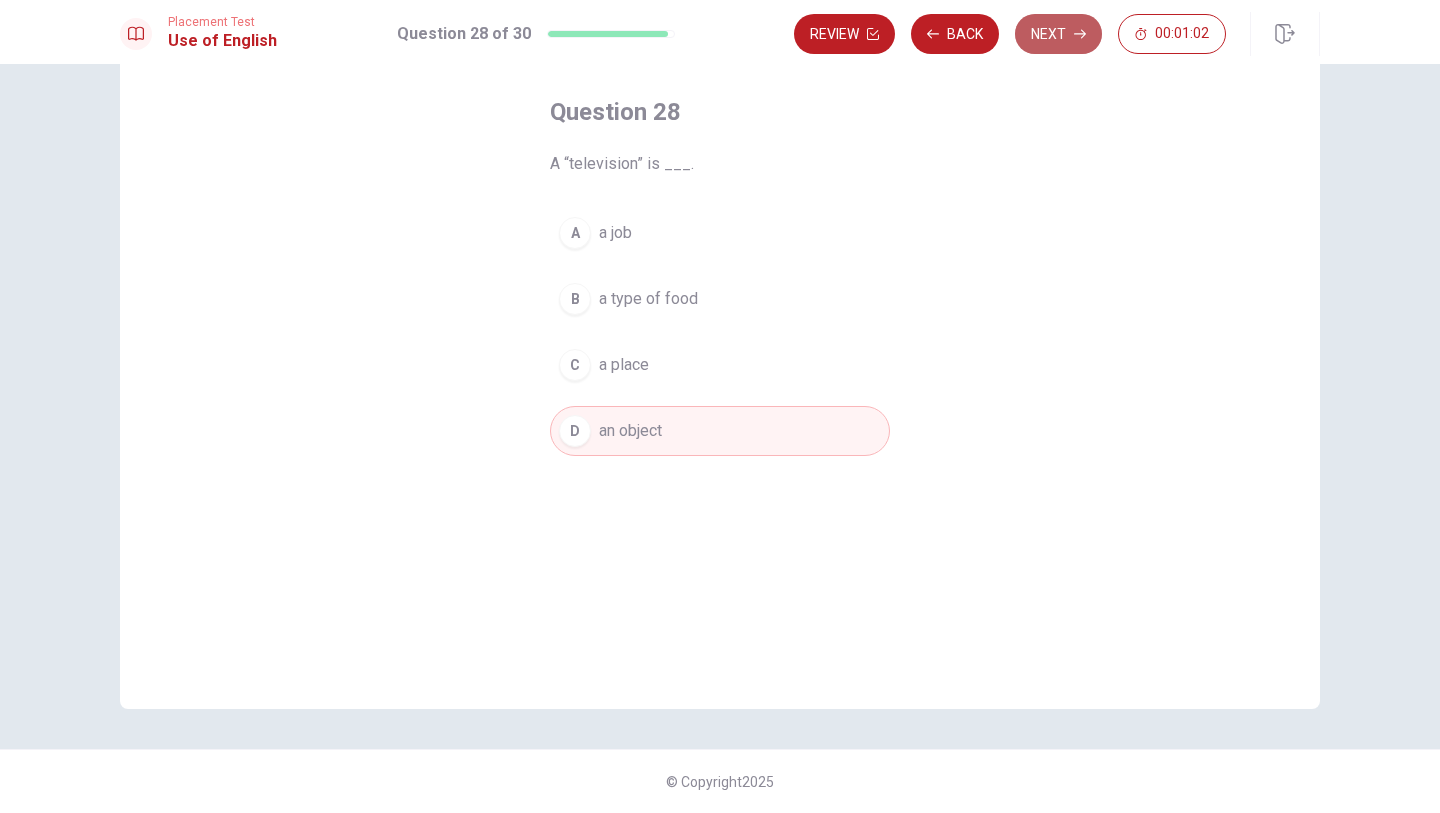 click on "Next" at bounding box center [1058, 34] 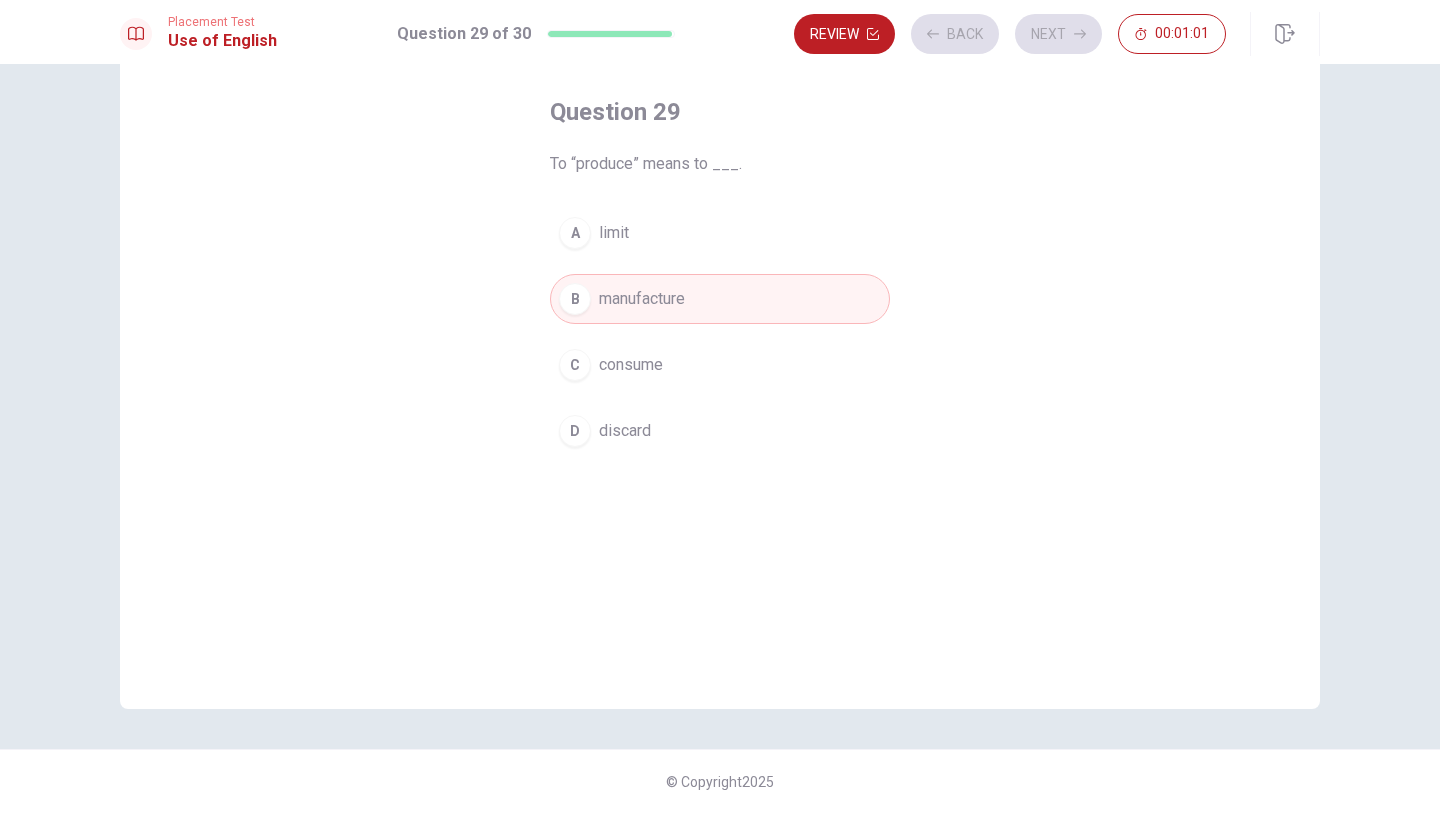 click on "Review Back Next 00:01:01" at bounding box center (1010, 34) 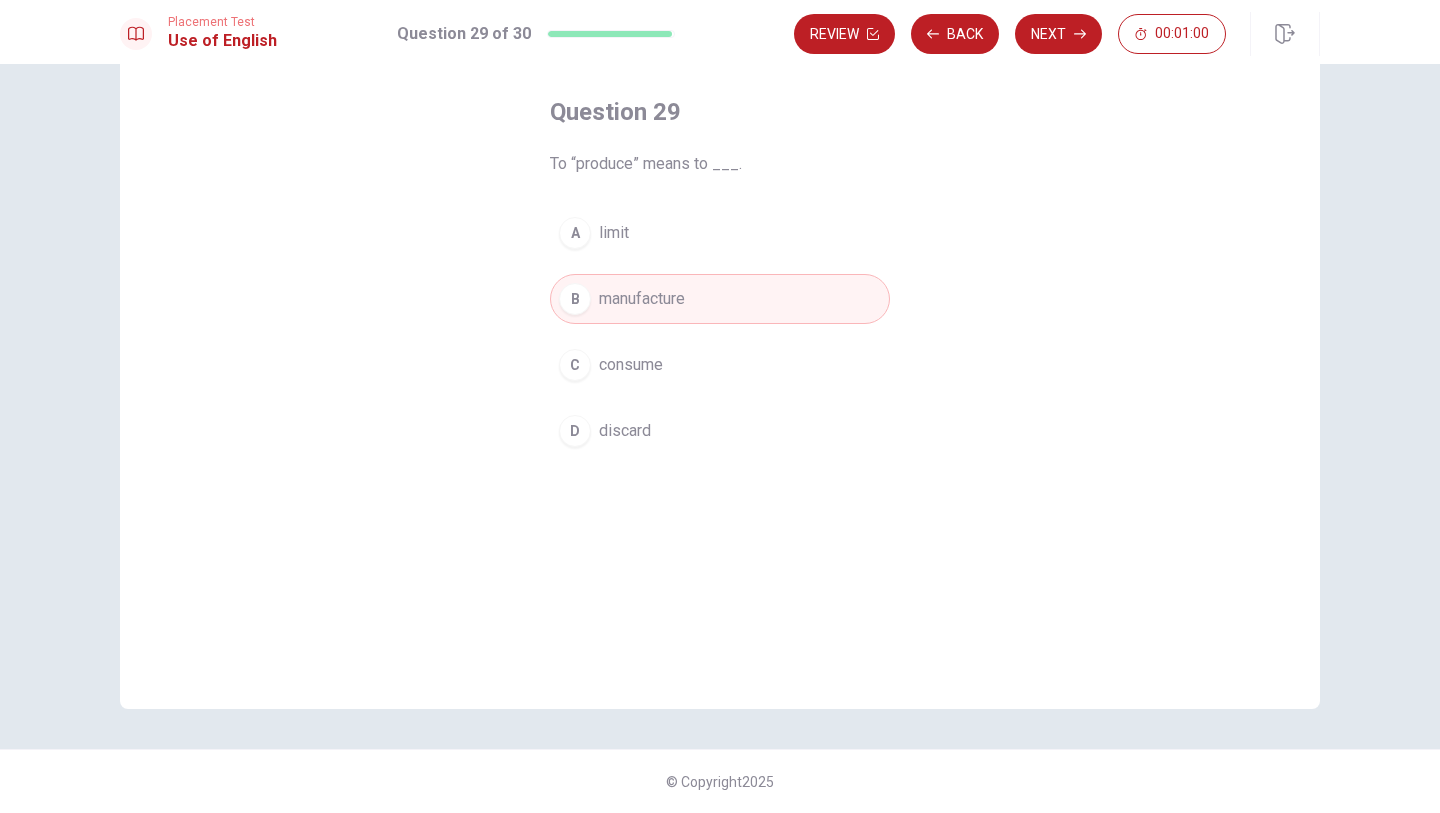 click on "Next" at bounding box center [1058, 34] 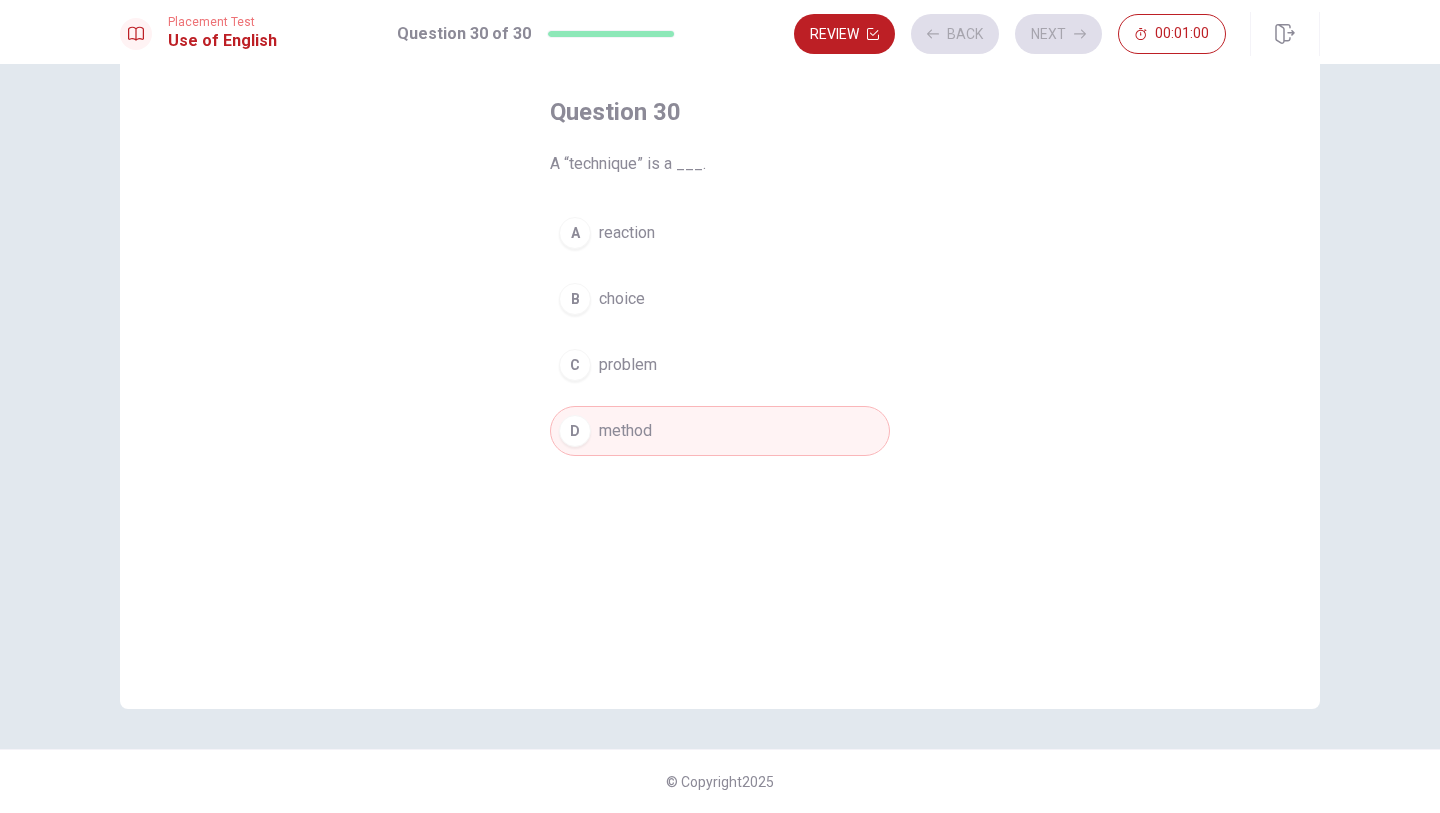 click on "Review Back Next 00:01:00" at bounding box center [1010, 34] 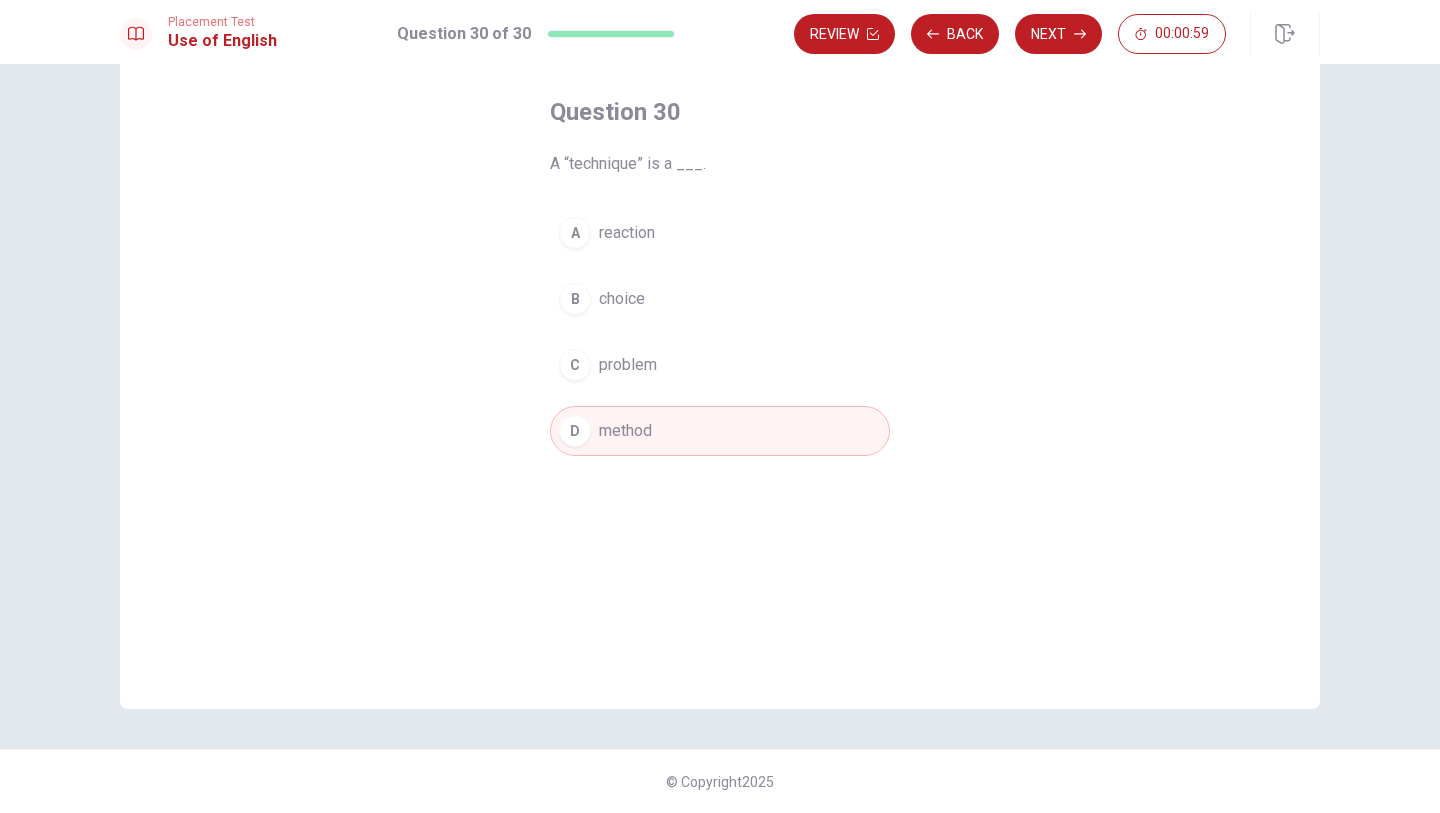 click on "Next" at bounding box center (1058, 34) 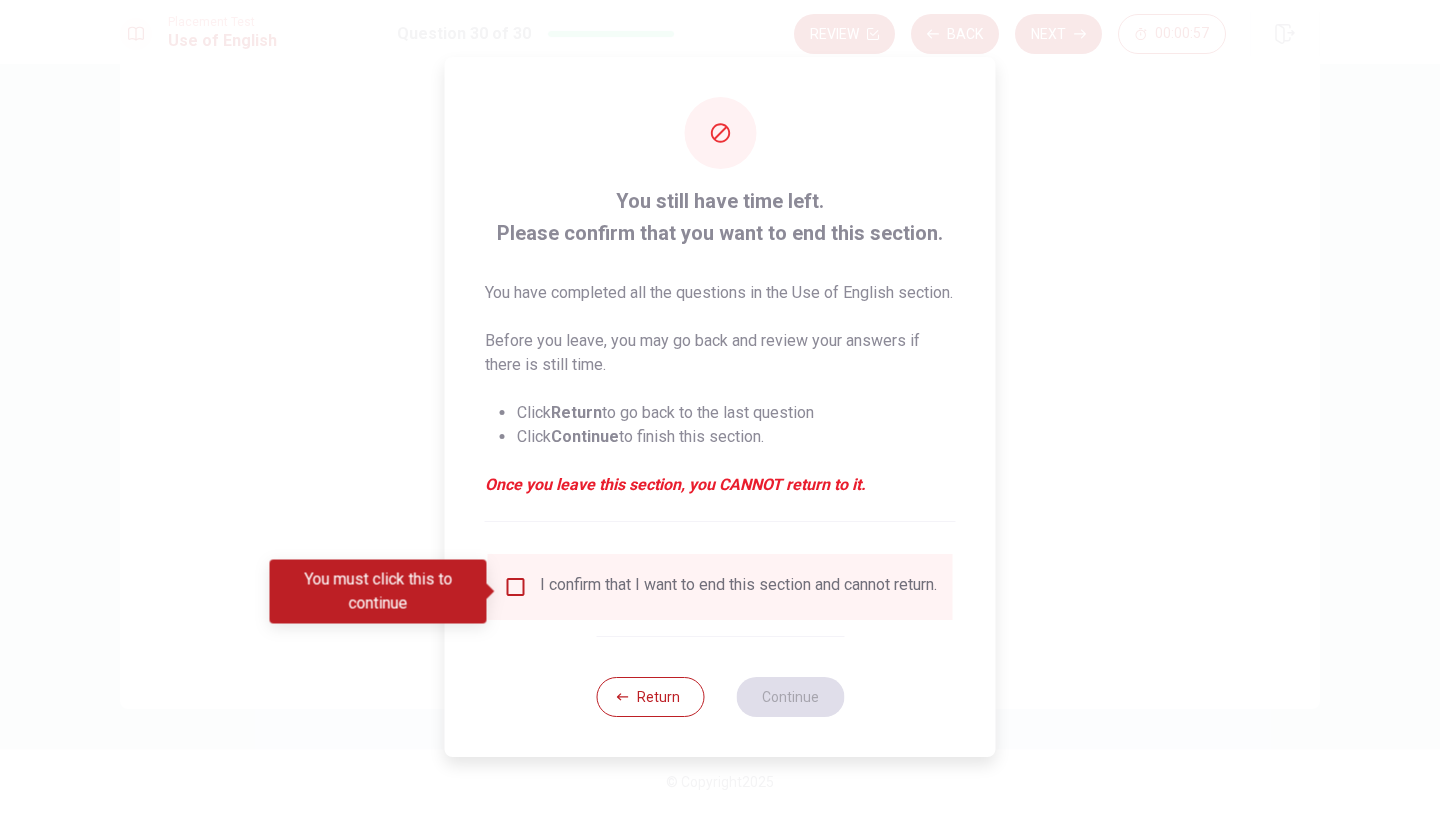 click at bounding box center (516, 587) 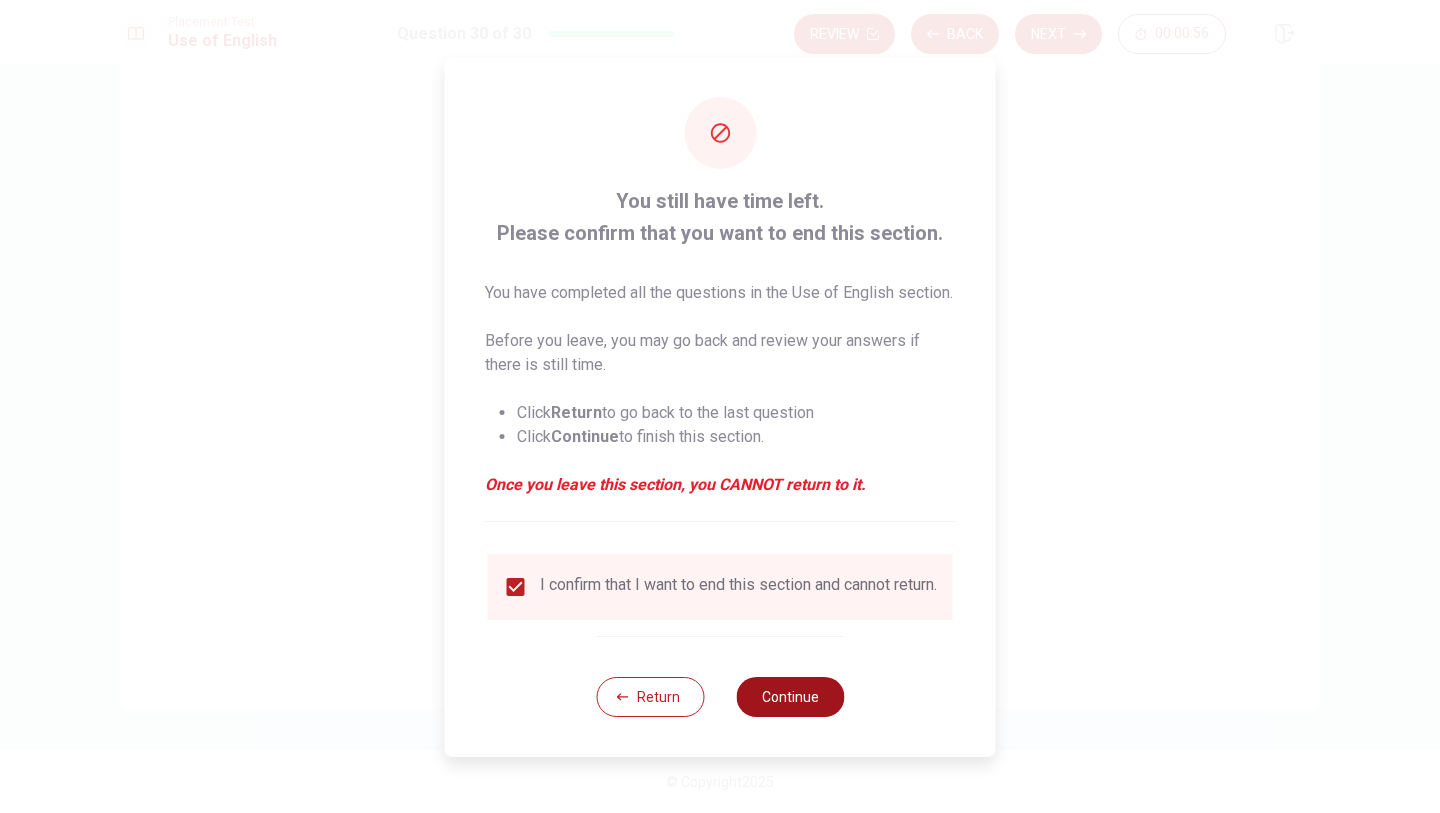 click on "Continue" at bounding box center (790, 697) 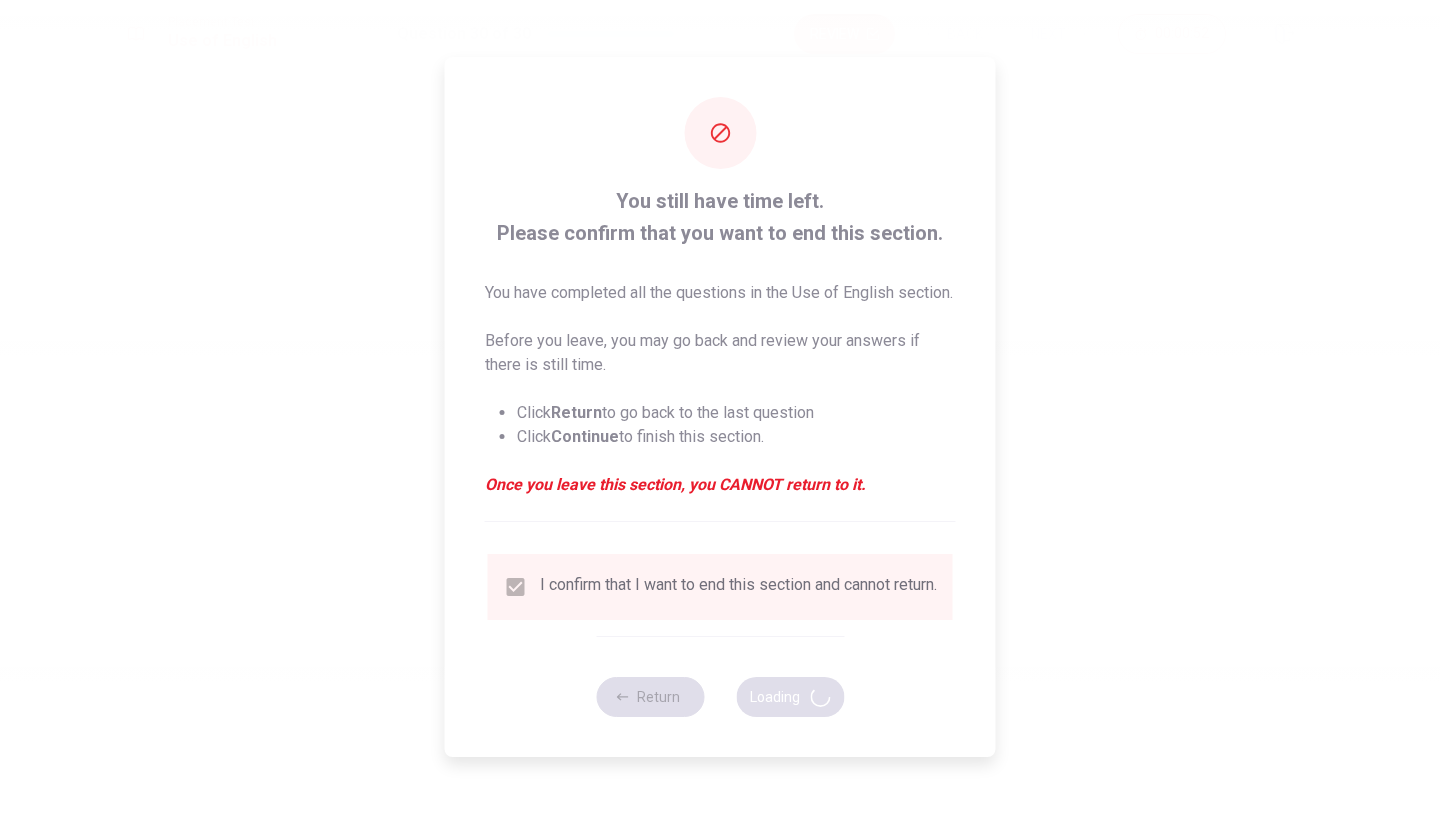 scroll, scrollTop: 0, scrollLeft: 0, axis: both 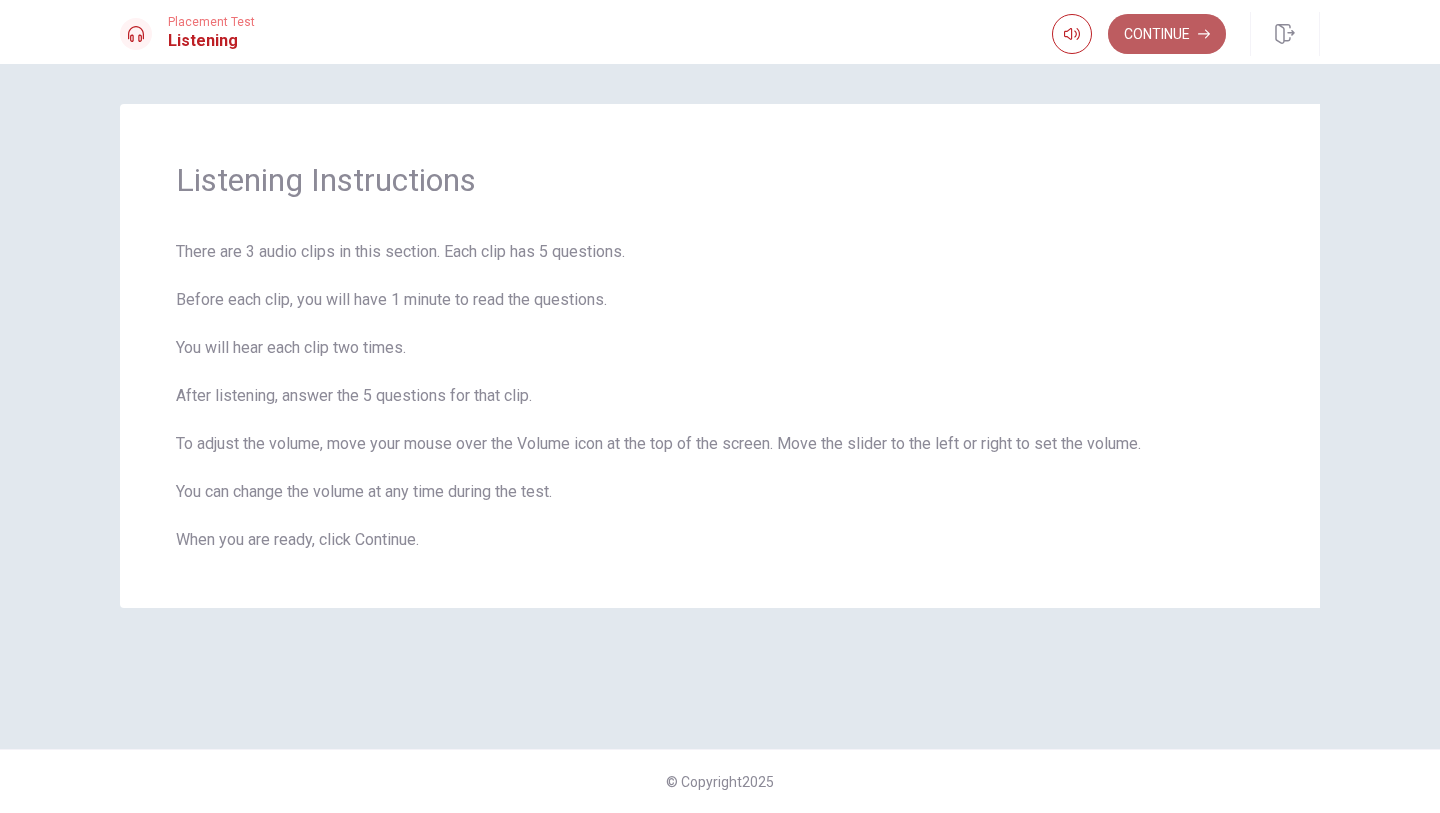 click on "Continue" at bounding box center (1167, 34) 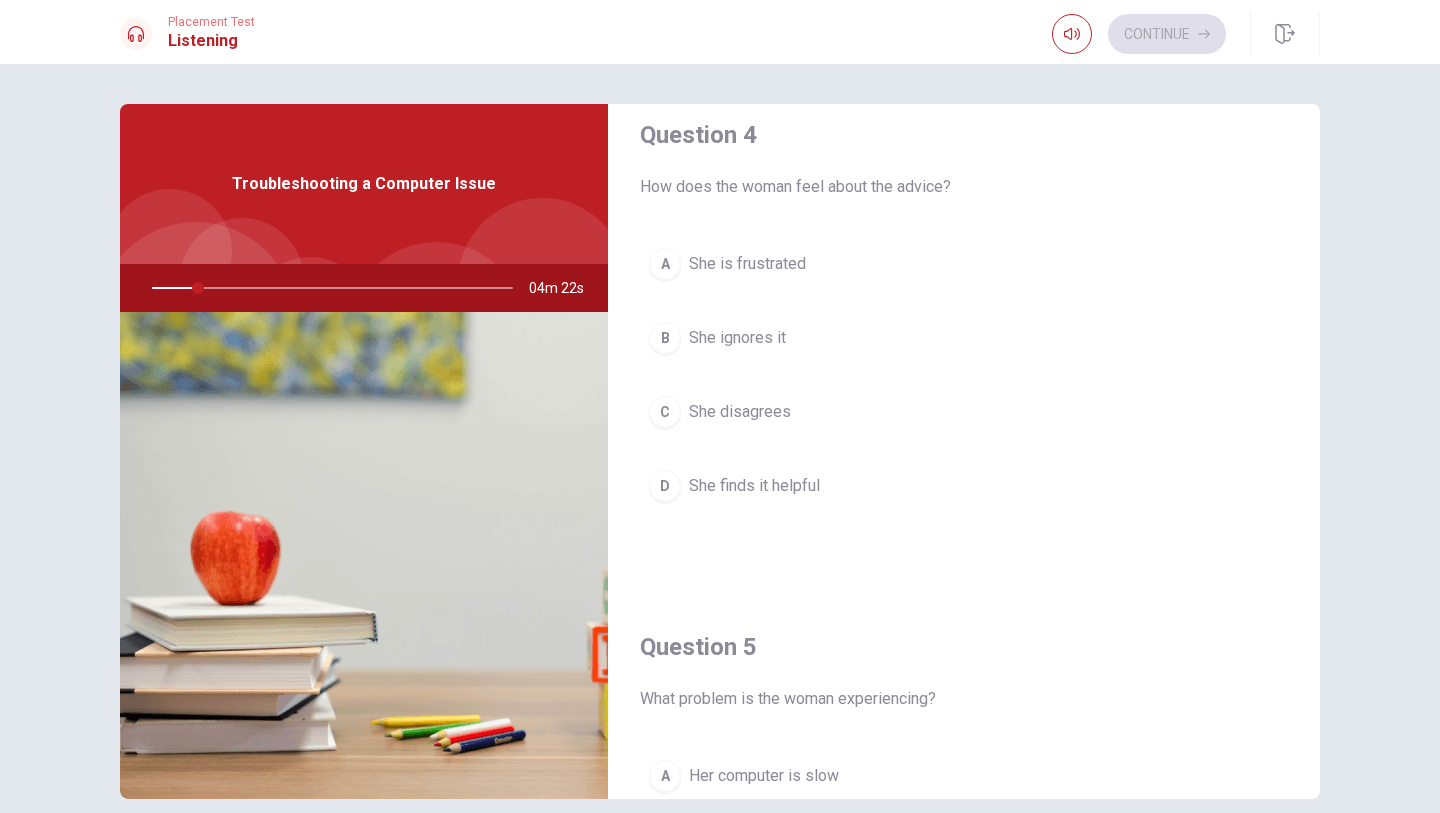 scroll, scrollTop: 1865, scrollLeft: 0, axis: vertical 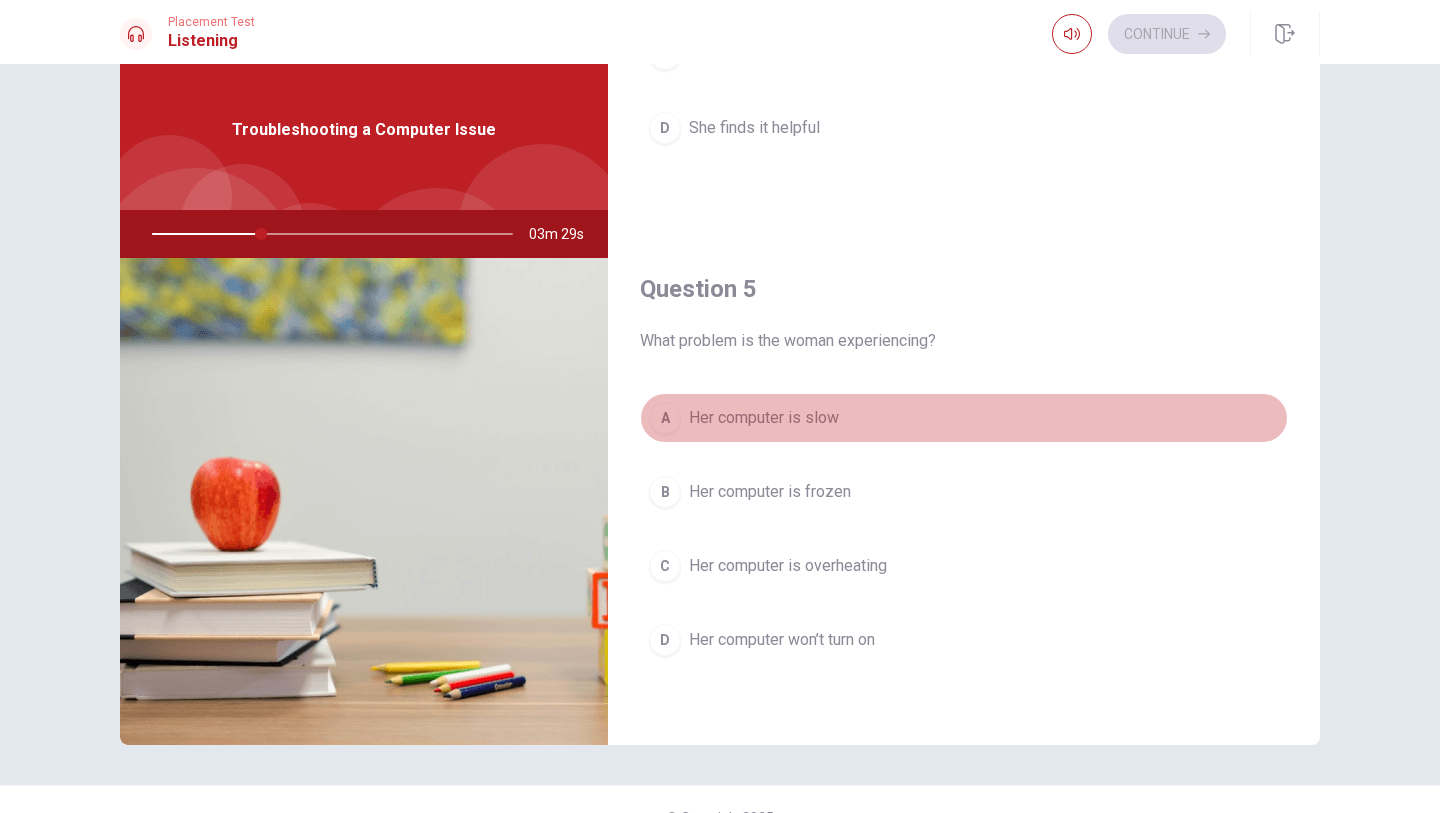 click on "Her computer is slow" at bounding box center [764, 418] 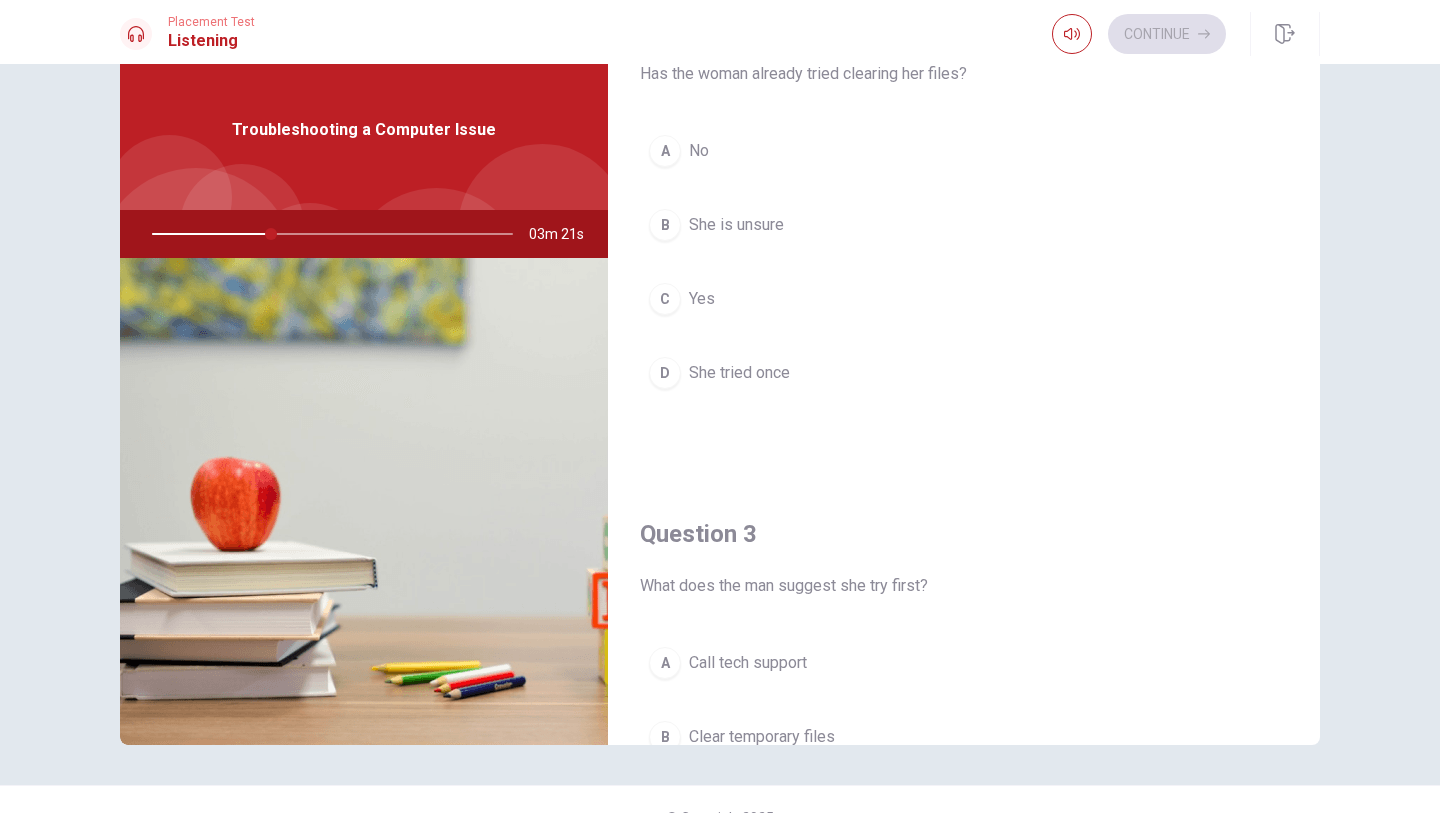 scroll, scrollTop: 582, scrollLeft: 0, axis: vertical 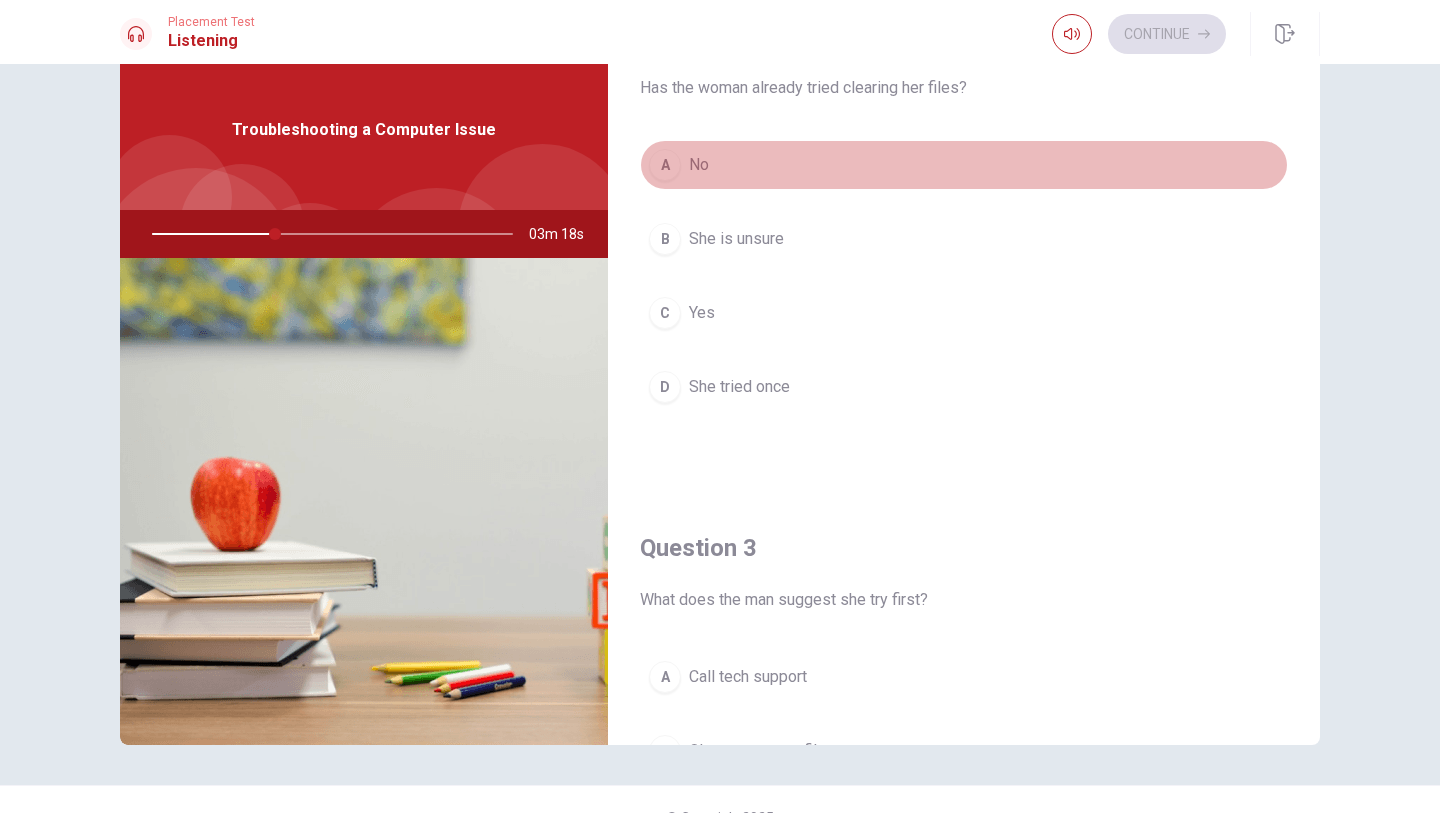 click on "A No" at bounding box center (964, 165) 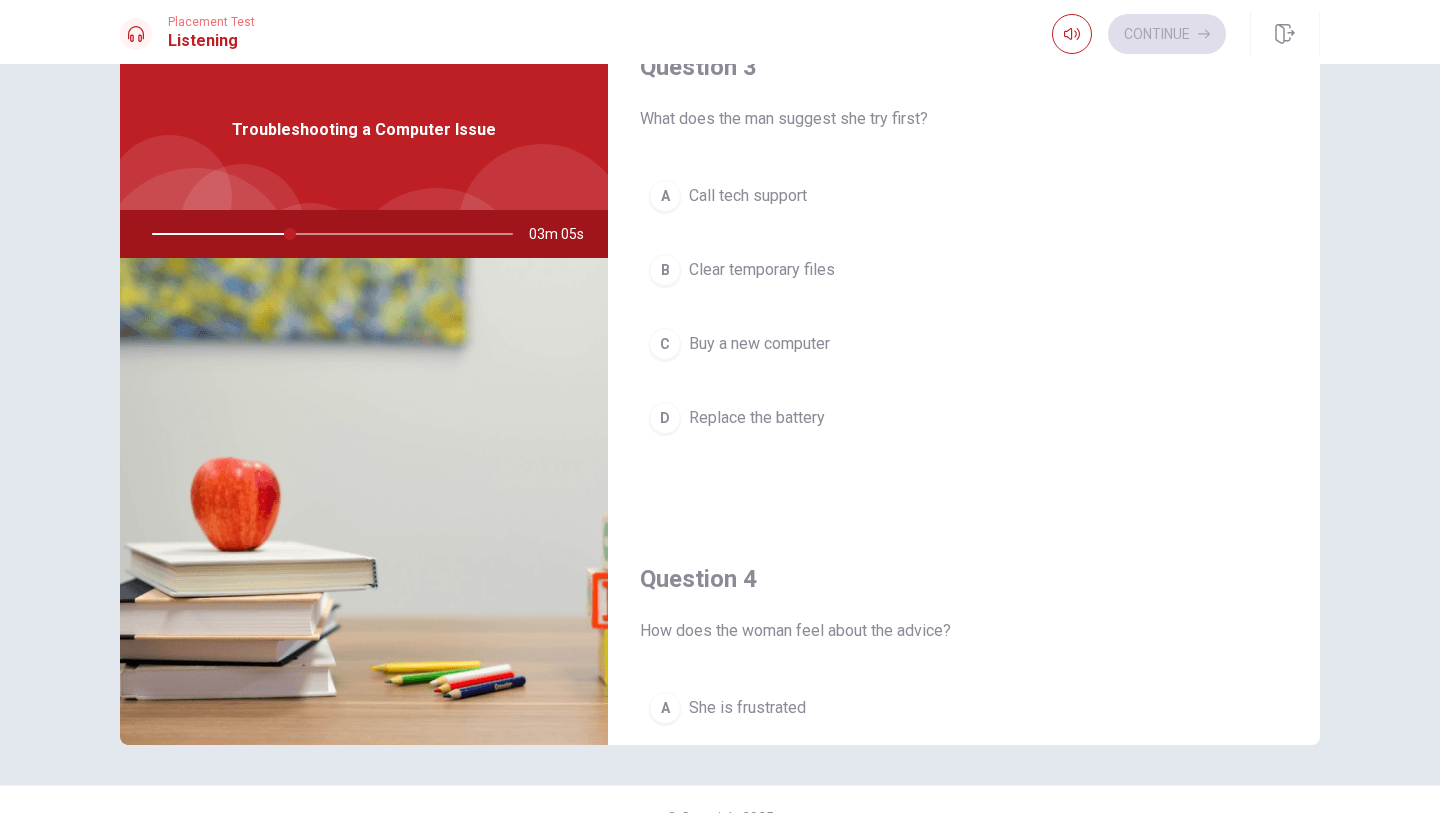 scroll, scrollTop: 1062, scrollLeft: 0, axis: vertical 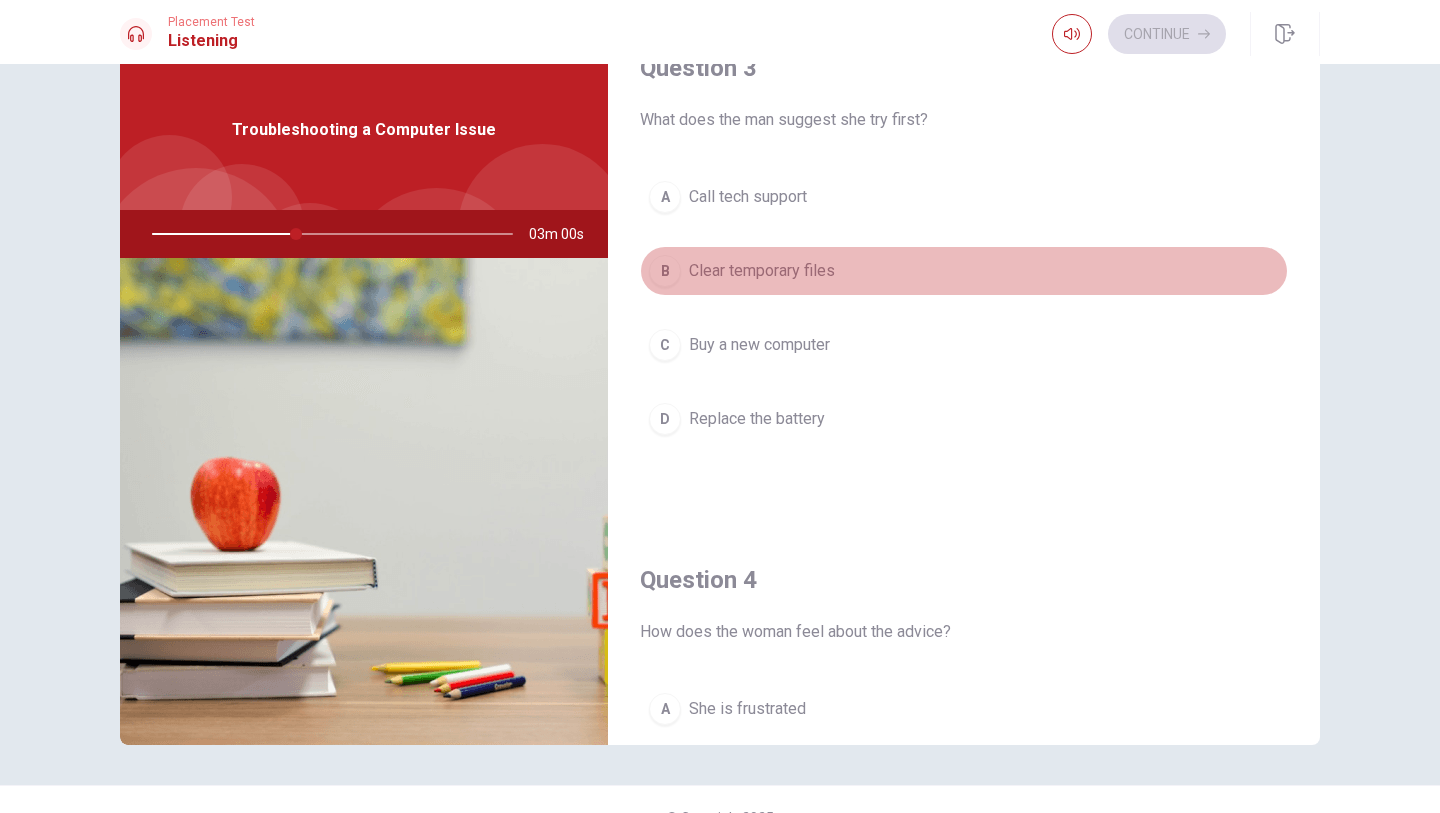 click on "B Clear temporary files" at bounding box center [964, 271] 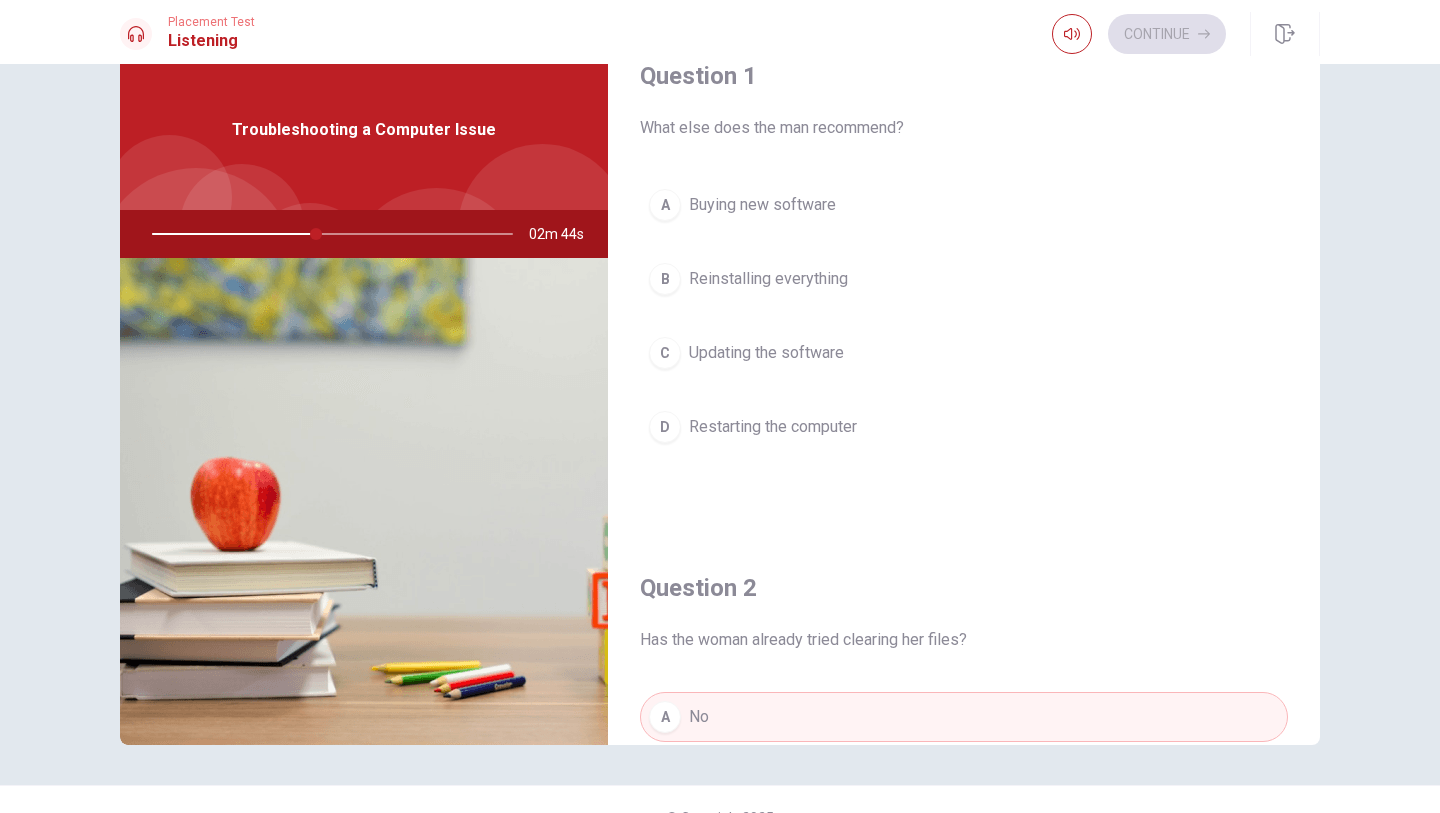 scroll, scrollTop: 0, scrollLeft: 0, axis: both 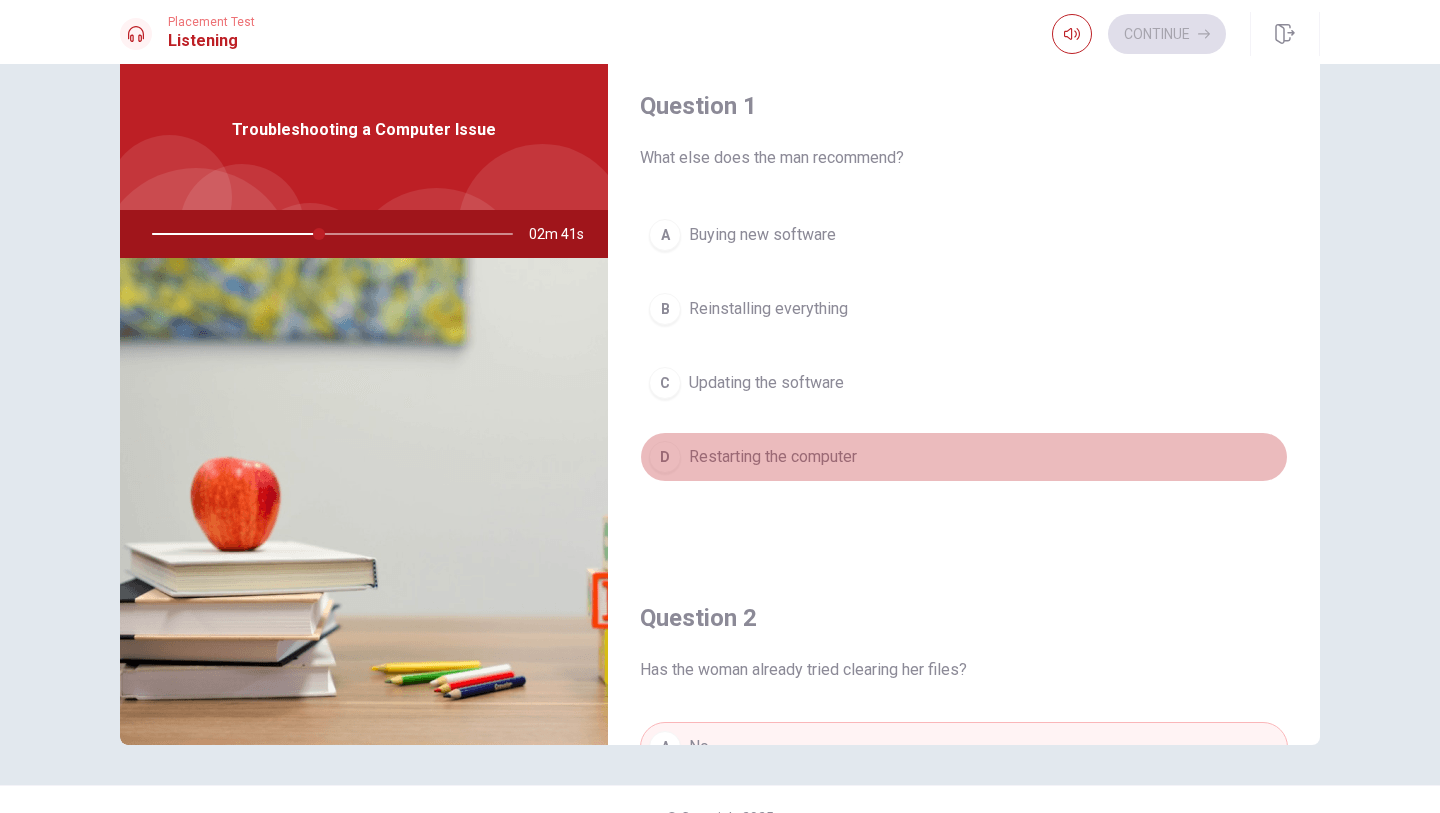 click on "Restarting the computer" at bounding box center [773, 457] 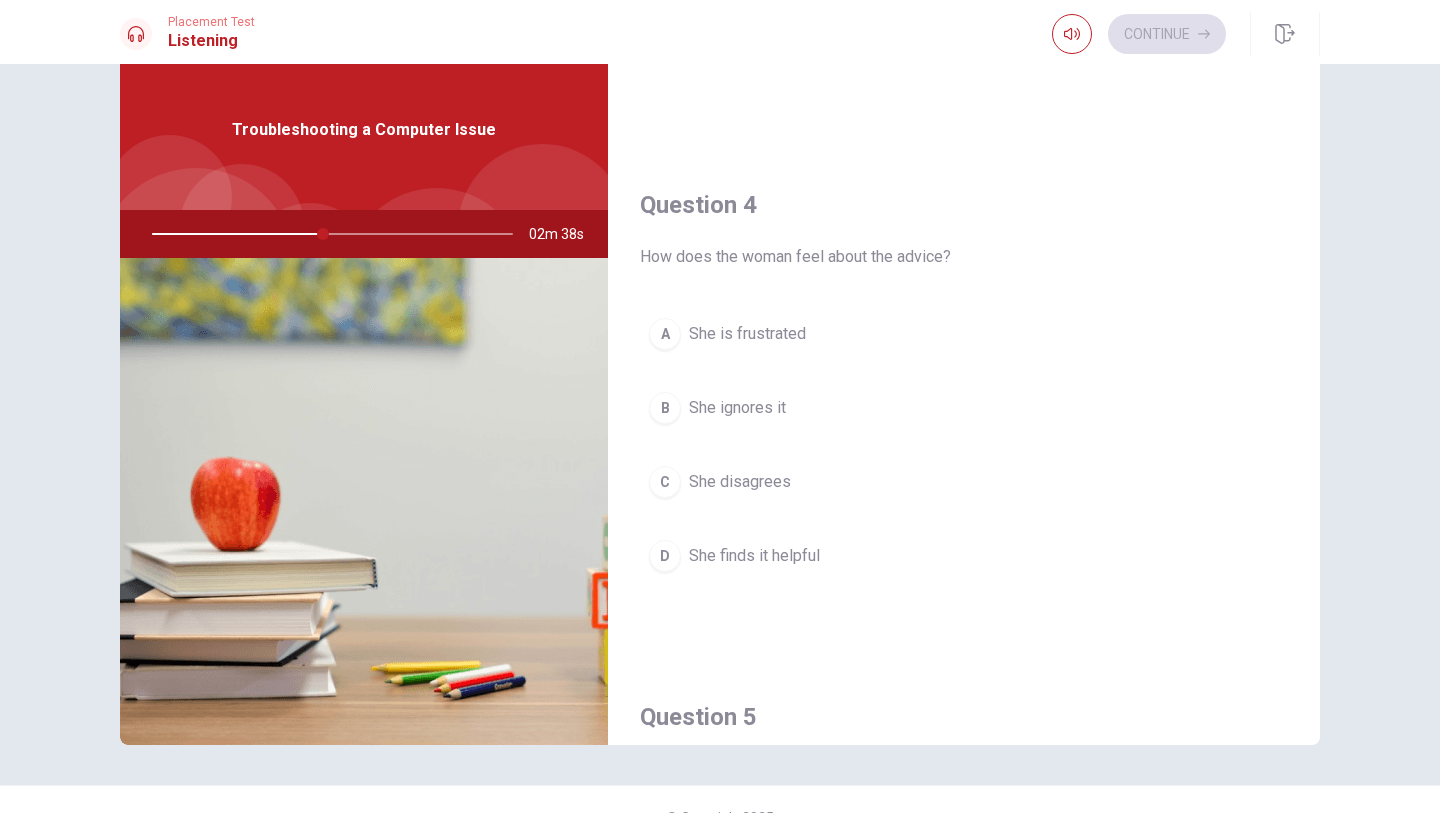 scroll, scrollTop: 1442, scrollLeft: 0, axis: vertical 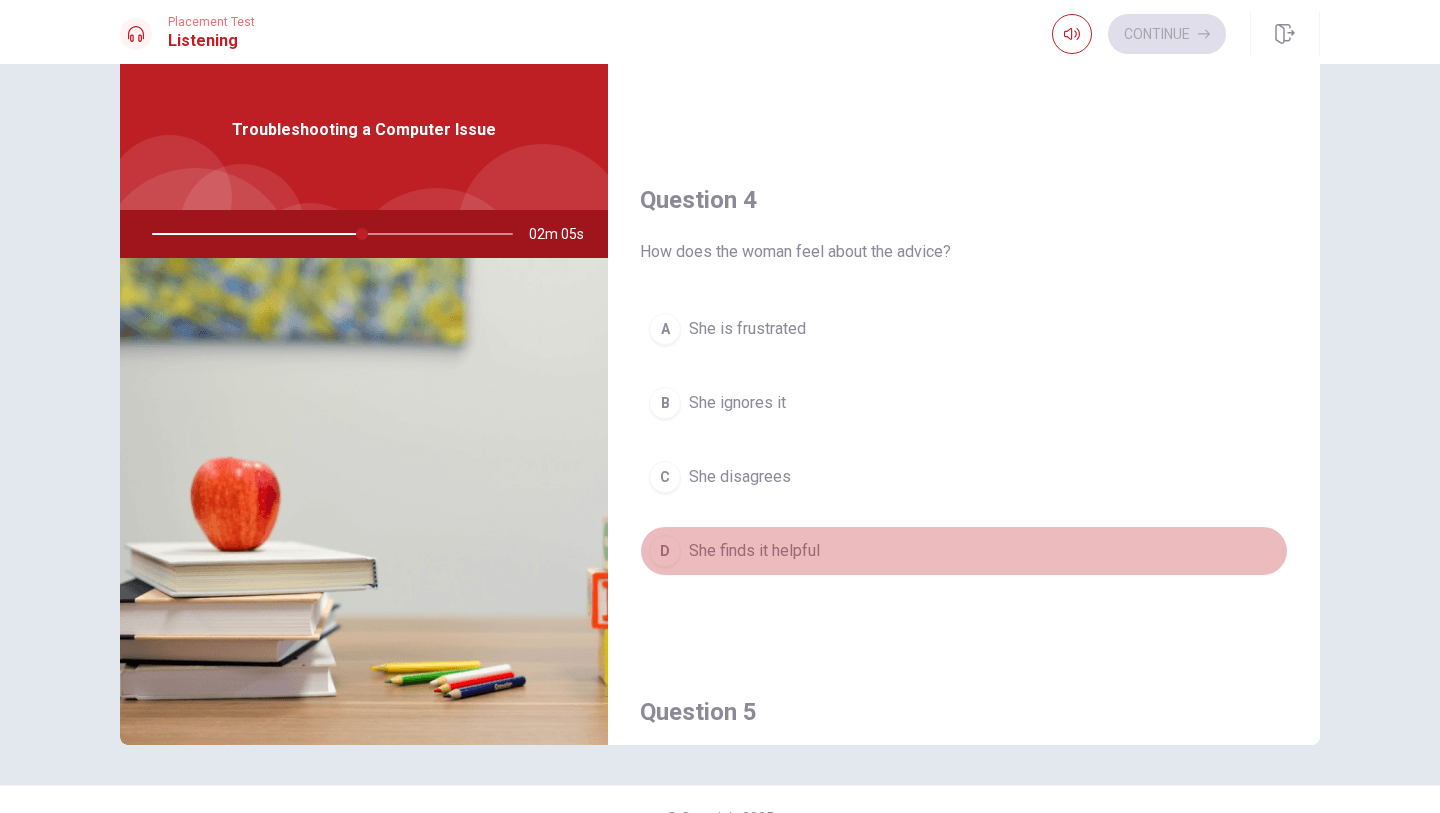 click on "She finds it helpful" at bounding box center [754, 551] 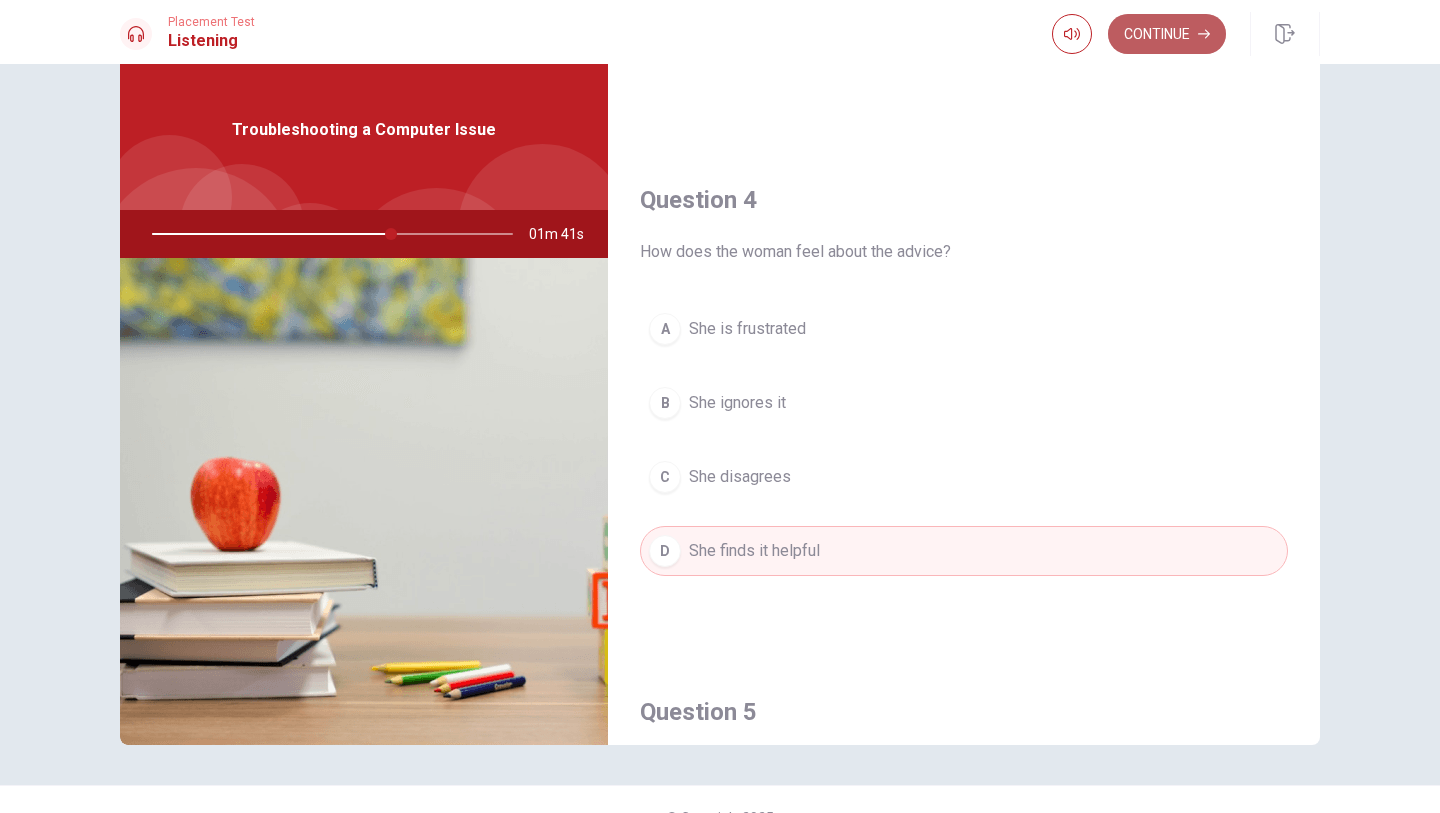 click on "Continue" at bounding box center (1167, 34) 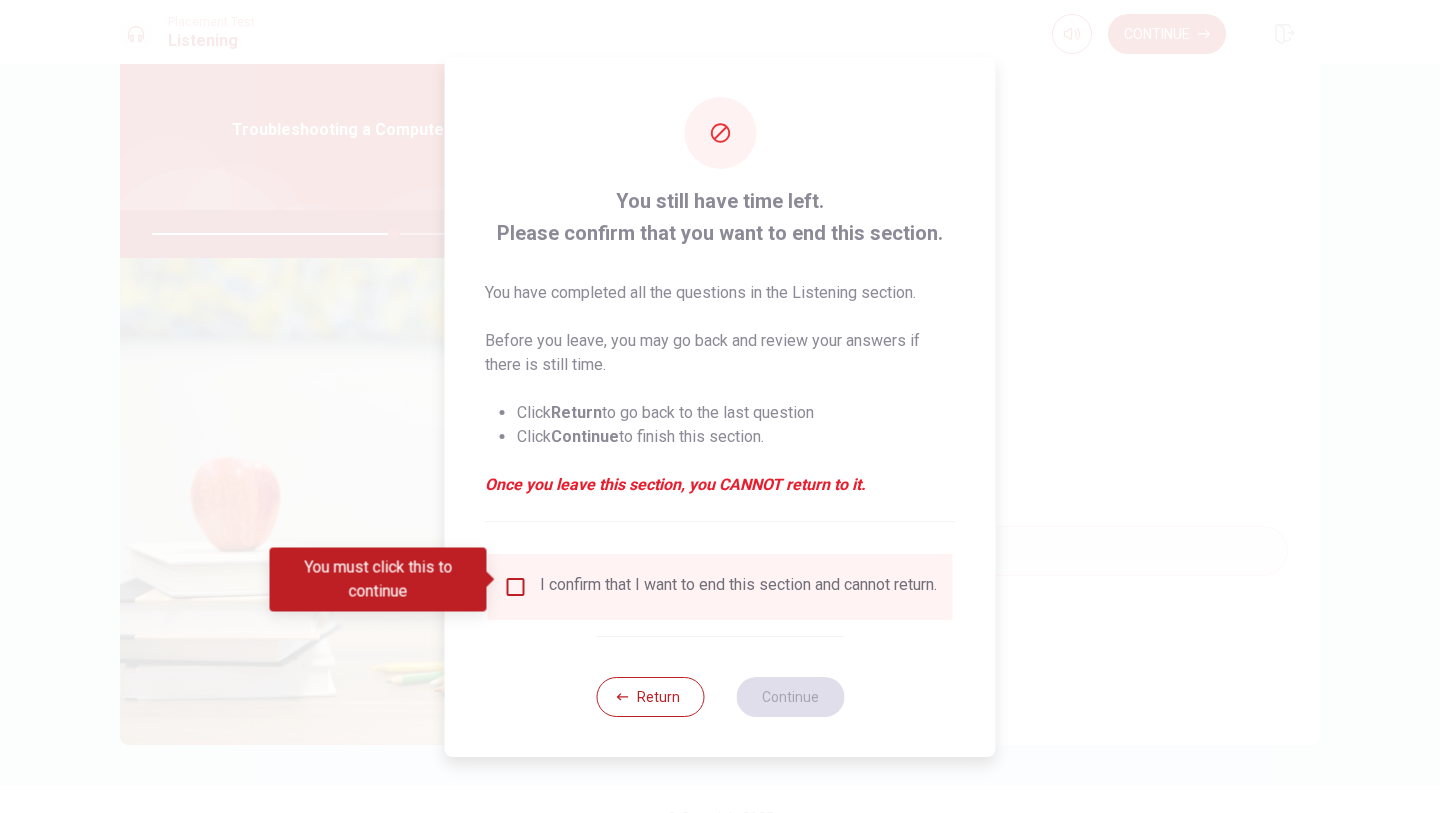 click on "I confirm that I want to end this section and cannot return." at bounding box center (720, 587) 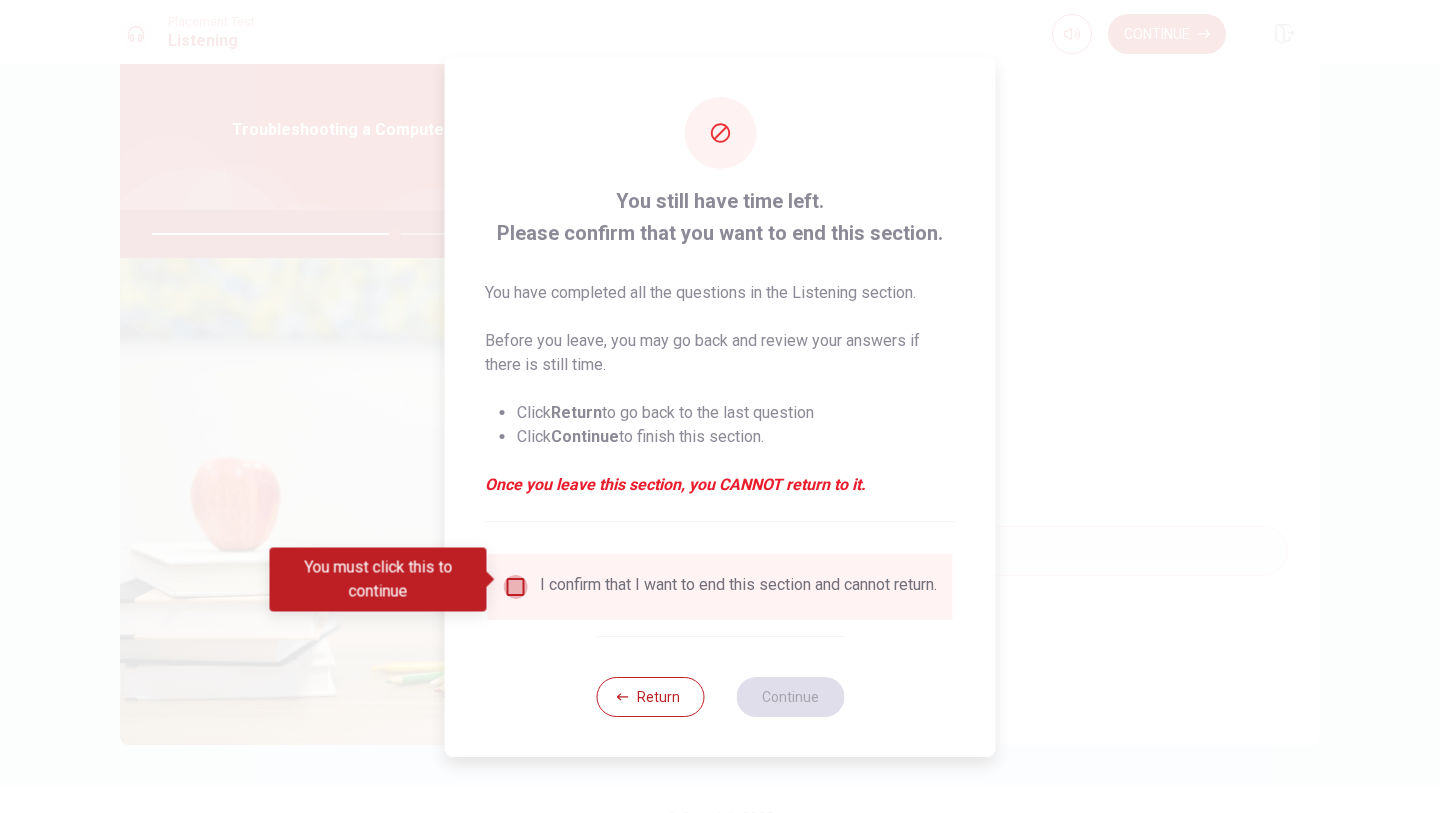 click at bounding box center (516, 587) 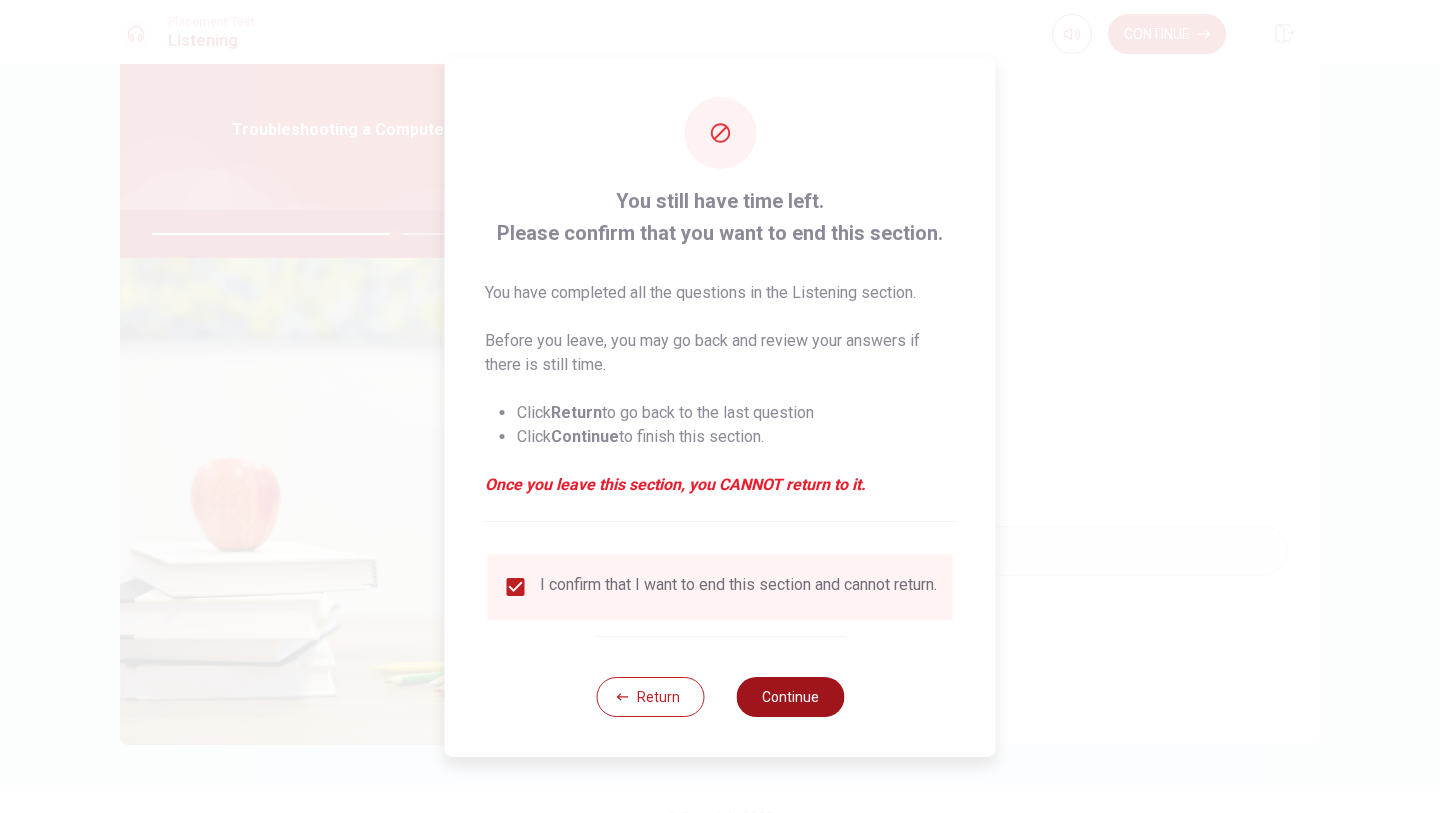 click on "Continue" at bounding box center [790, 697] 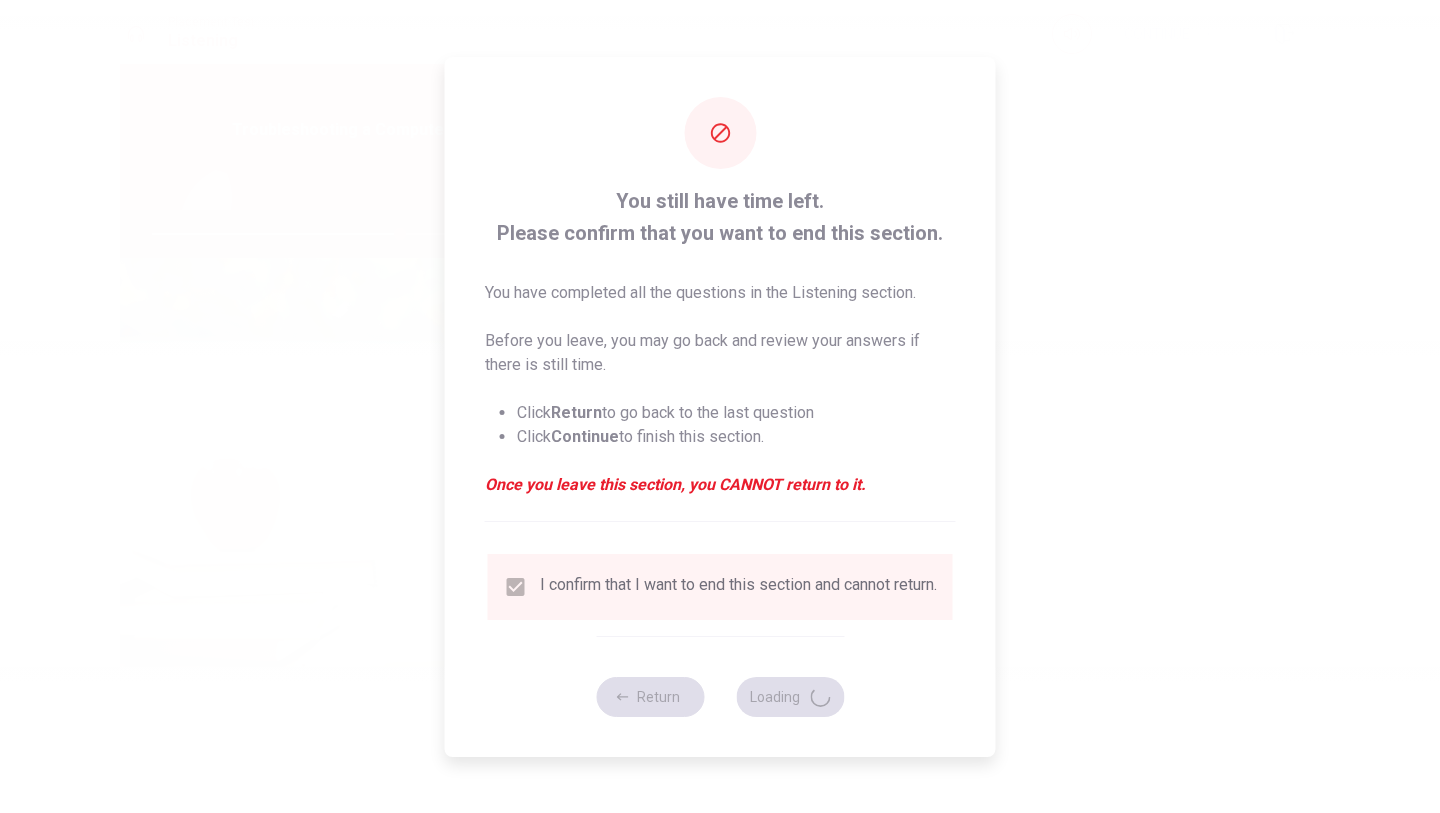 type on "69" 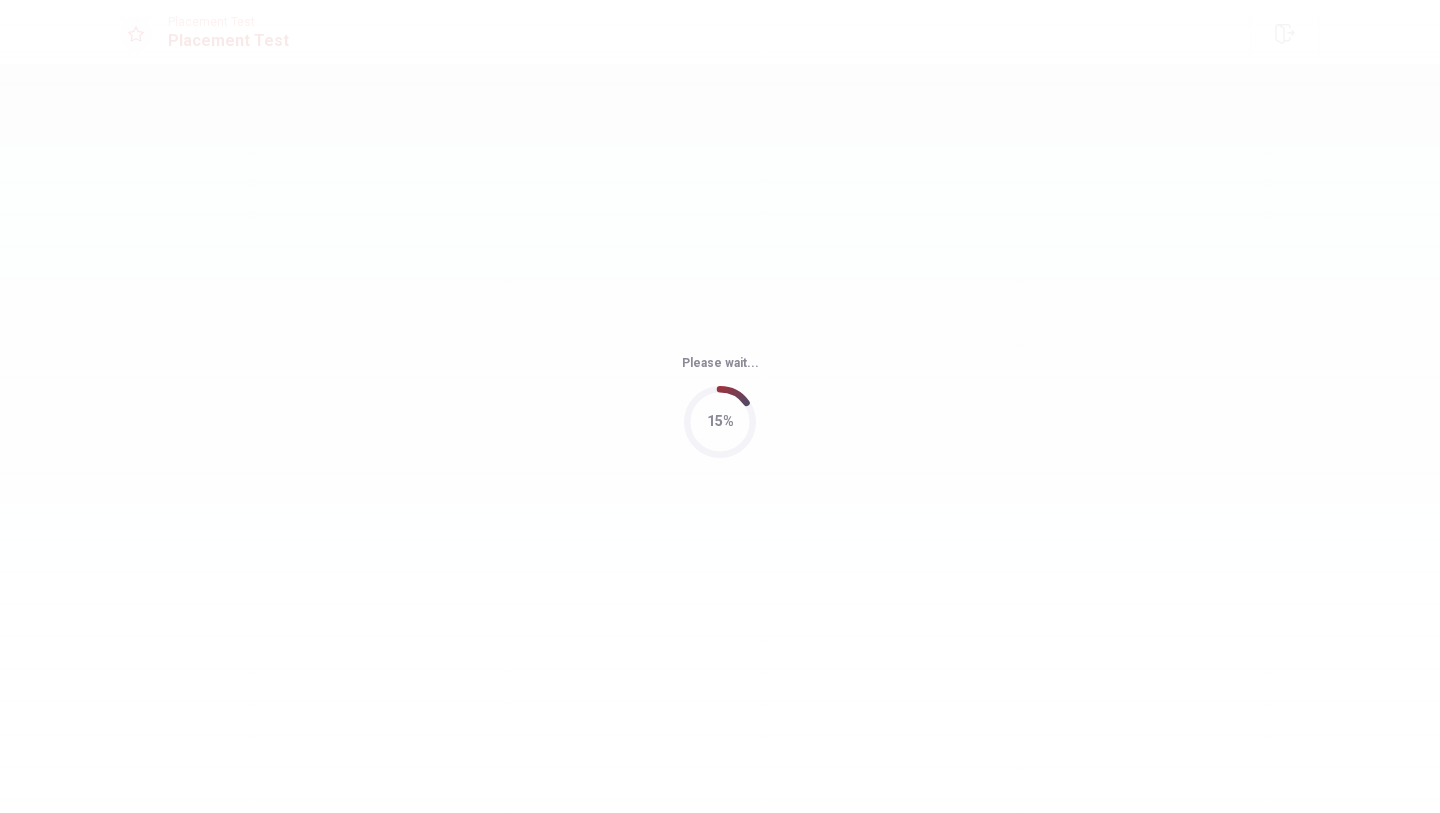 scroll, scrollTop: 0, scrollLeft: 0, axis: both 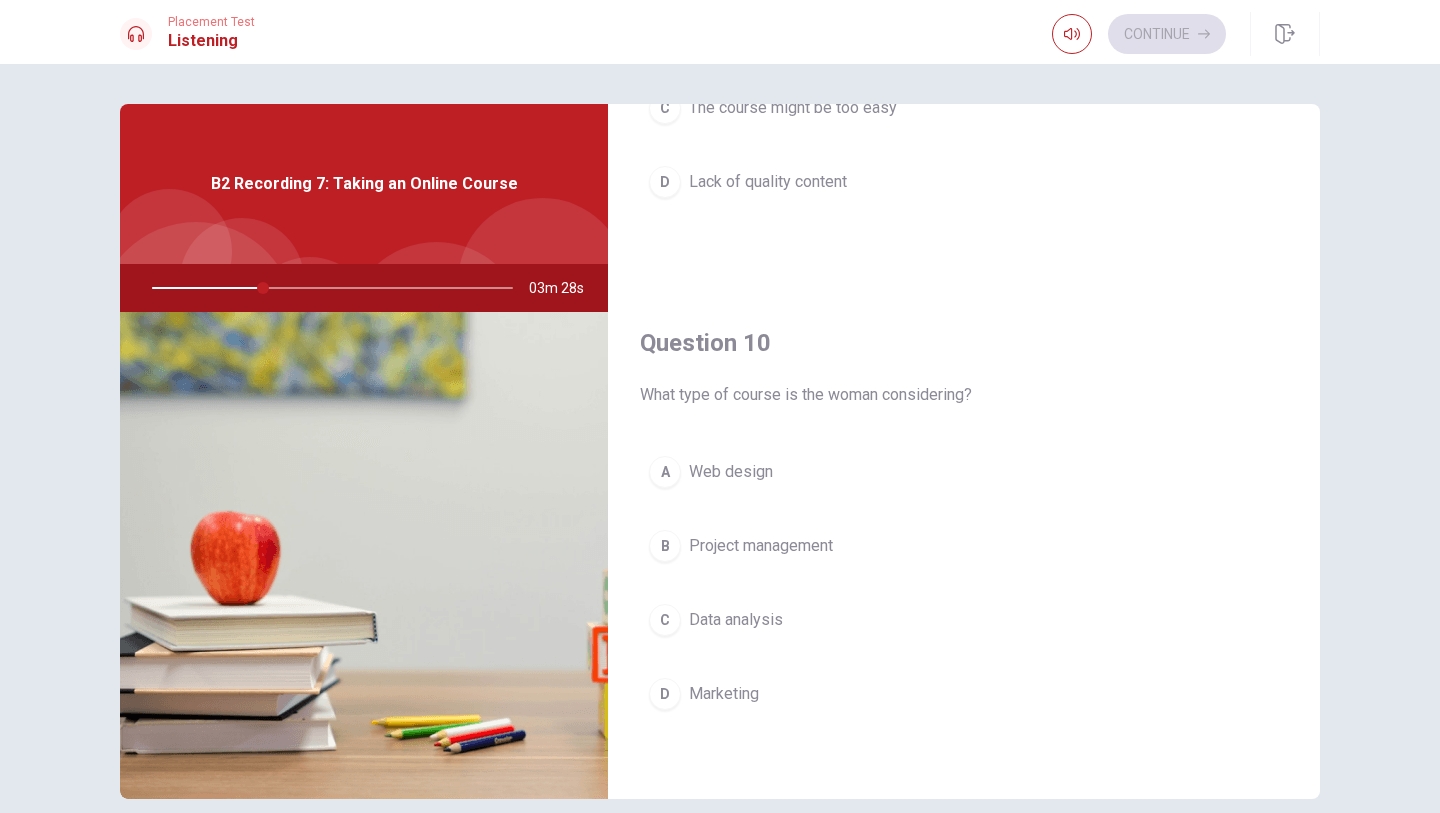click on "Data analysis" at bounding box center (736, 620) 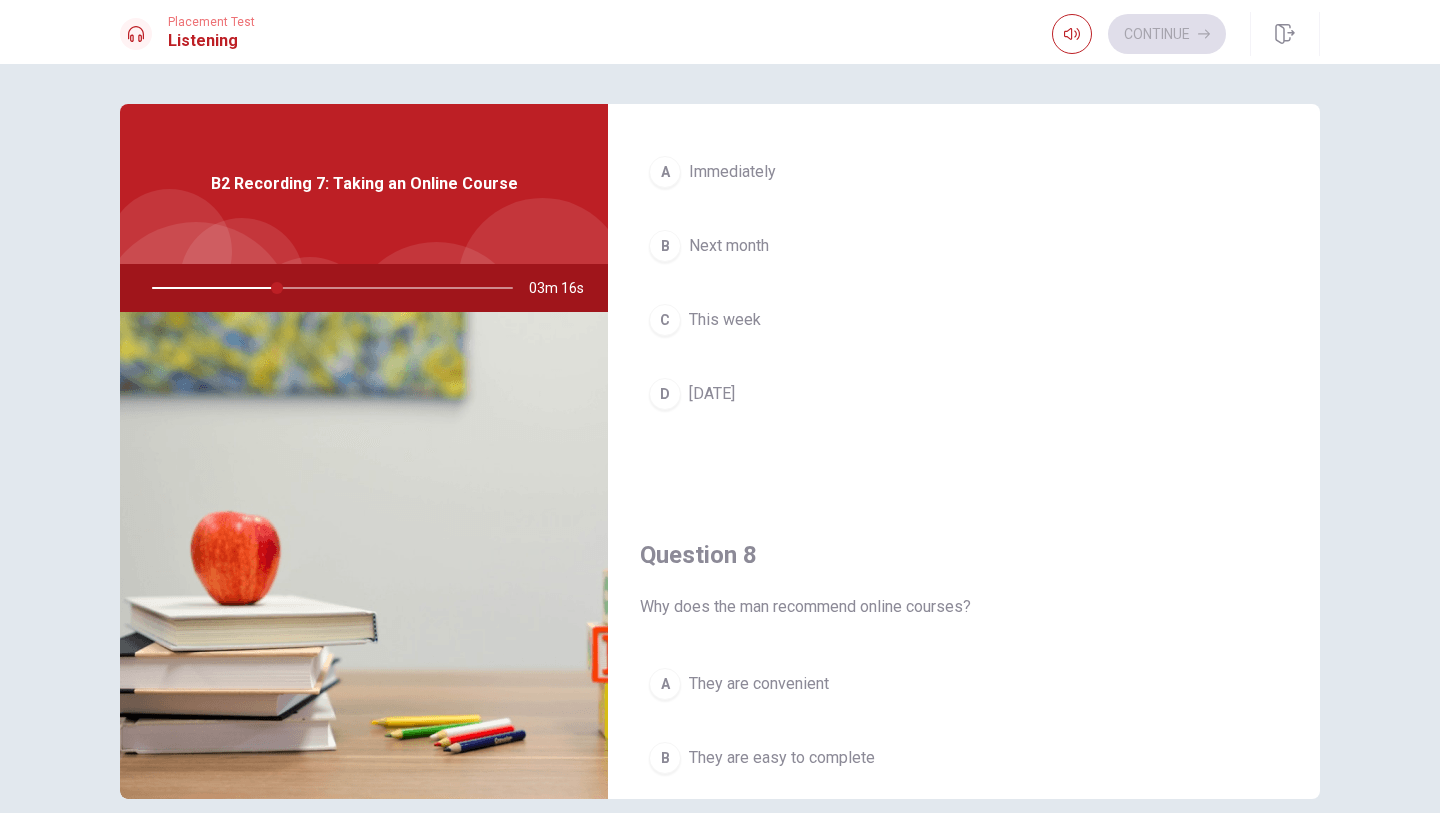 scroll, scrollTop: 857, scrollLeft: 0, axis: vertical 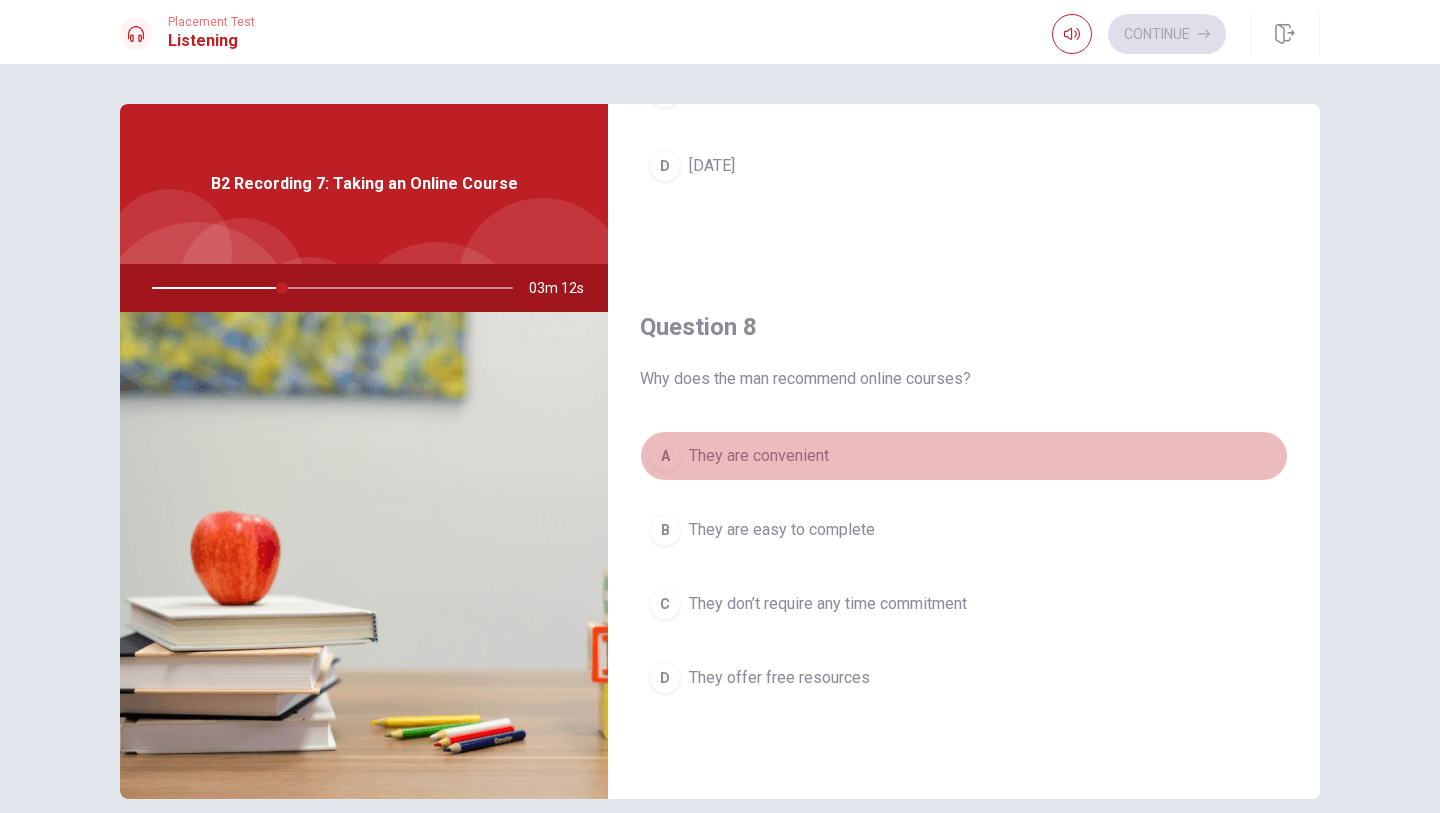 click on "They are convenient" at bounding box center (759, 456) 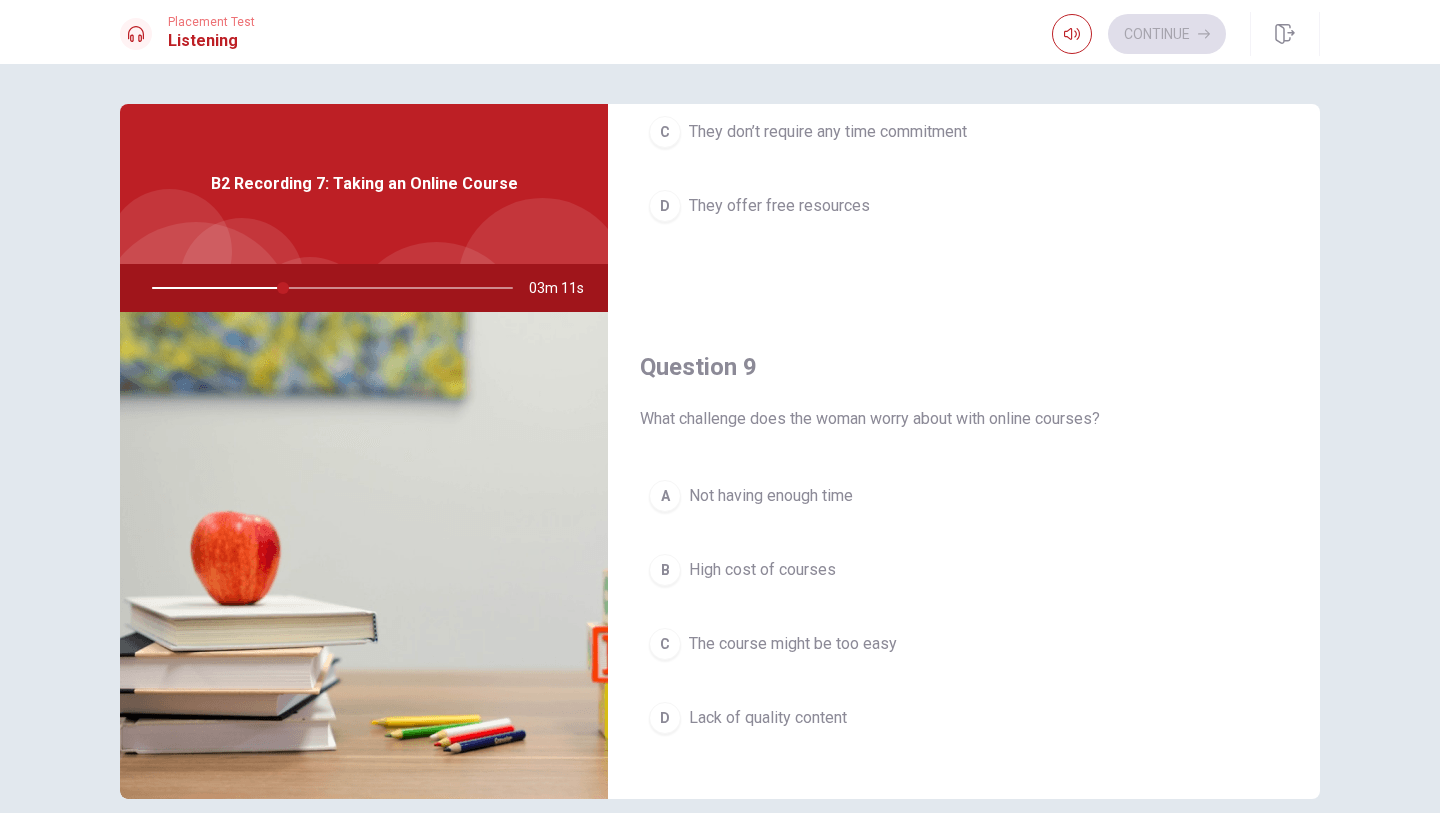 scroll, scrollTop: 1336, scrollLeft: 0, axis: vertical 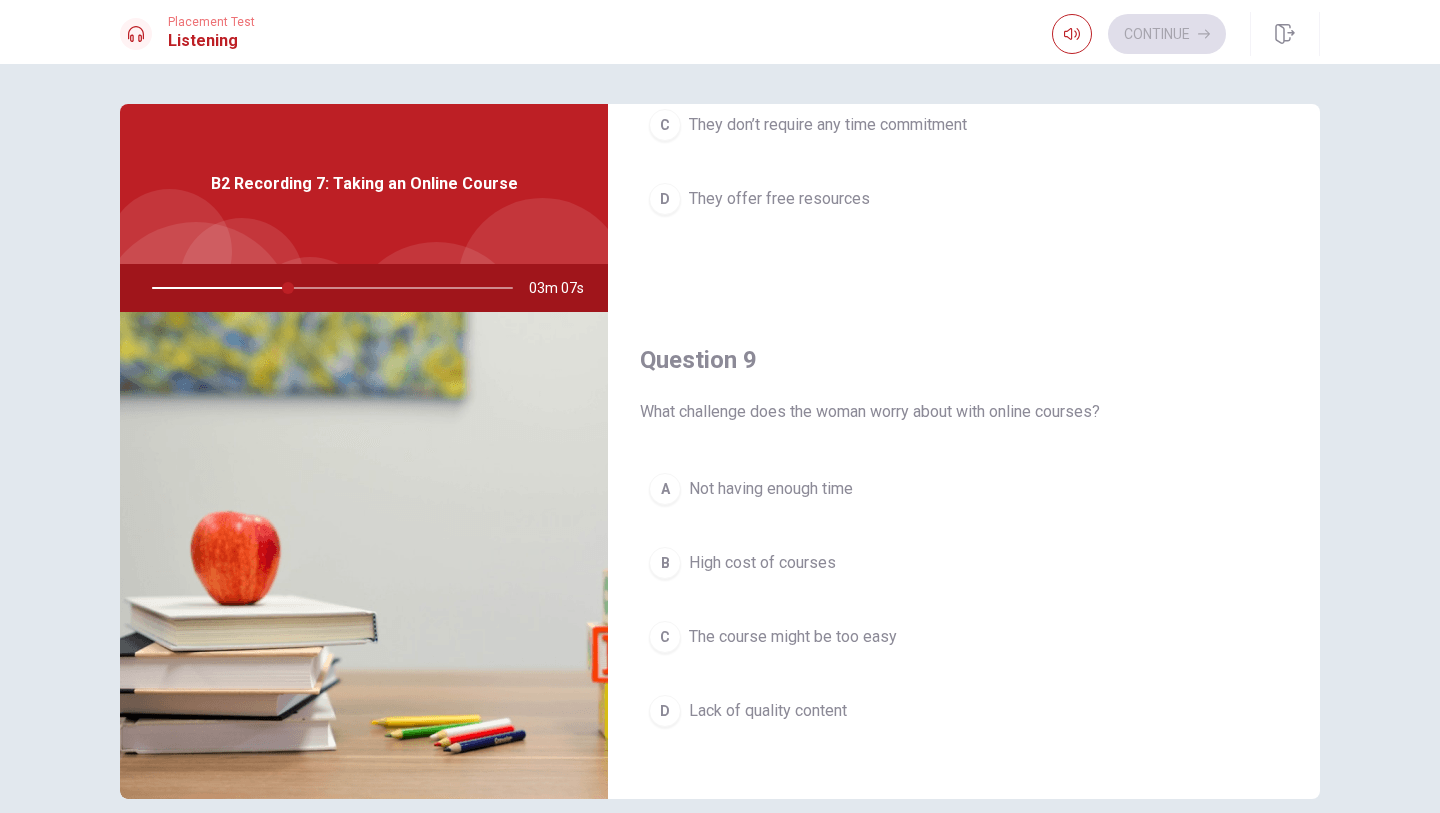 click on "Not having enough time" at bounding box center (771, 489) 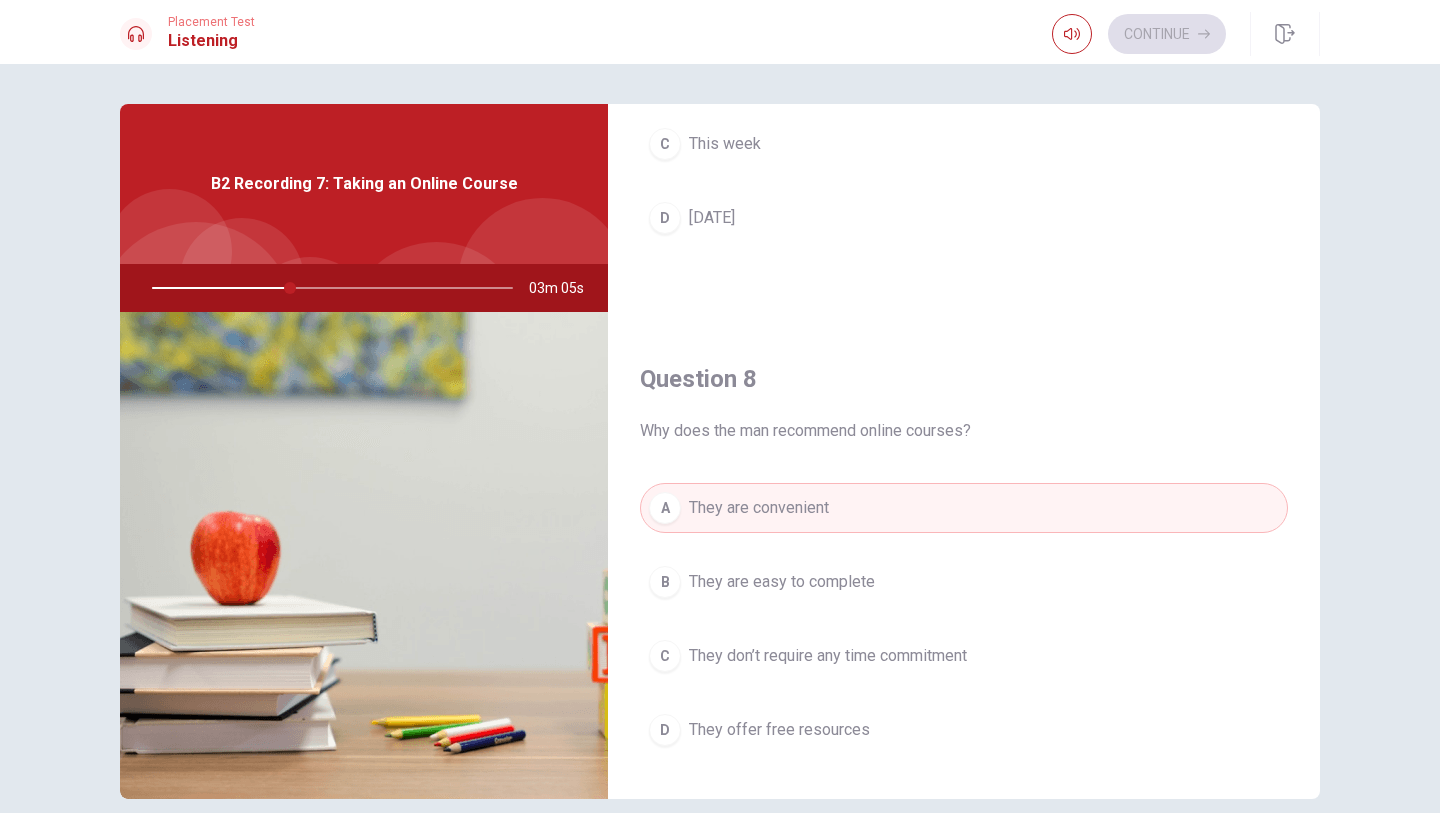 scroll, scrollTop: 0, scrollLeft: 0, axis: both 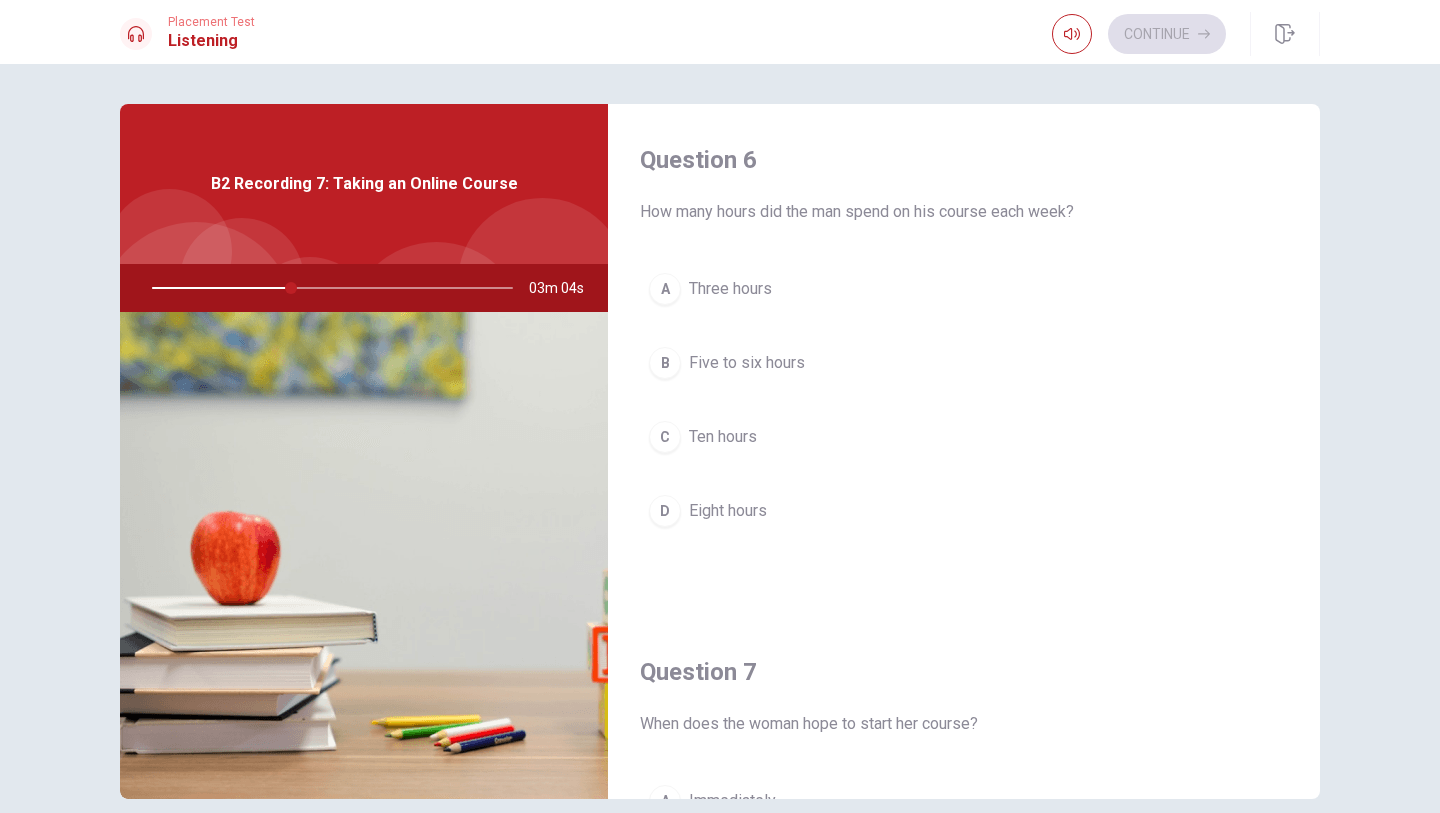 click on "Five to six hours" at bounding box center [747, 363] 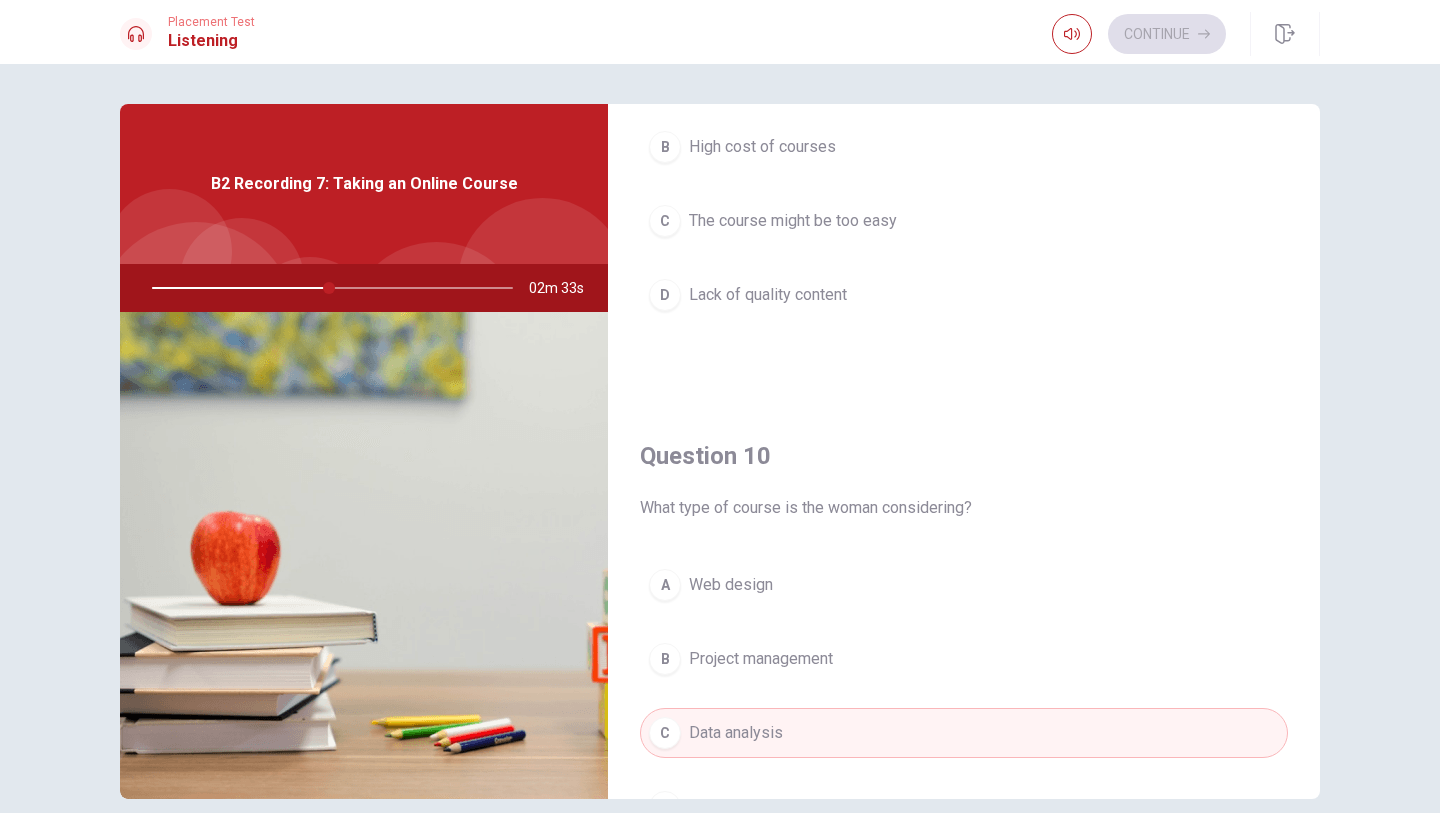 scroll, scrollTop: 1865, scrollLeft: 0, axis: vertical 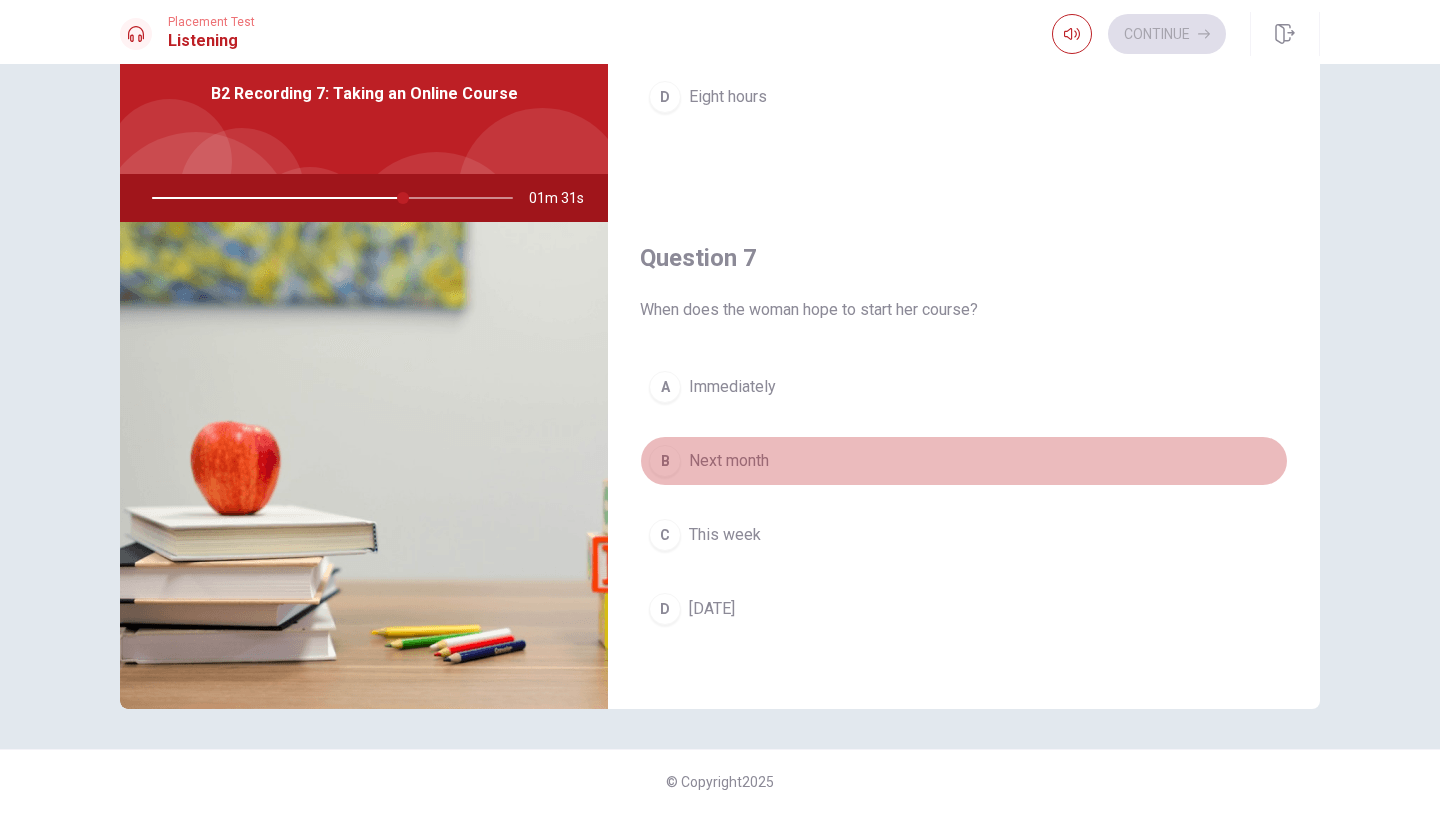 click on "Next month" at bounding box center [729, 461] 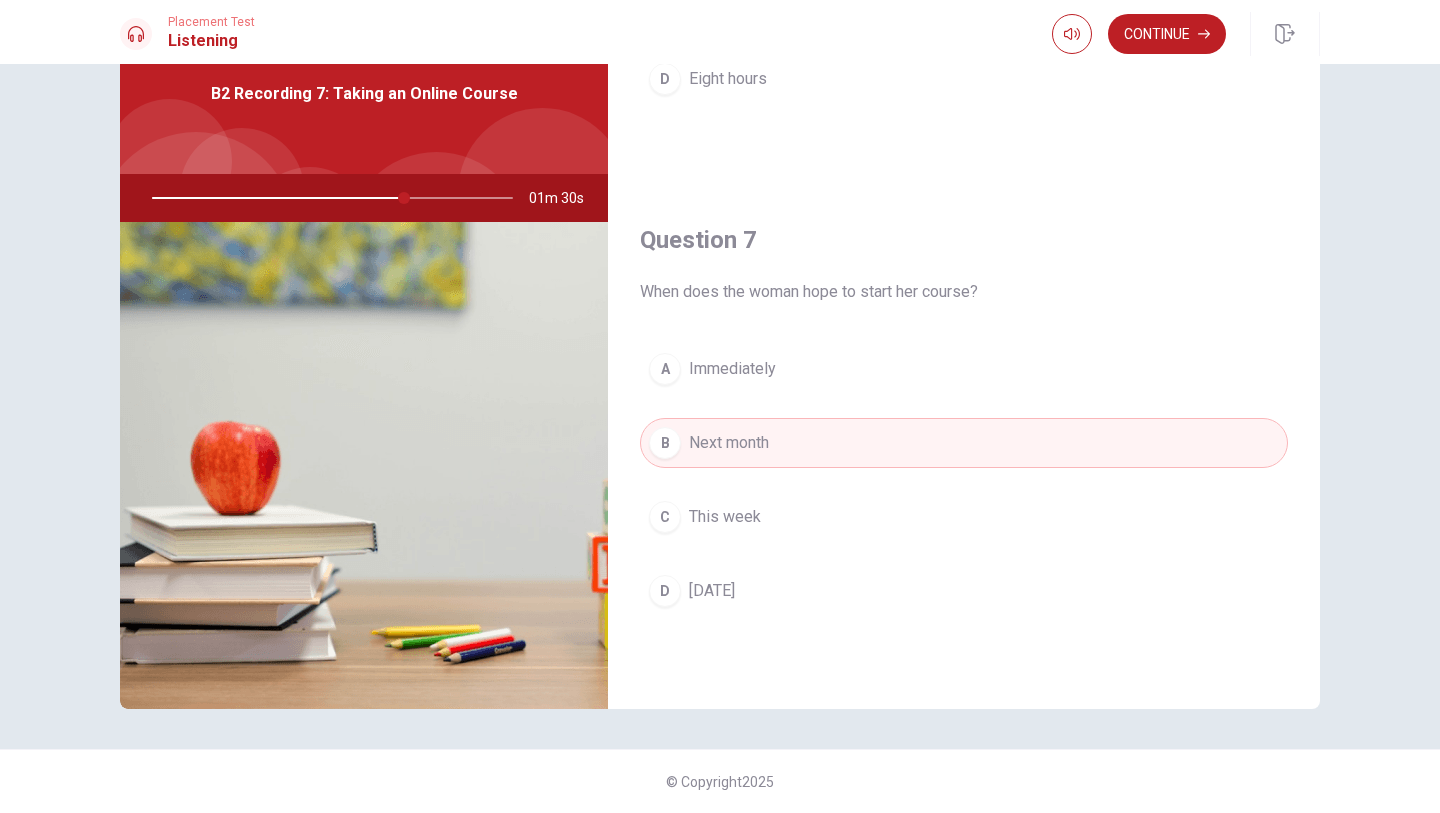 scroll, scrollTop: 344, scrollLeft: 0, axis: vertical 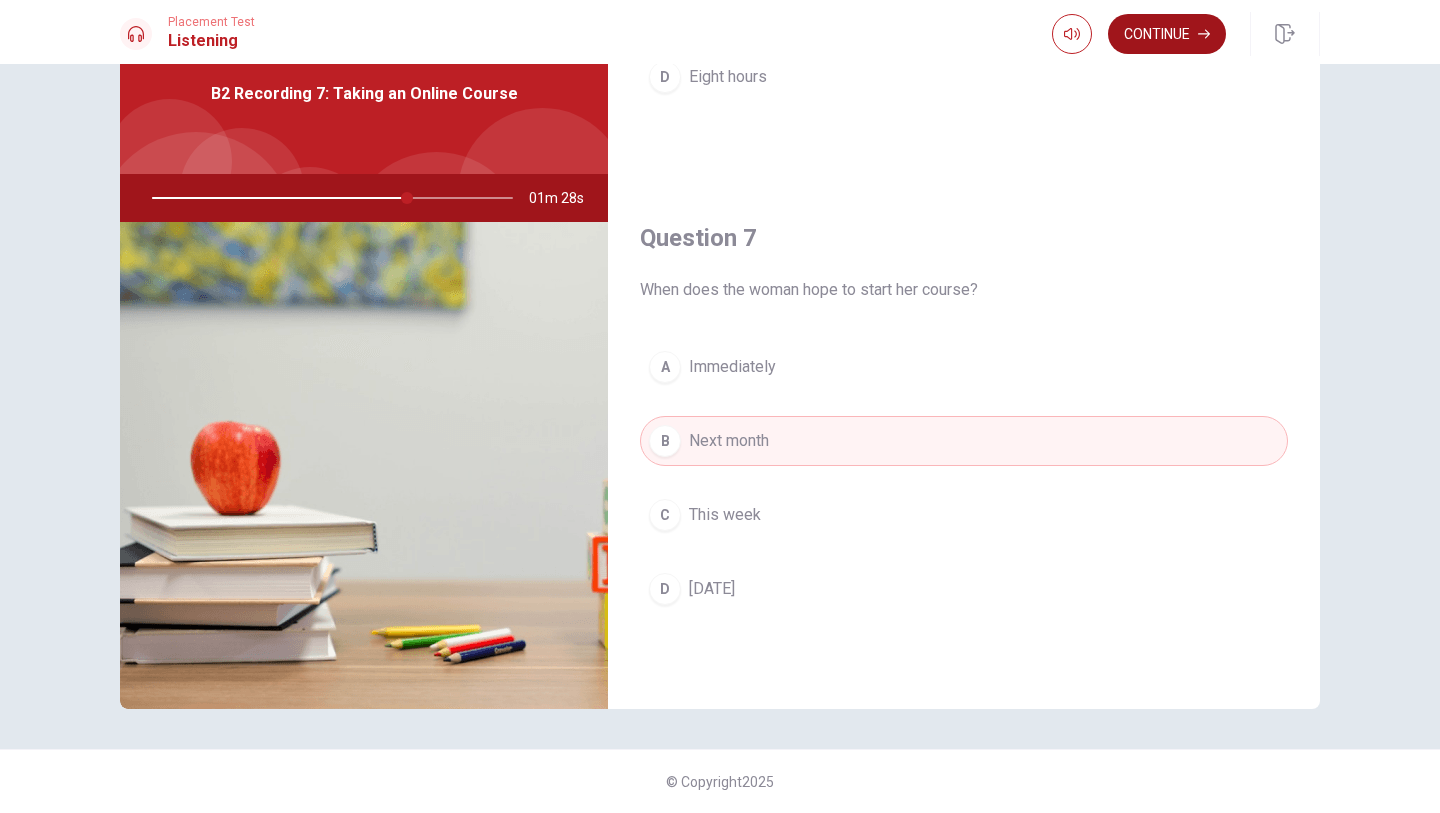 click on "Continue" at bounding box center [1167, 34] 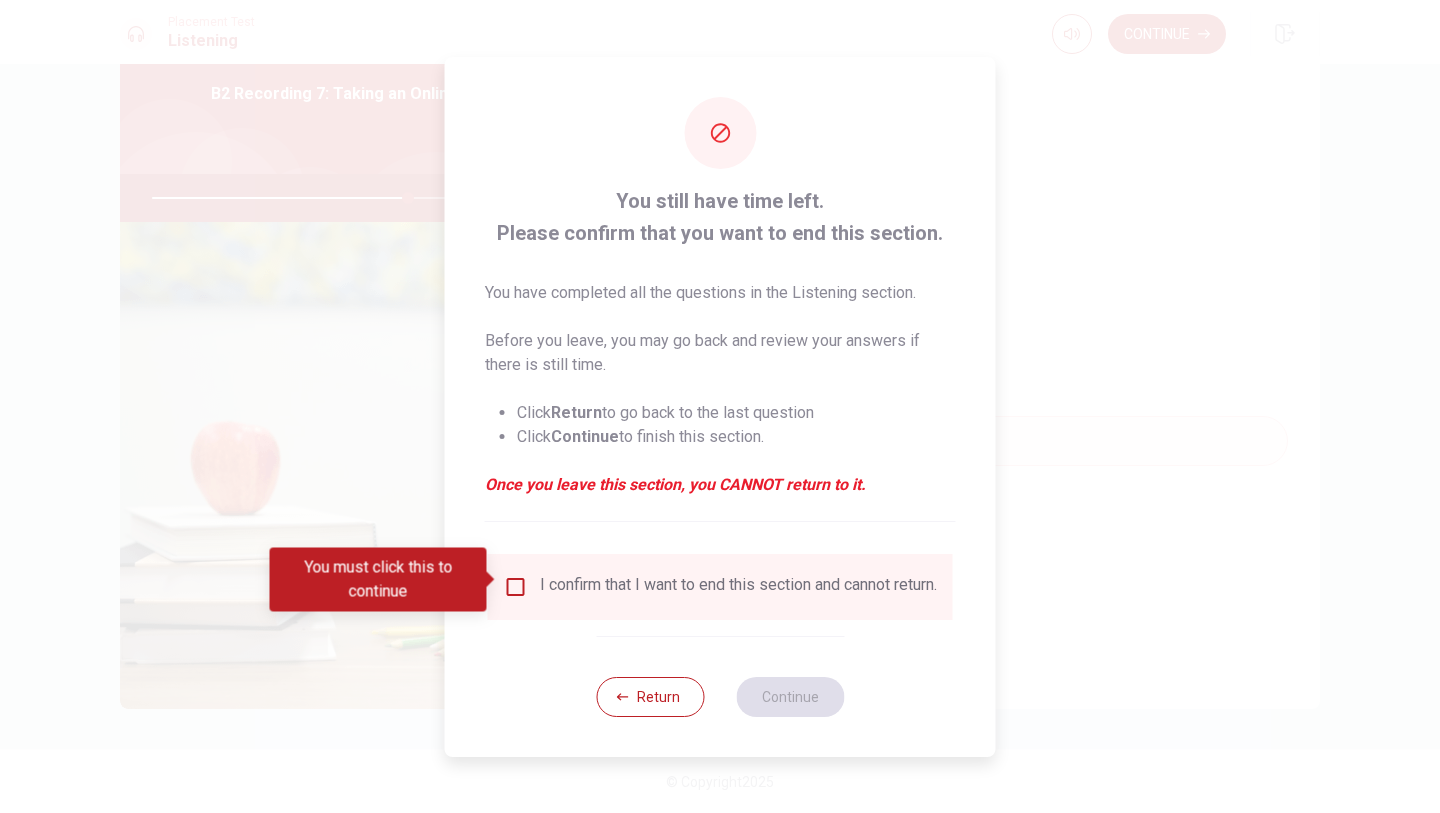 click at bounding box center (516, 587) 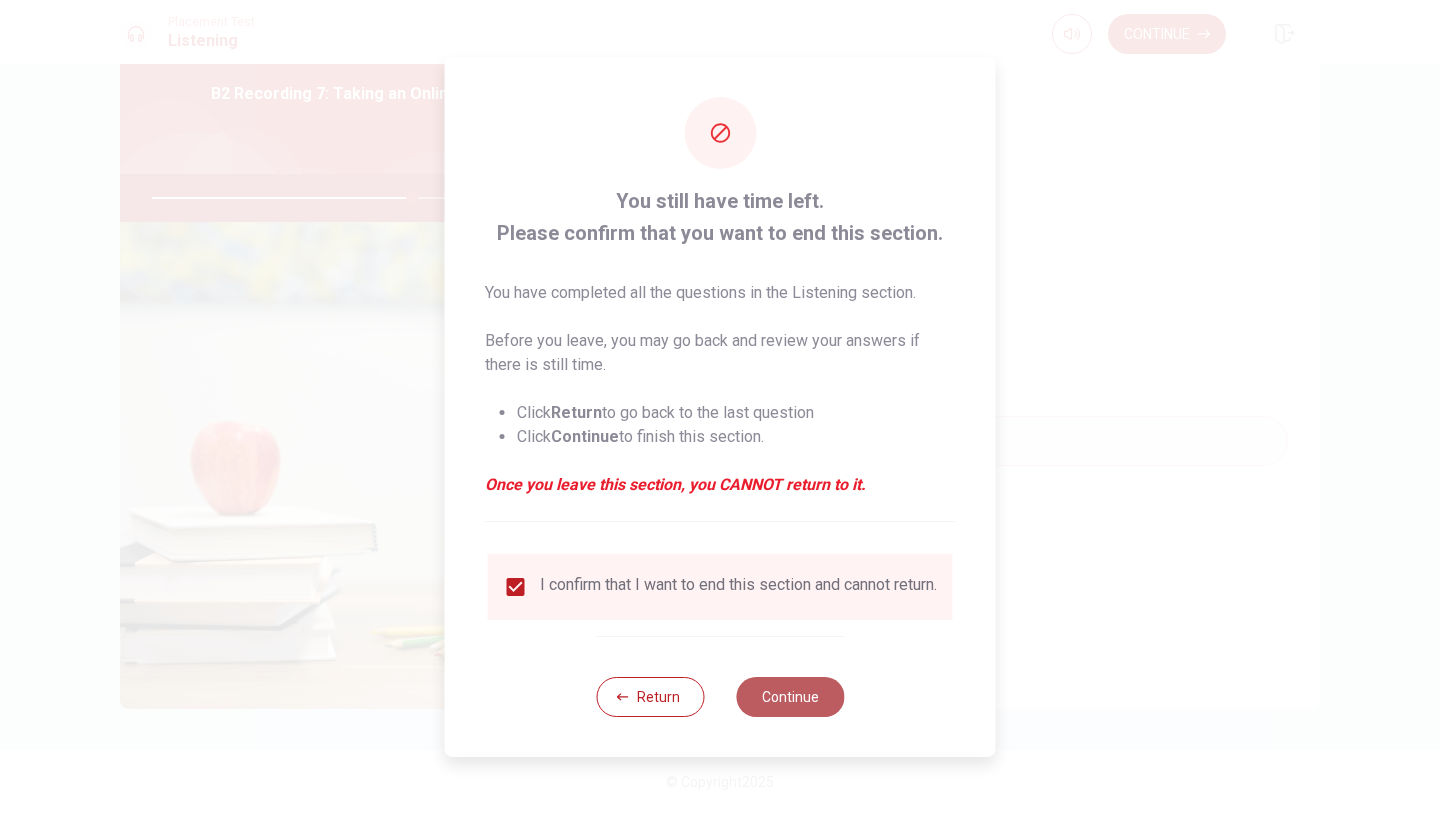 click on "Continue" at bounding box center (790, 697) 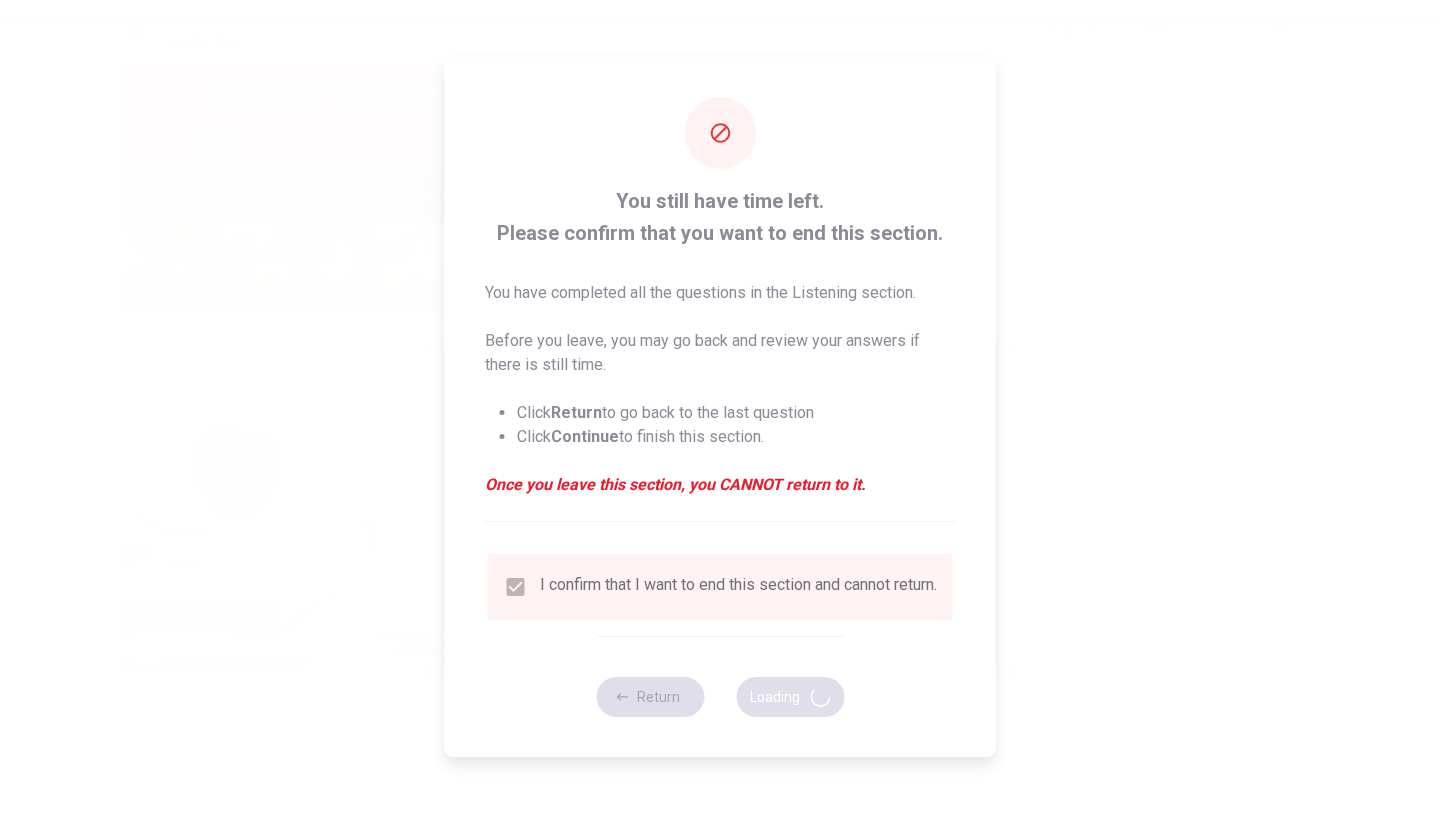 type on "73" 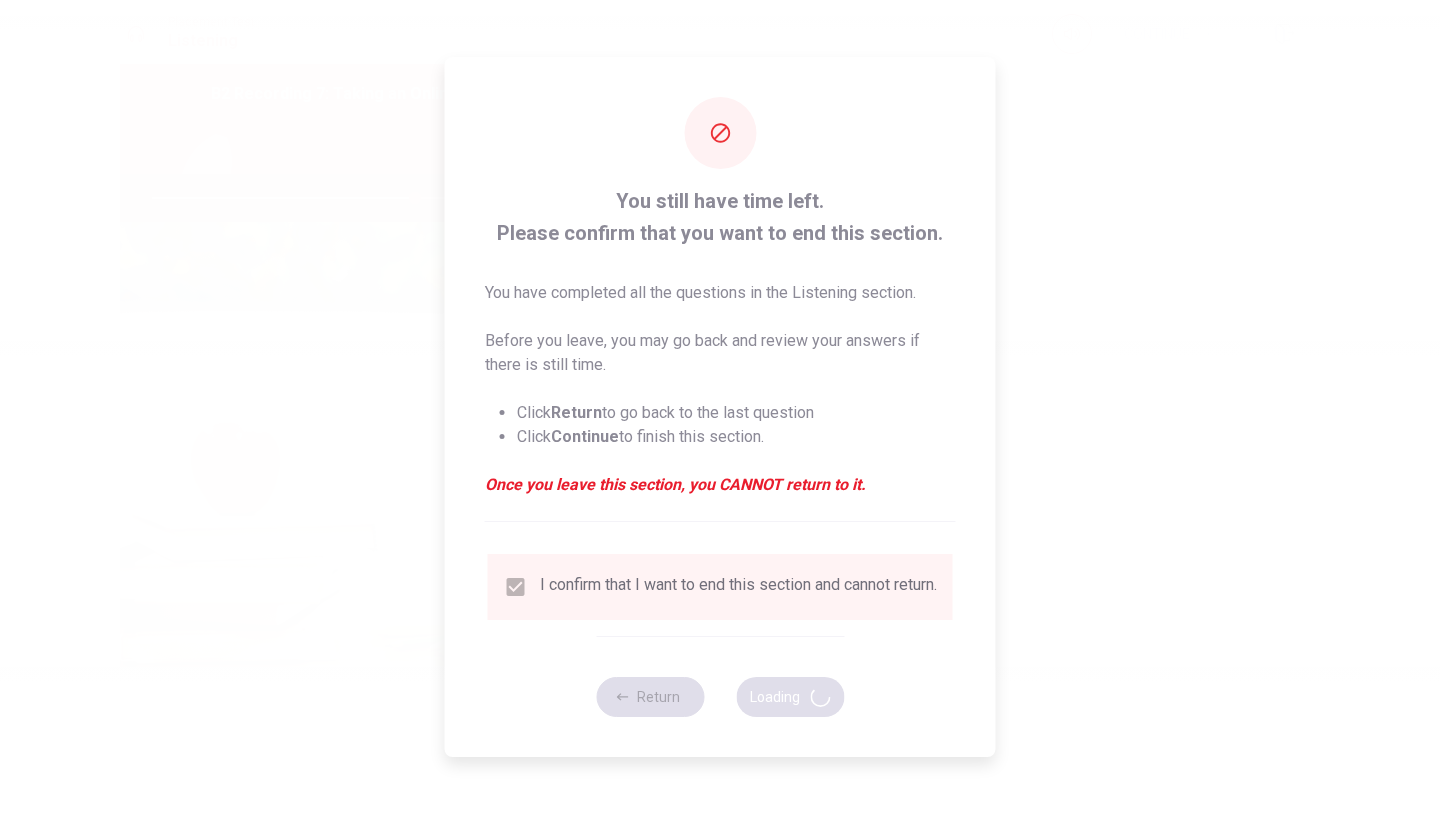 scroll, scrollTop: 0, scrollLeft: 0, axis: both 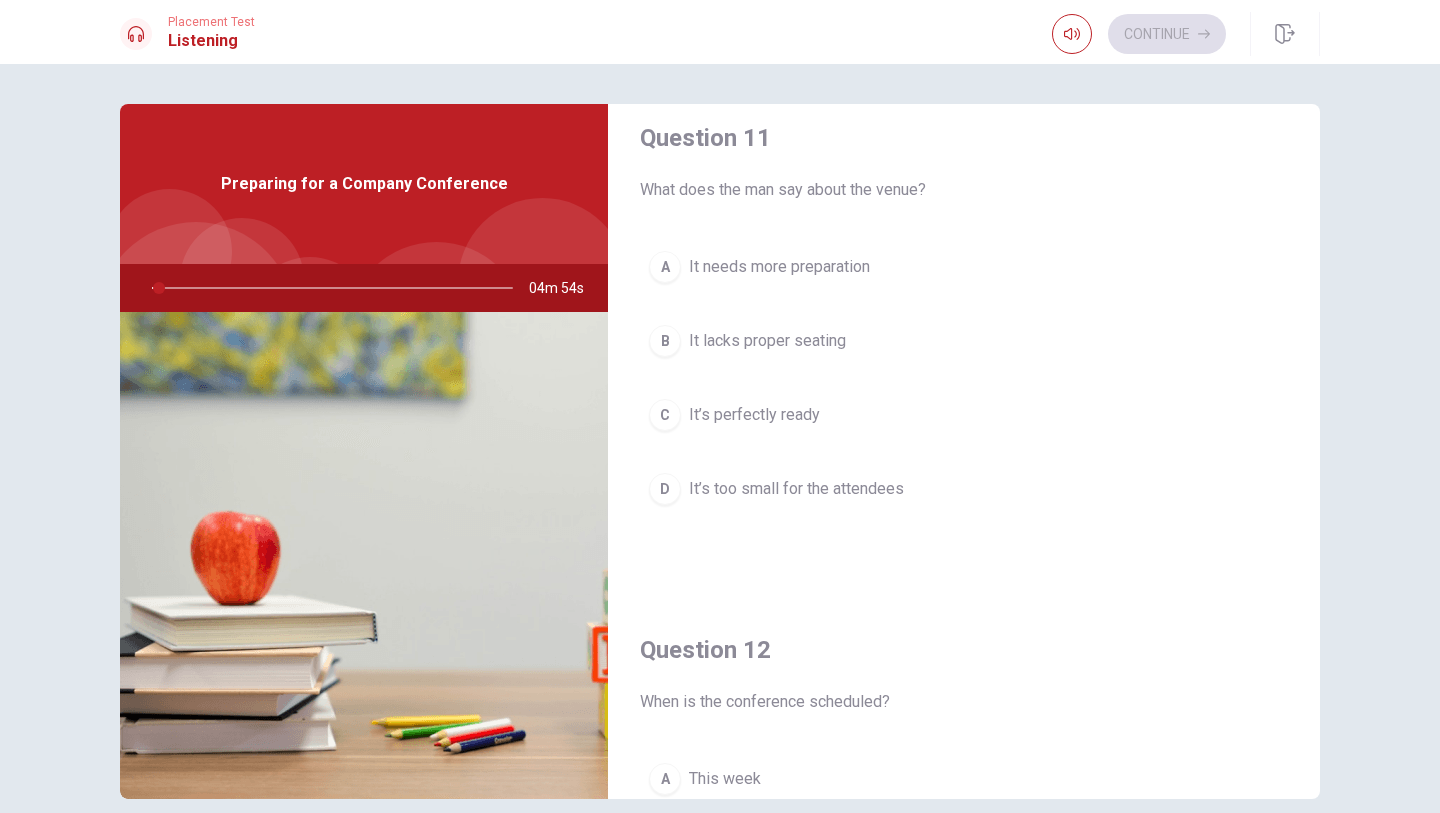 drag, startPoint x: 880, startPoint y: 188, endPoint x: 945, endPoint y: 200, distance: 66.09841 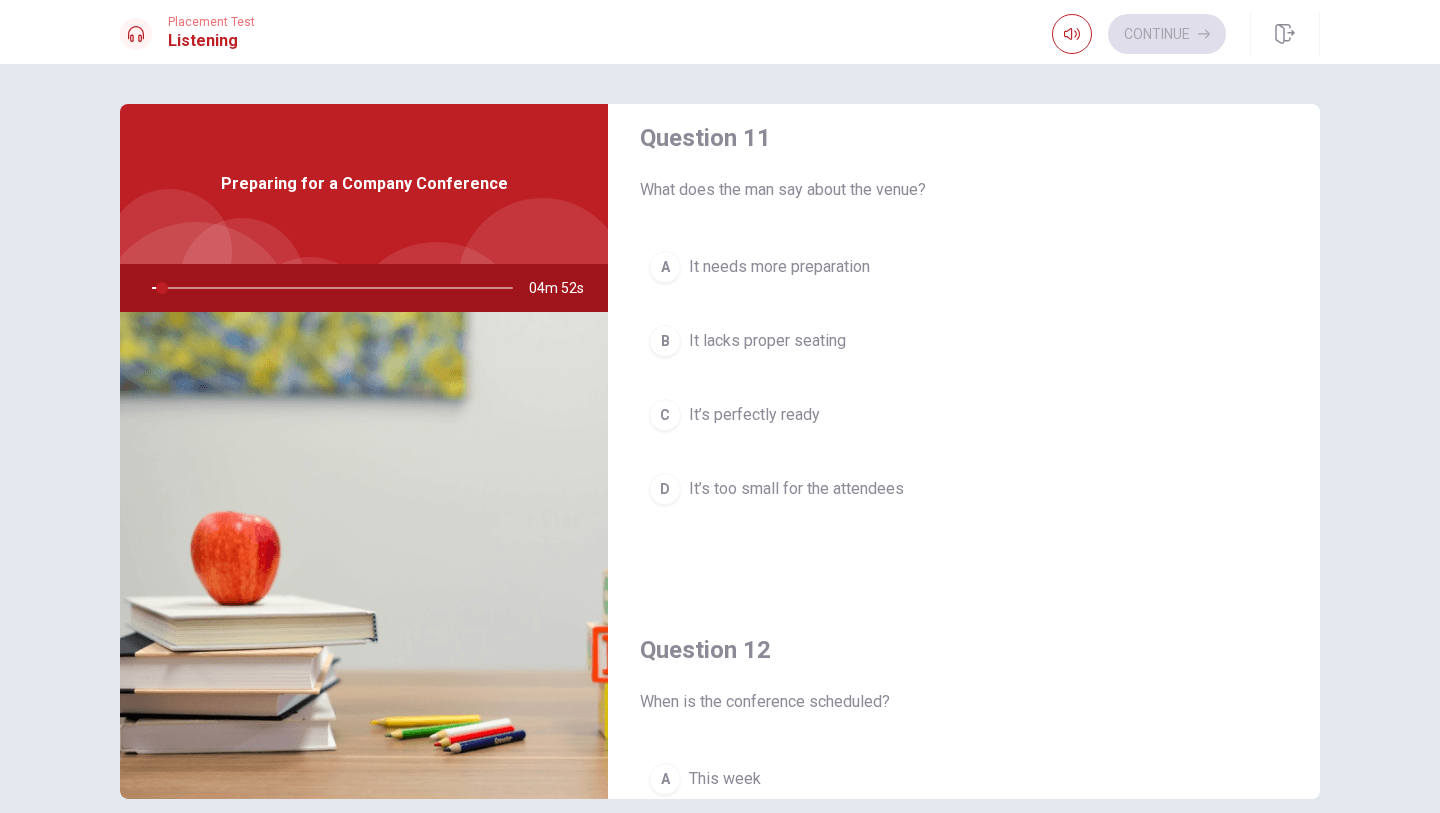 drag, startPoint x: 922, startPoint y: 191, endPoint x: 895, endPoint y: 191, distance: 27 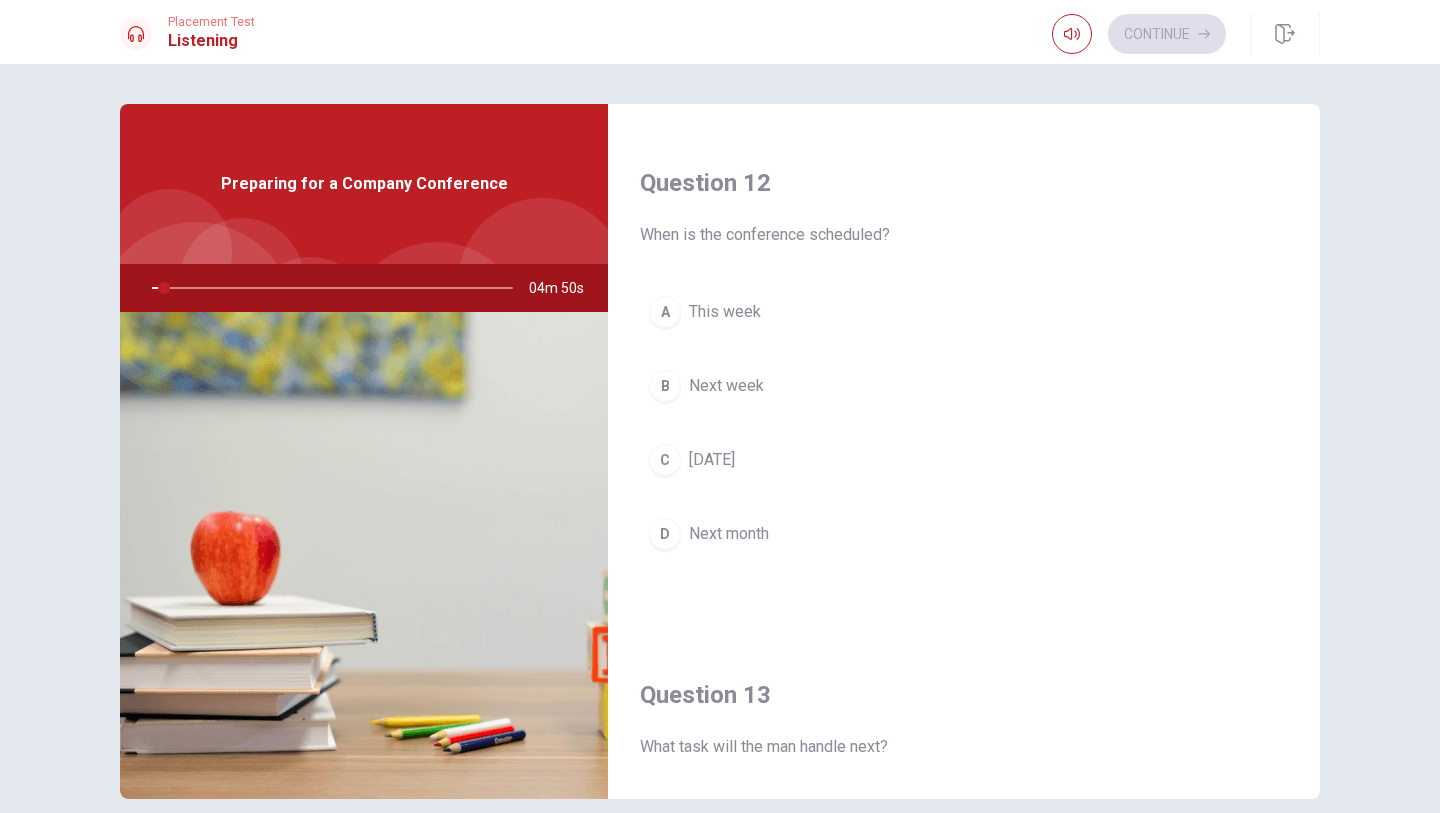 scroll, scrollTop: 491, scrollLeft: 0, axis: vertical 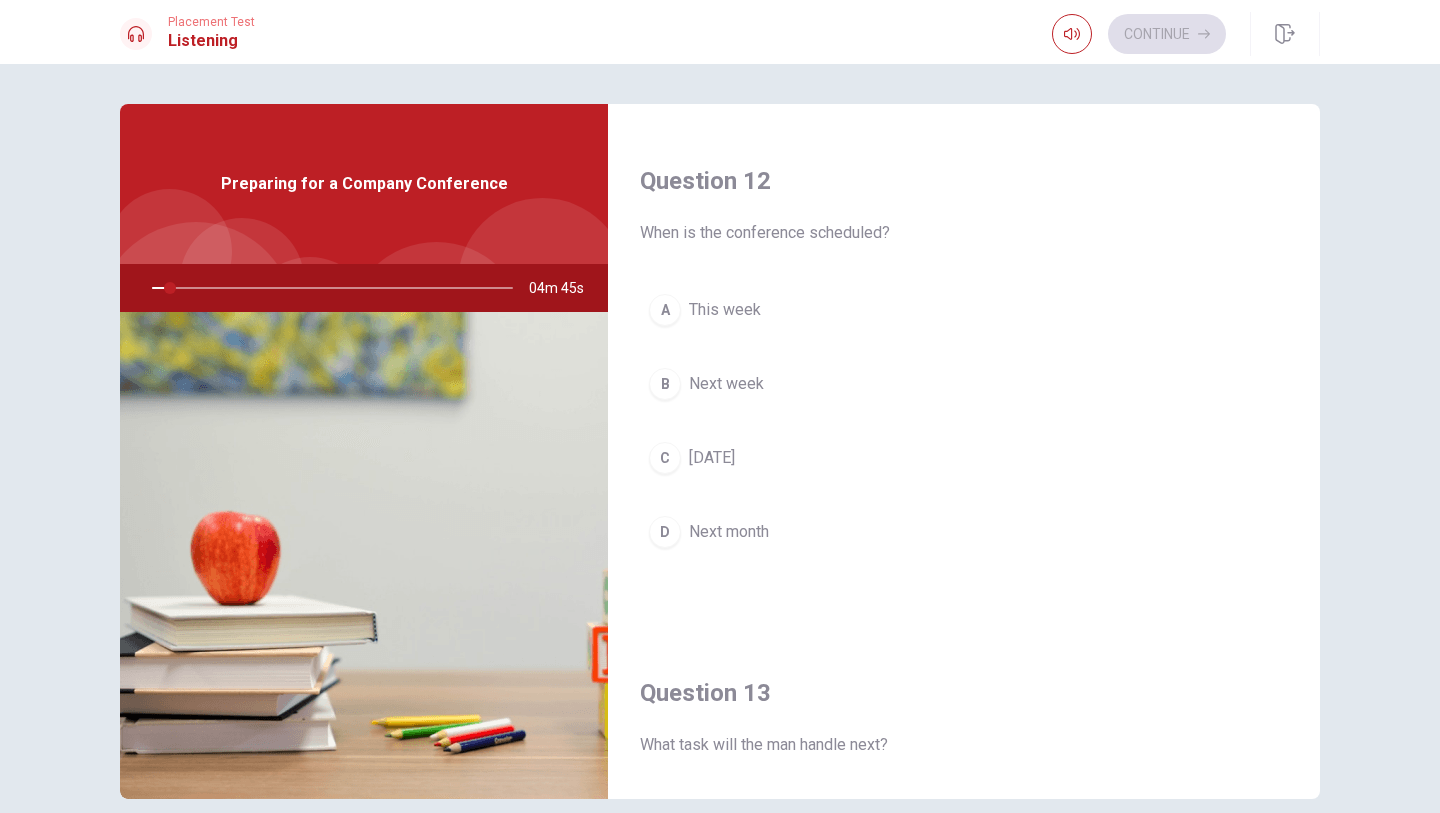 drag, startPoint x: 735, startPoint y: 238, endPoint x: 817, endPoint y: 238, distance: 82 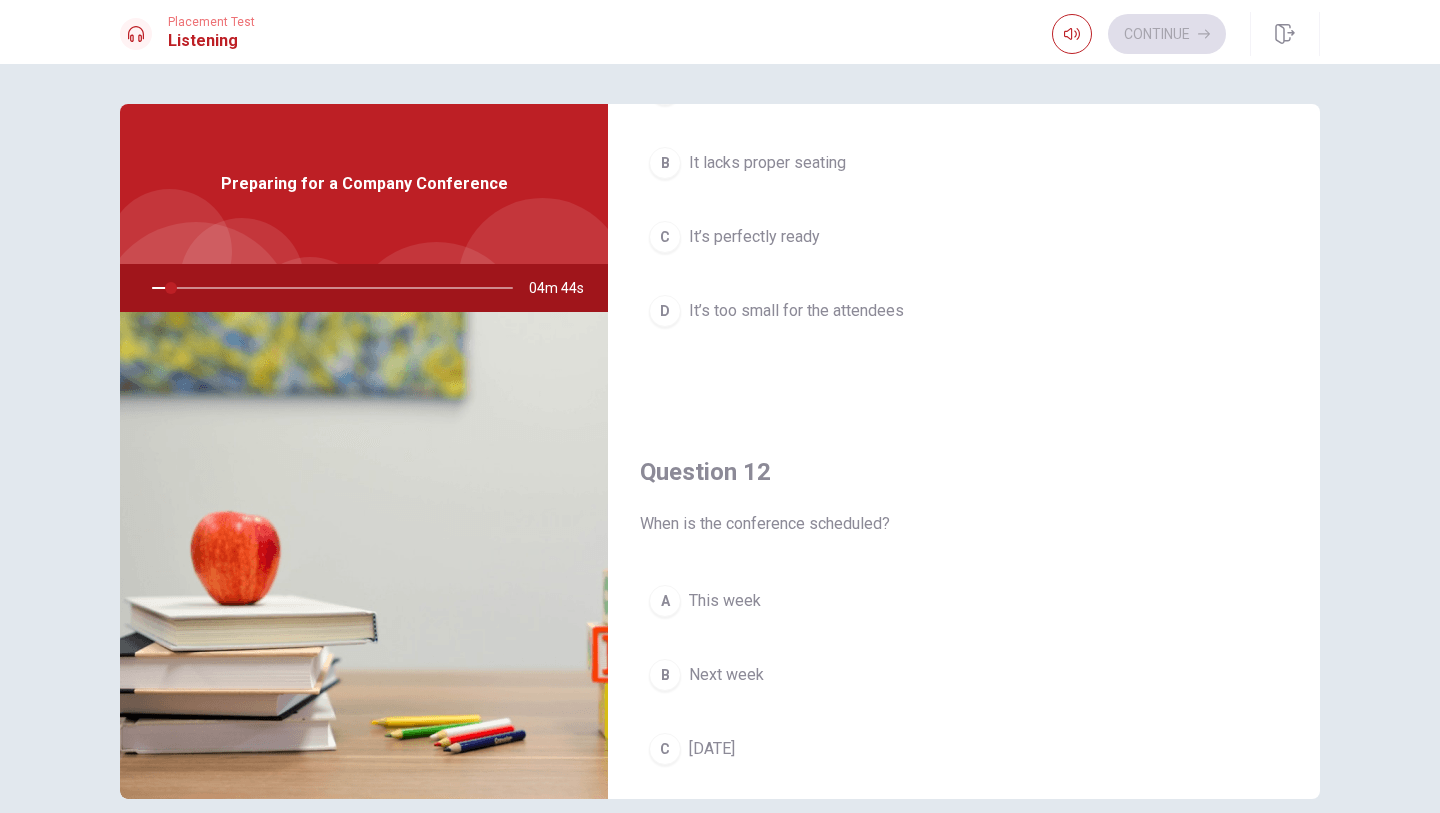 scroll, scrollTop: 0, scrollLeft: 0, axis: both 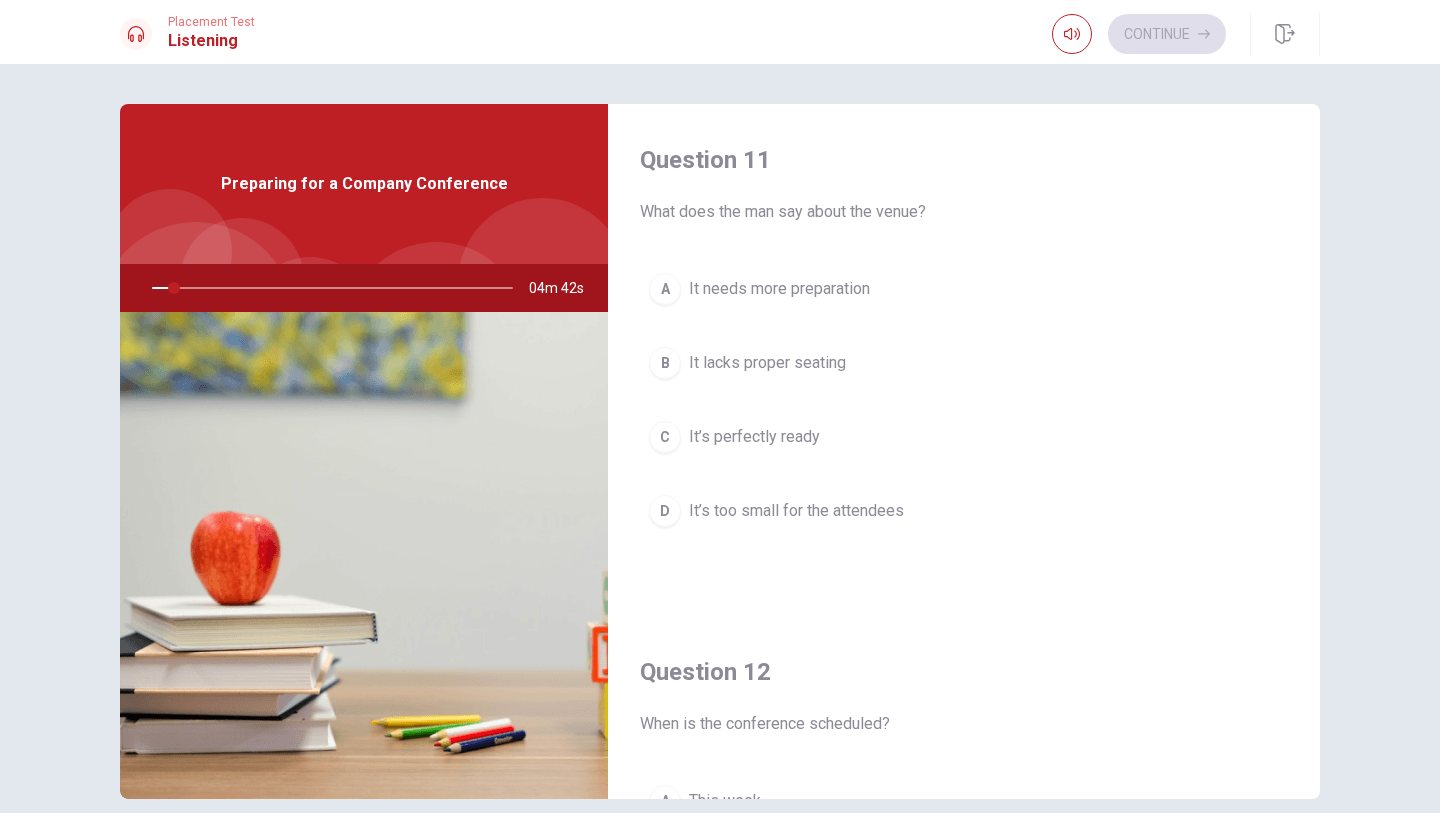 click on "What does the man say about the venue?" at bounding box center [964, 212] 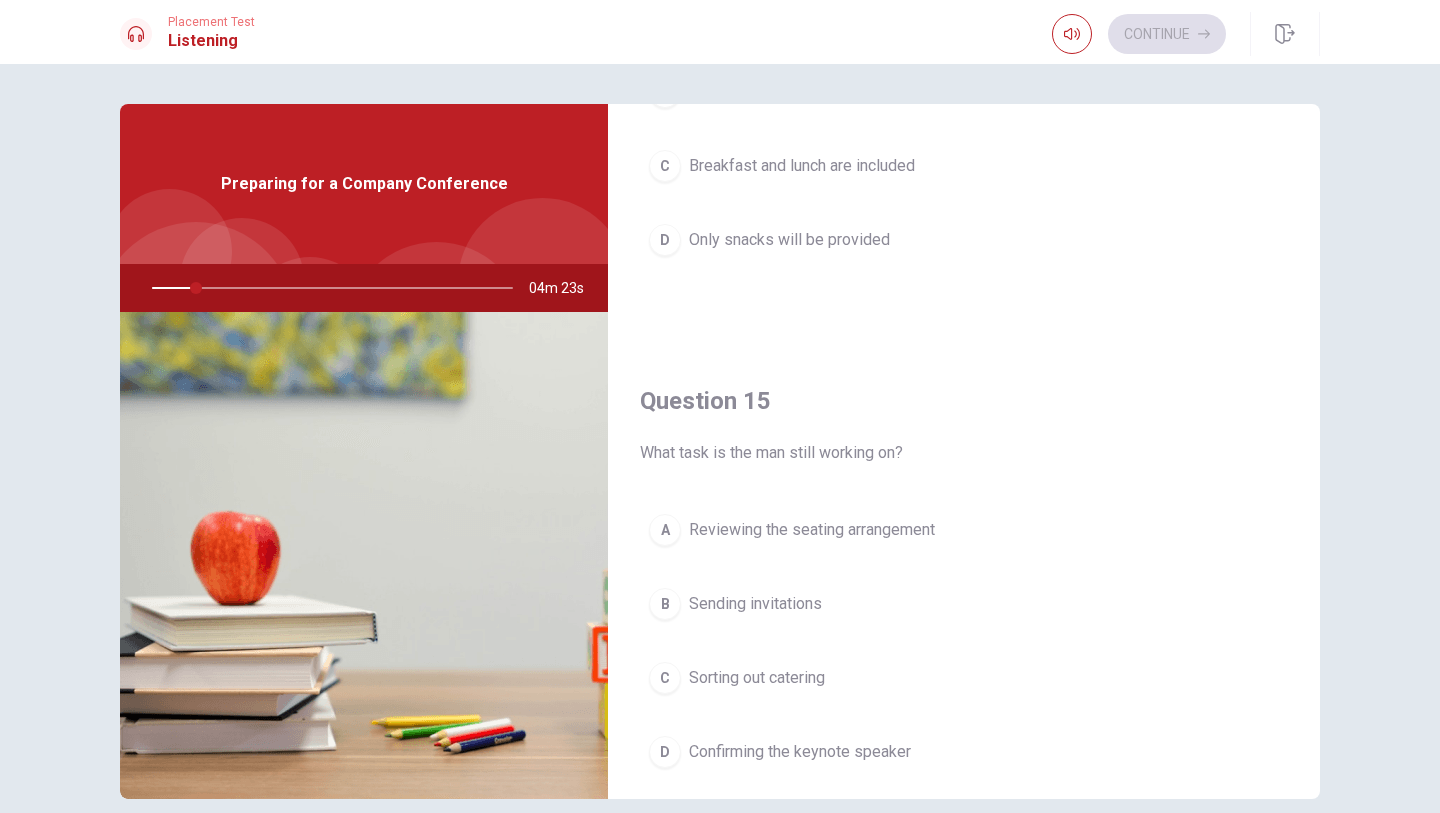 scroll, scrollTop: 1865, scrollLeft: 0, axis: vertical 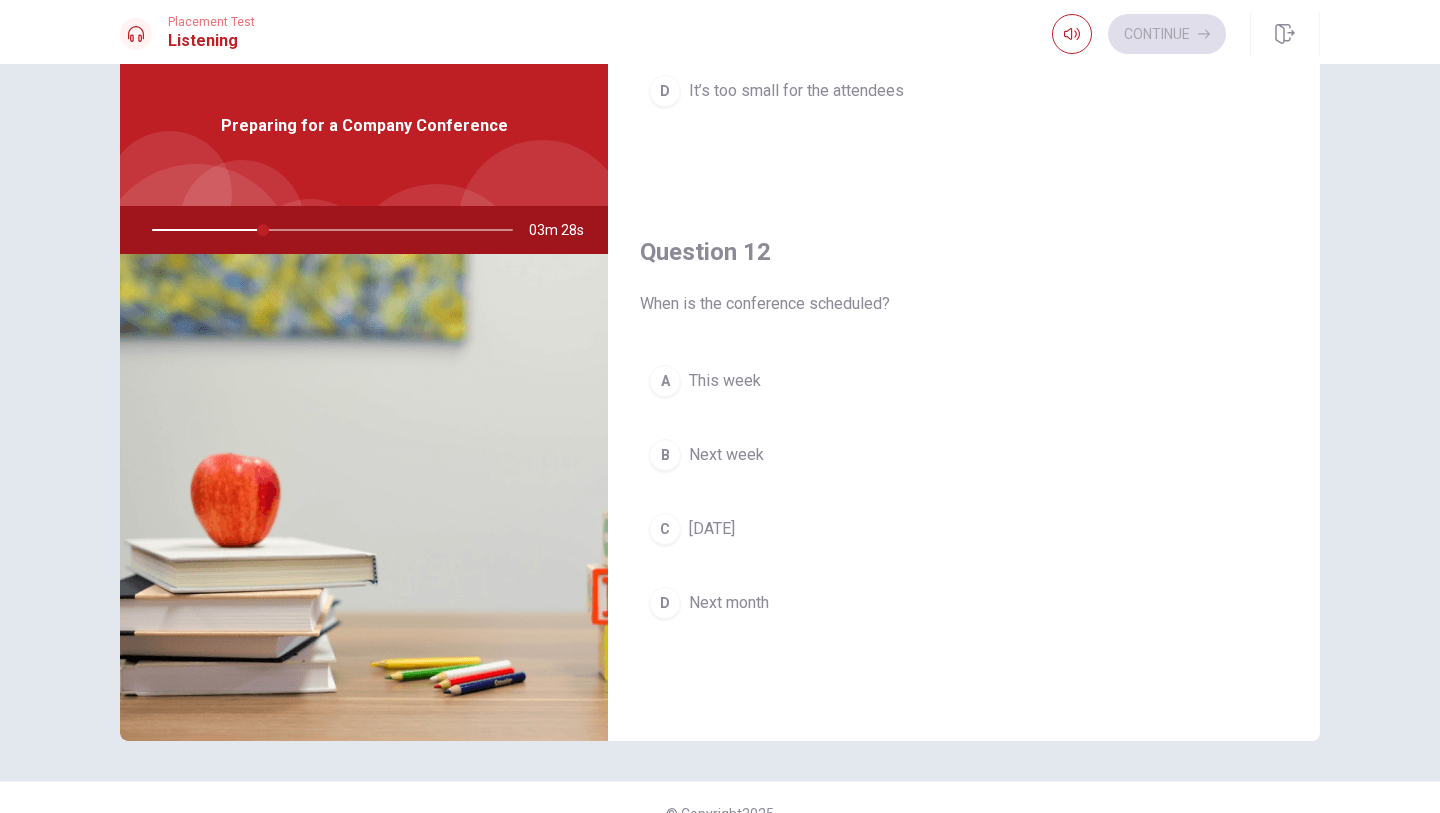 click on "Next month" at bounding box center [729, 603] 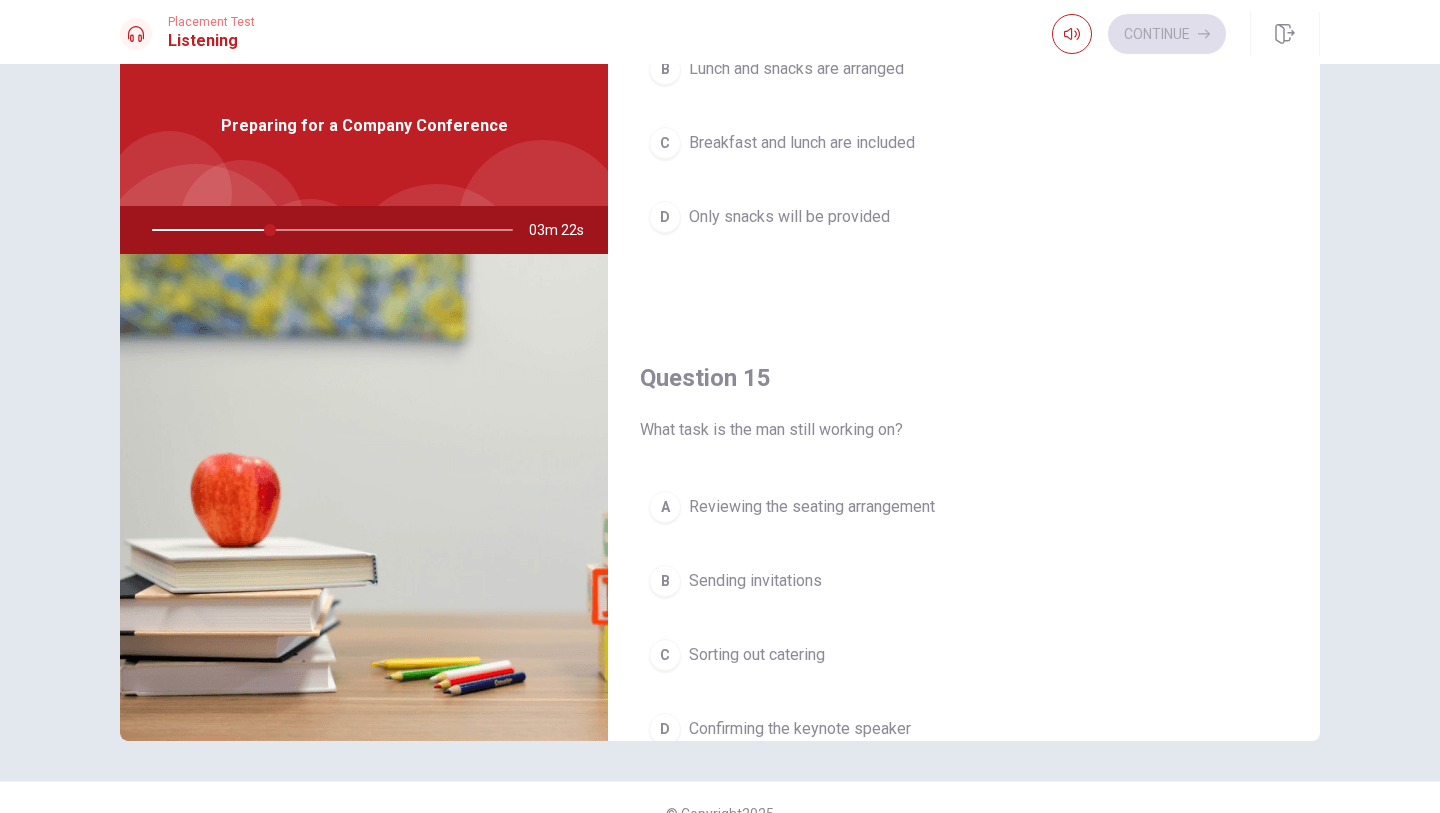 scroll, scrollTop: 1865, scrollLeft: 0, axis: vertical 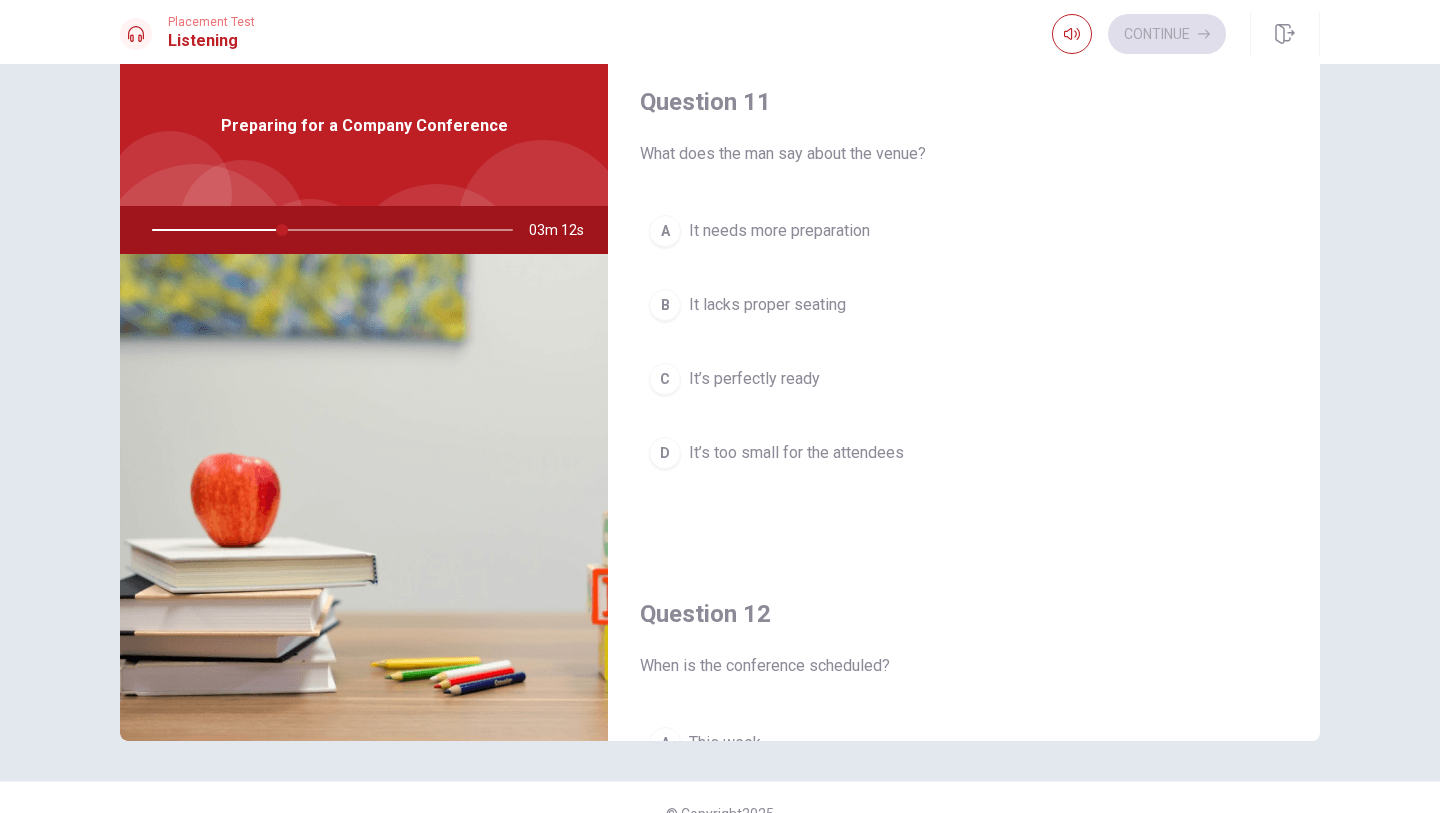click on "It’s perfectly ready" at bounding box center [754, 379] 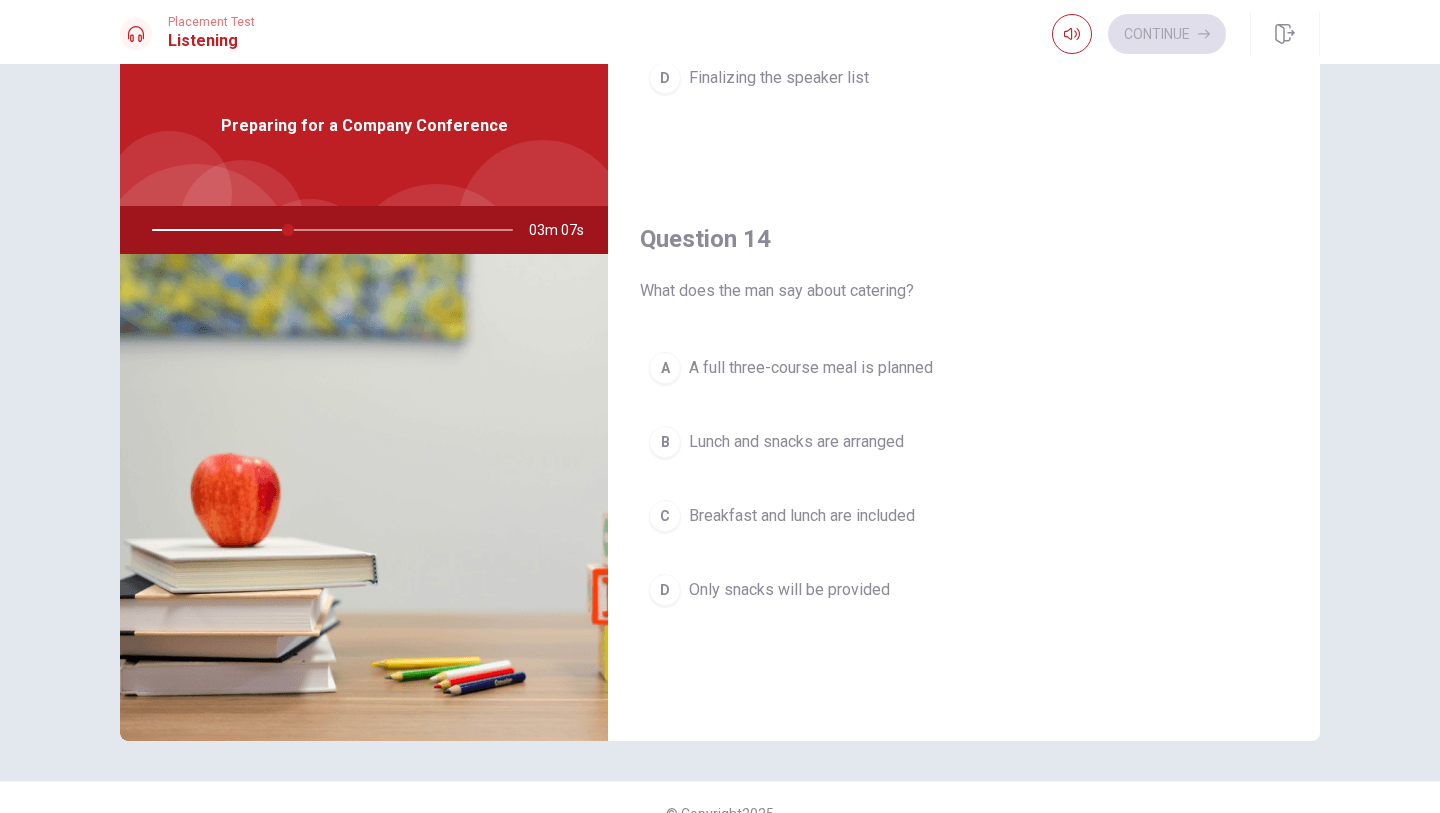 scroll, scrollTop: 1413, scrollLeft: 0, axis: vertical 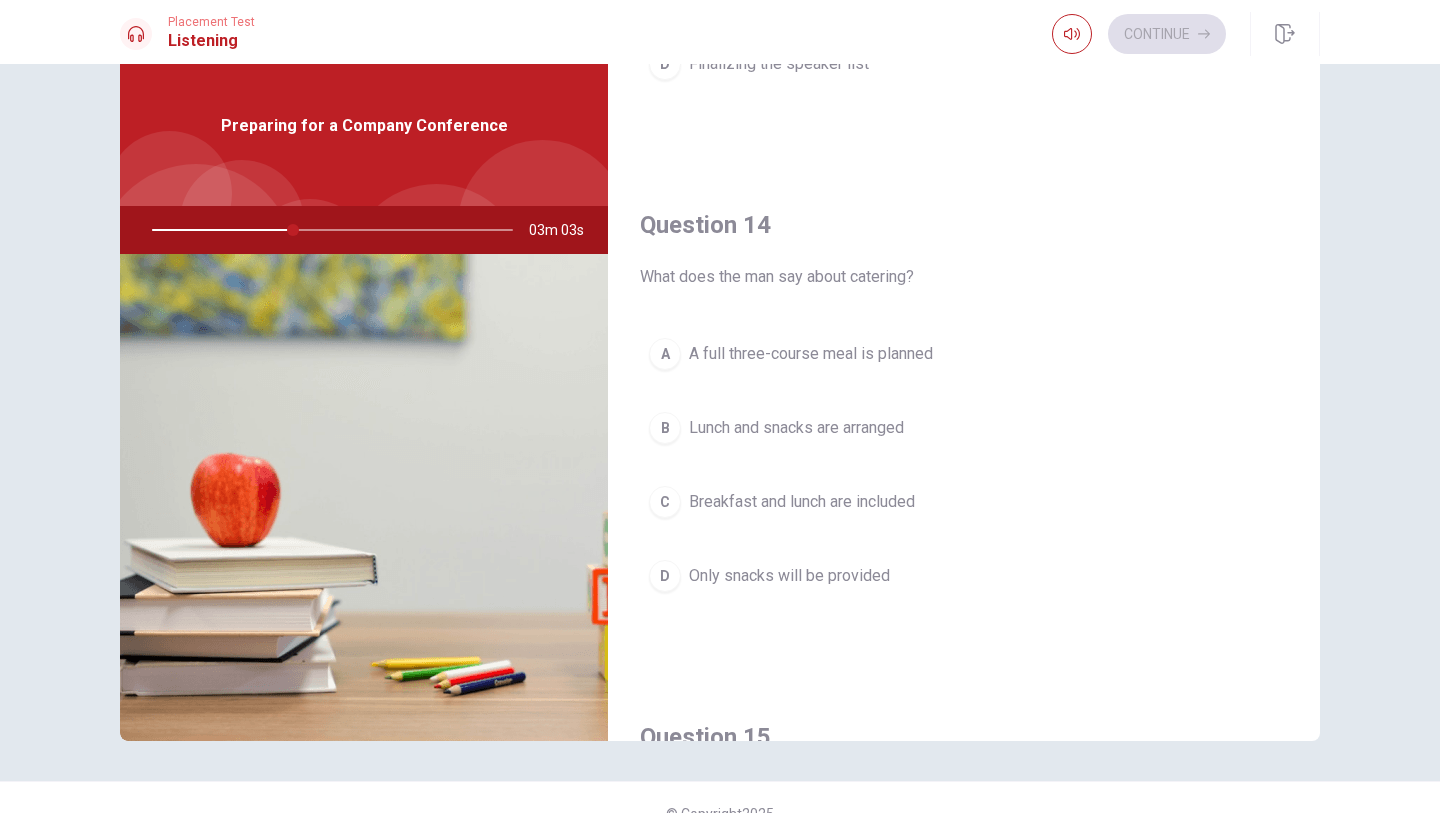 click on "Only snacks will be provided" at bounding box center (789, 576) 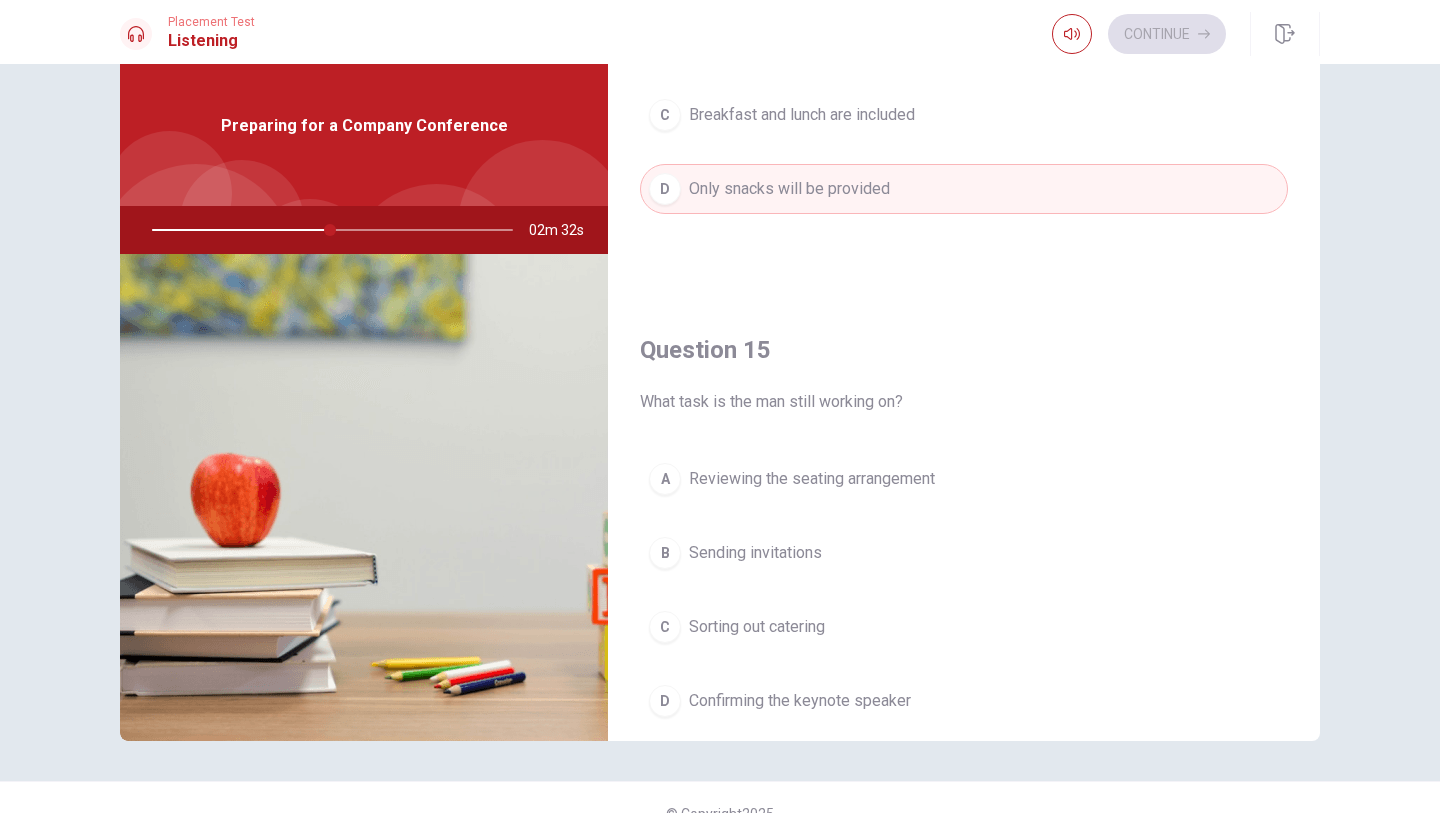 scroll, scrollTop: 1865, scrollLeft: 0, axis: vertical 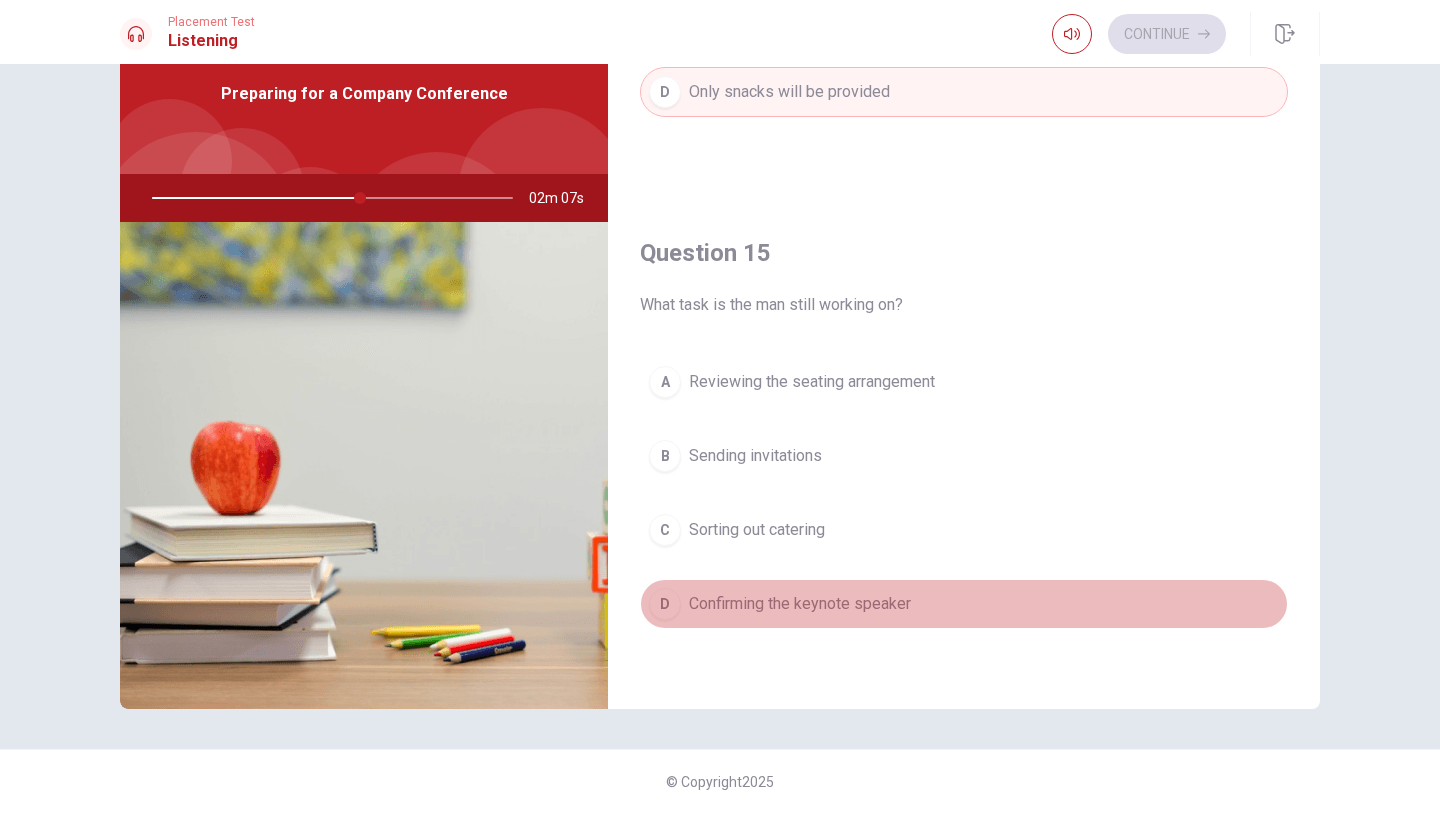 click on "Confirming the keynote speaker" at bounding box center (800, 604) 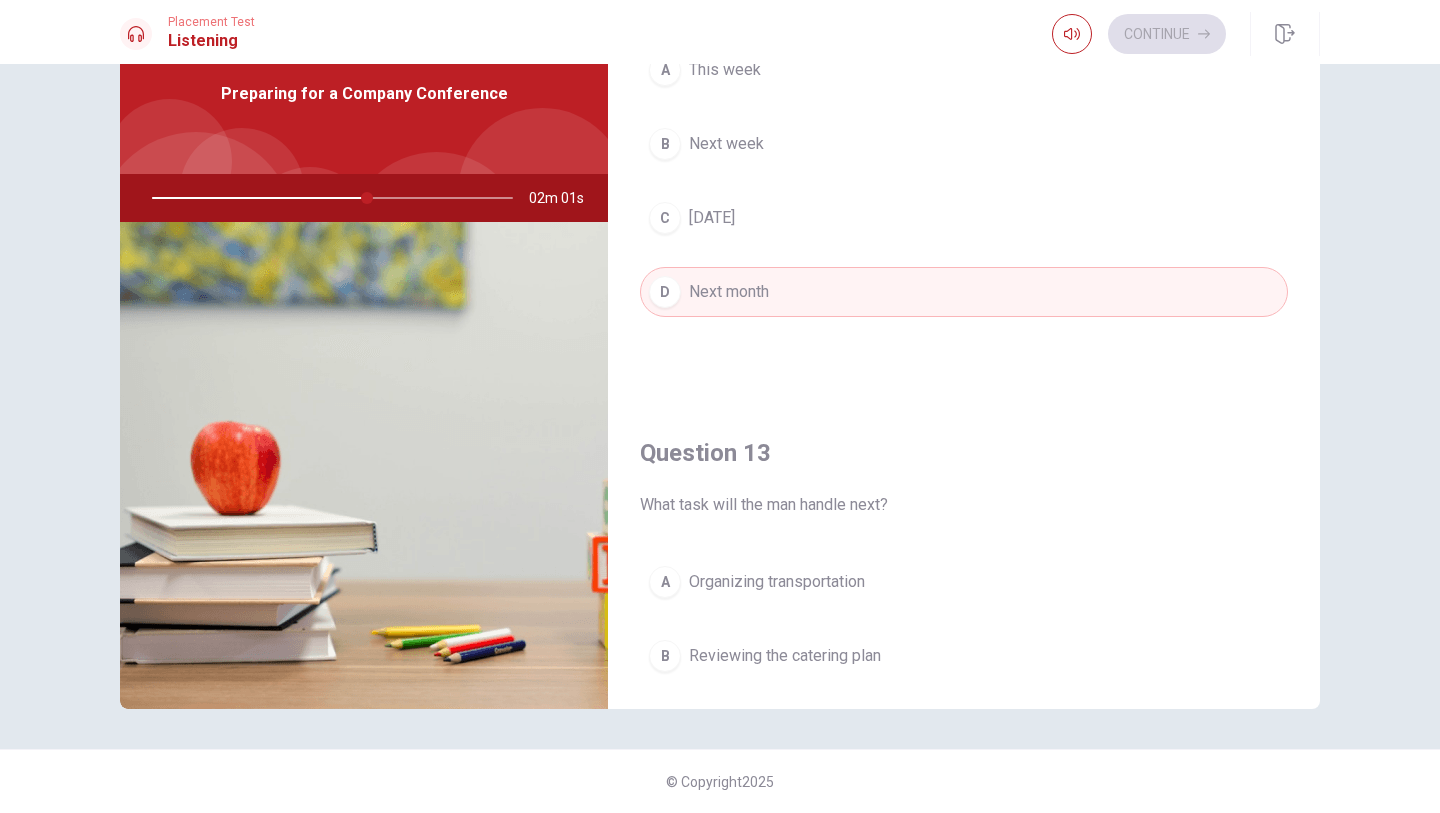 scroll, scrollTop: 0, scrollLeft: 0, axis: both 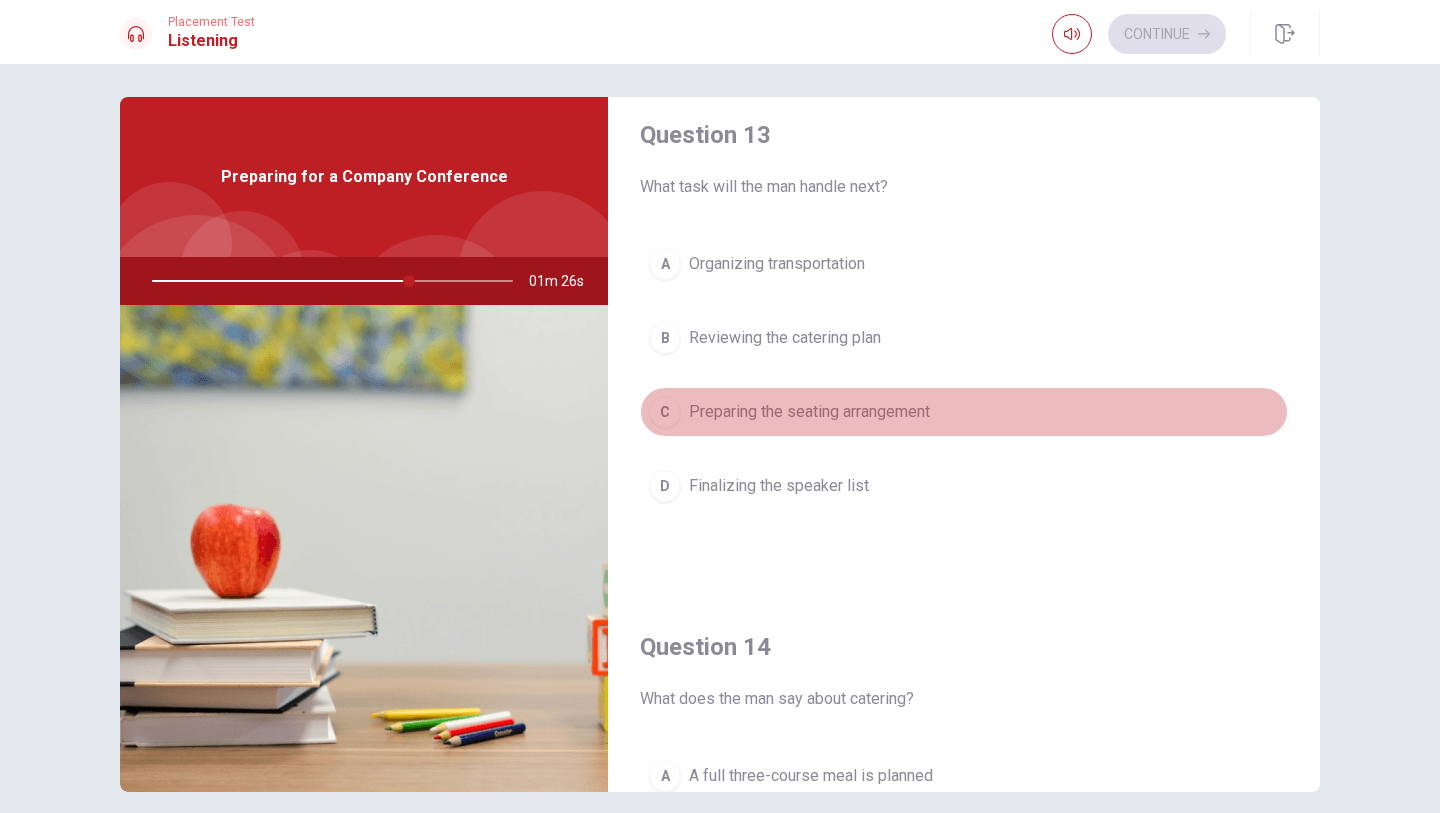 click on "Preparing the seating arrangement" at bounding box center [809, 412] 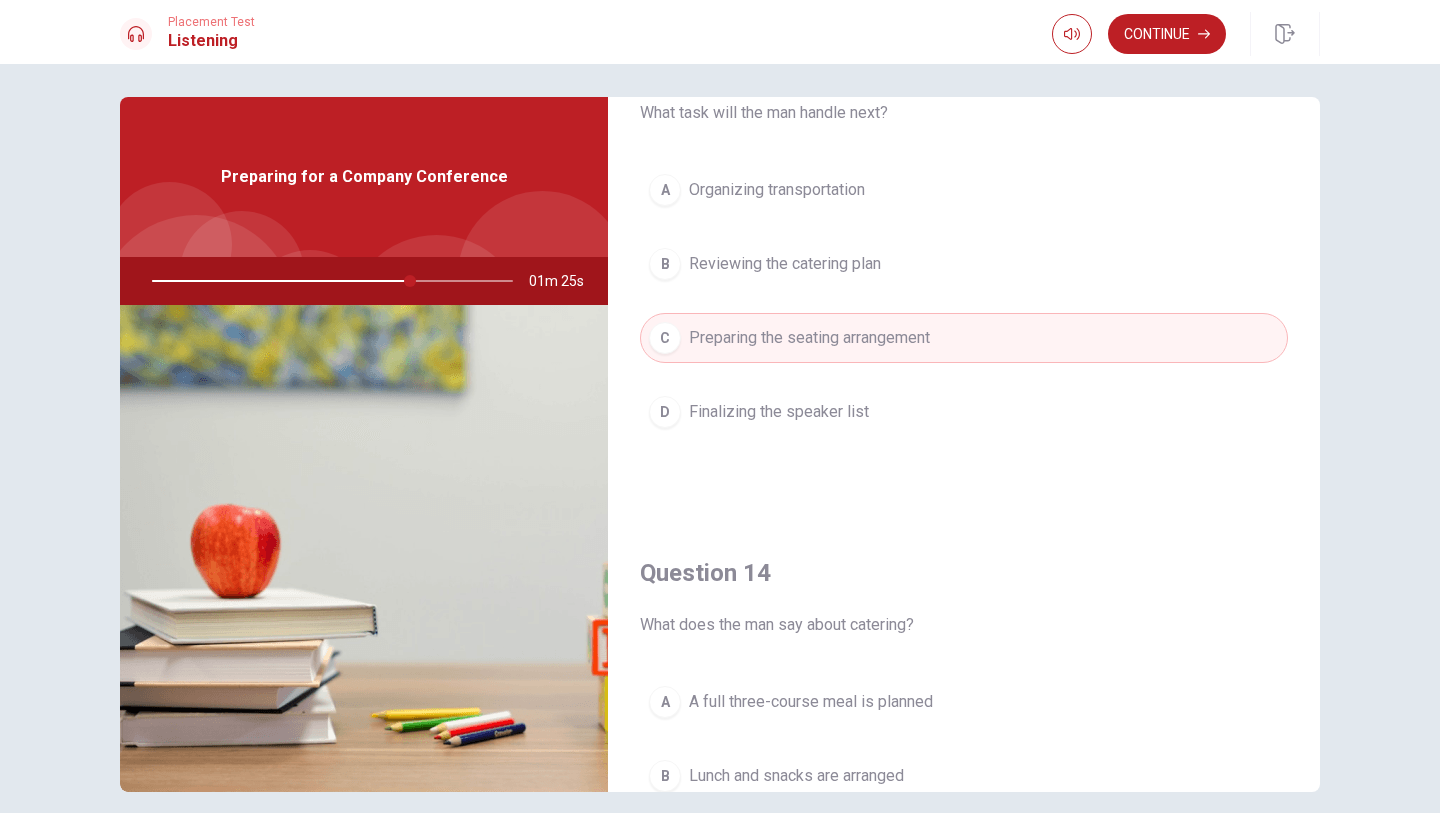 scroll, scrollTop: 1124, scrollLeft: 0, axis: vertical 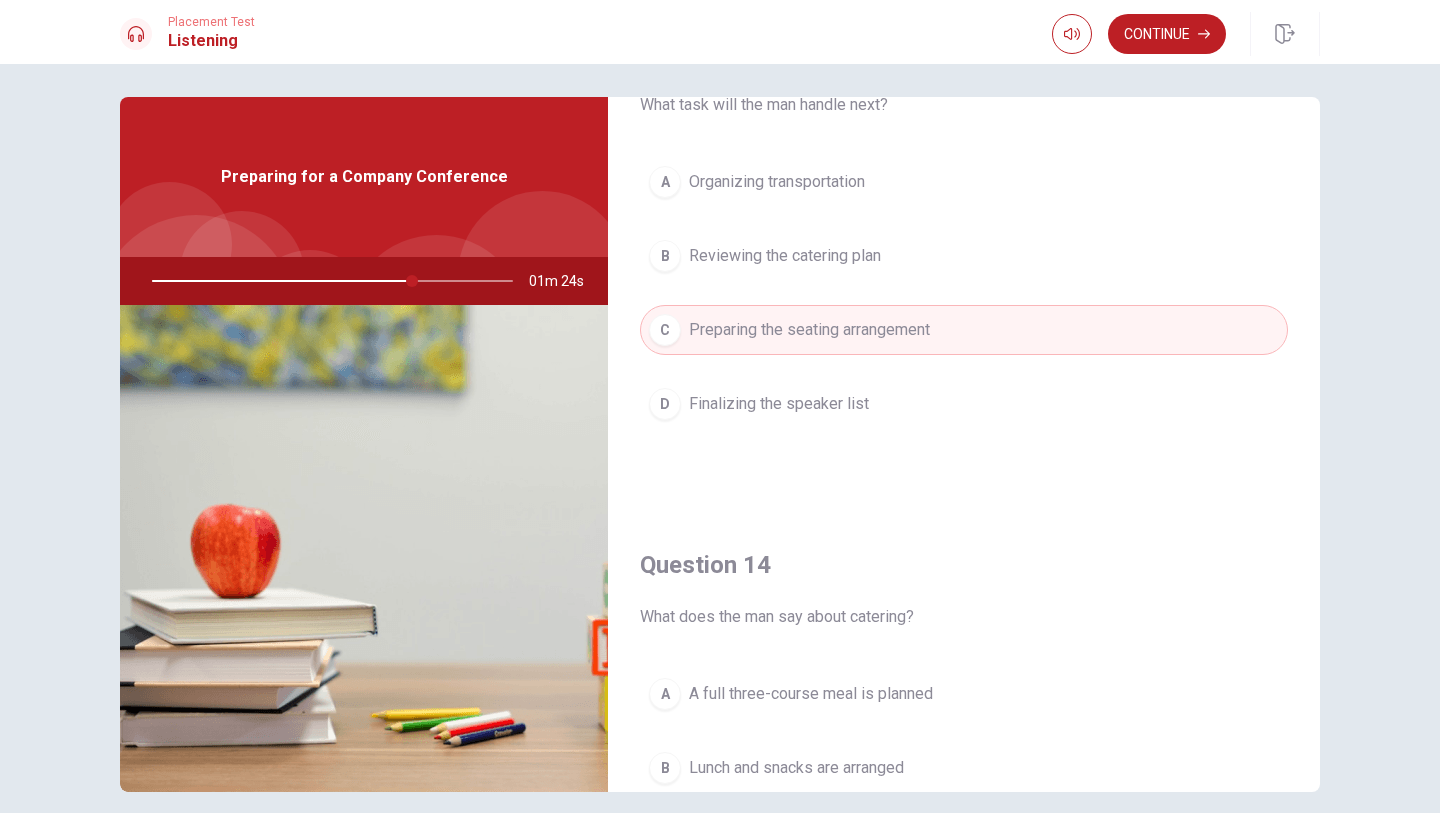 click on "D Finalizing the speaker list" at bounding box center [964, 404] 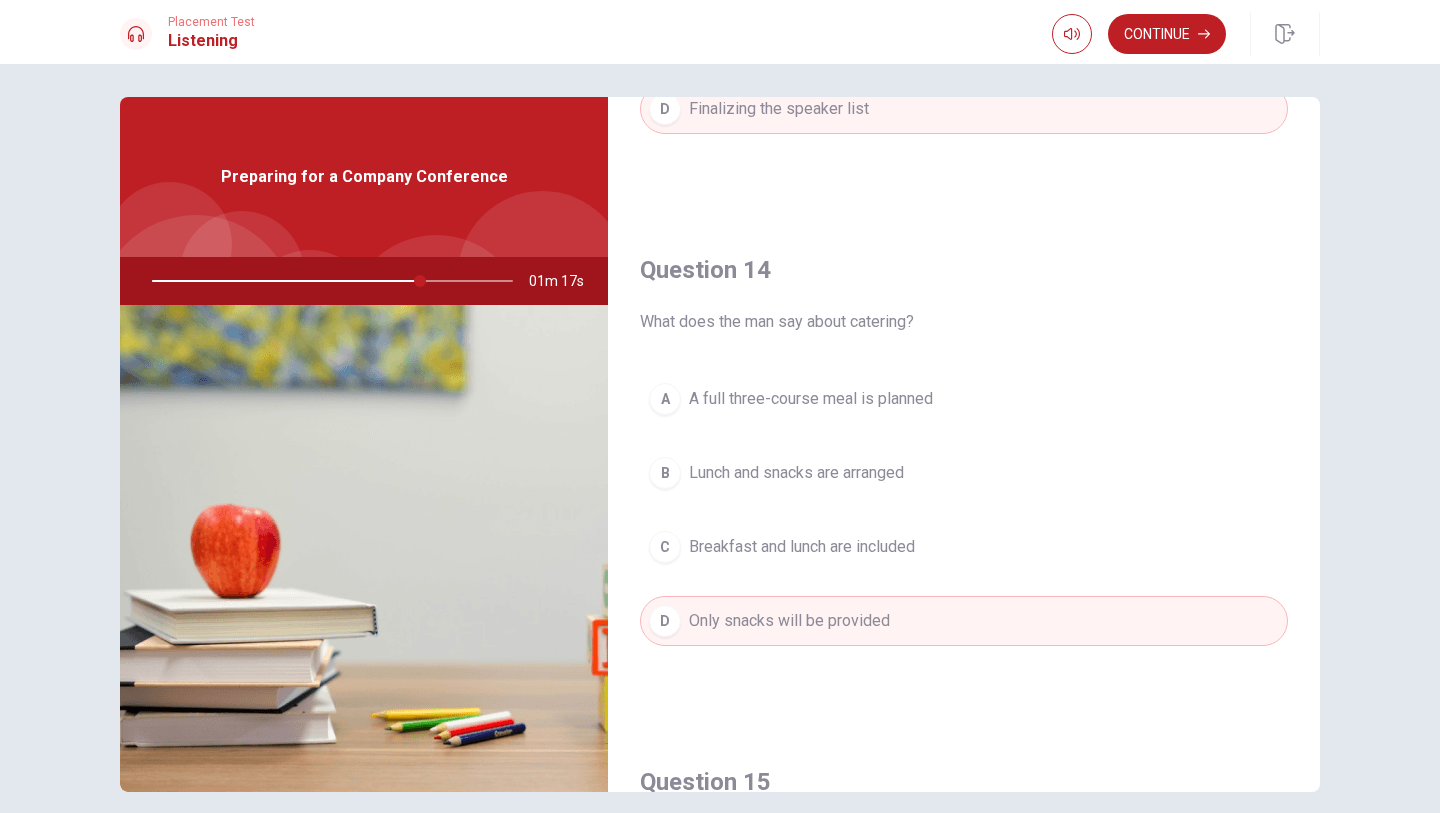 scroll, scrollTop: 1414, scrollLeft: 0, axis: vertical 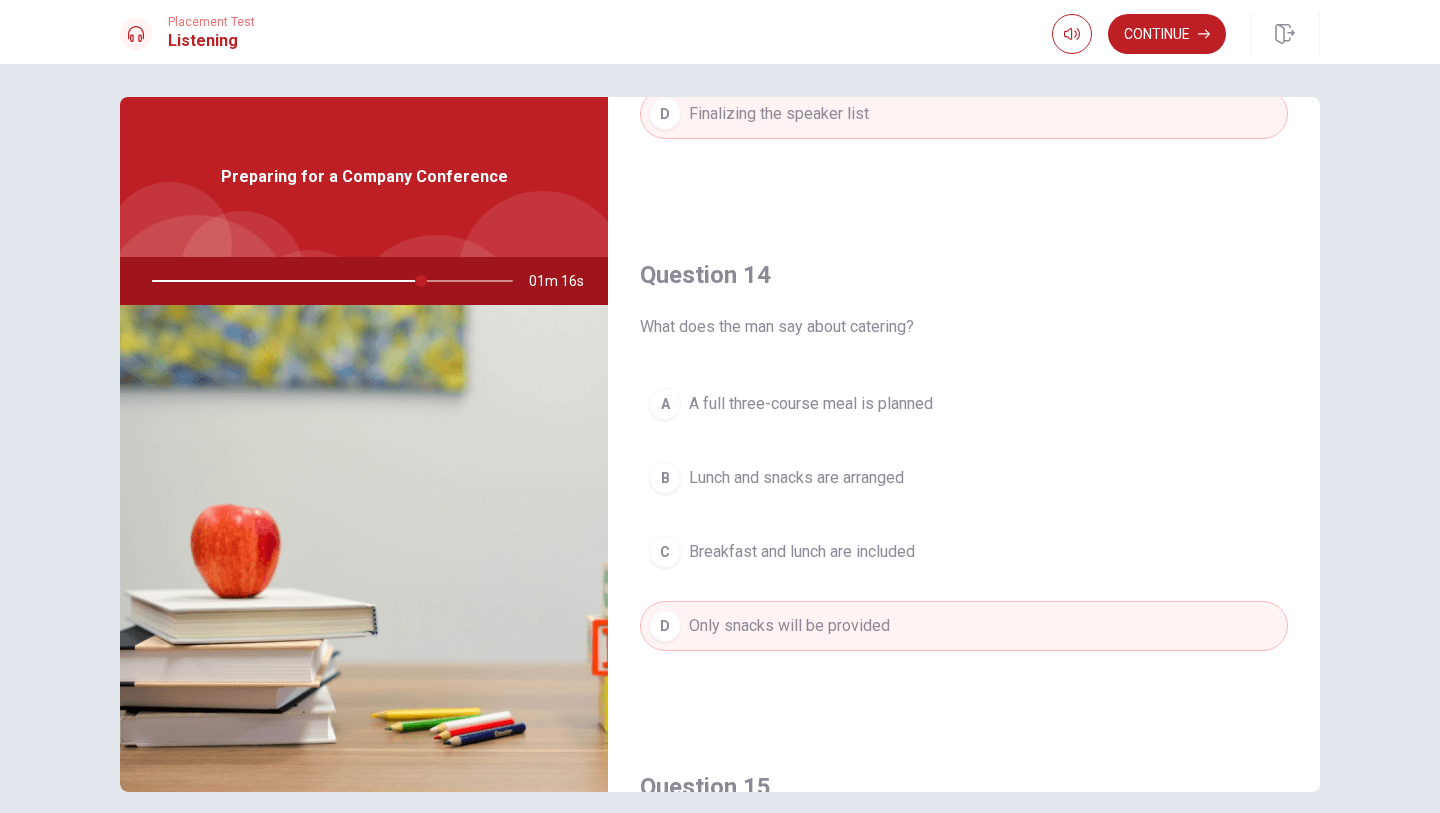 click on "Lunch and snacks are arranged" at bounding box center [796, 478] 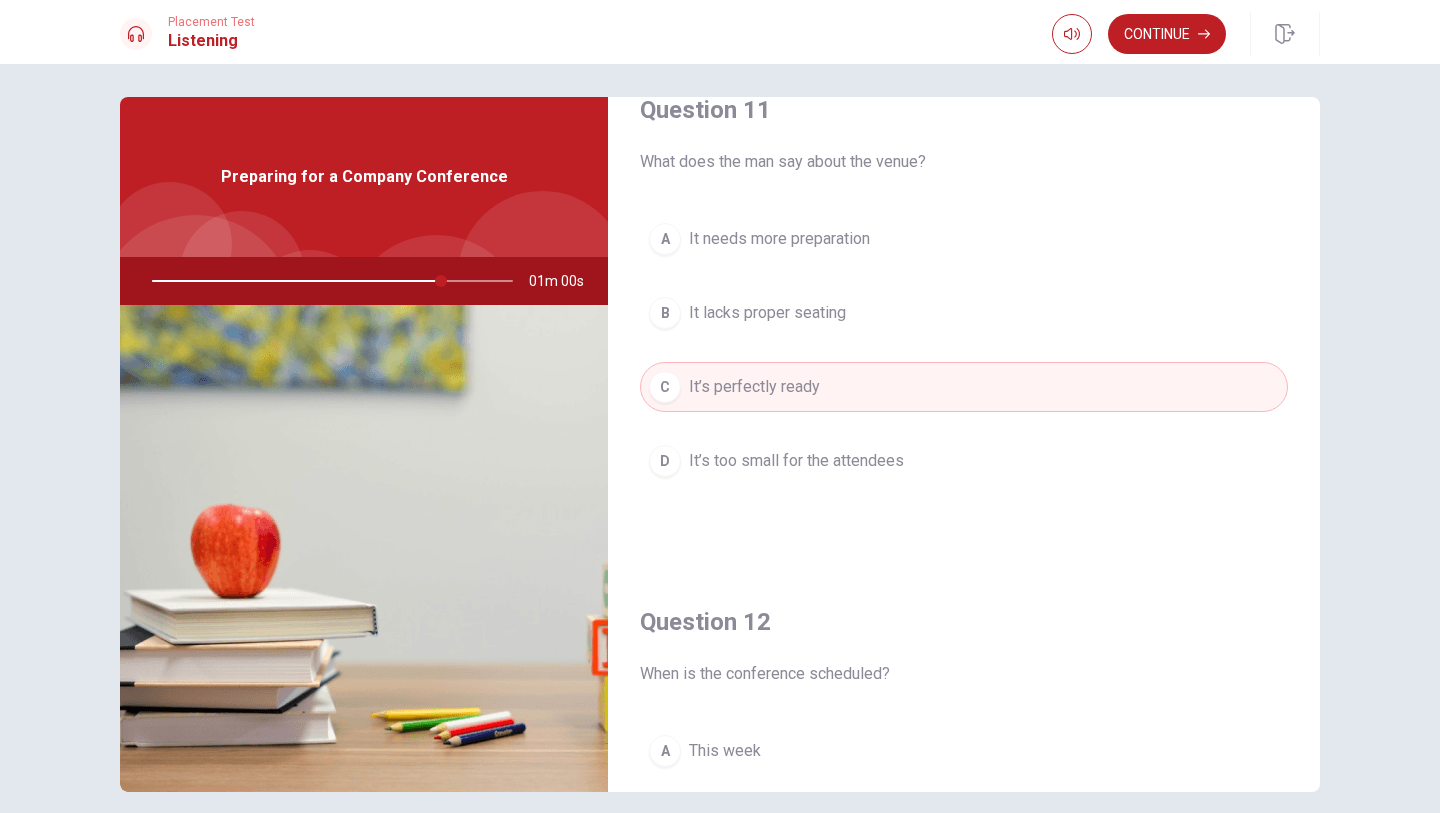 scroll, scrollTop: 0, scrollLeft: 0, axis: both 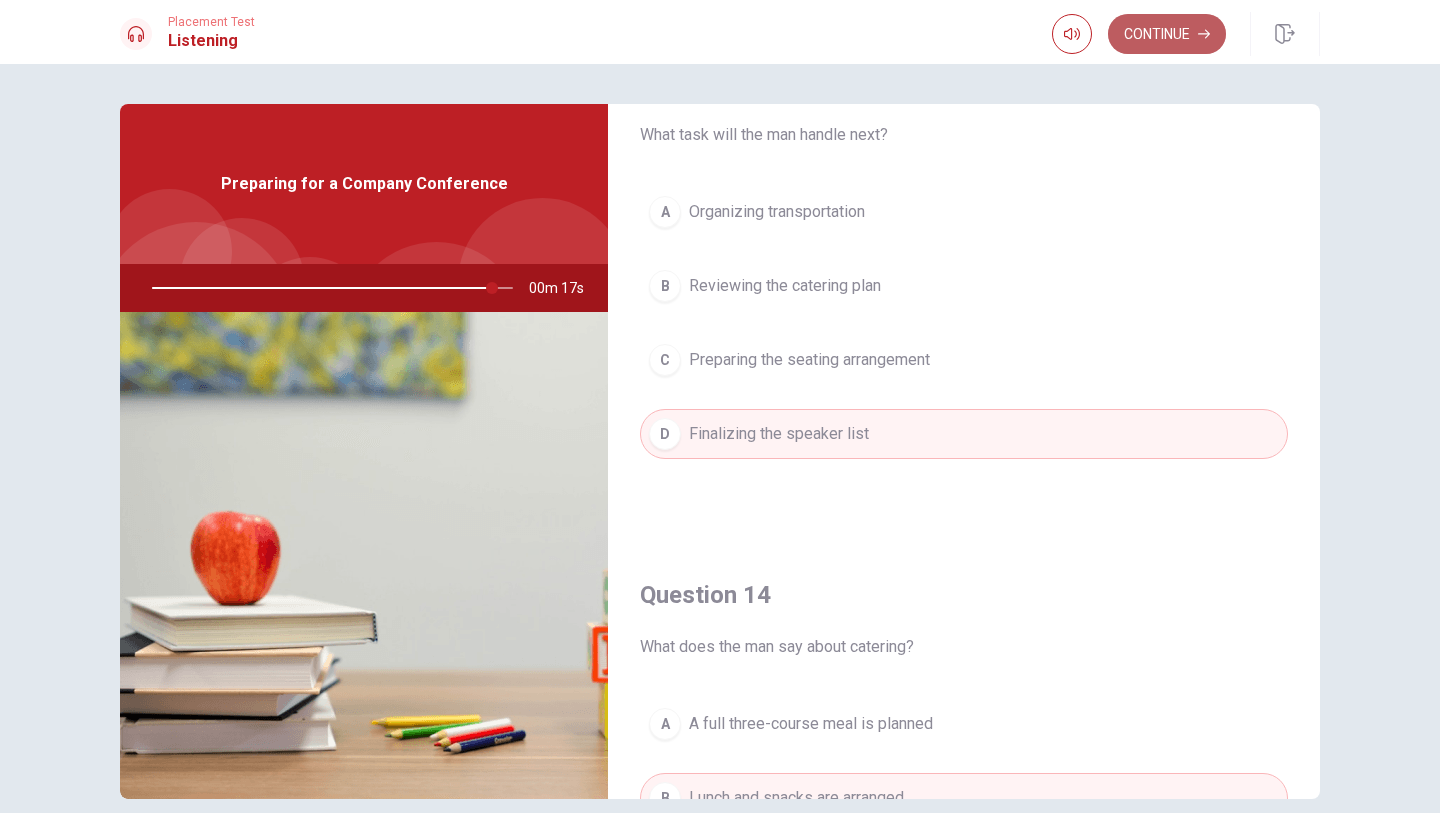 click on "Continue" at bounding box center [1167, 34] 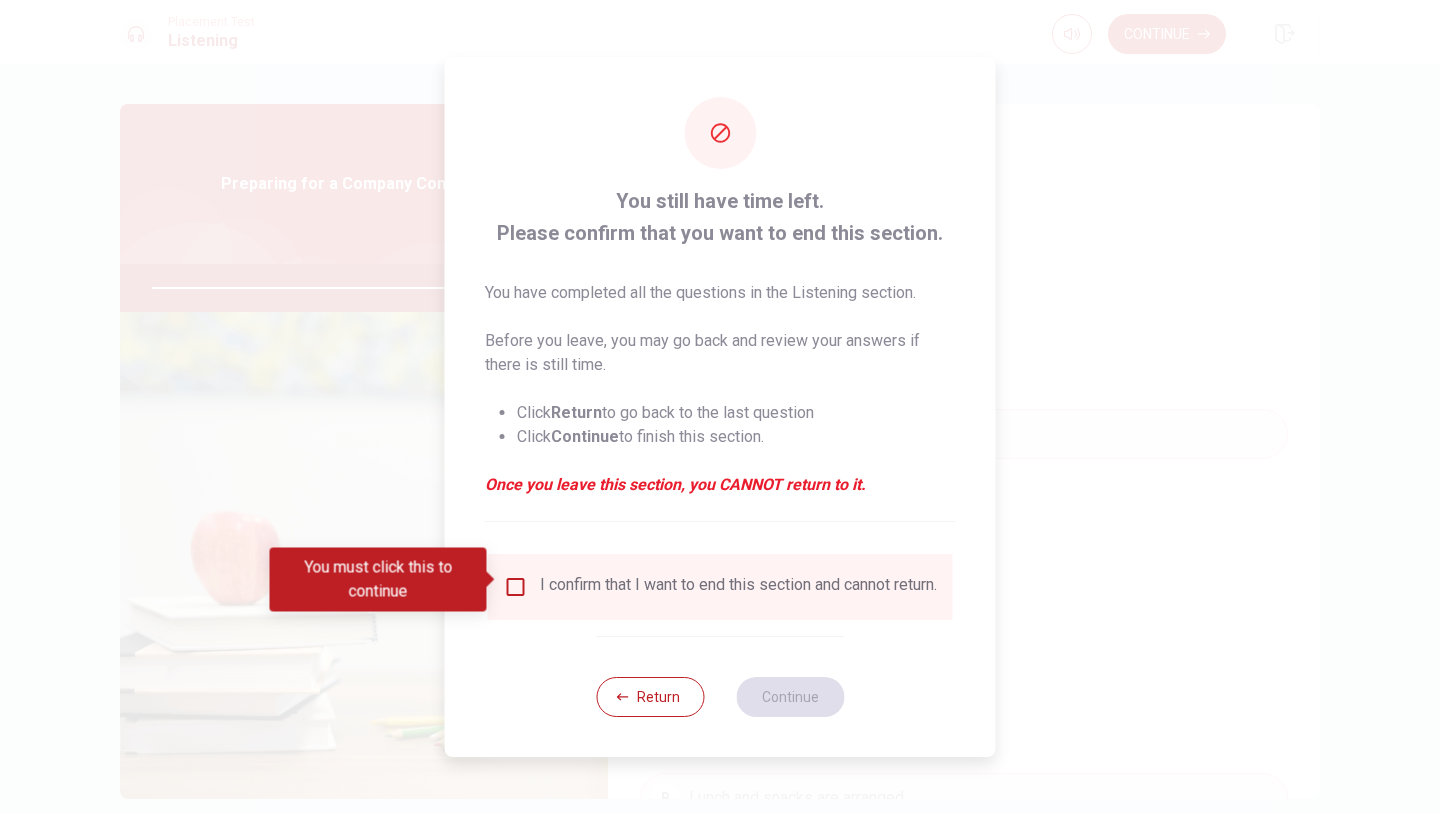 click at bounding box center (516, 587) 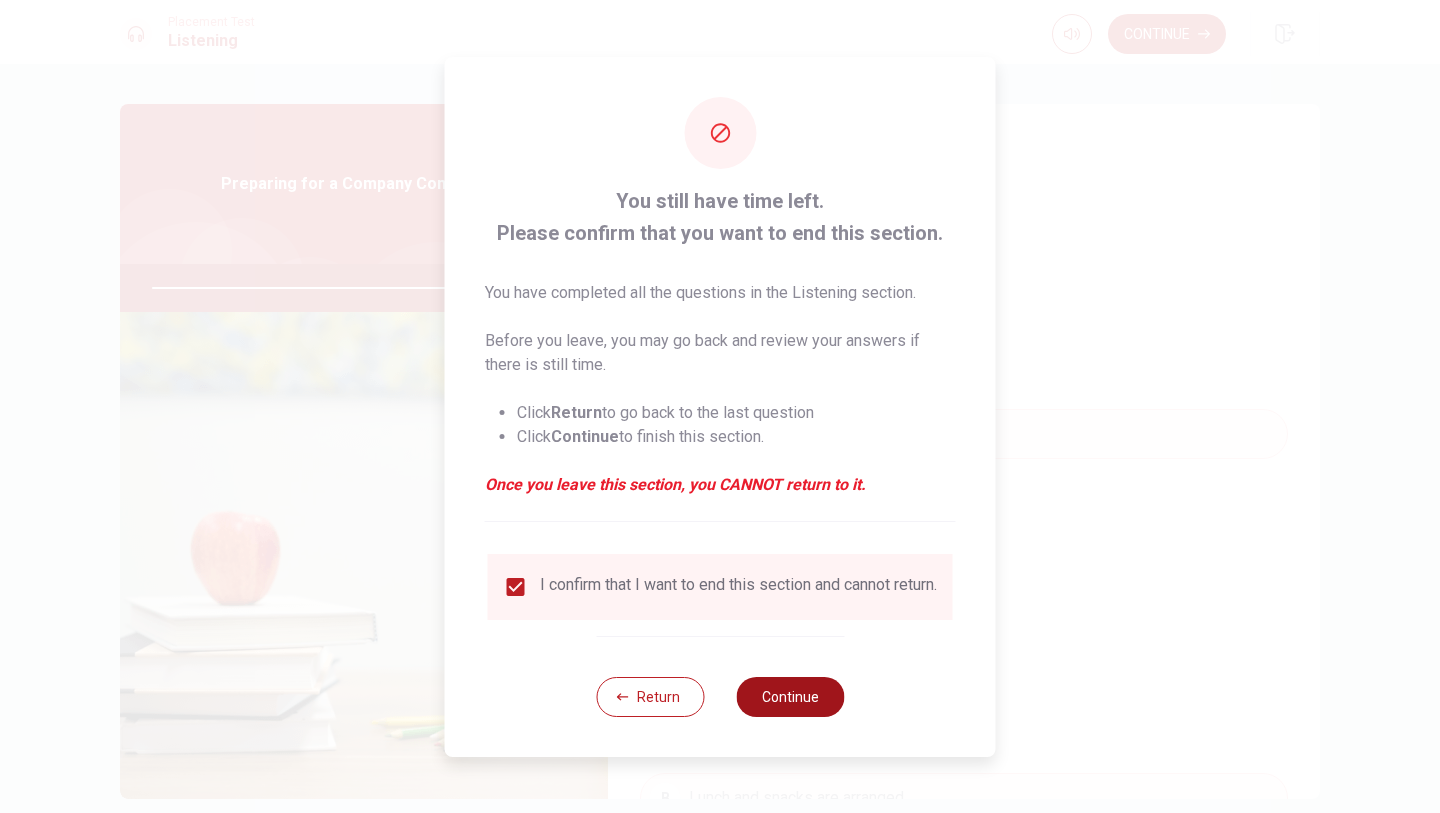 click on "Continue" at bounding box center [790, 697] 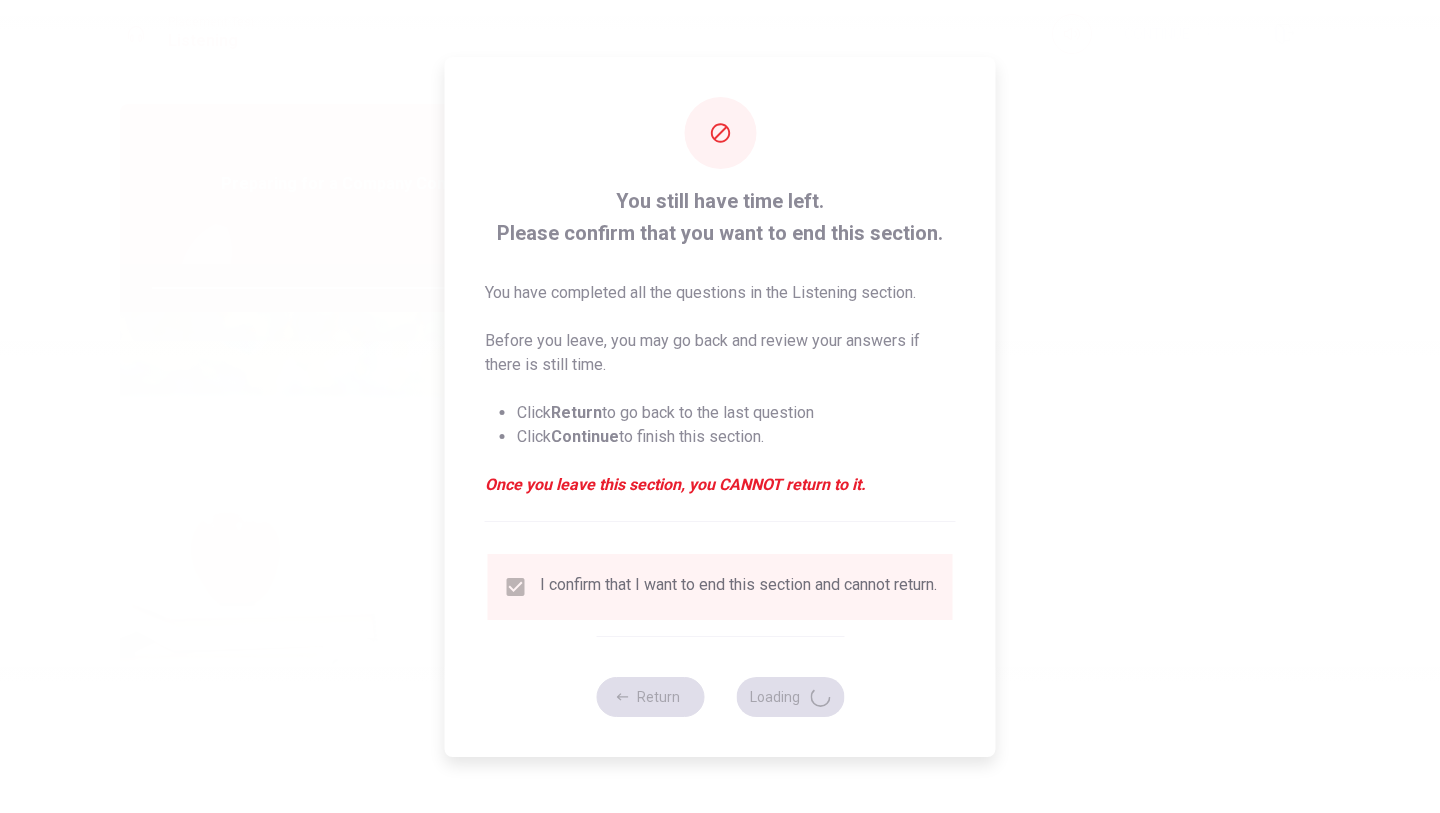 type on "96" 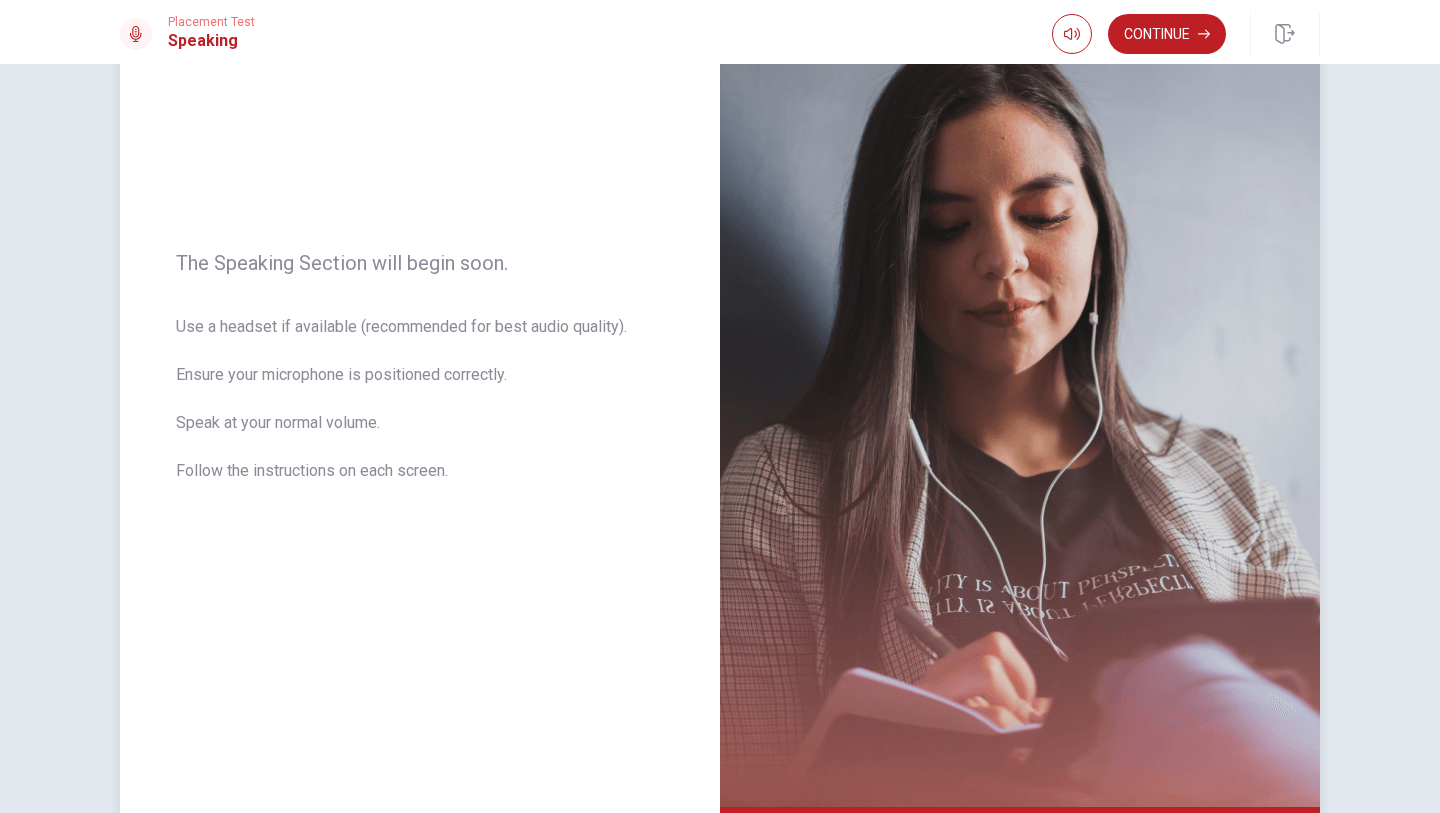 scroll, scrollTop: 267, scrollLeft: 0, axis: vertical 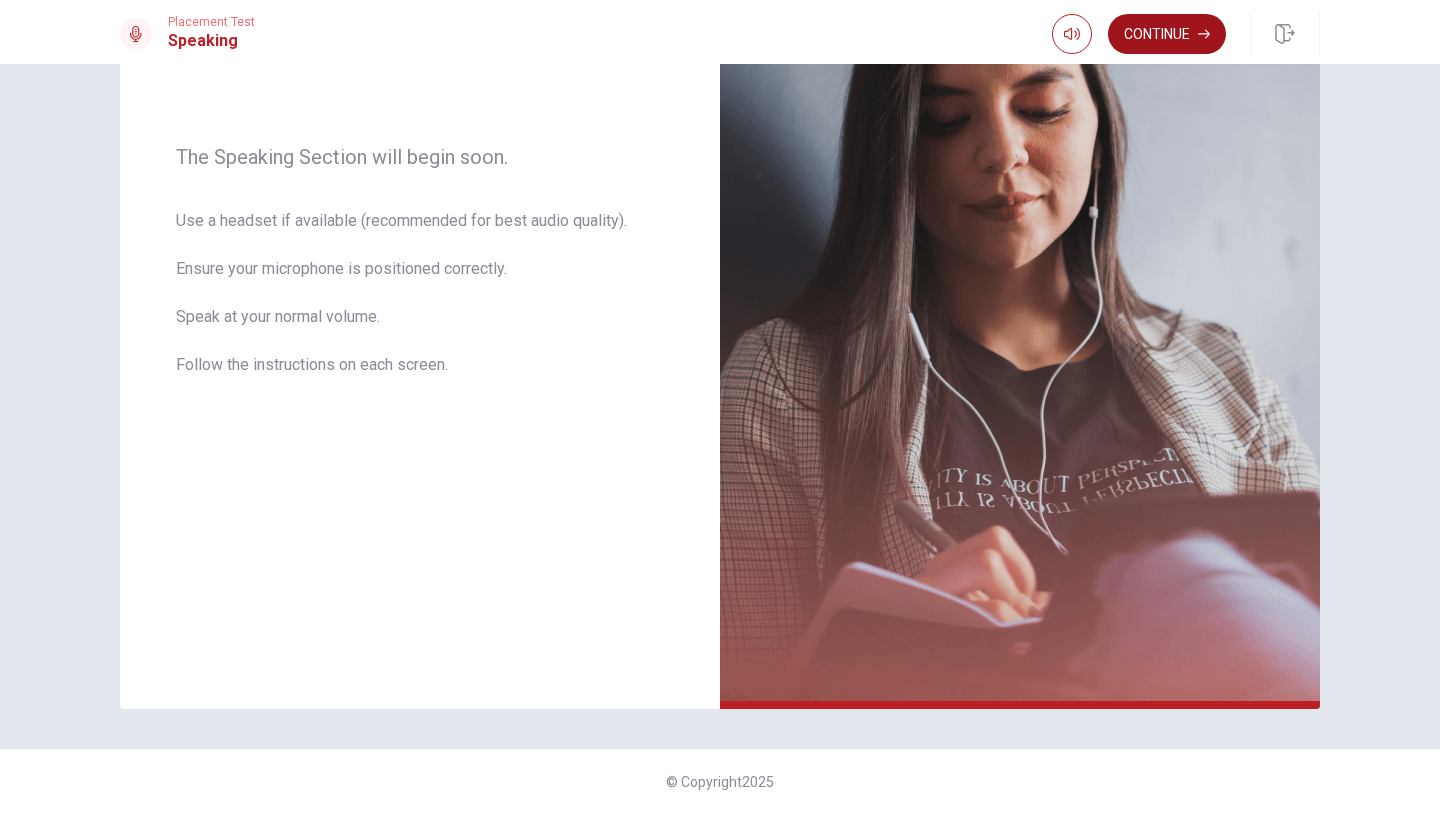 click on "Continue" at bounding box center (1167, 34) 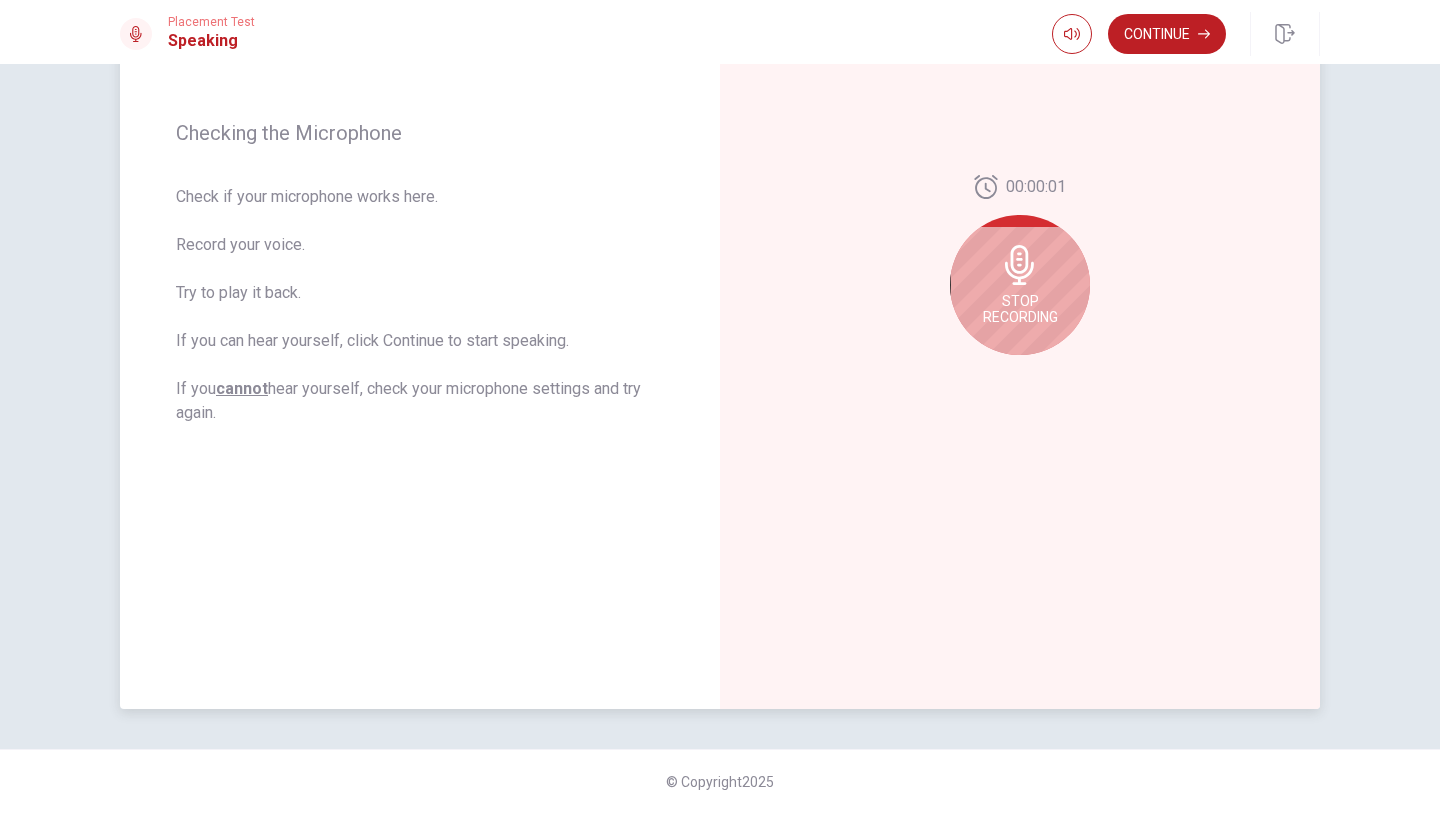 click 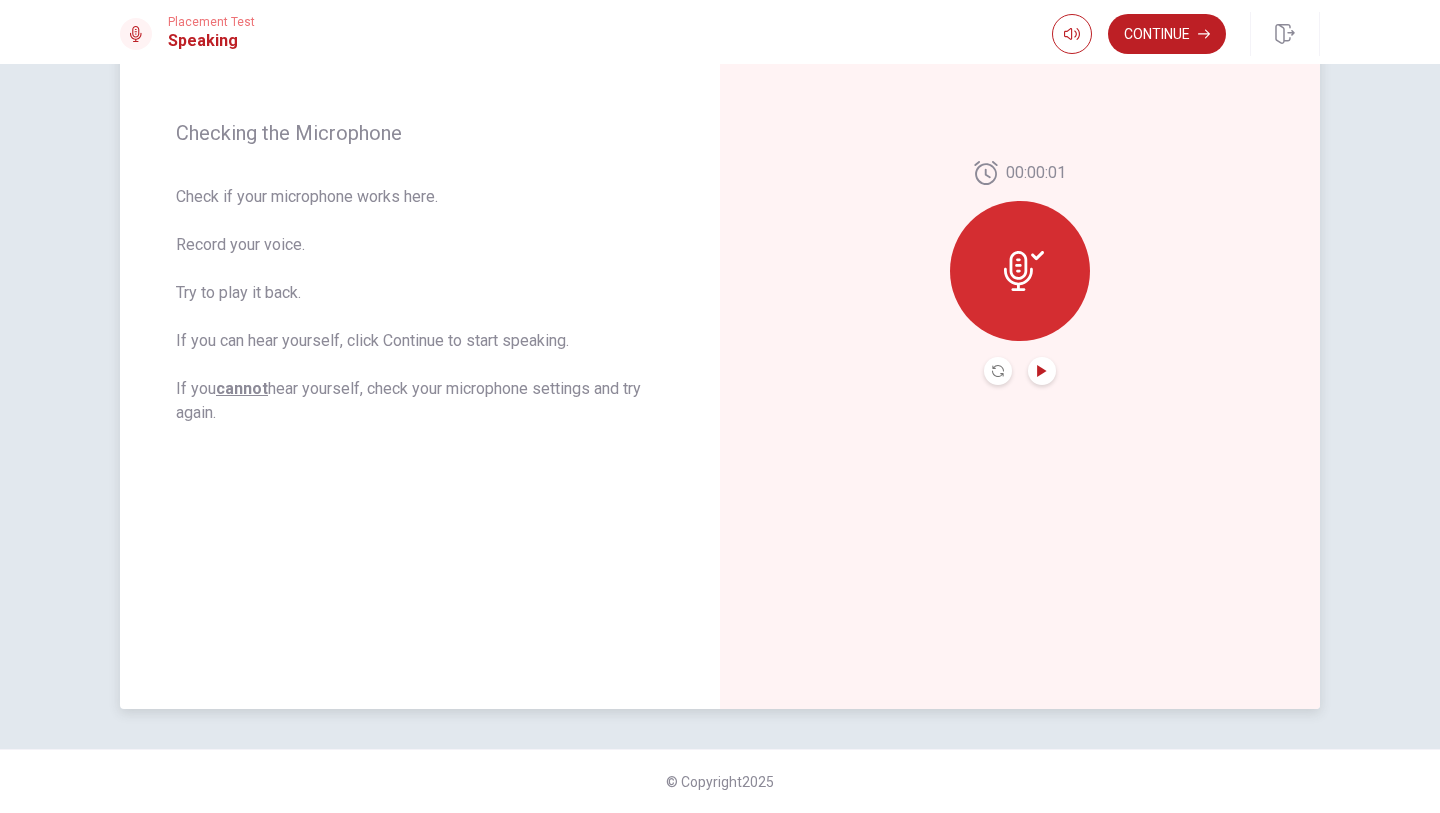 click 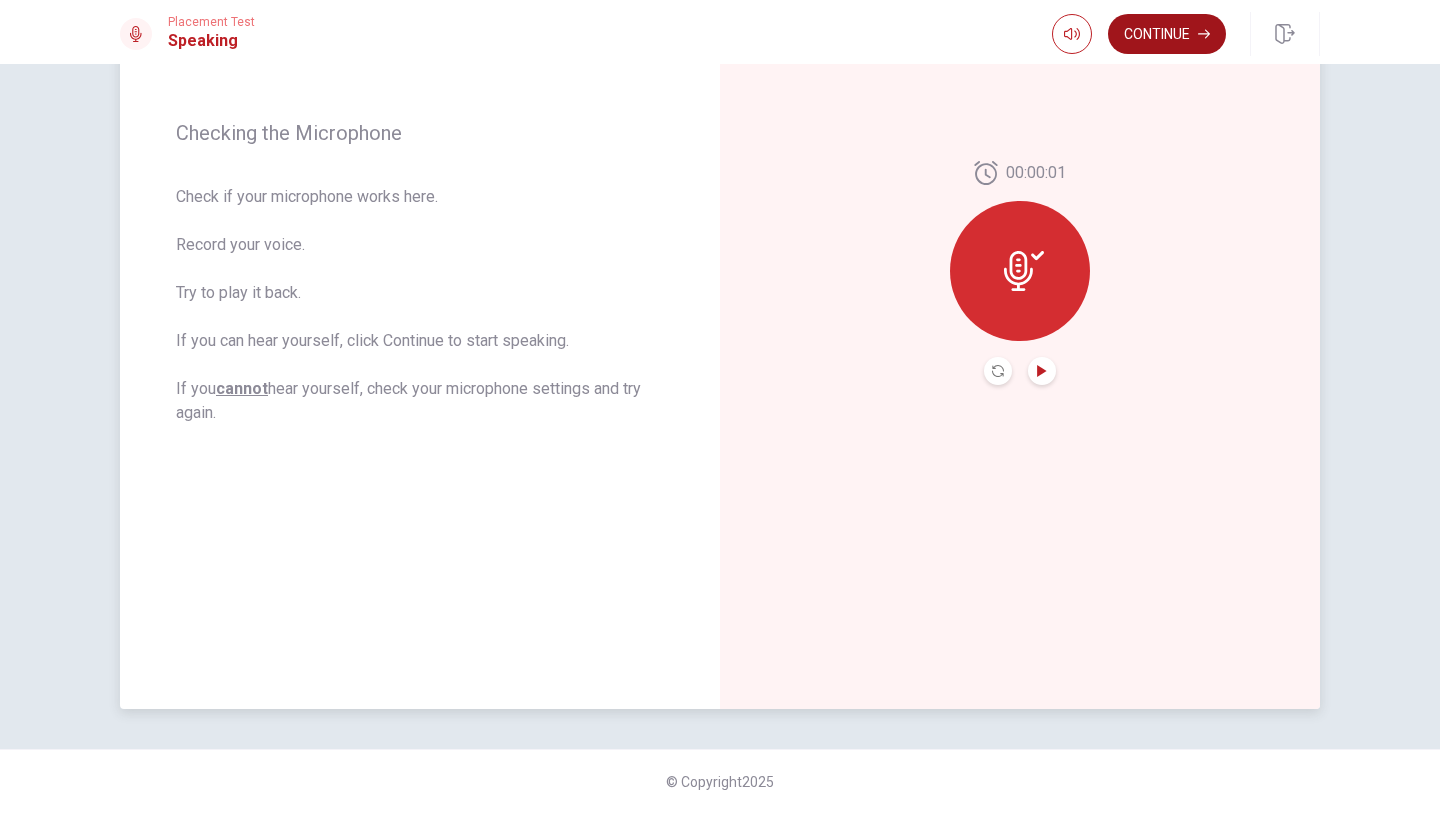 click on "Continue" at bounding box center [1167, 34] 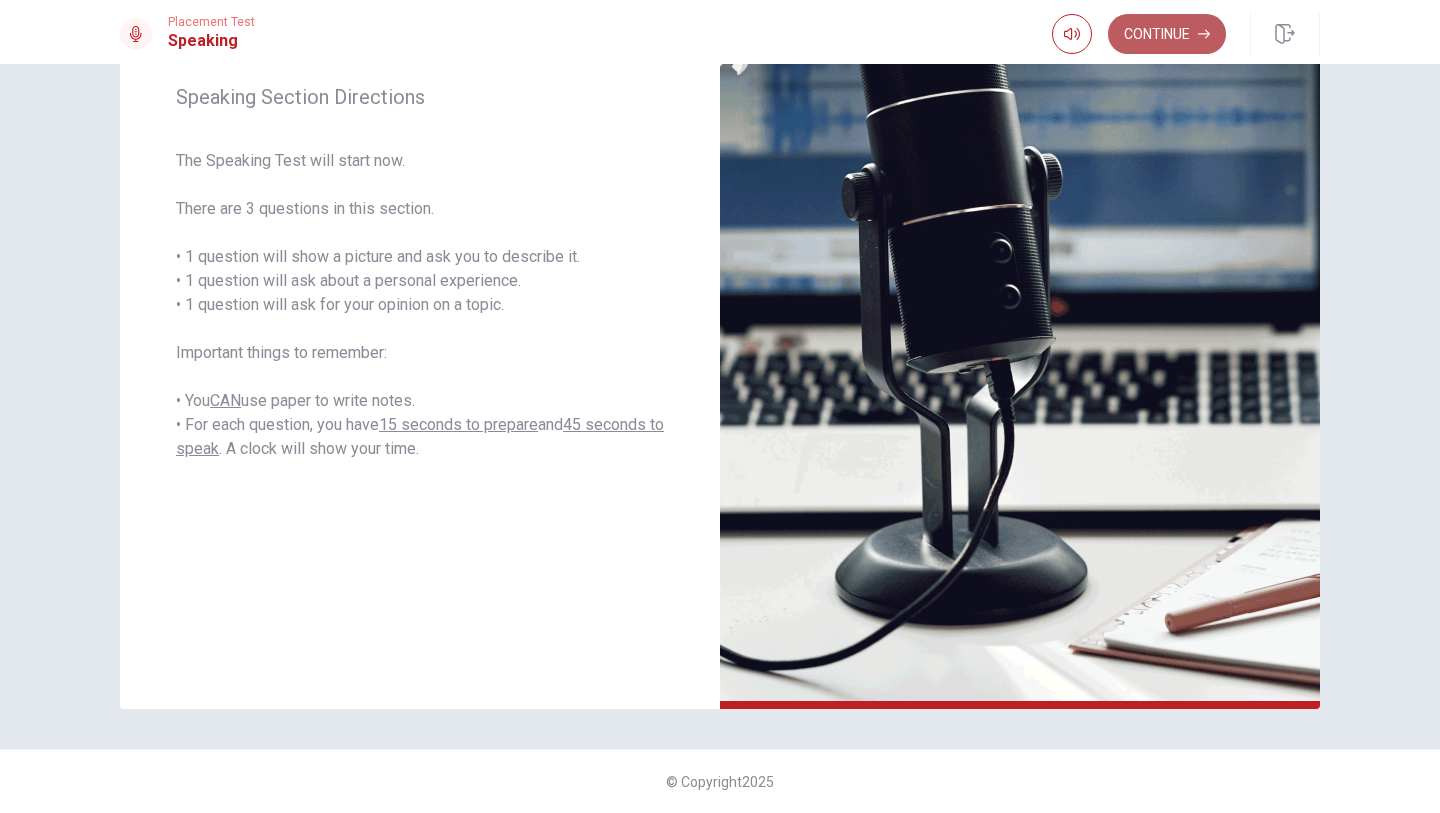 click on "Continue" at bounding box center (1167, 34) 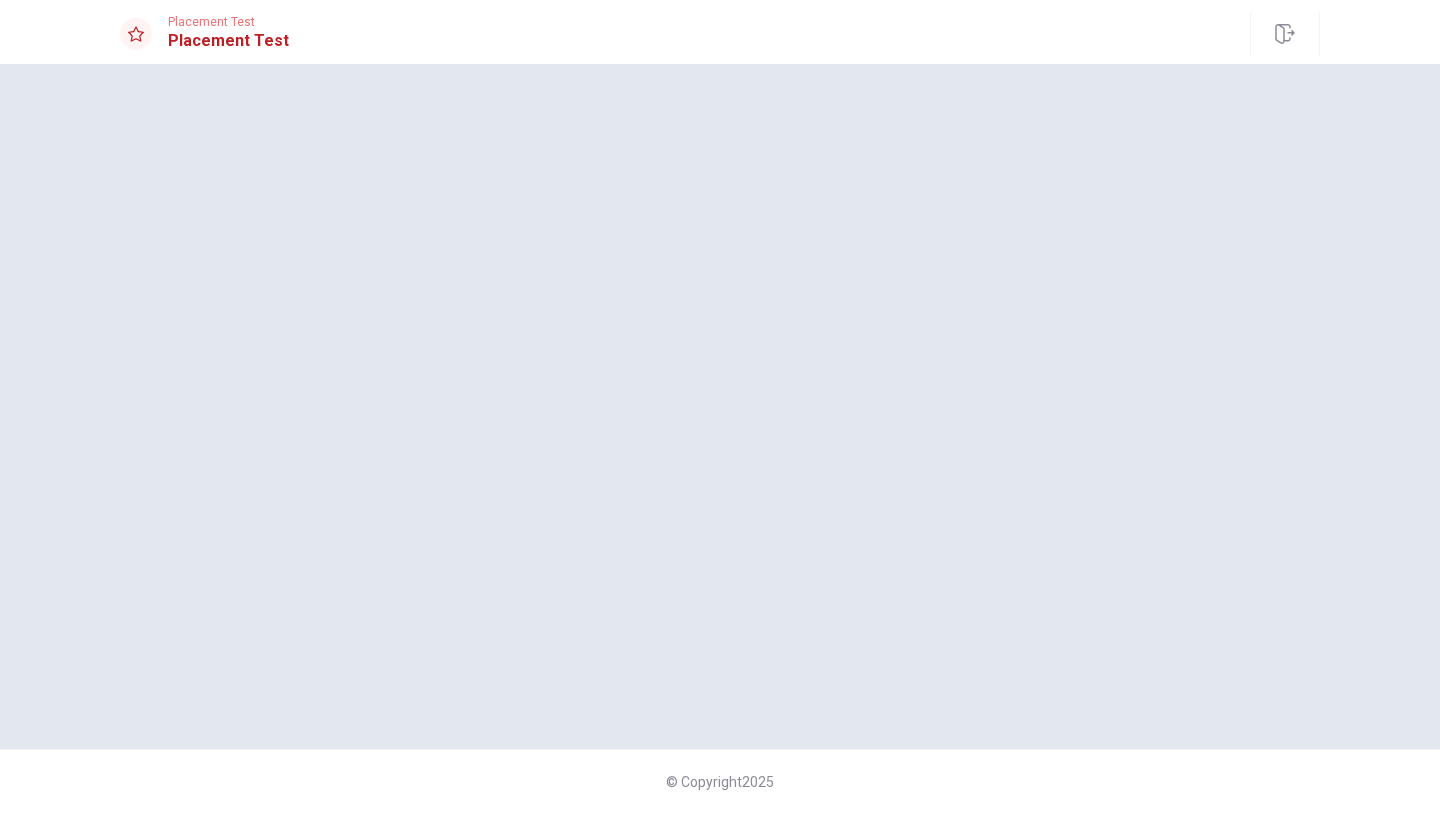 scroll, scrollTop: 0, scrollLeft: 0, axis: both 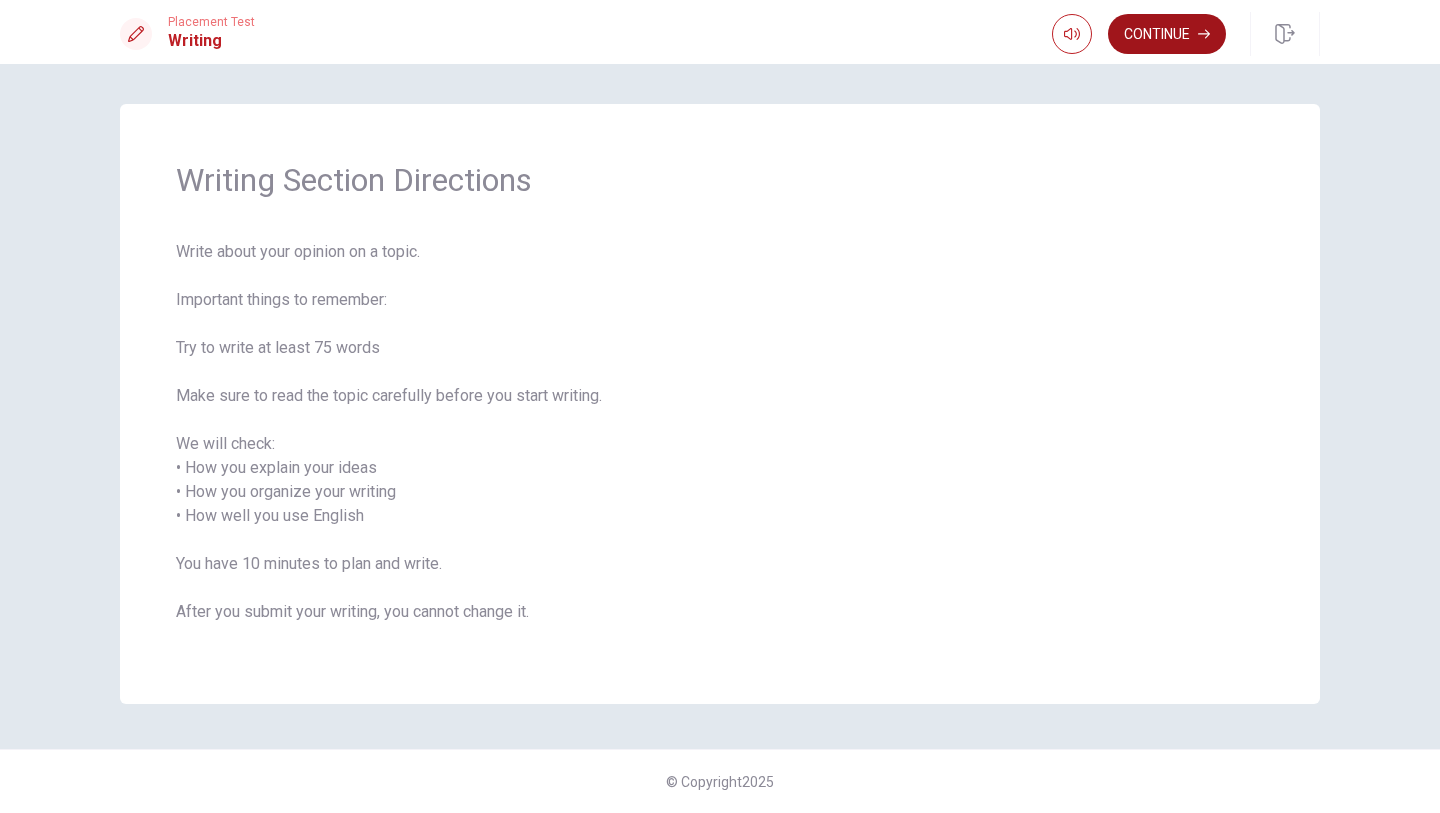 click on "Continue" at bounding box center (1167, 34) 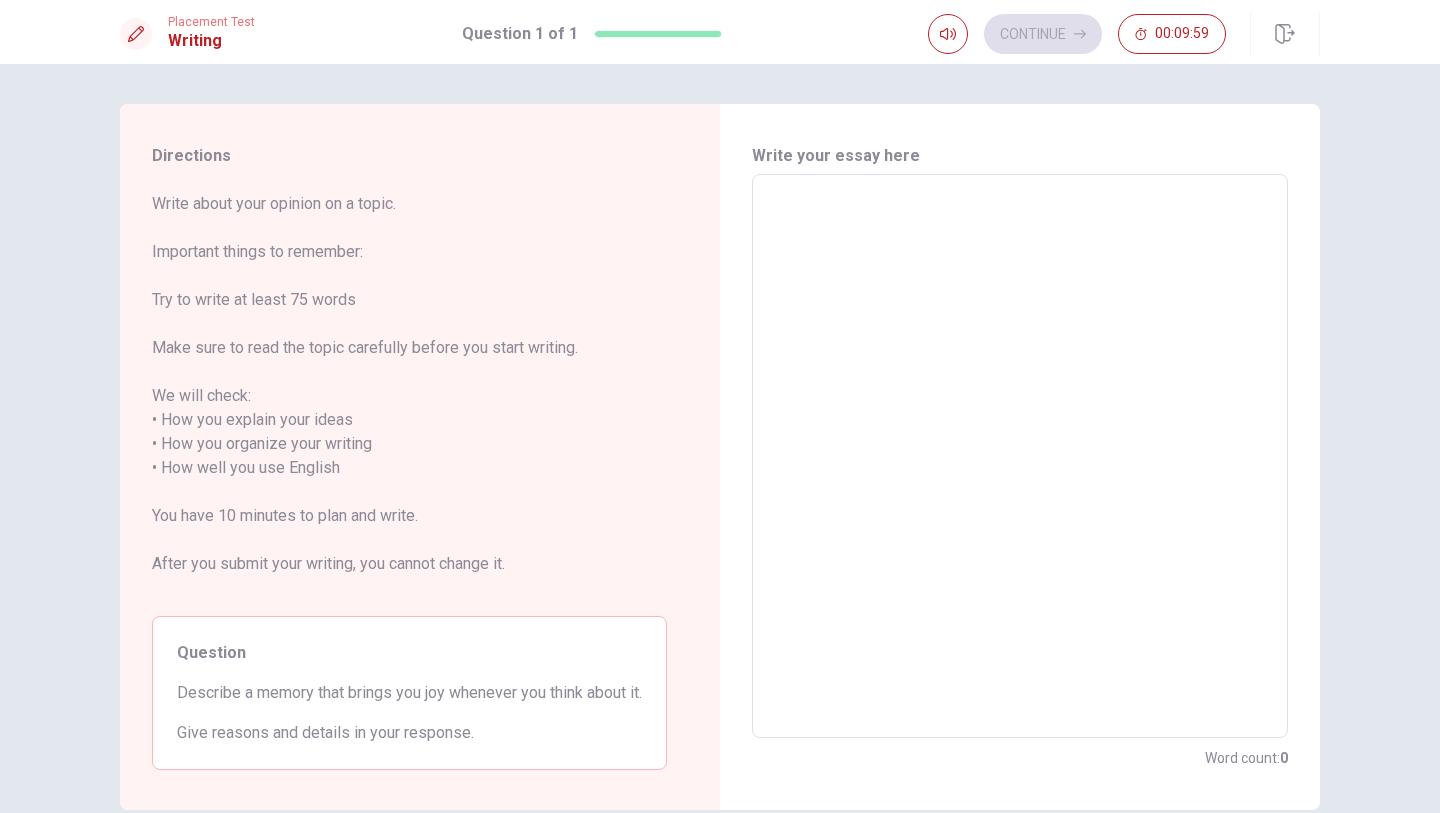 click at bounding box center (1020, 456) 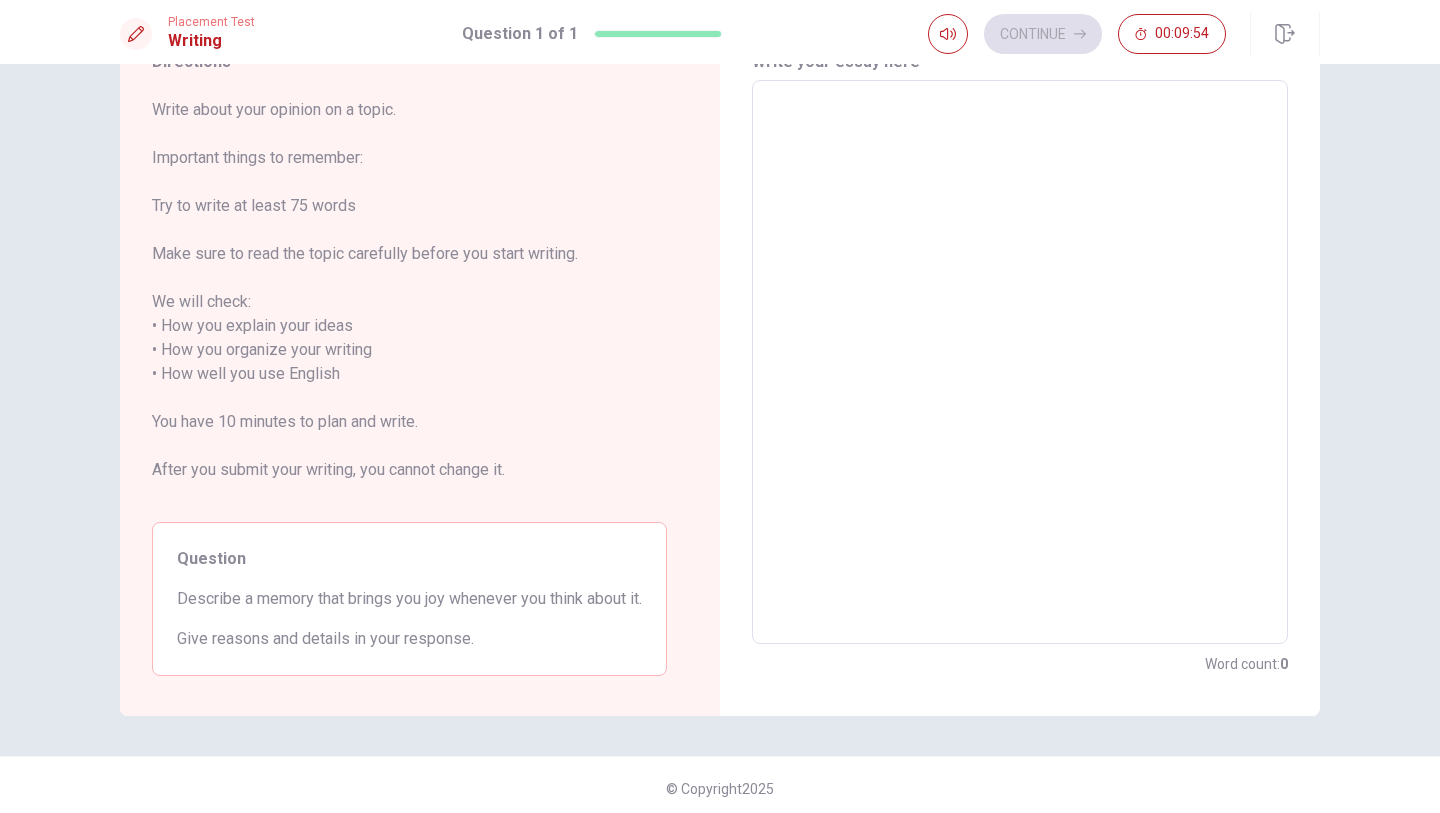 scroll, scrollTop: 101, scrollLeft: 0, axis: vertical 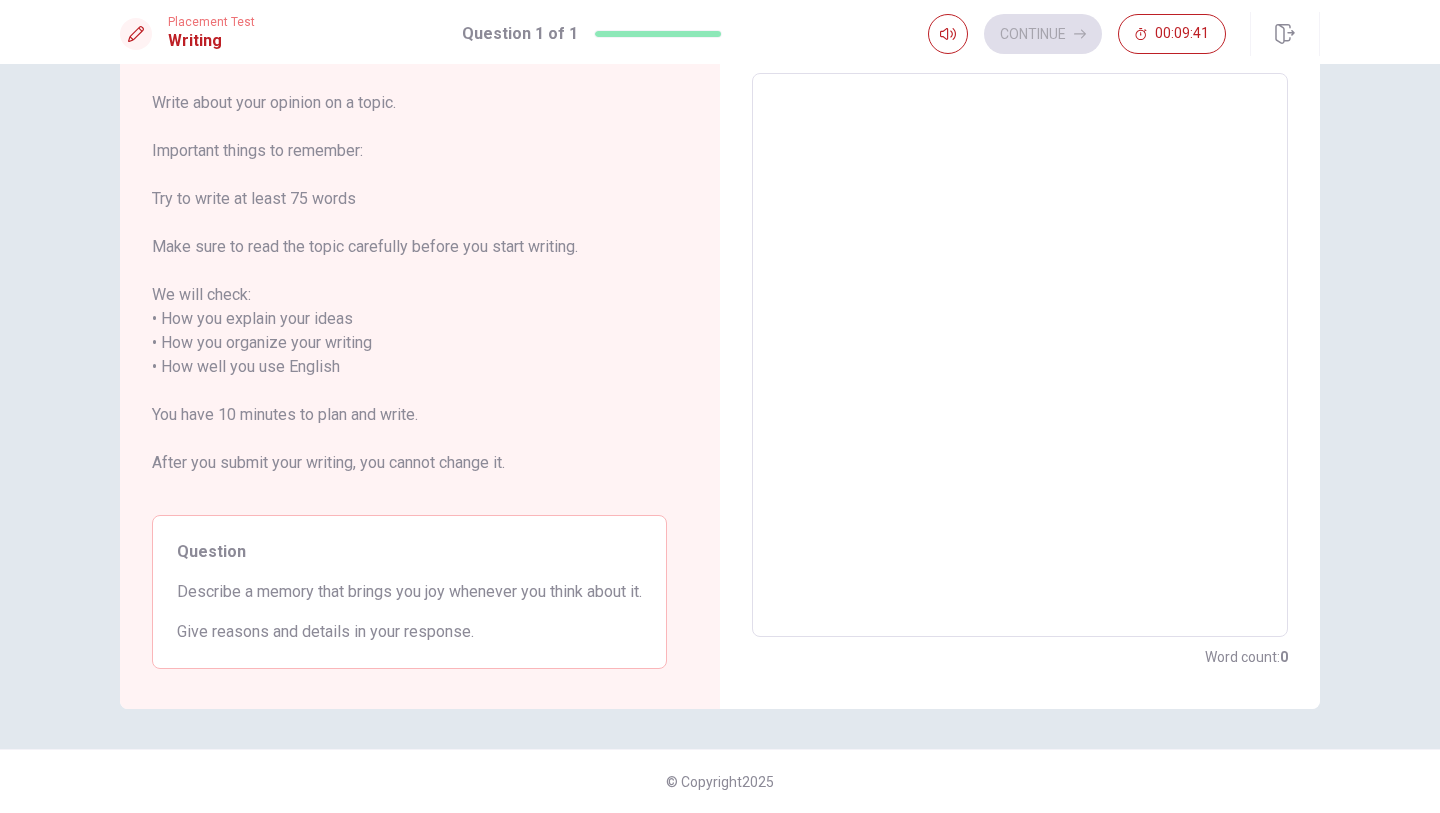 type on "ㄛ" 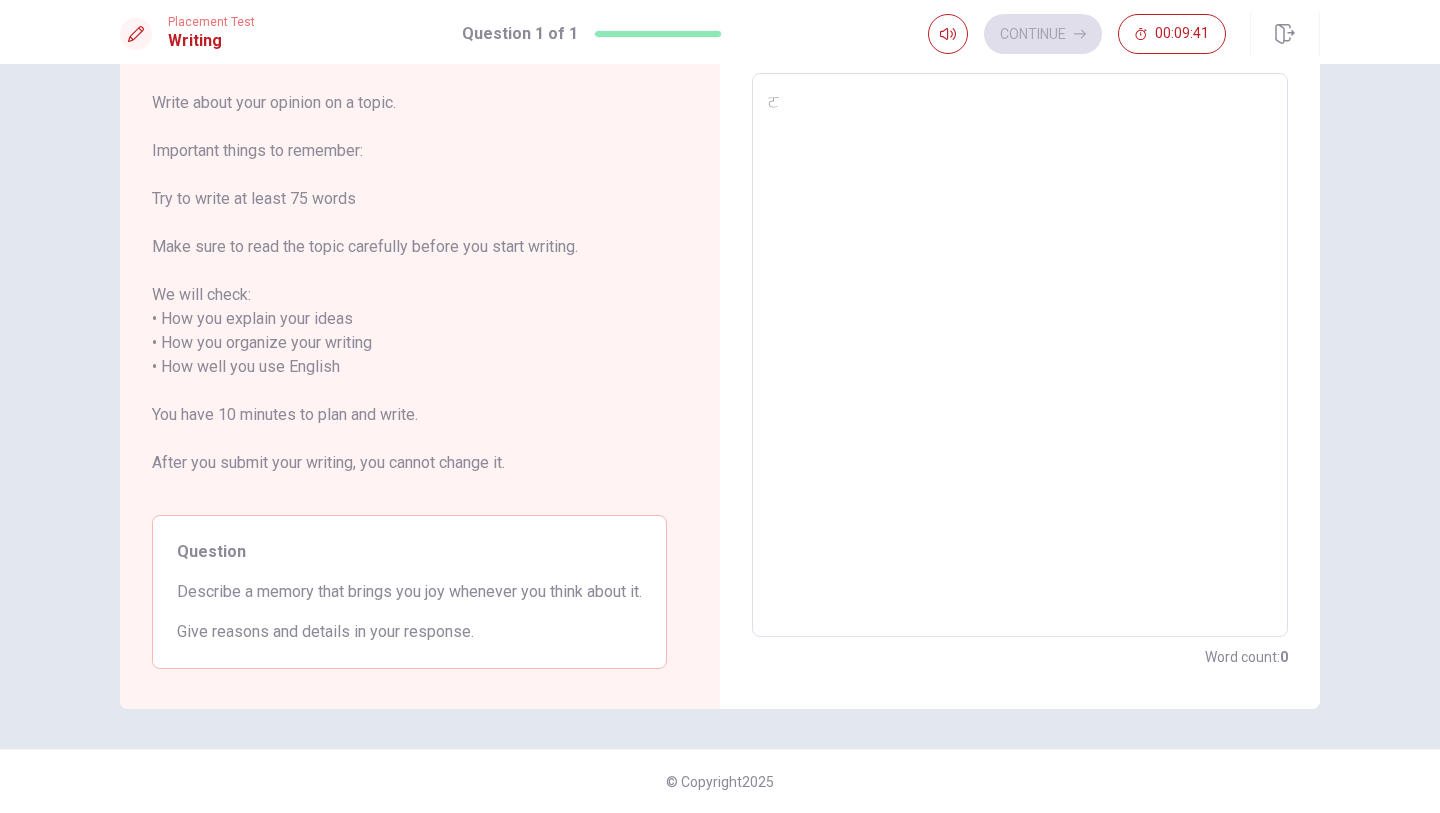 type on "x" 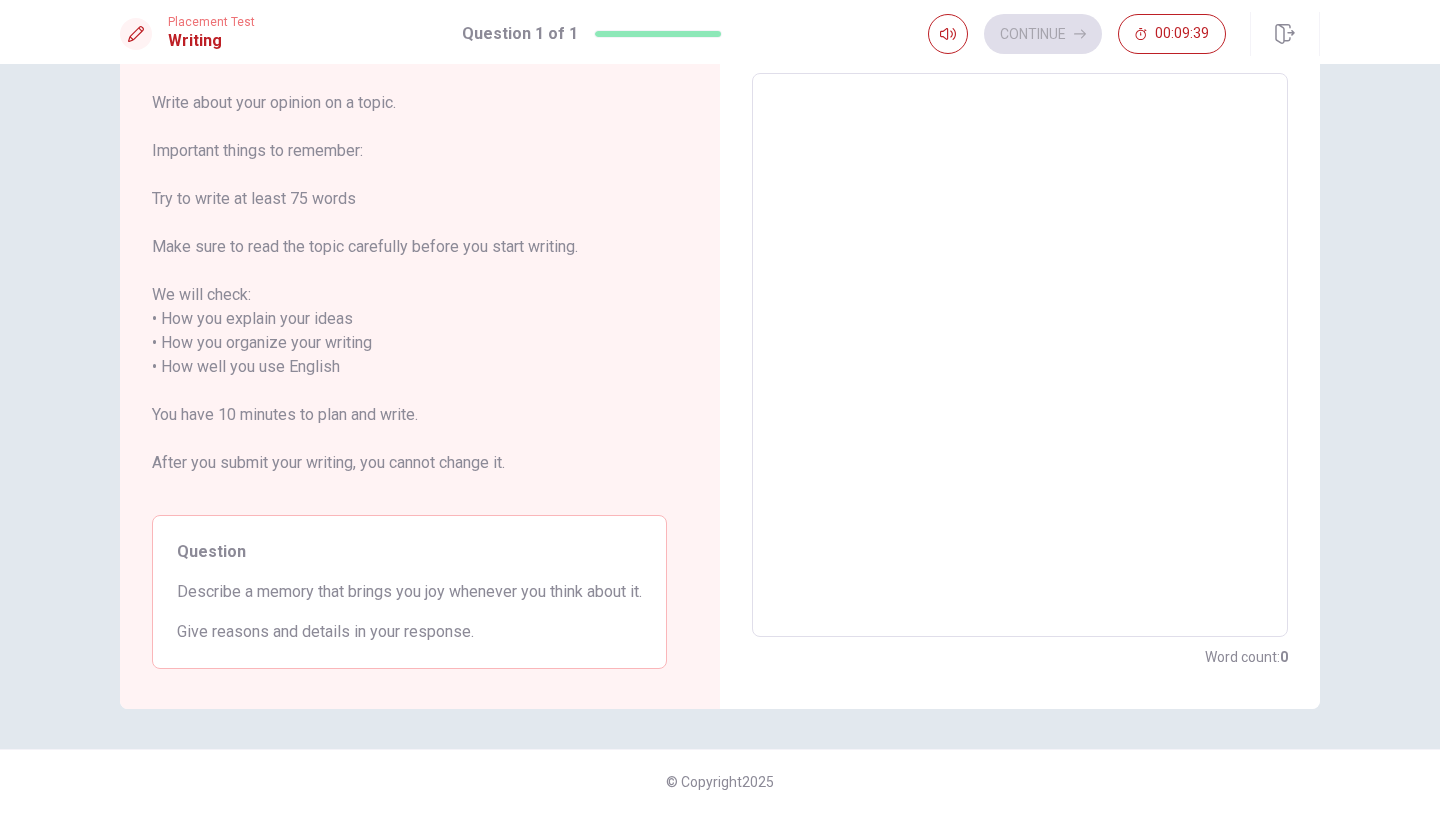type on "ｉ" 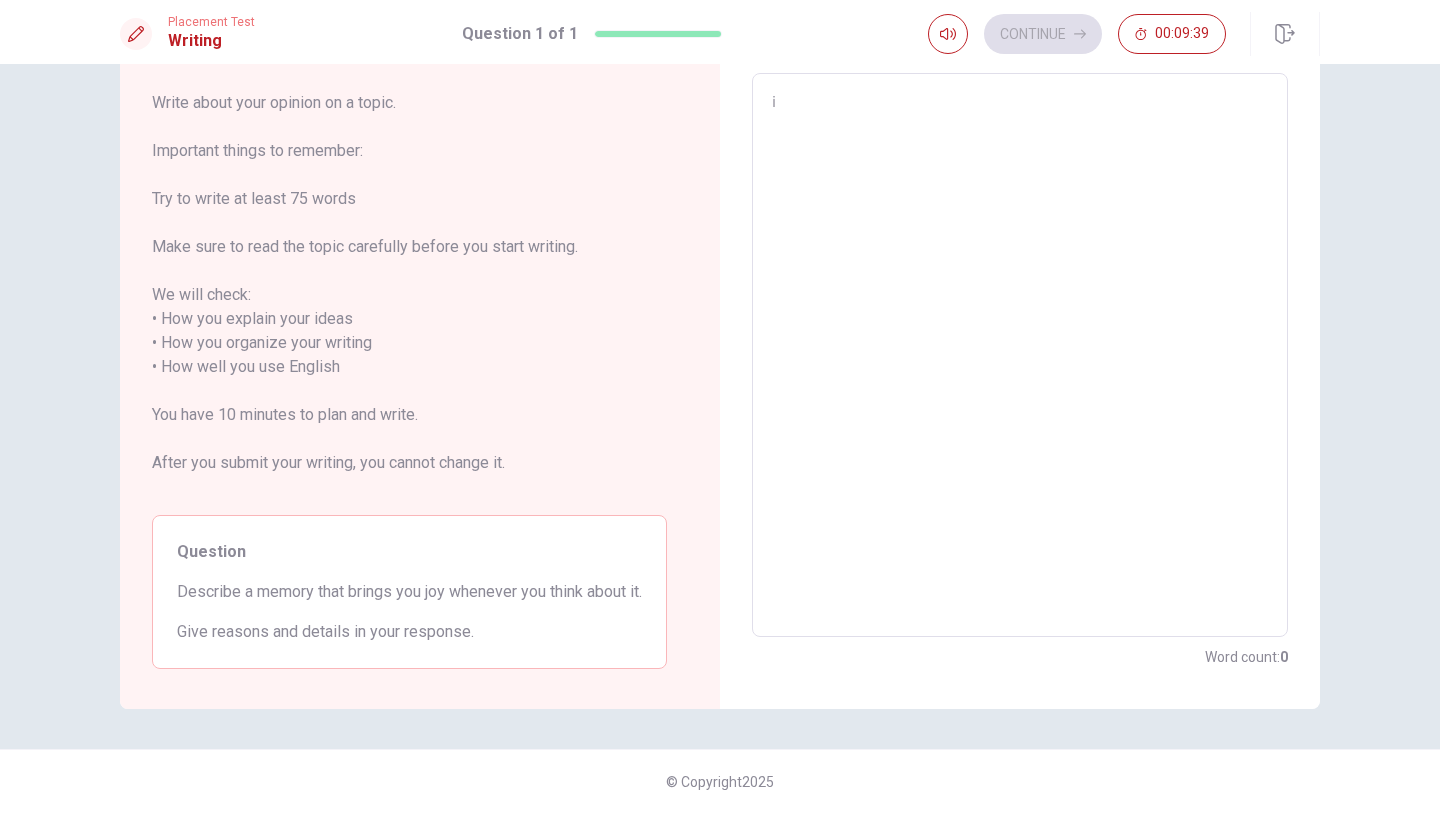 type on "x" 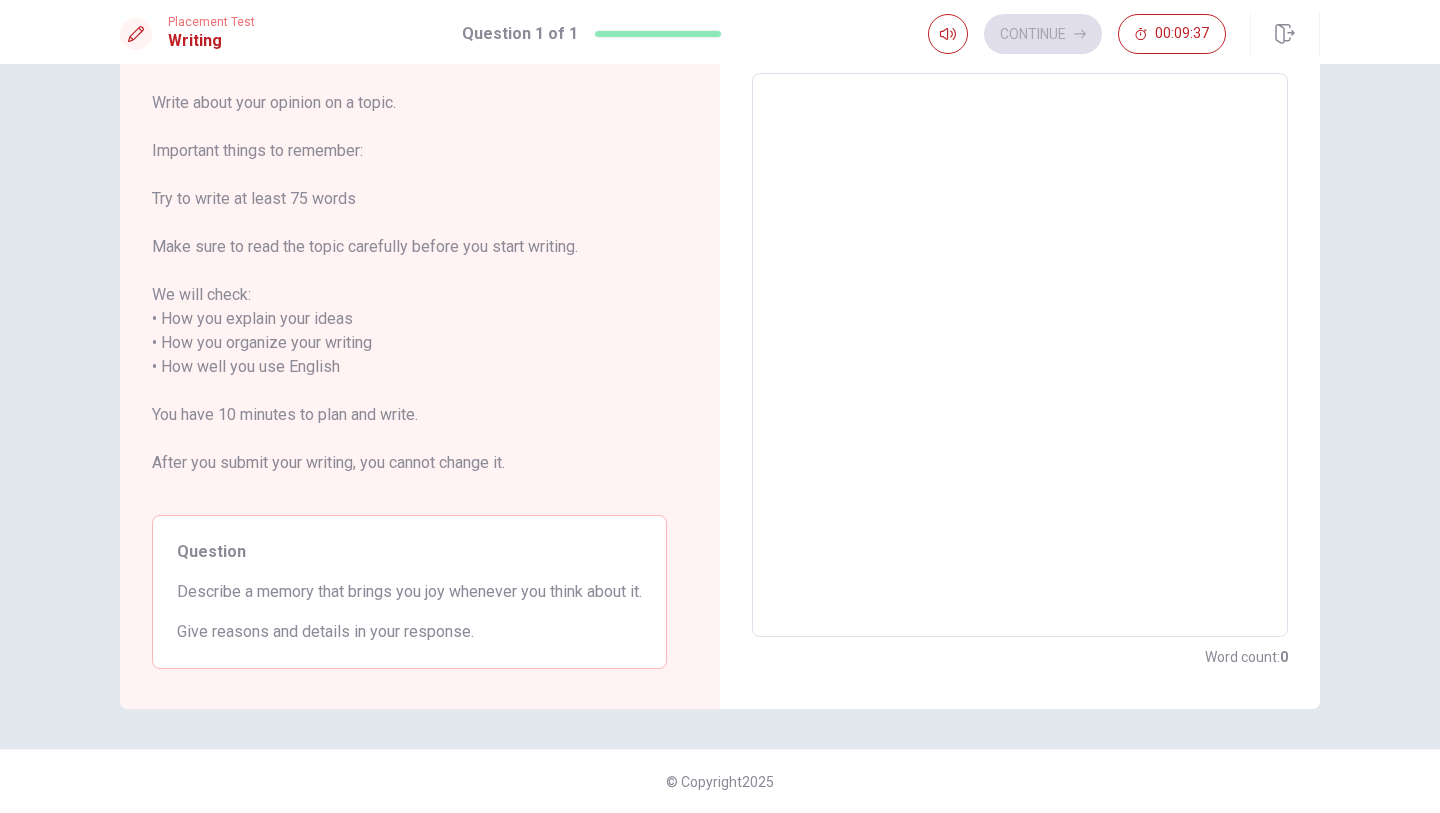 type on "i" 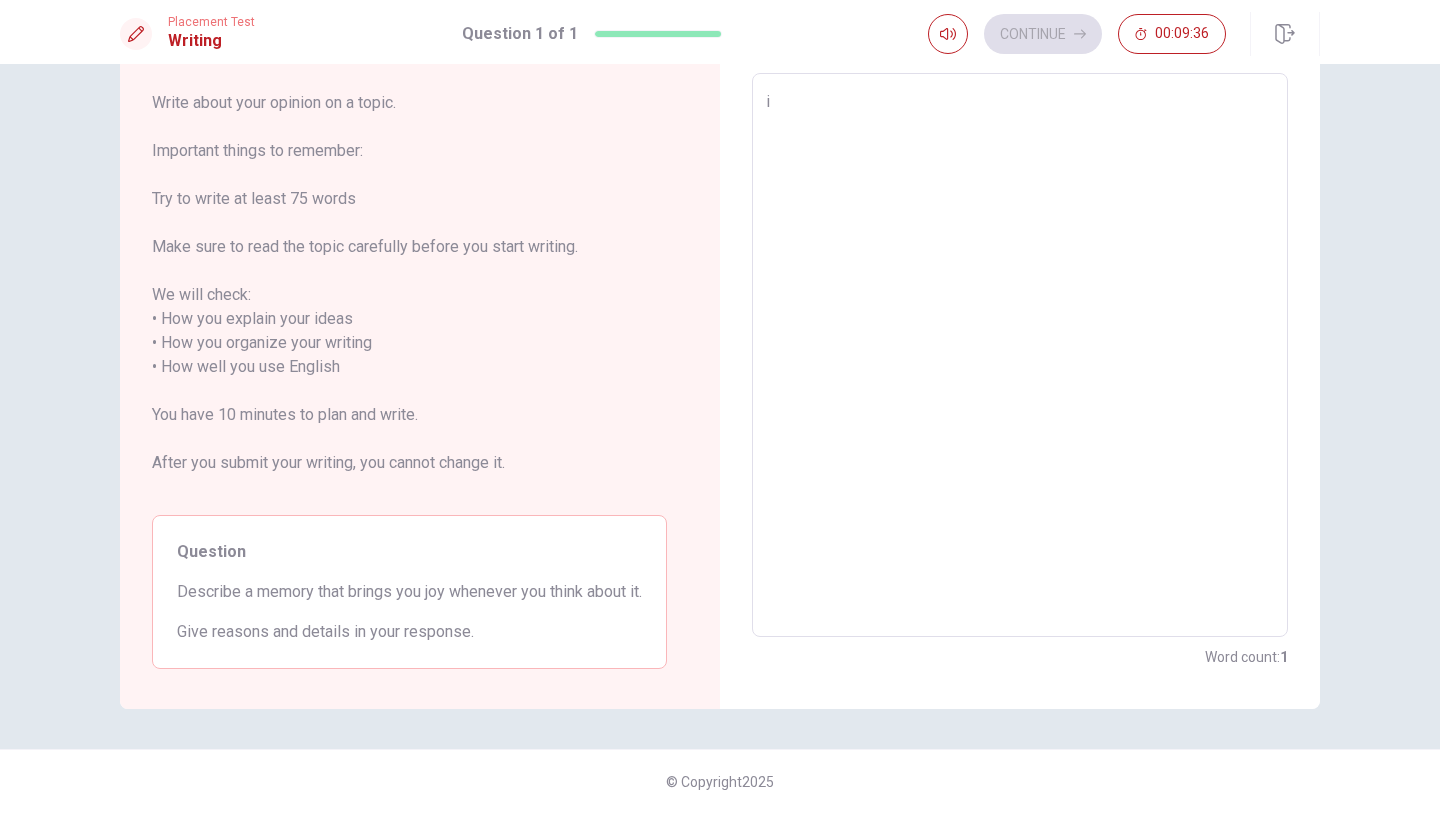 type on "x" 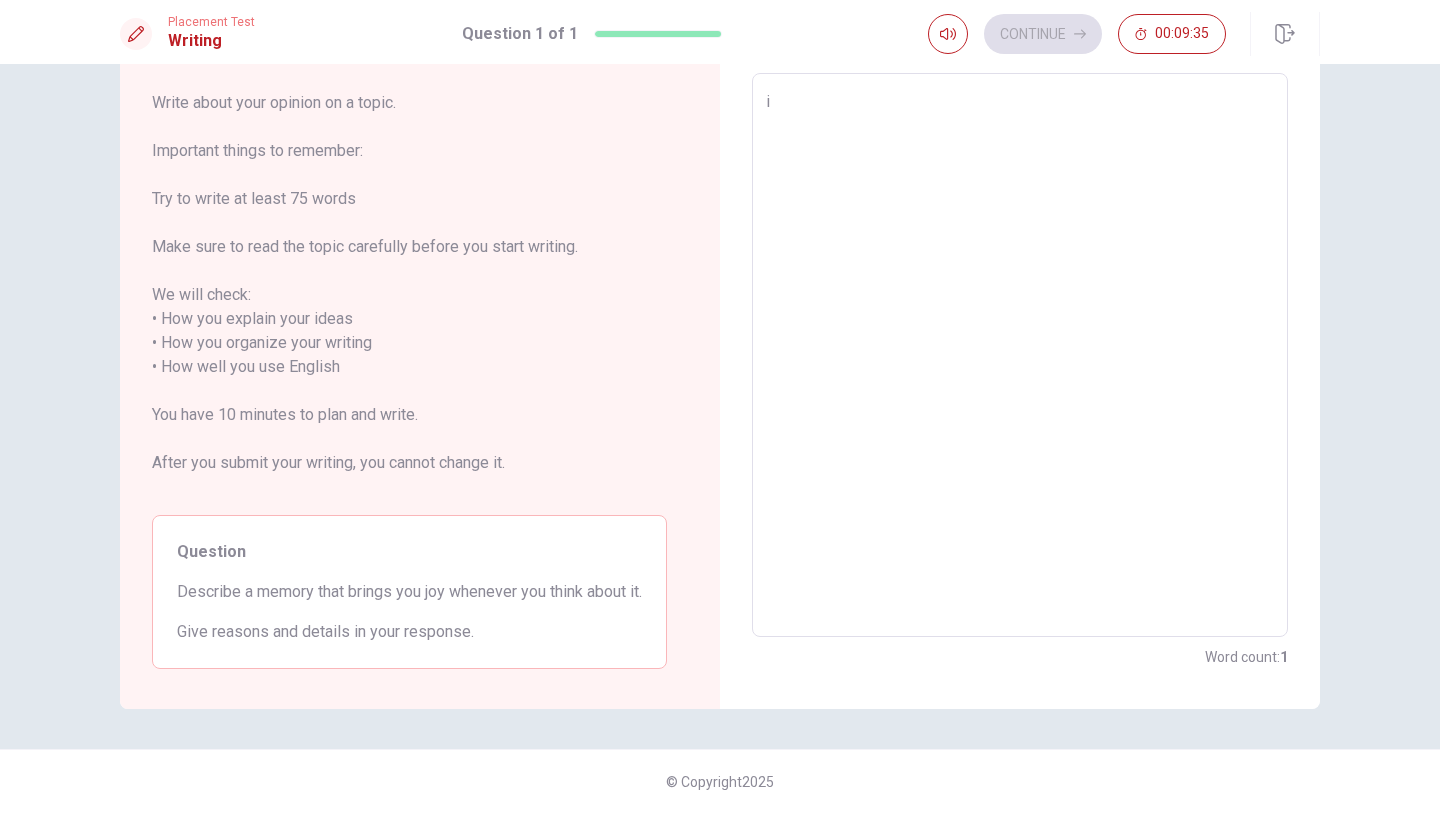 type on "i" 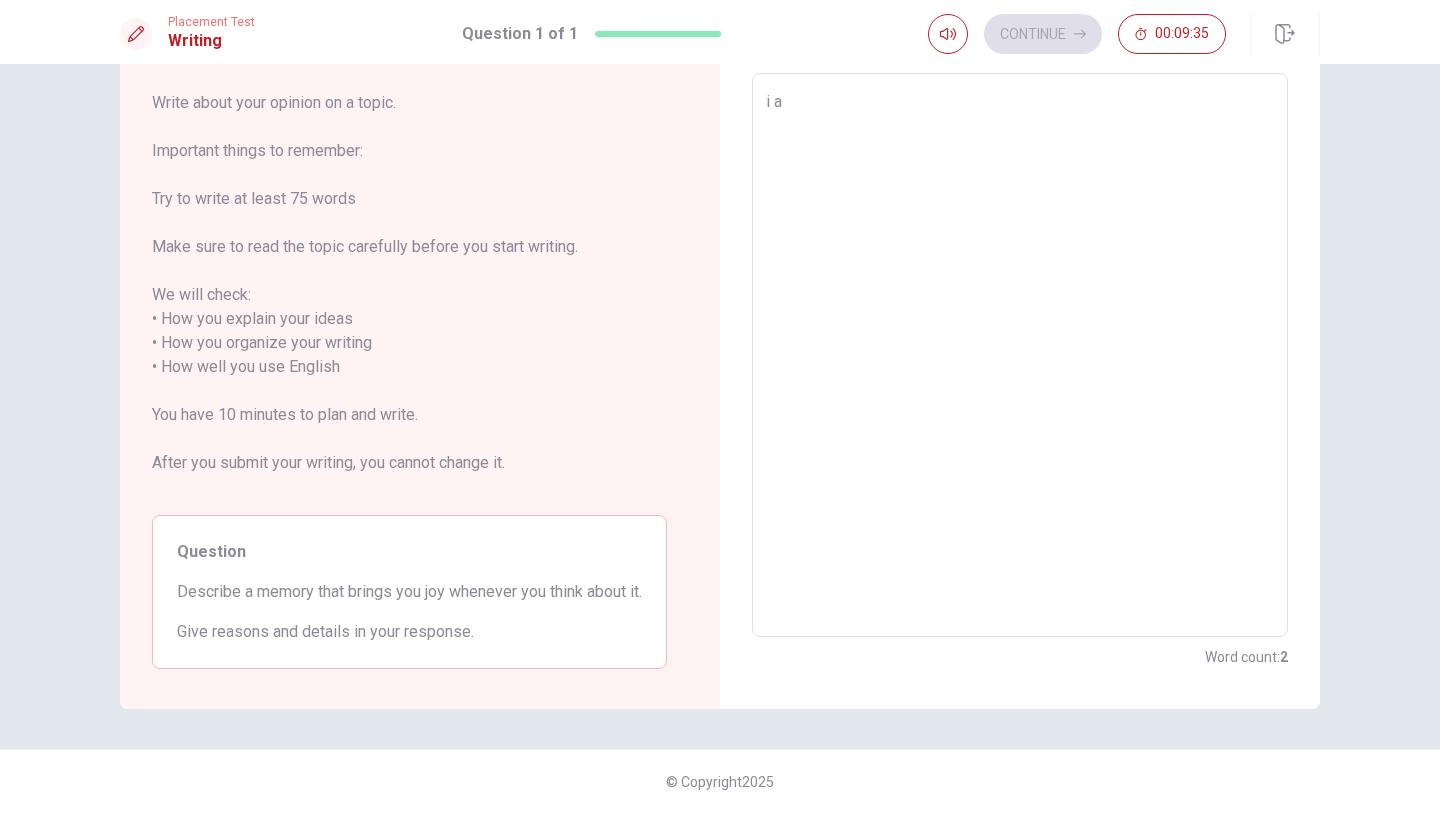 type on "x" 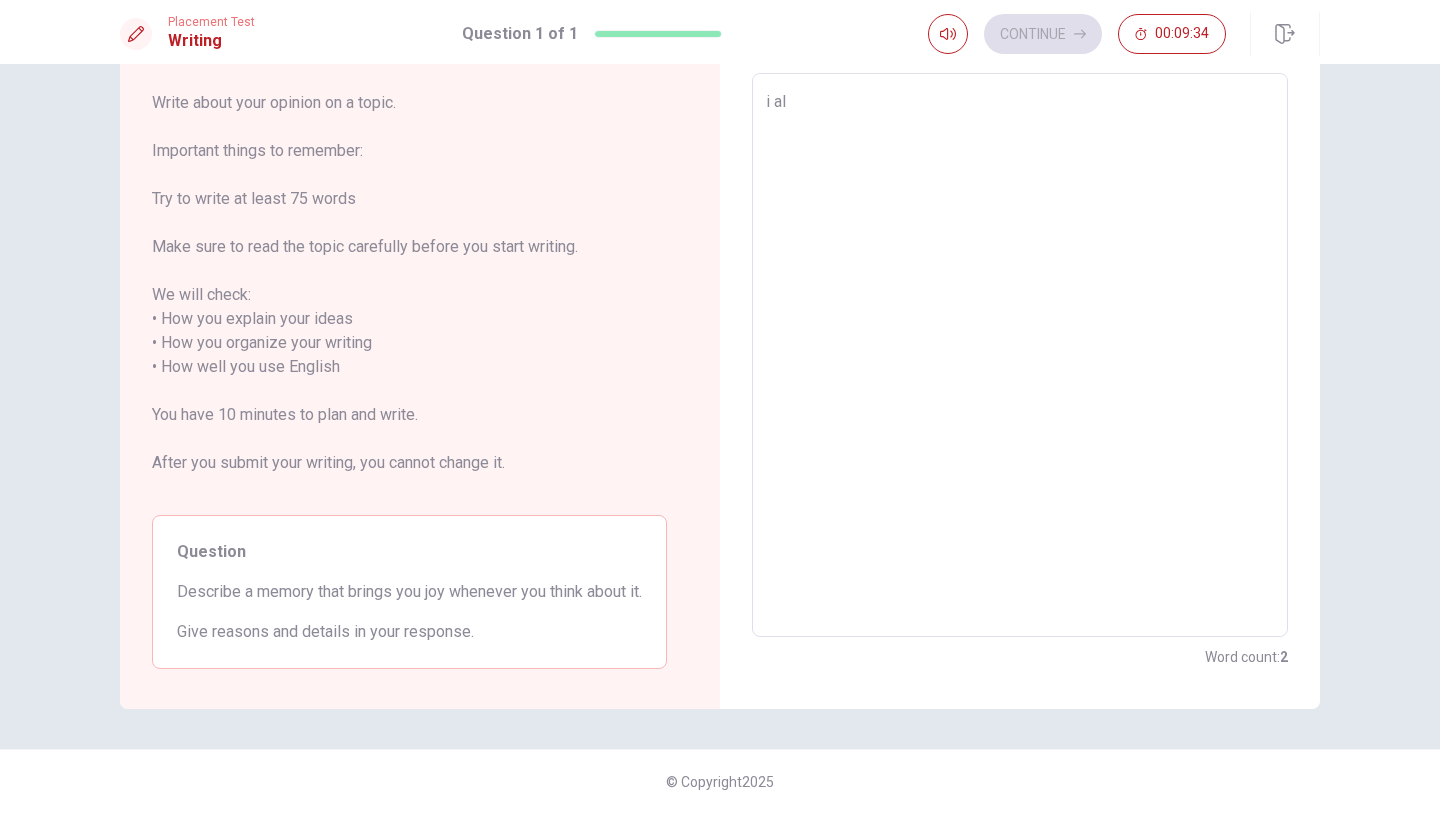type on "x" 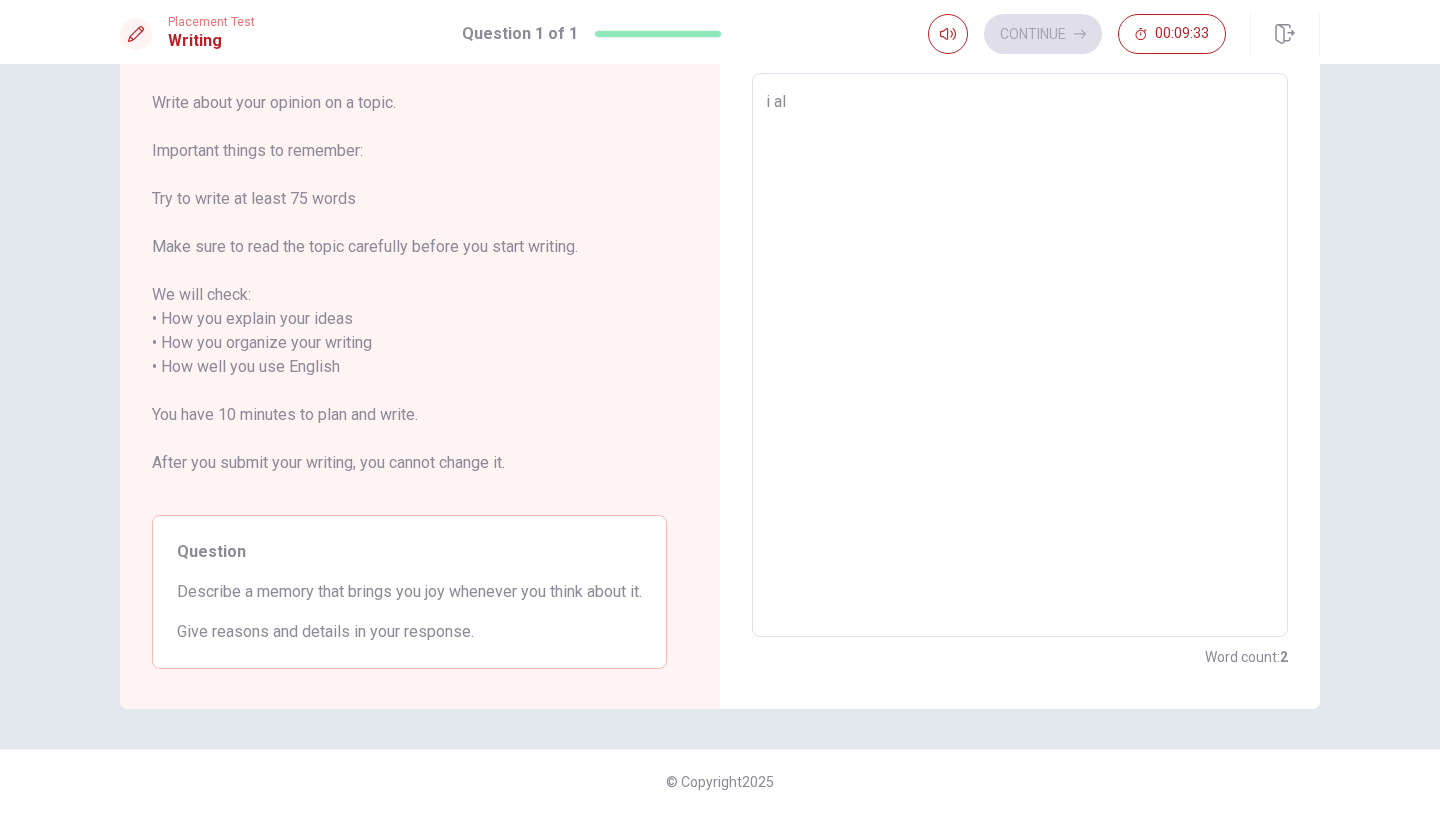 type on "i a" 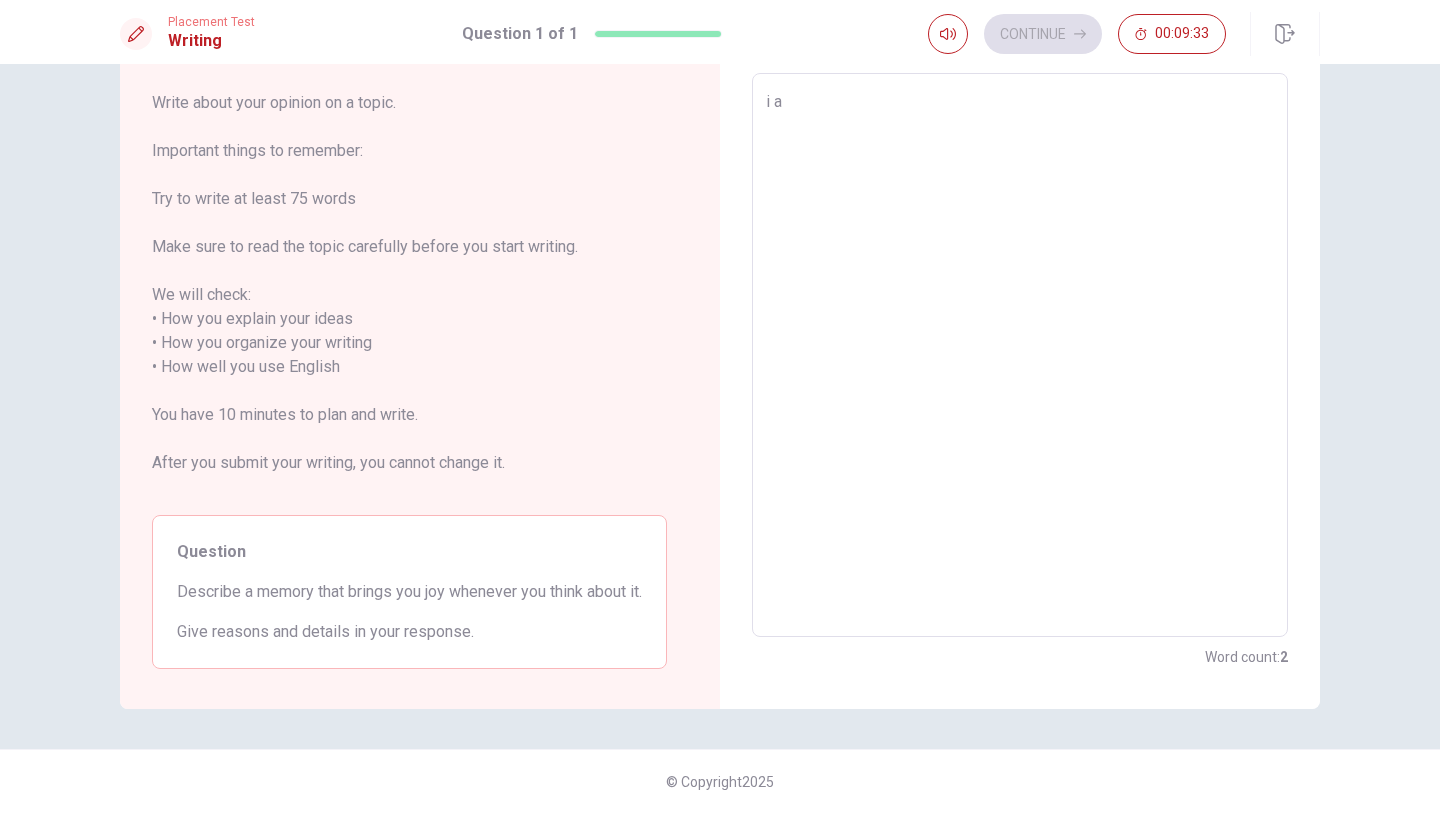 type on "x" 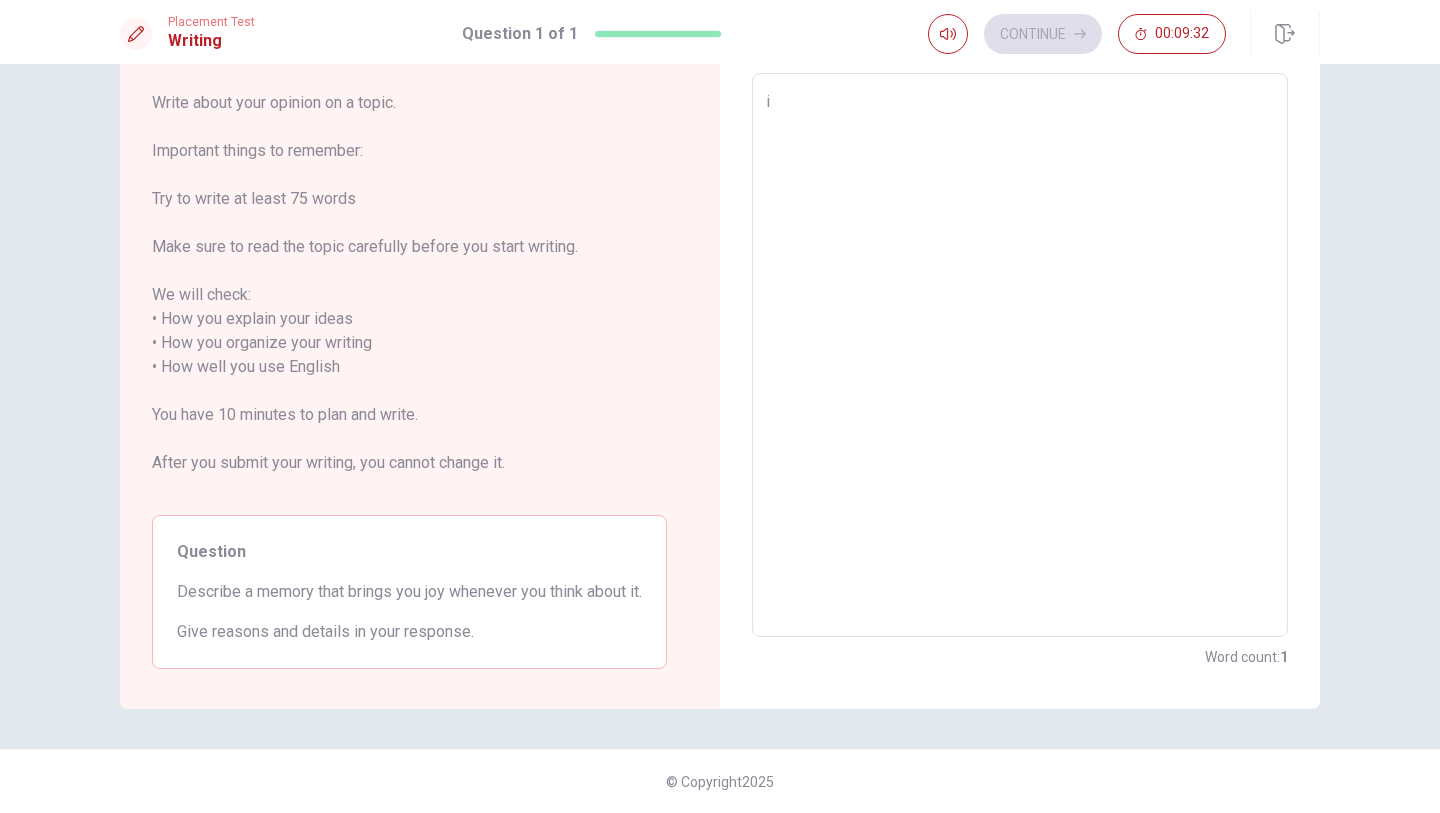 type on "x" 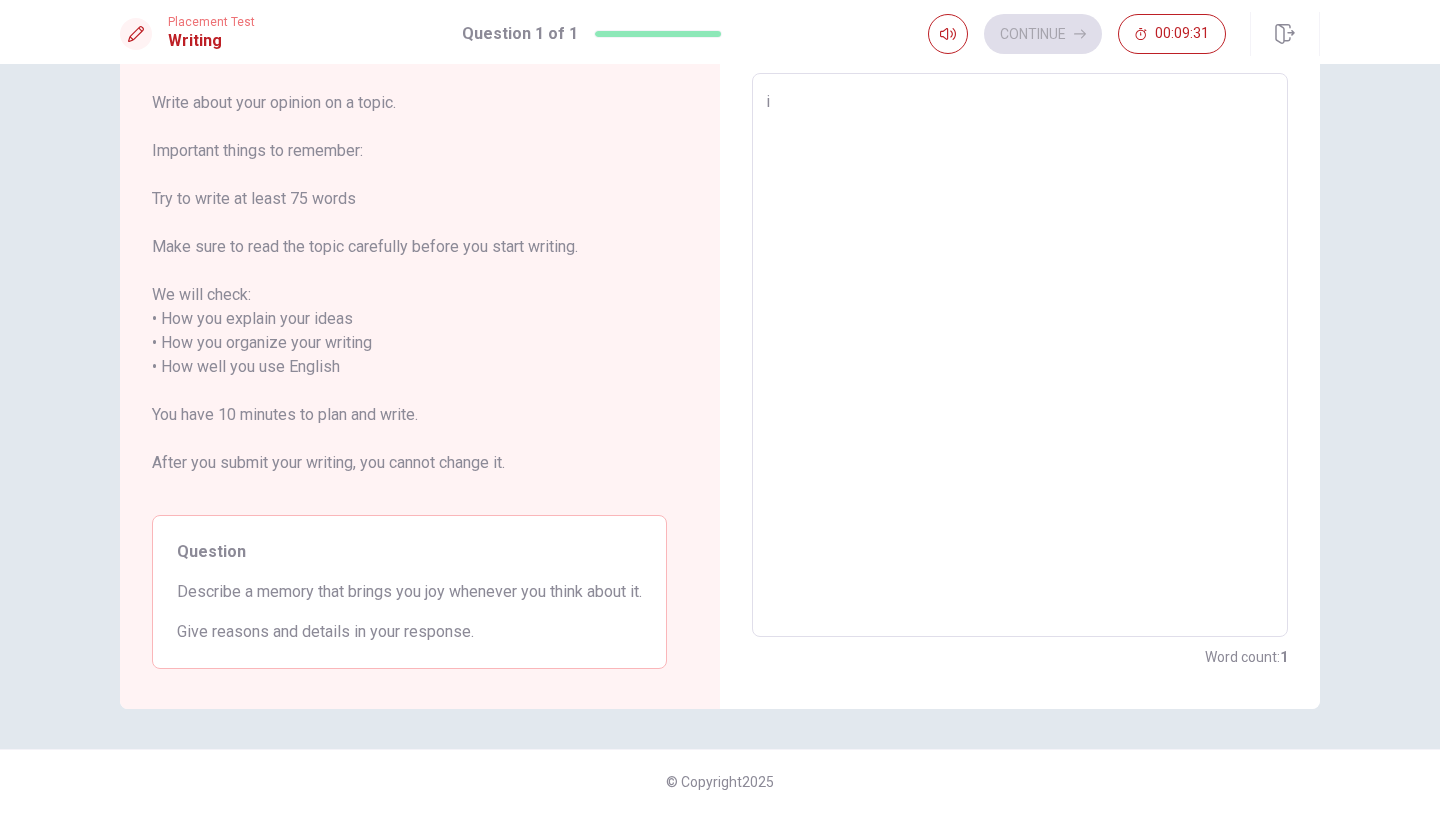 type on "i c" 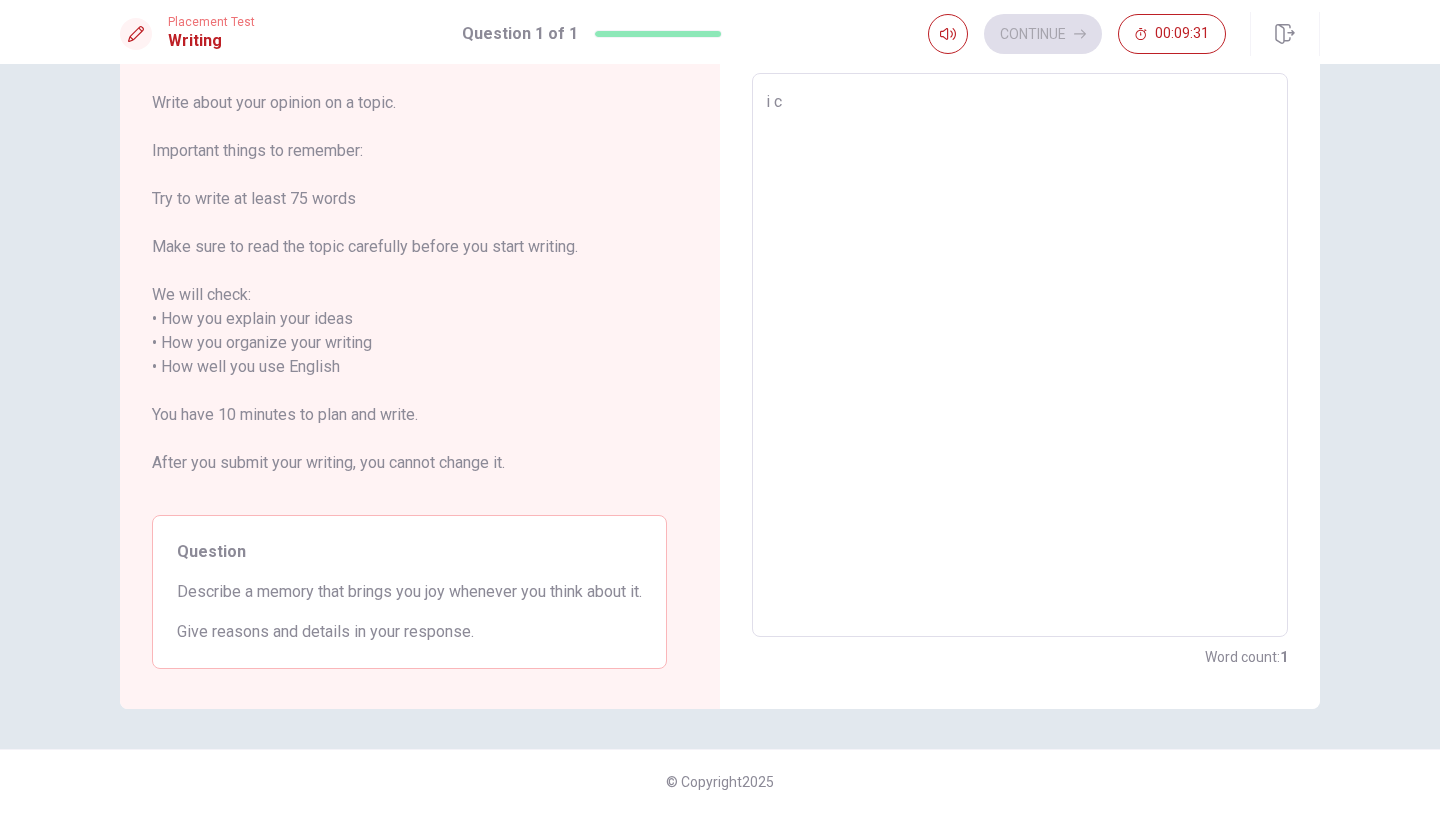 type on "x" 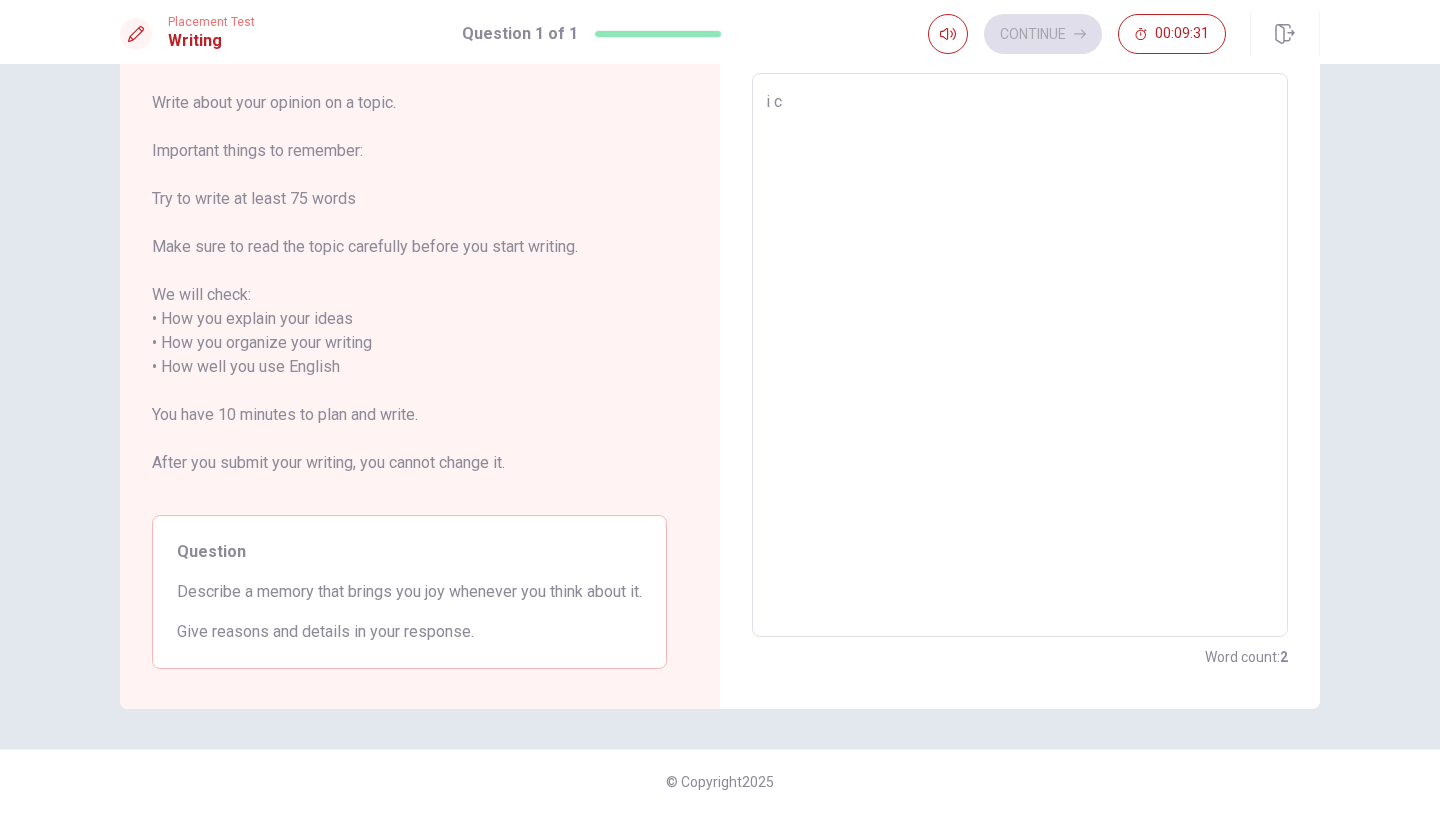 type on "i ca" 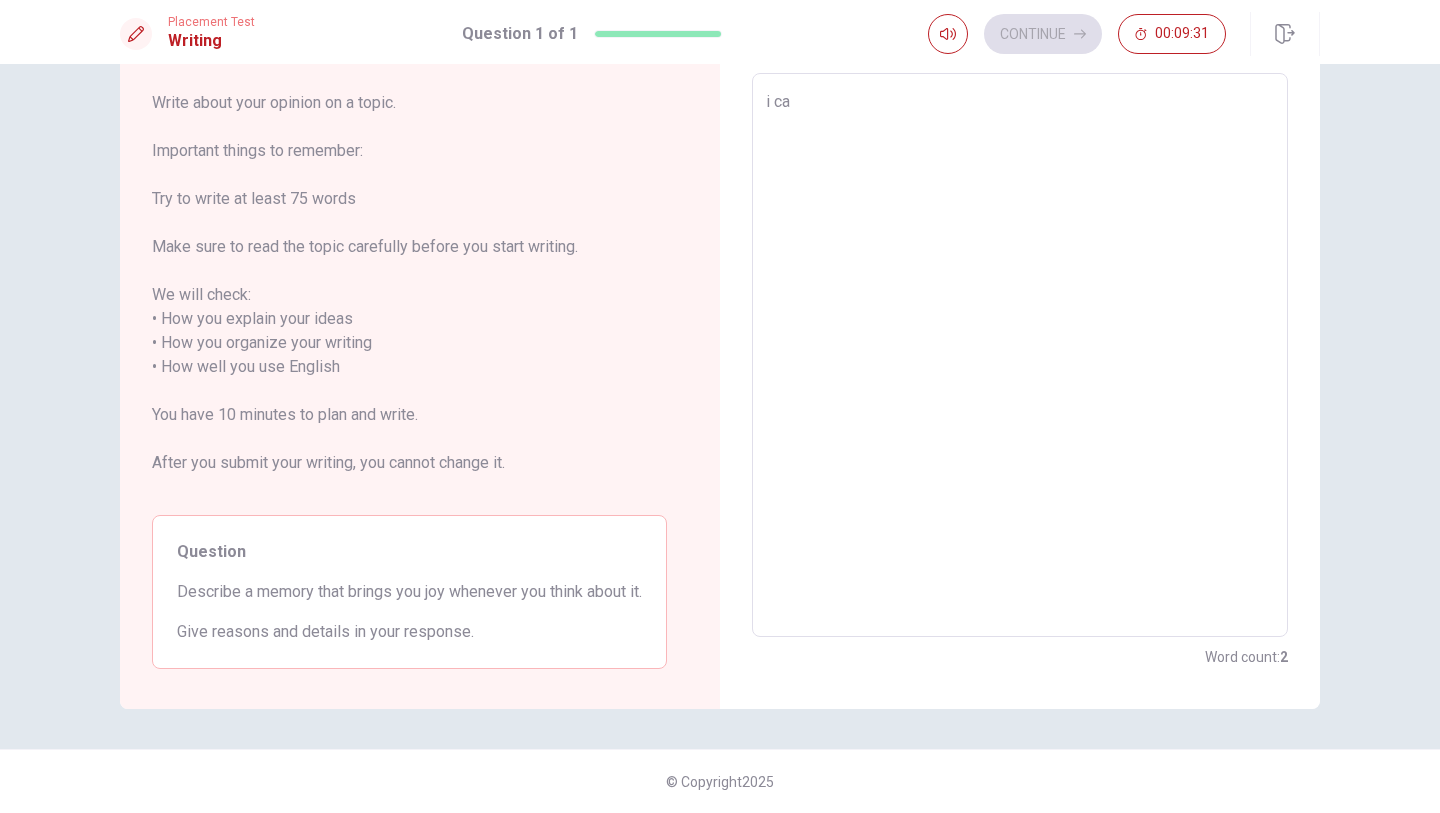 type on "x" 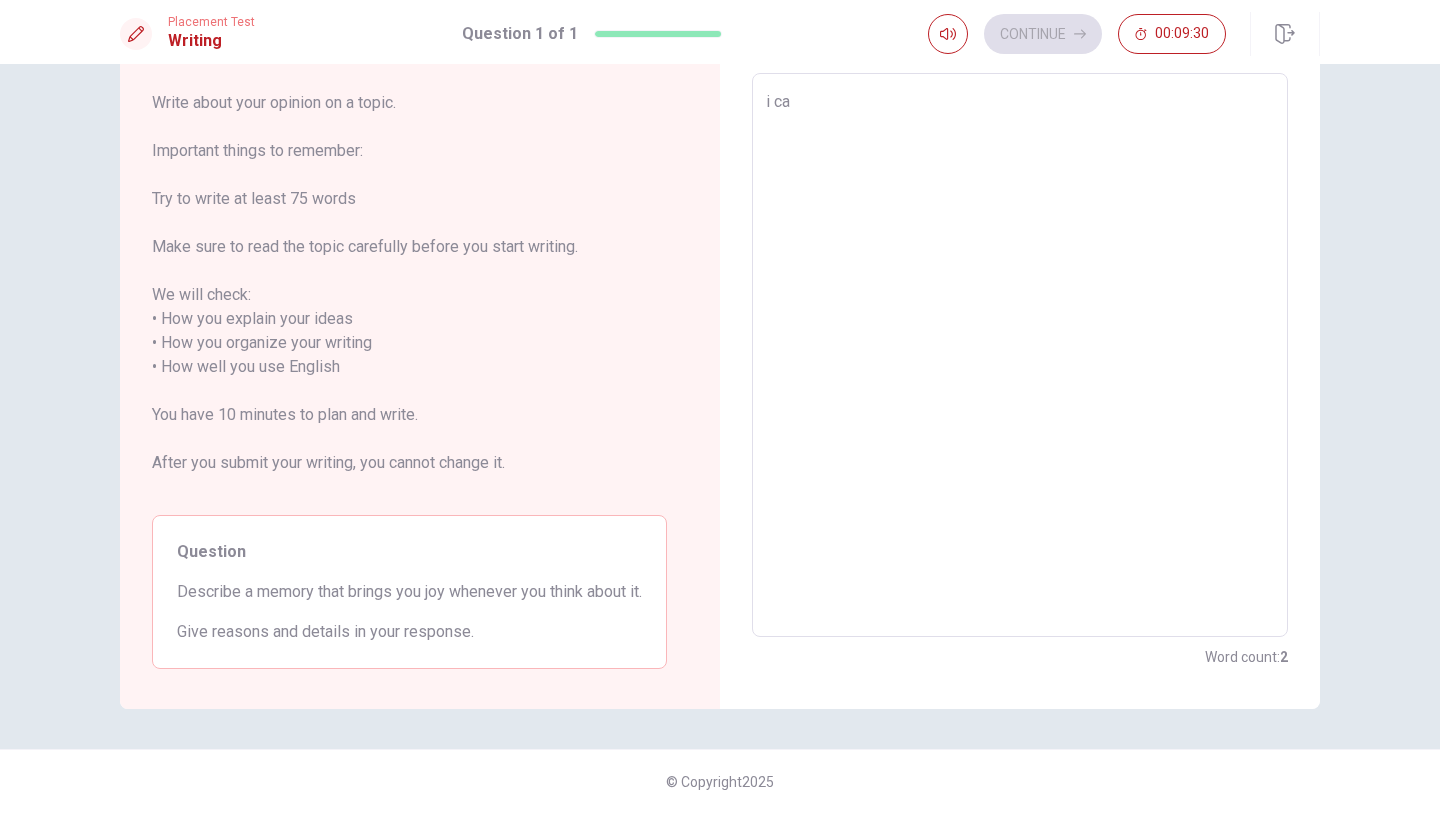 type on "i can" 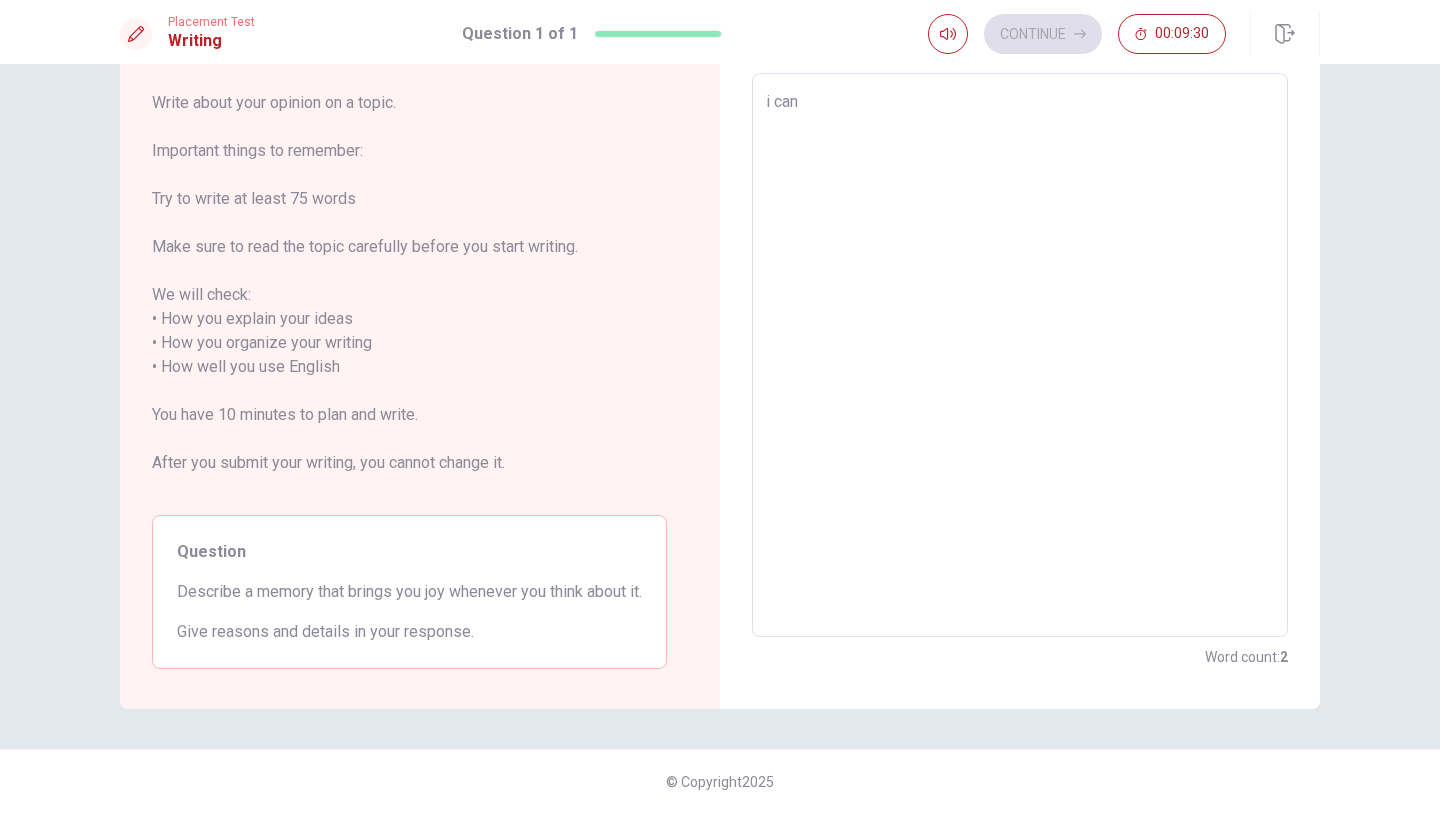 type on "x" 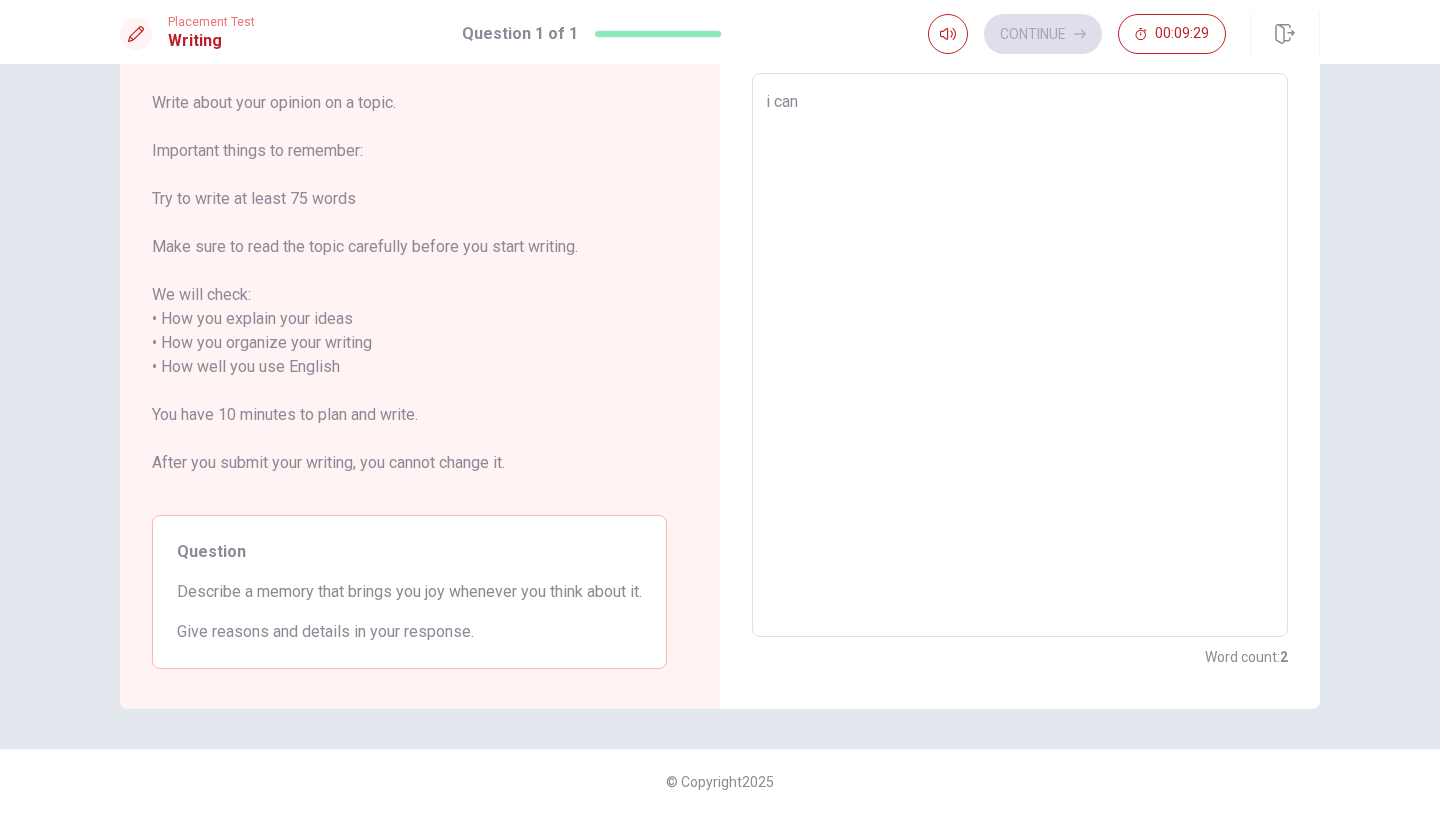 type on "i ca" 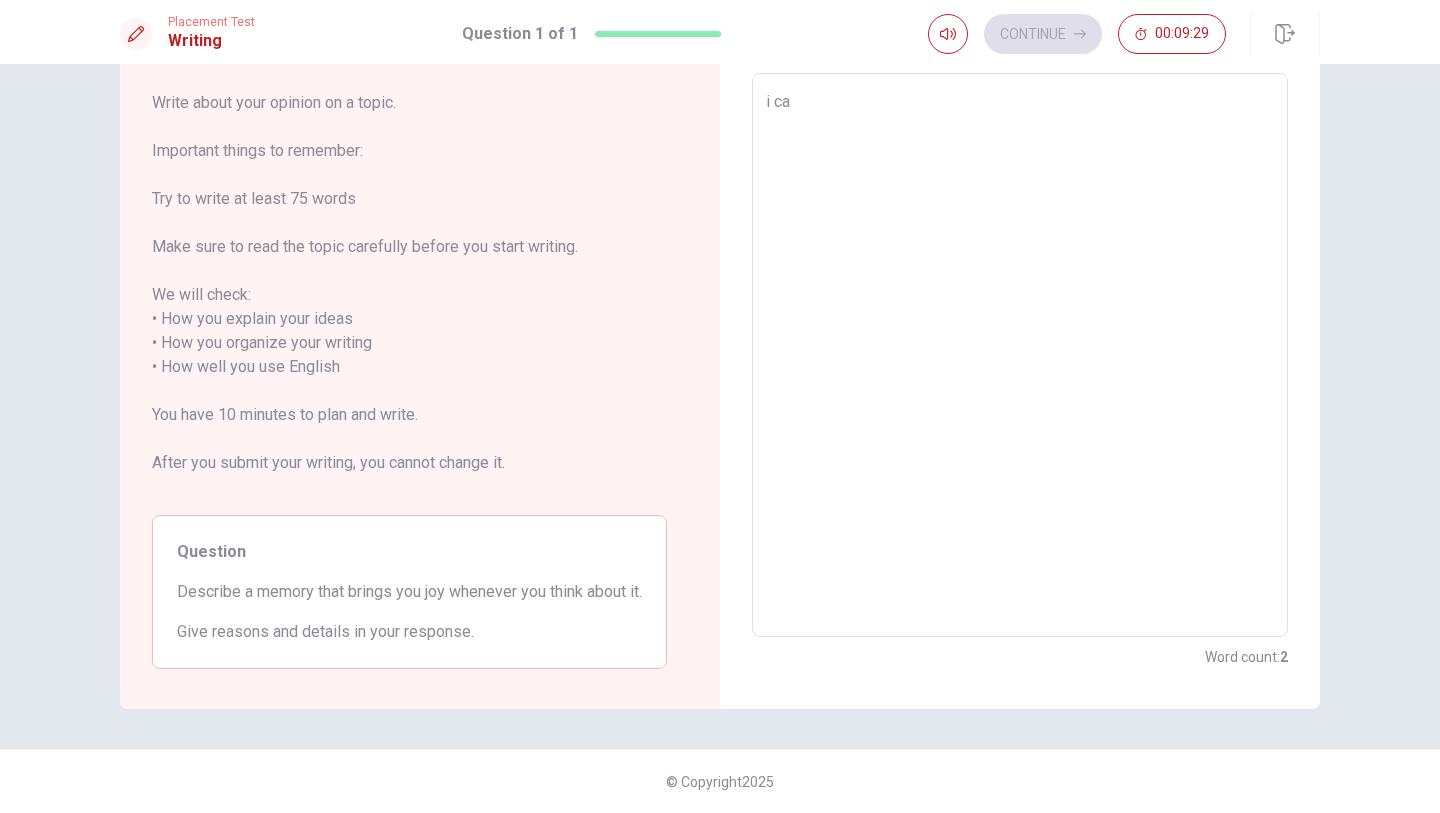 type on "x" 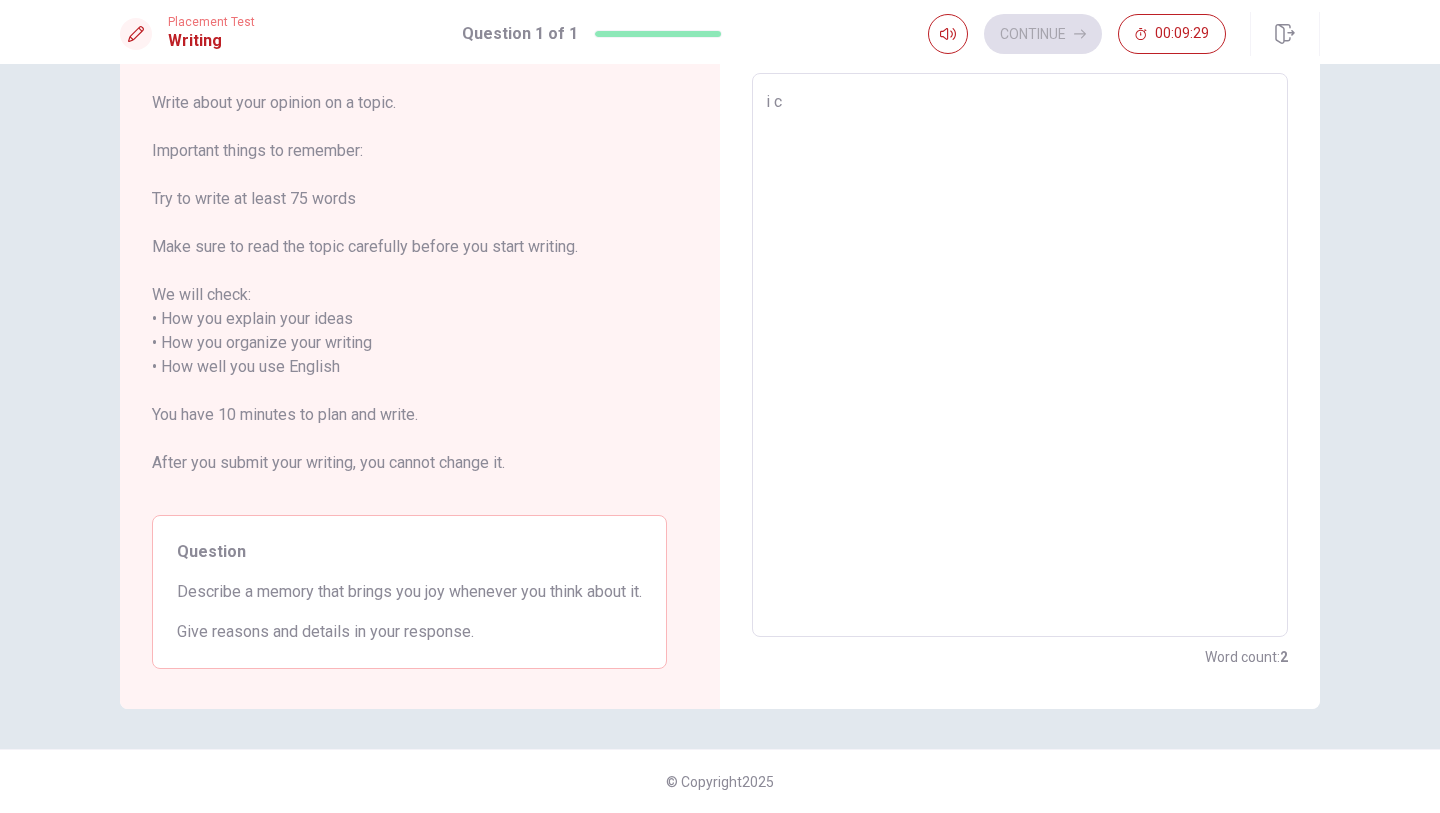 type on "x" 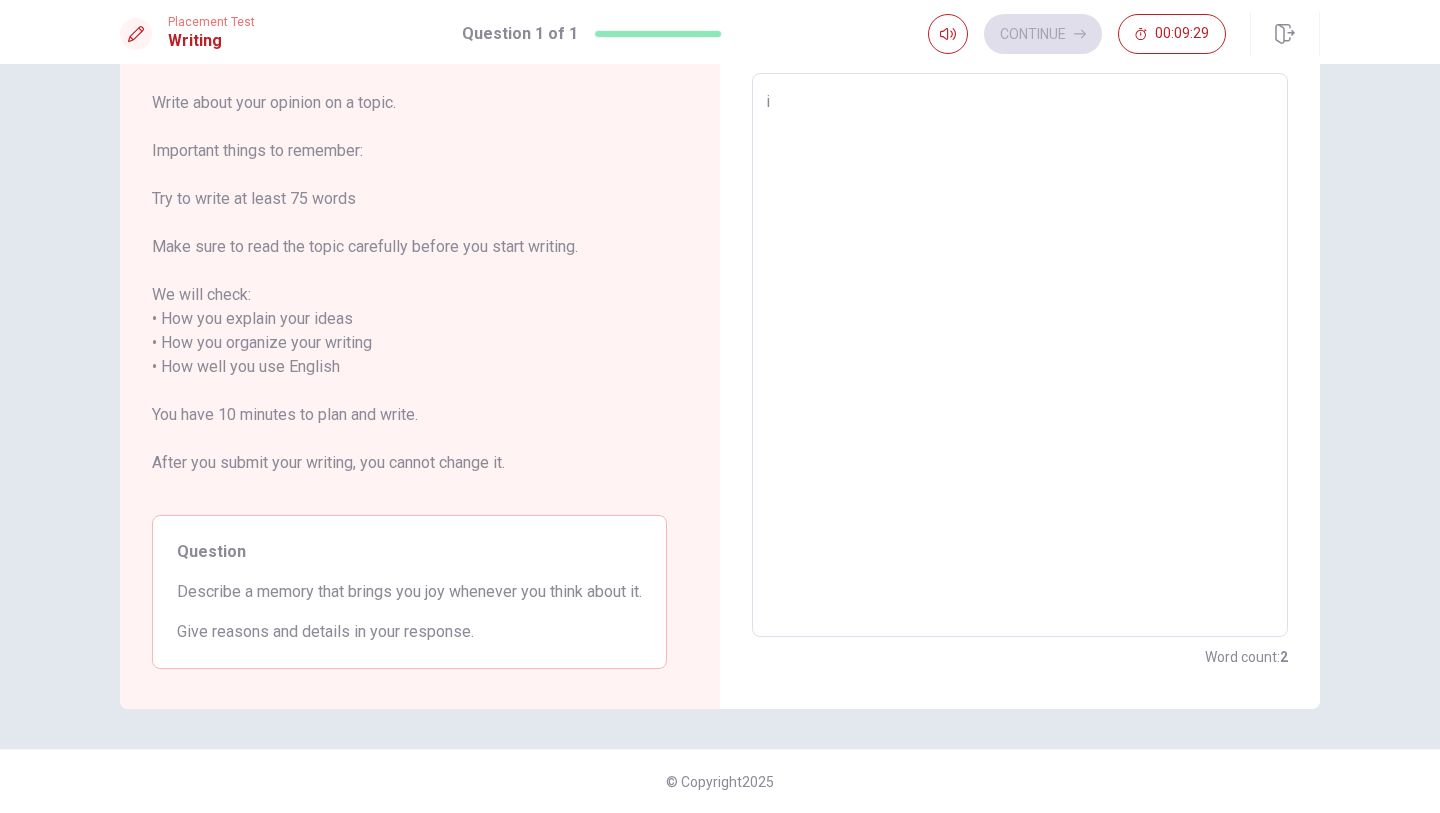 type on "x" 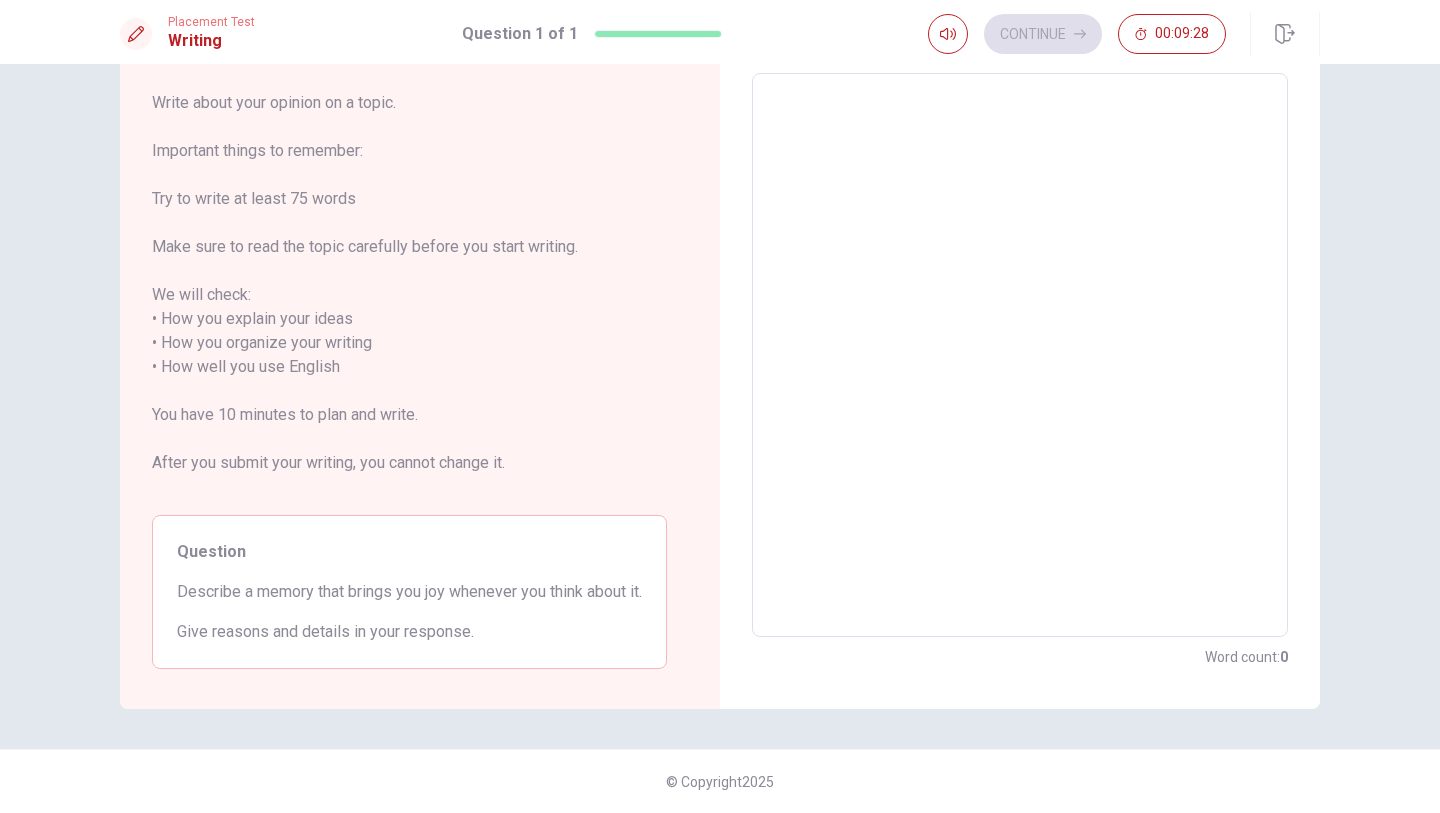 type on "Ｅ" 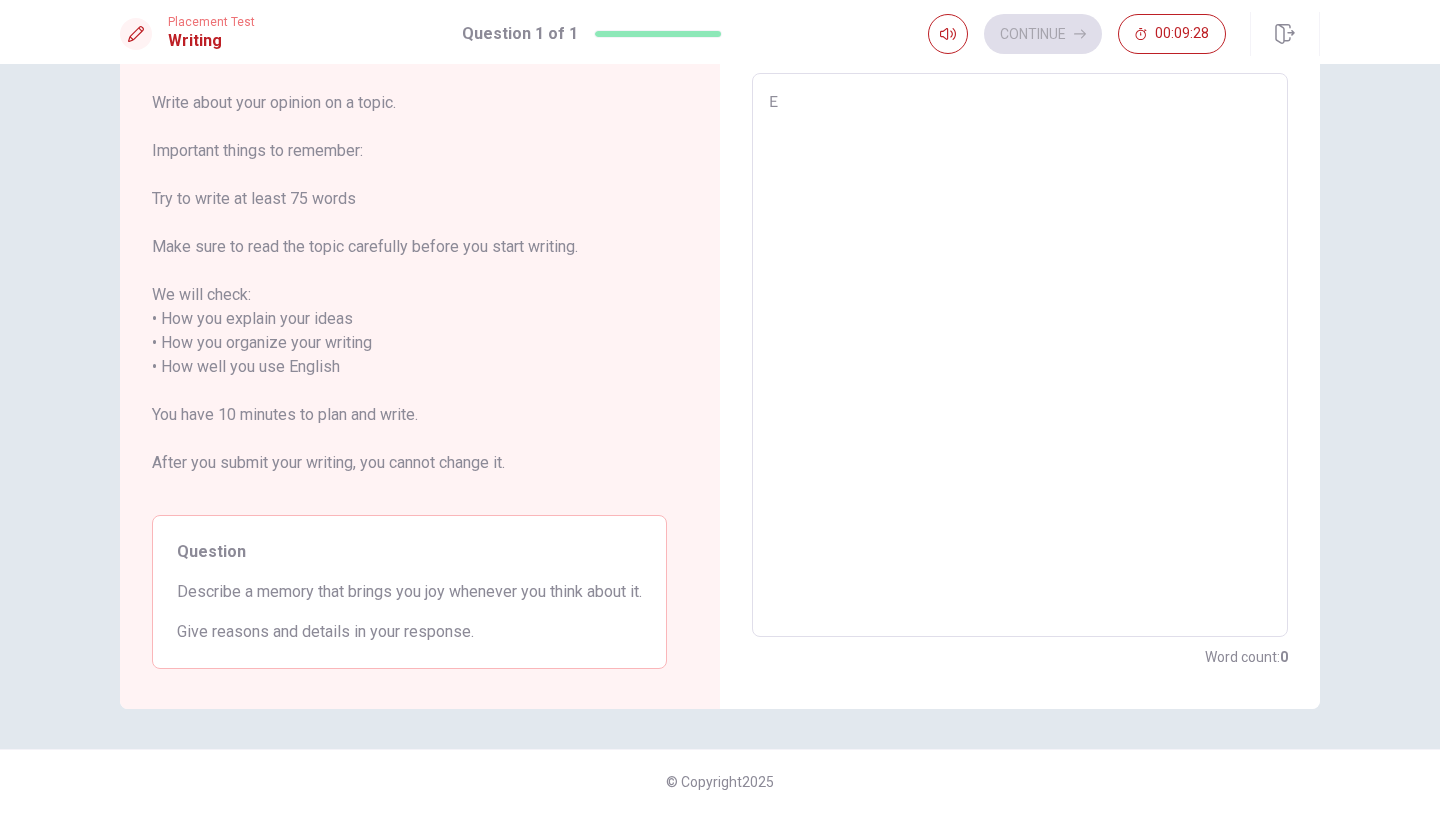 type on "x" 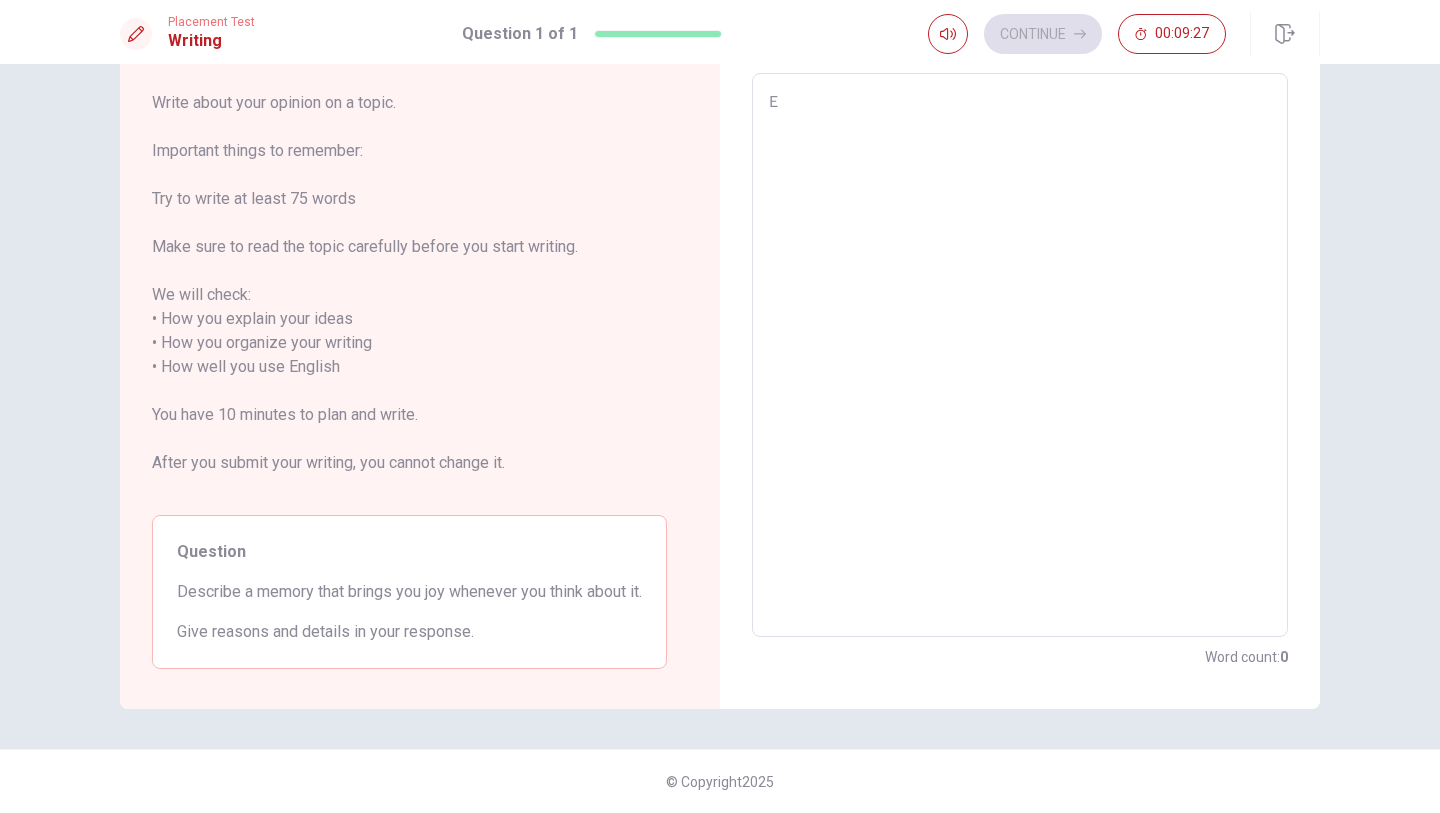 type on "Ｅㄒ" 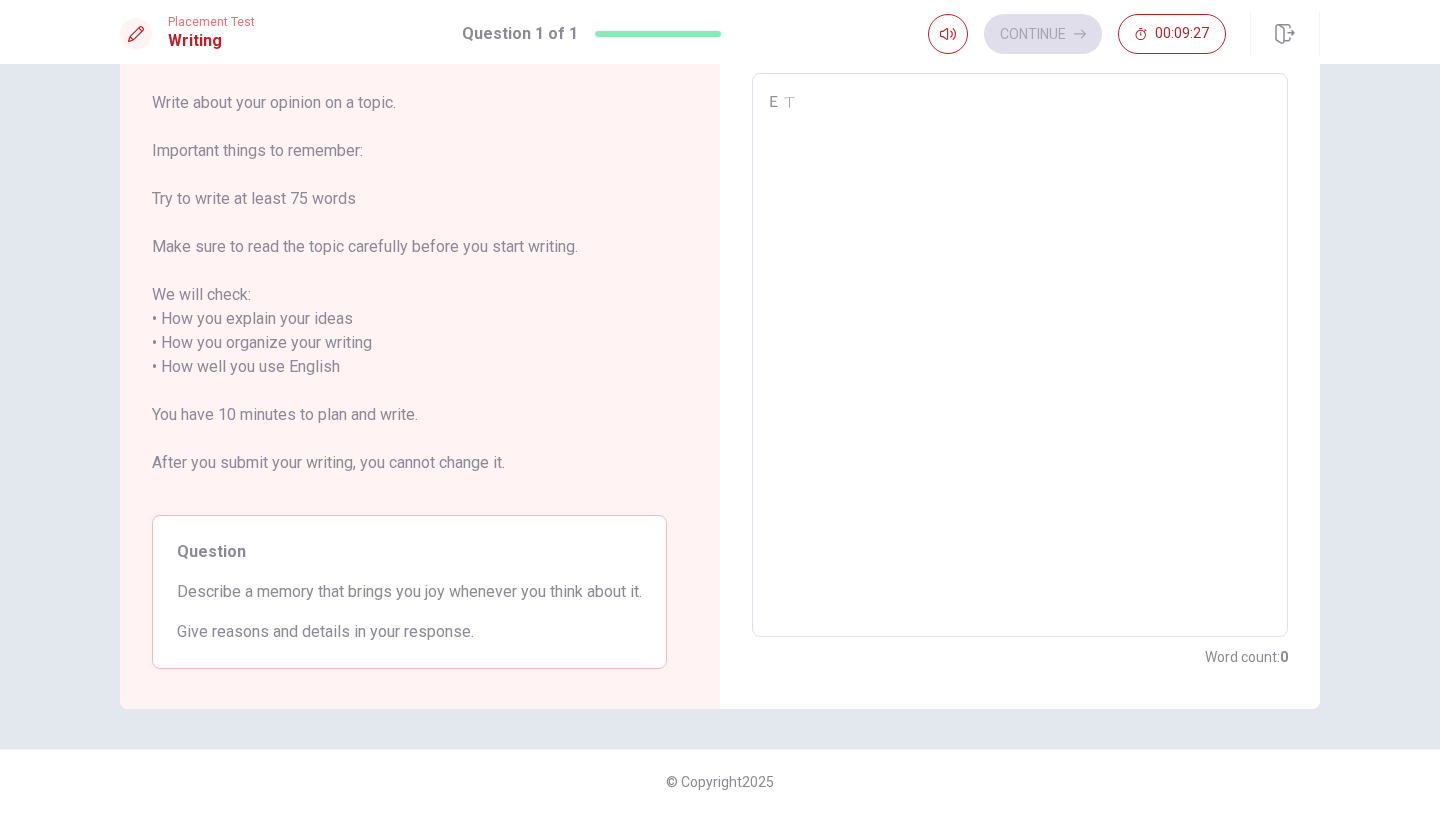 type on "x" 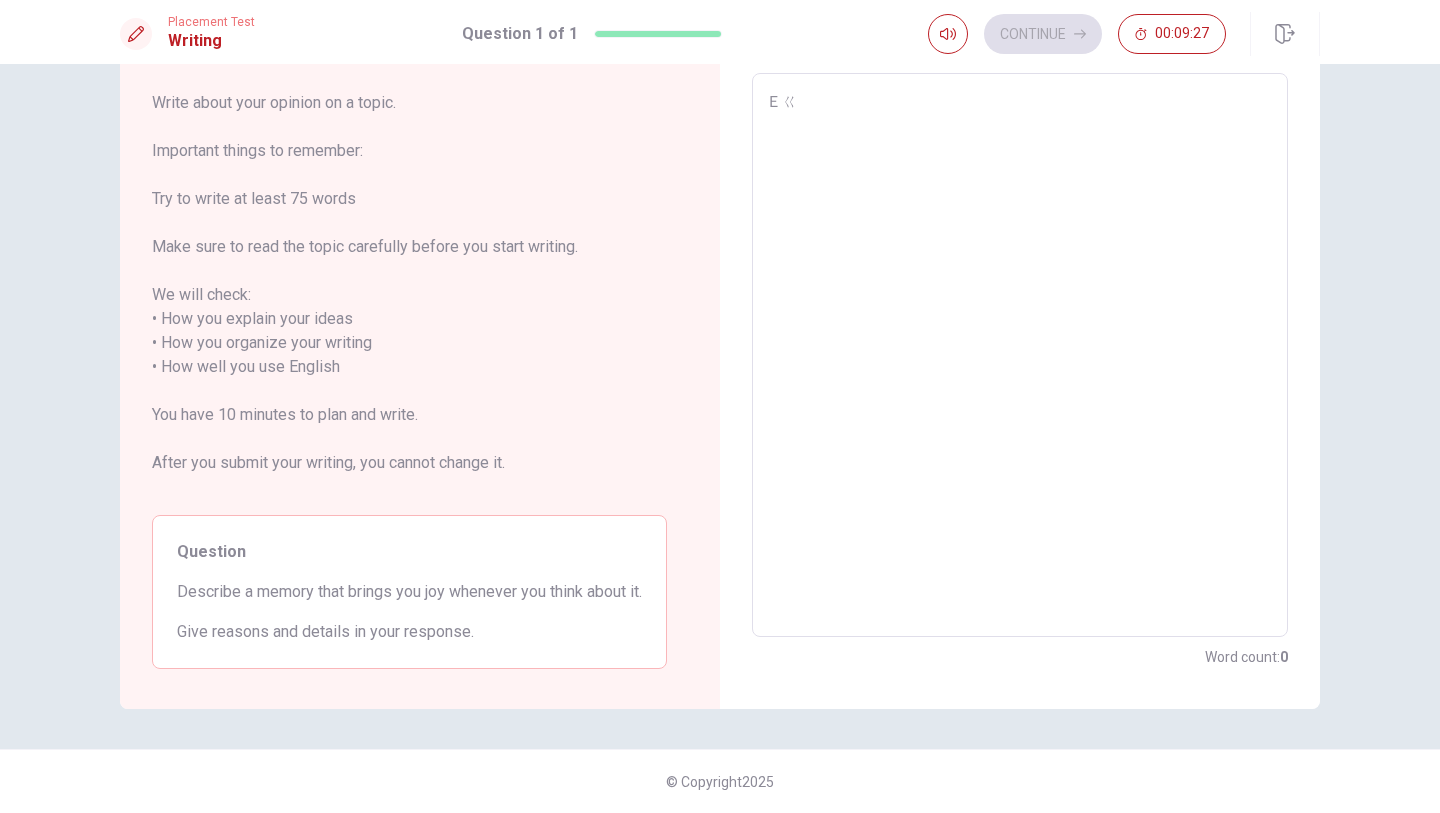 type on "x" 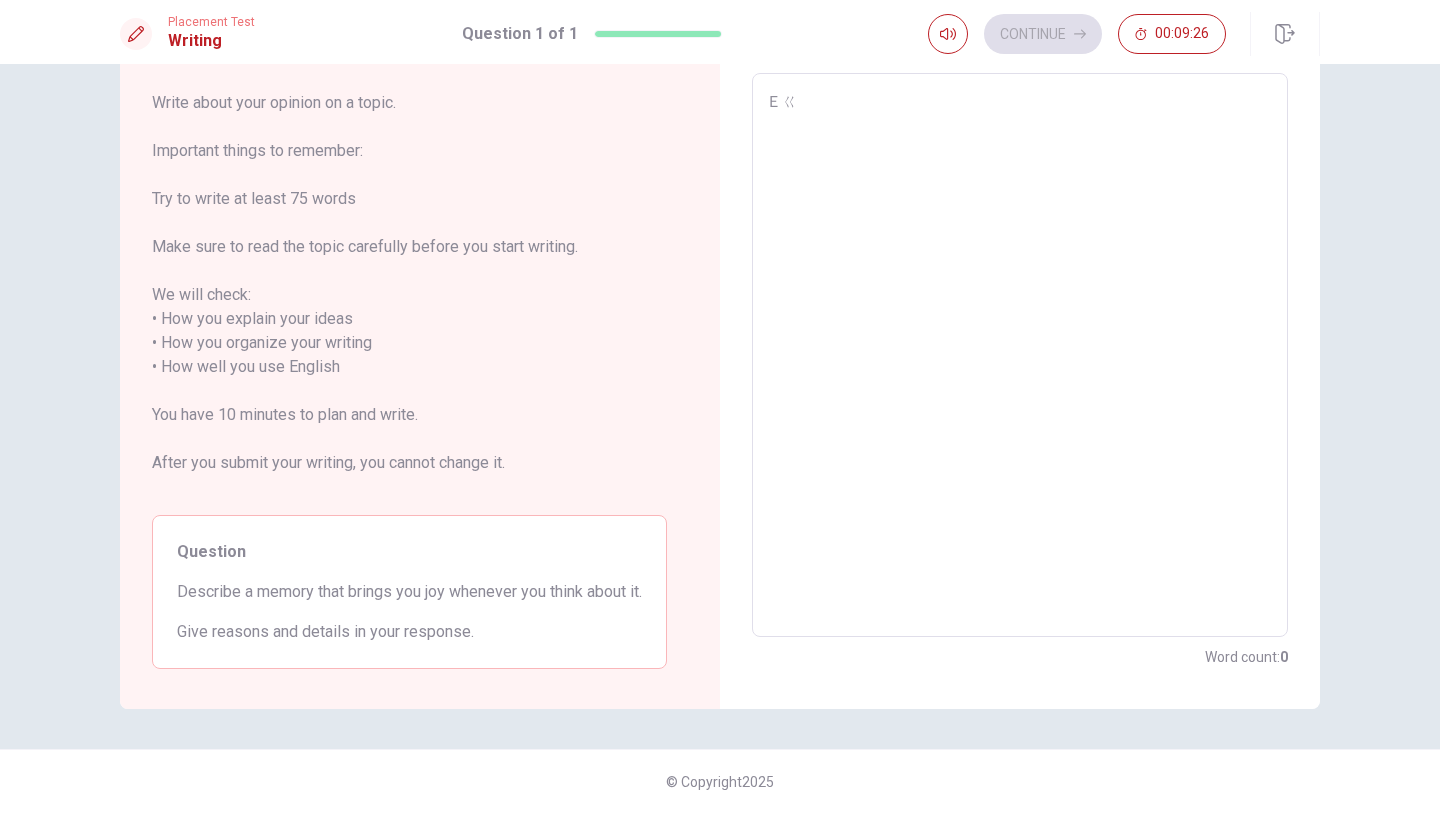 type on "Ｅㄐ" 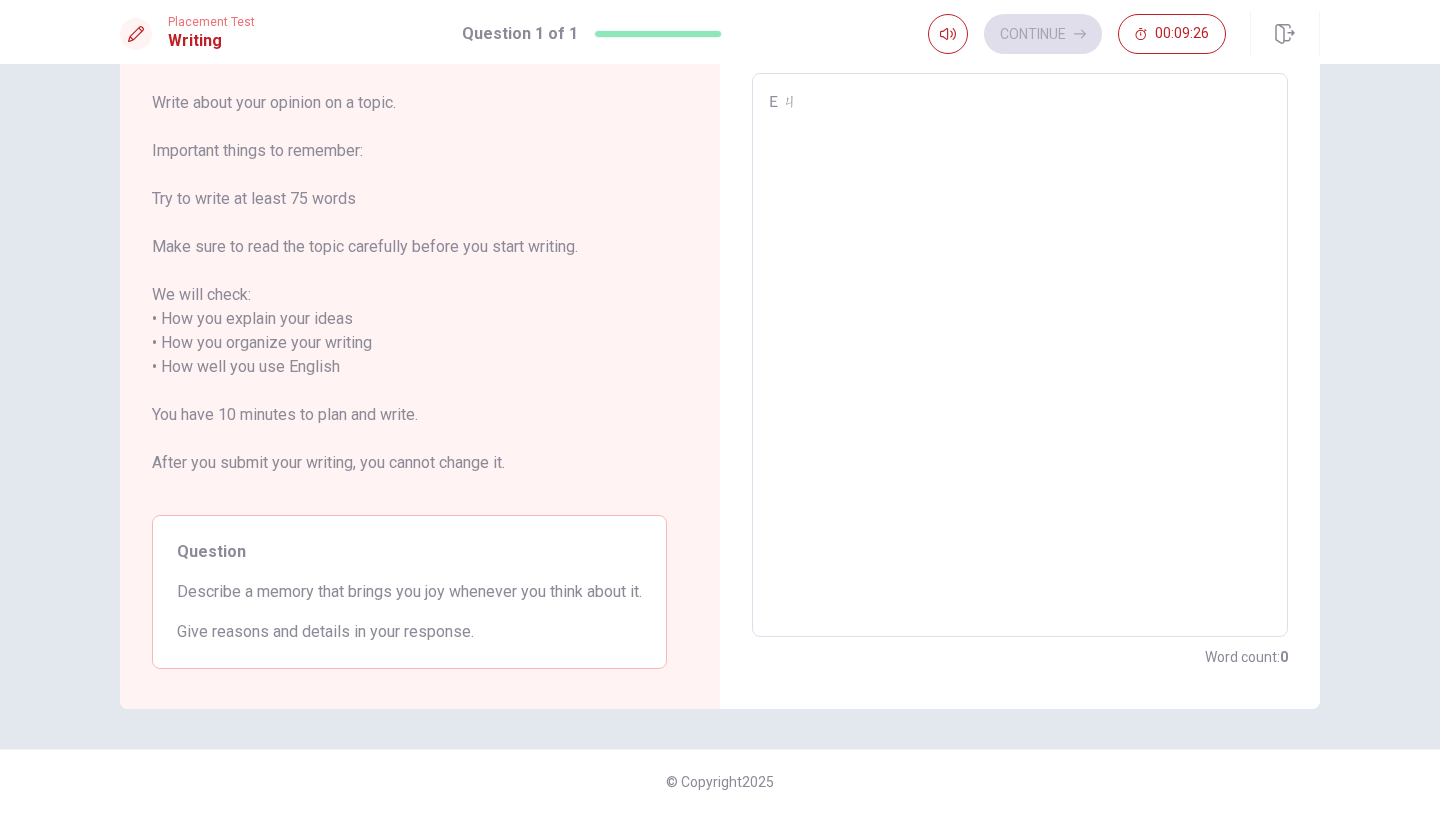 type on "x" 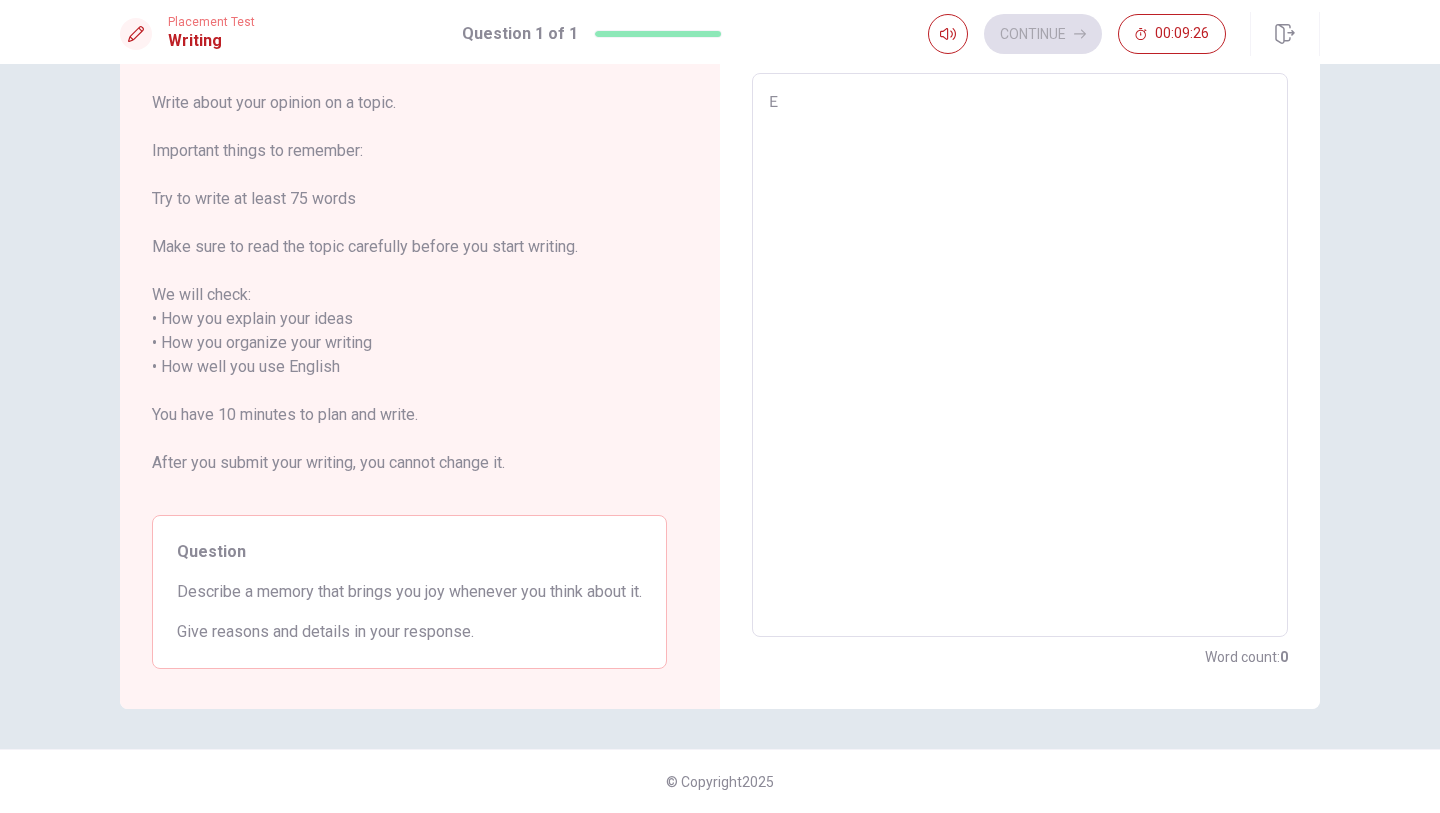 type on "x" 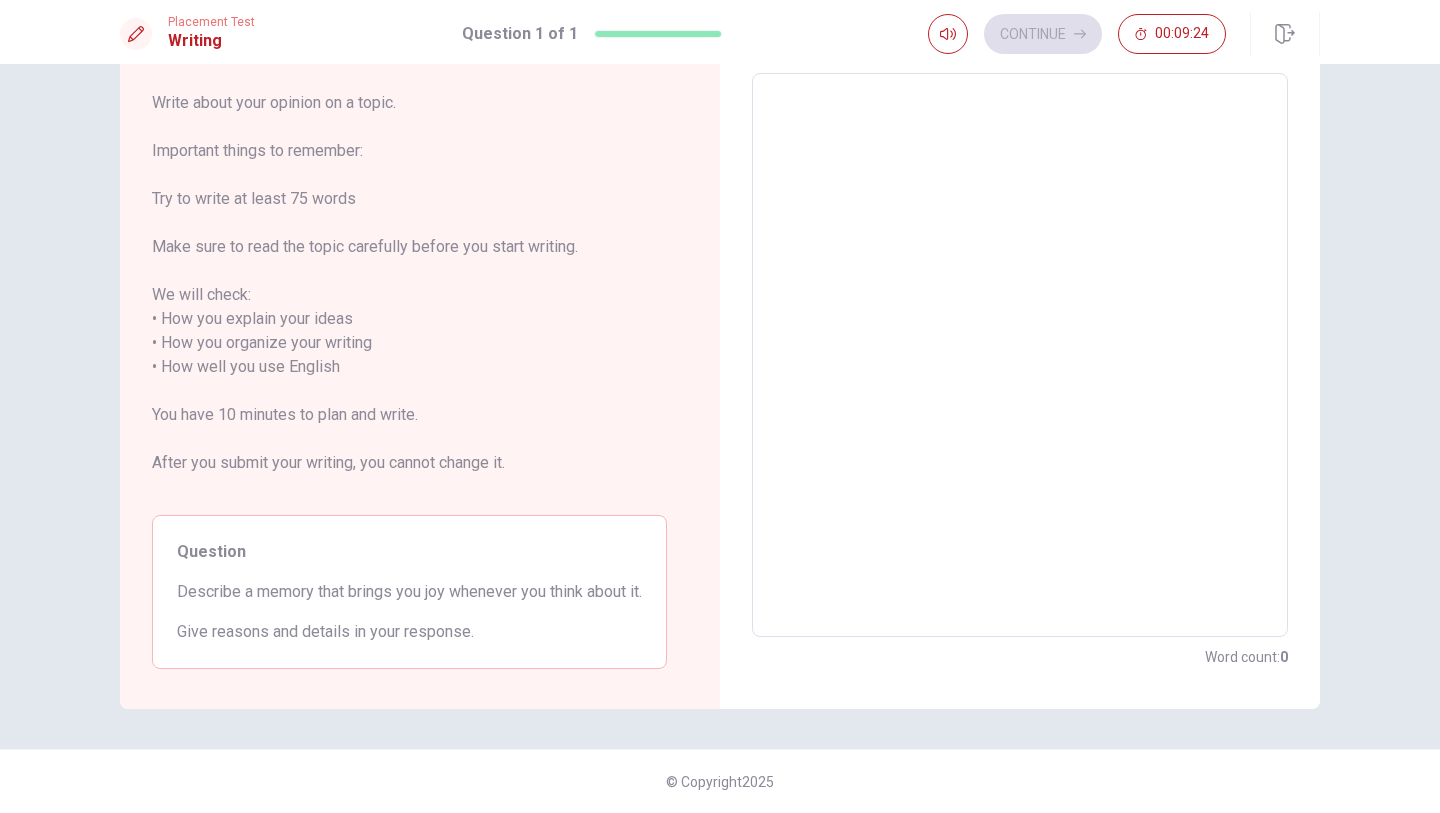 type on "E" 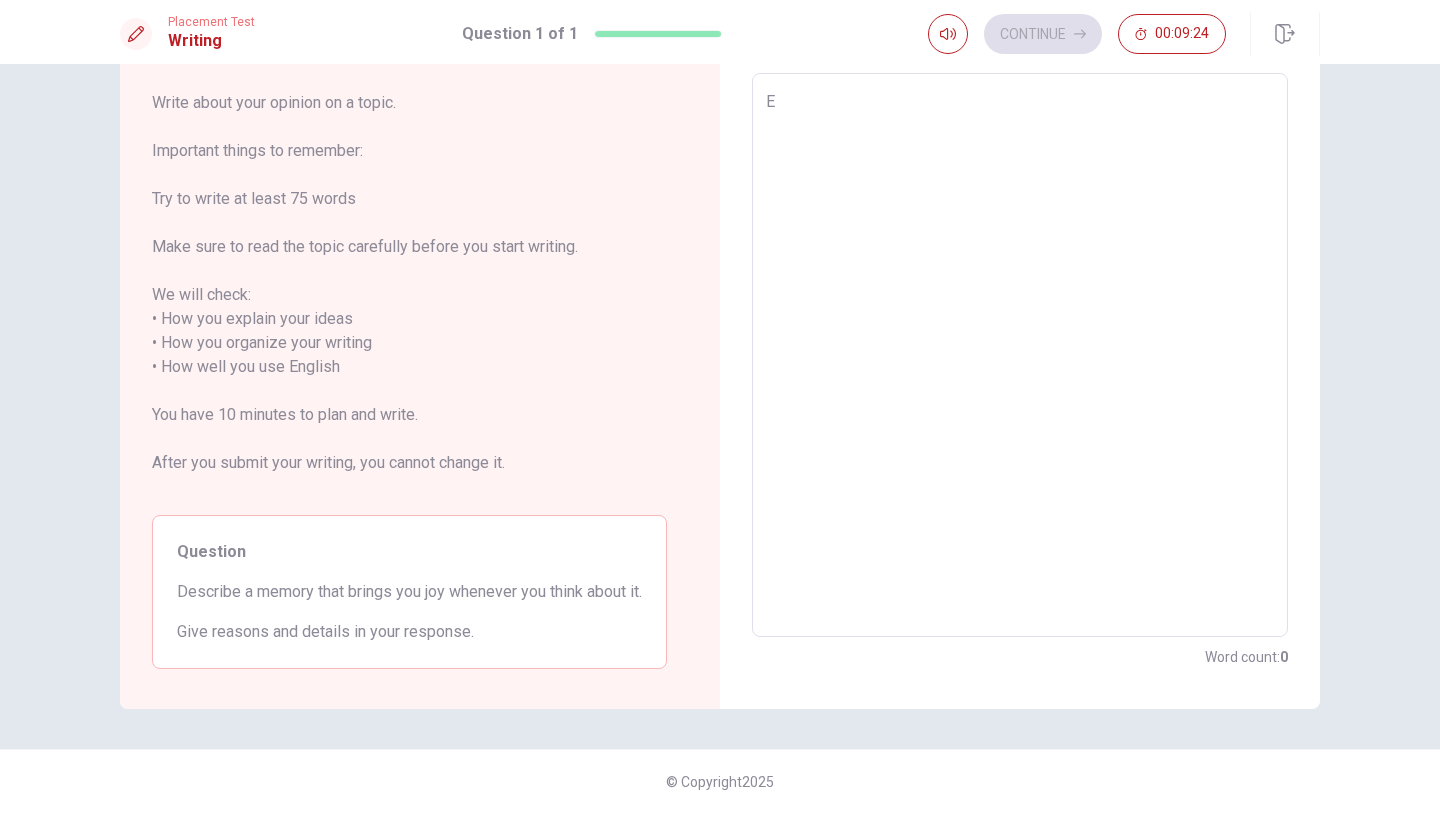 type on "x" 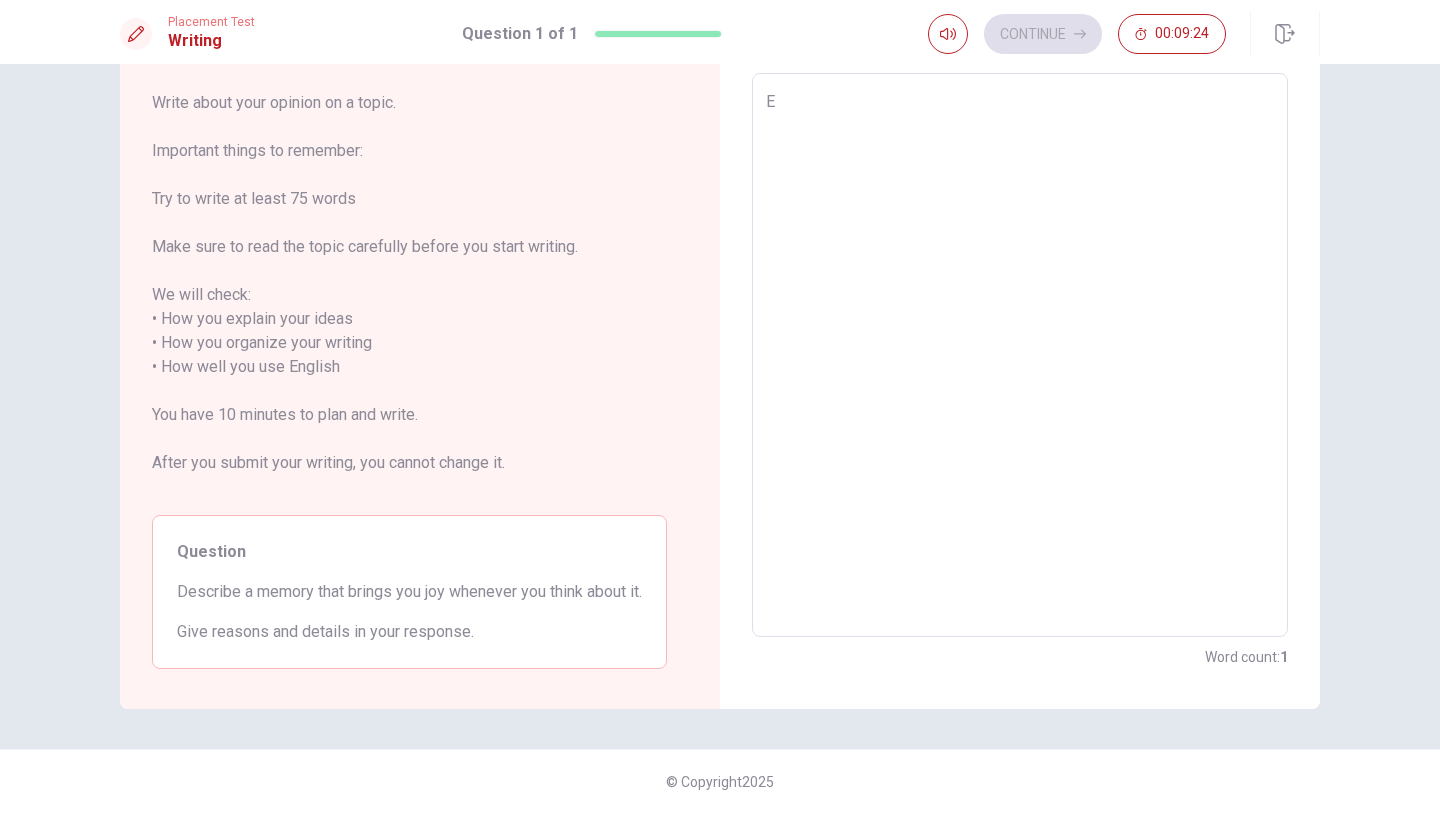 type on "Ev" 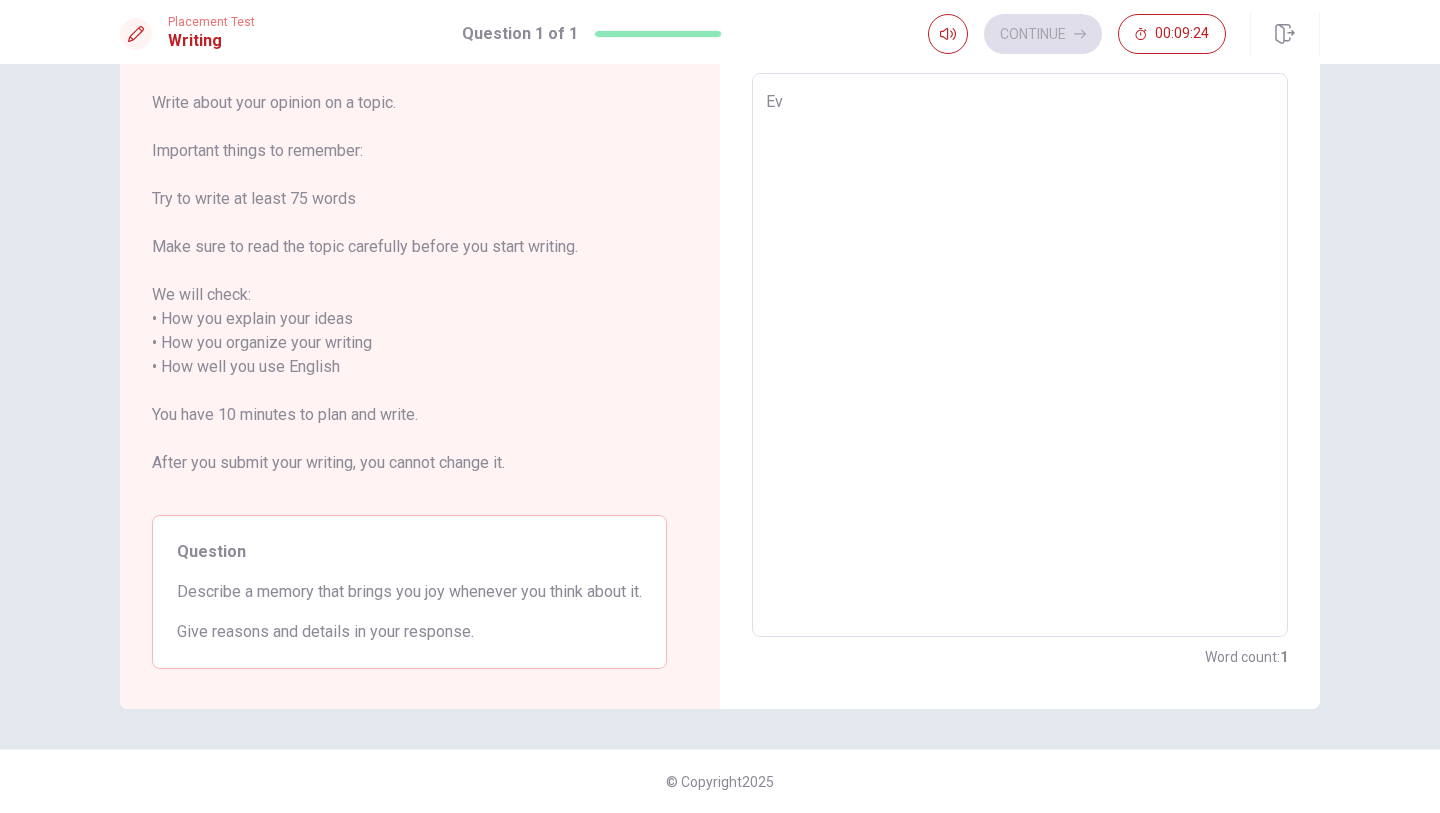 type on "x" 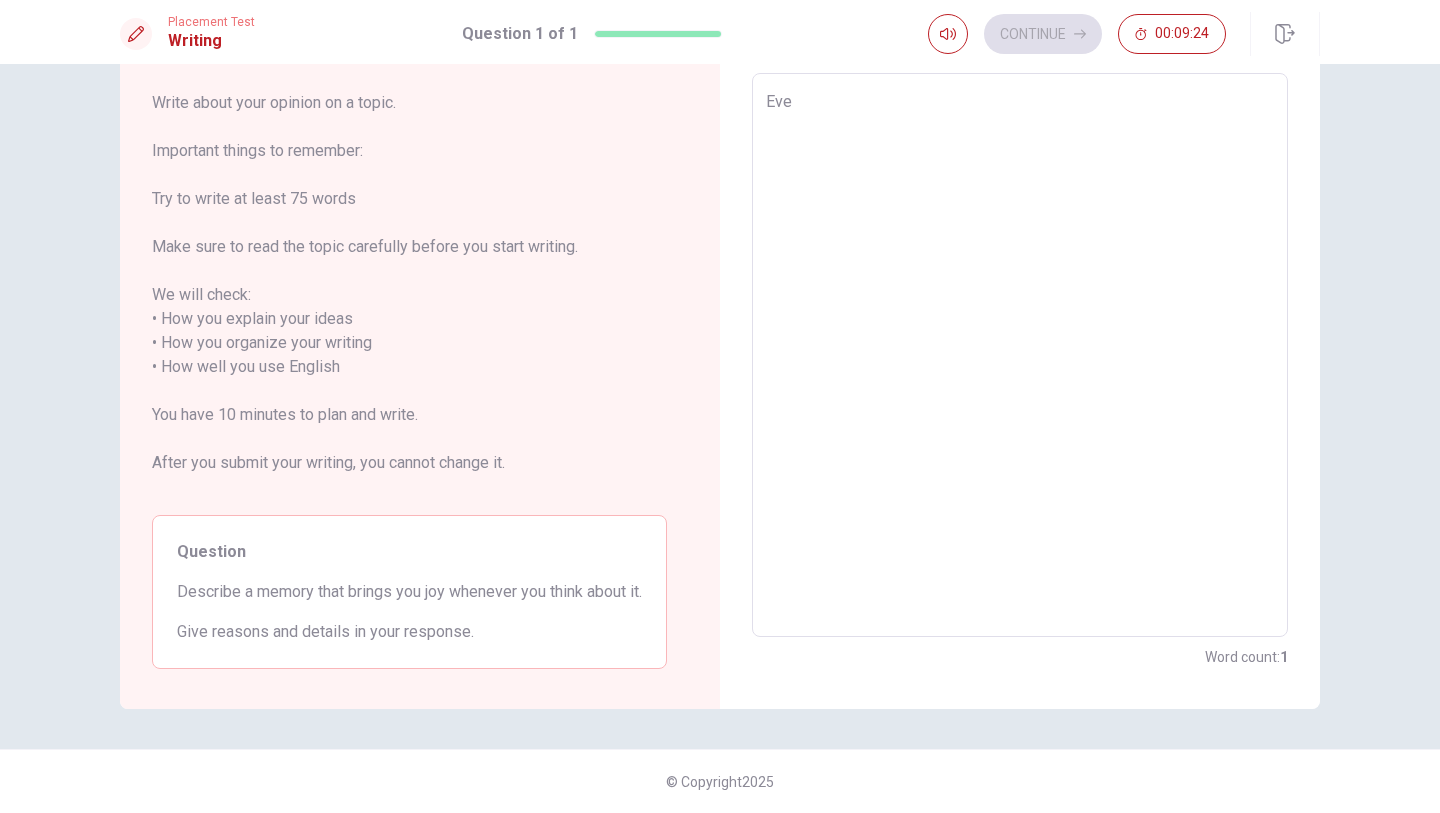 type on "x" 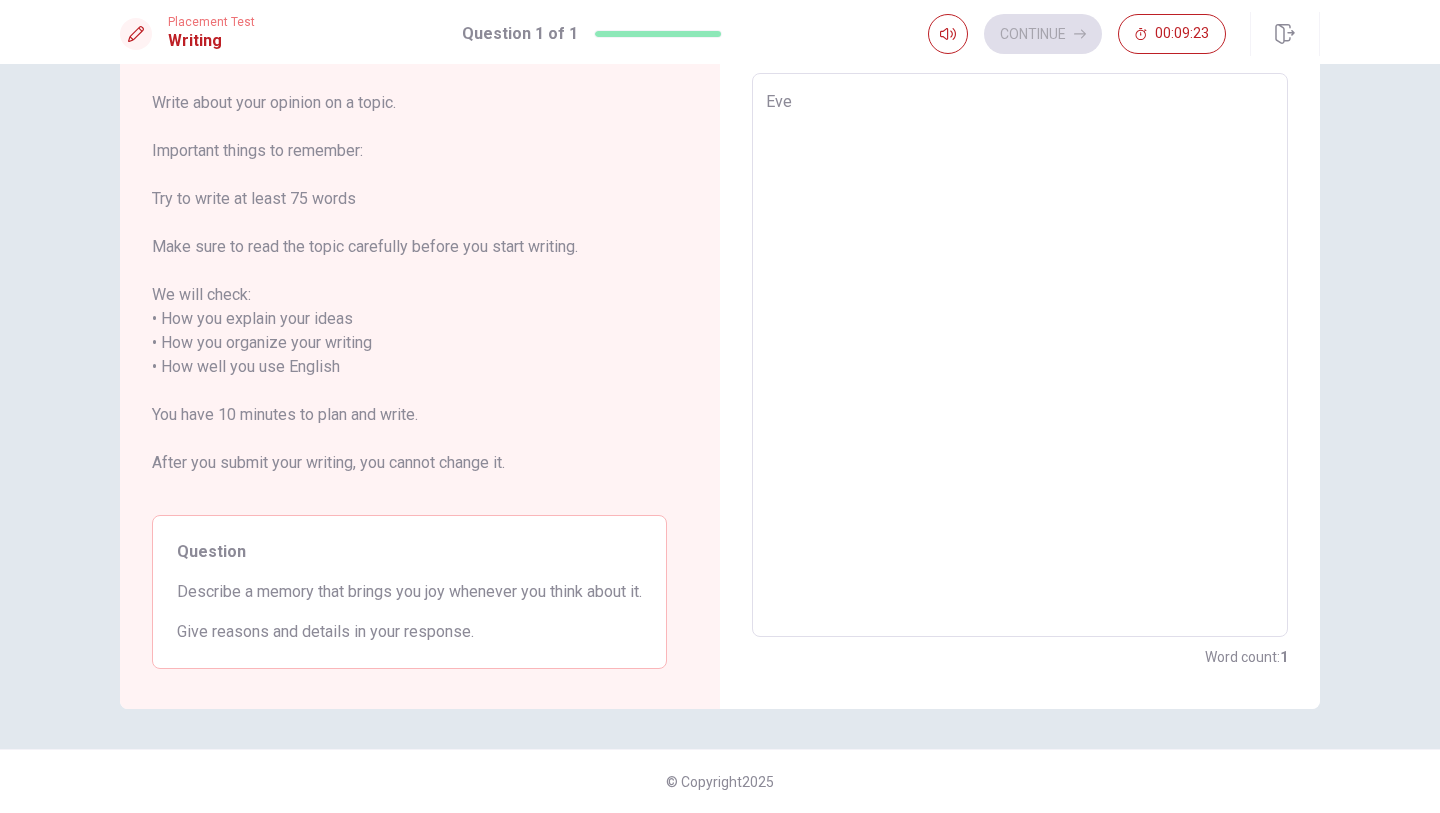 type on "Ever" 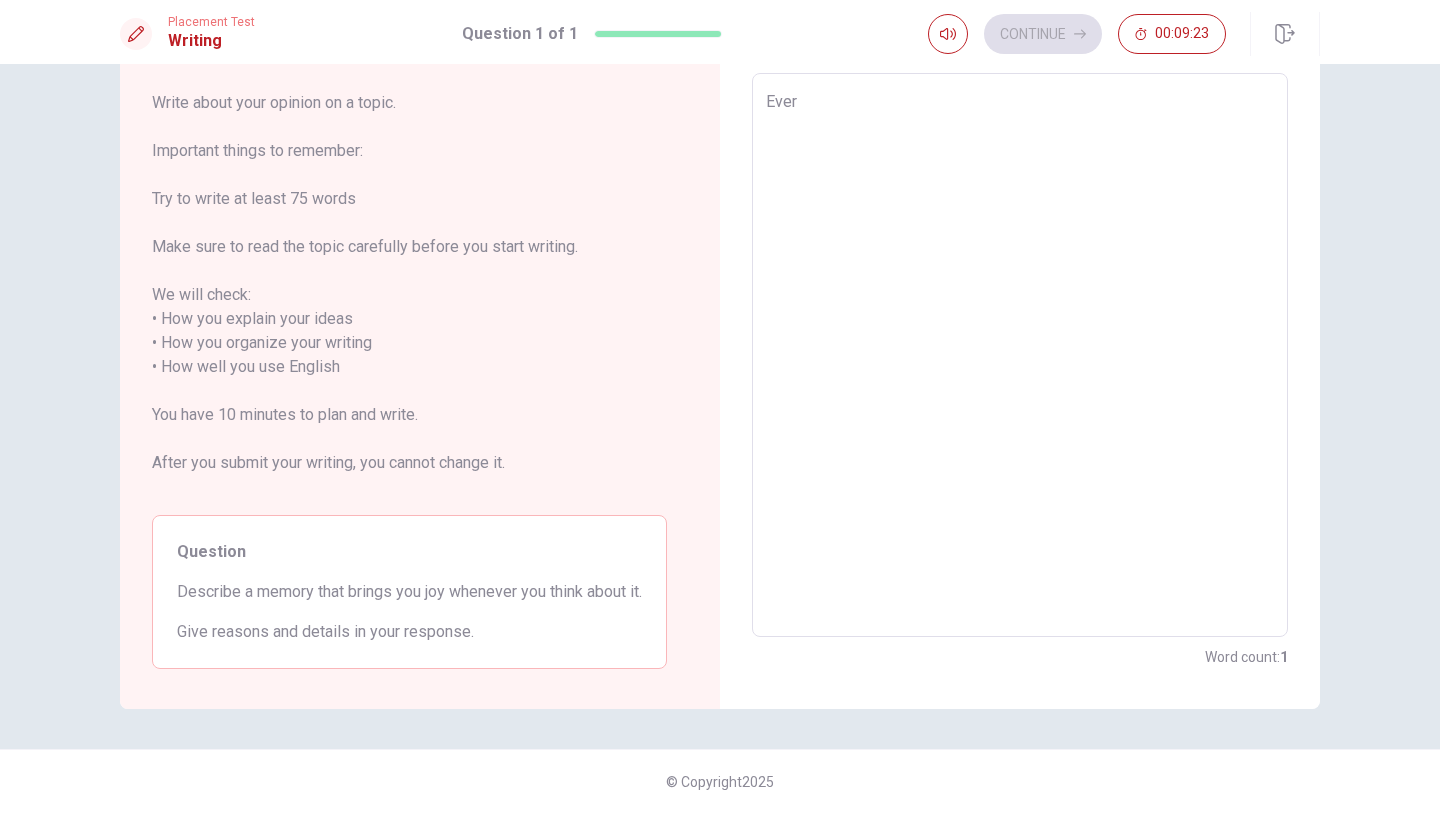 type on "x" 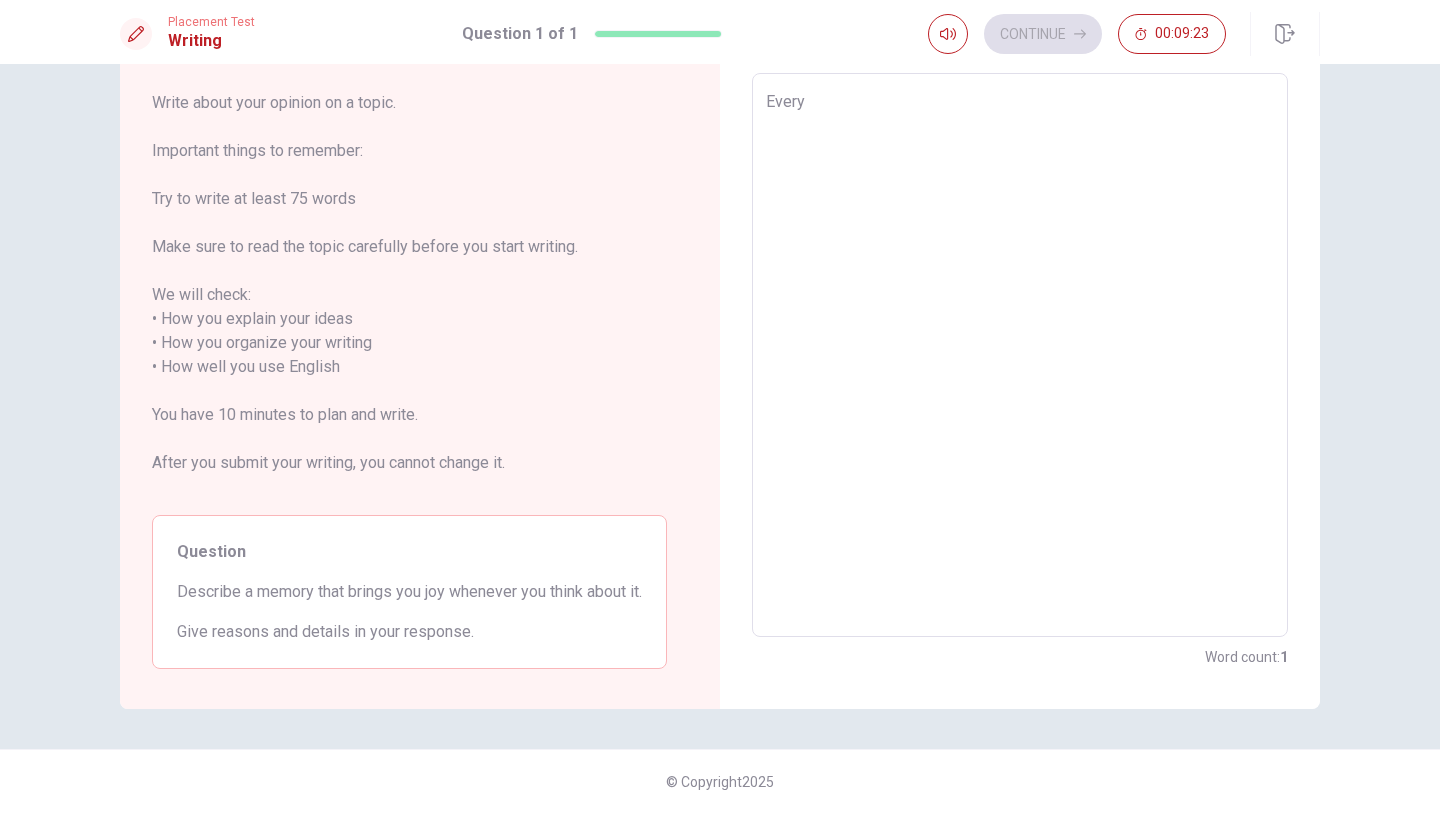 type on "x" 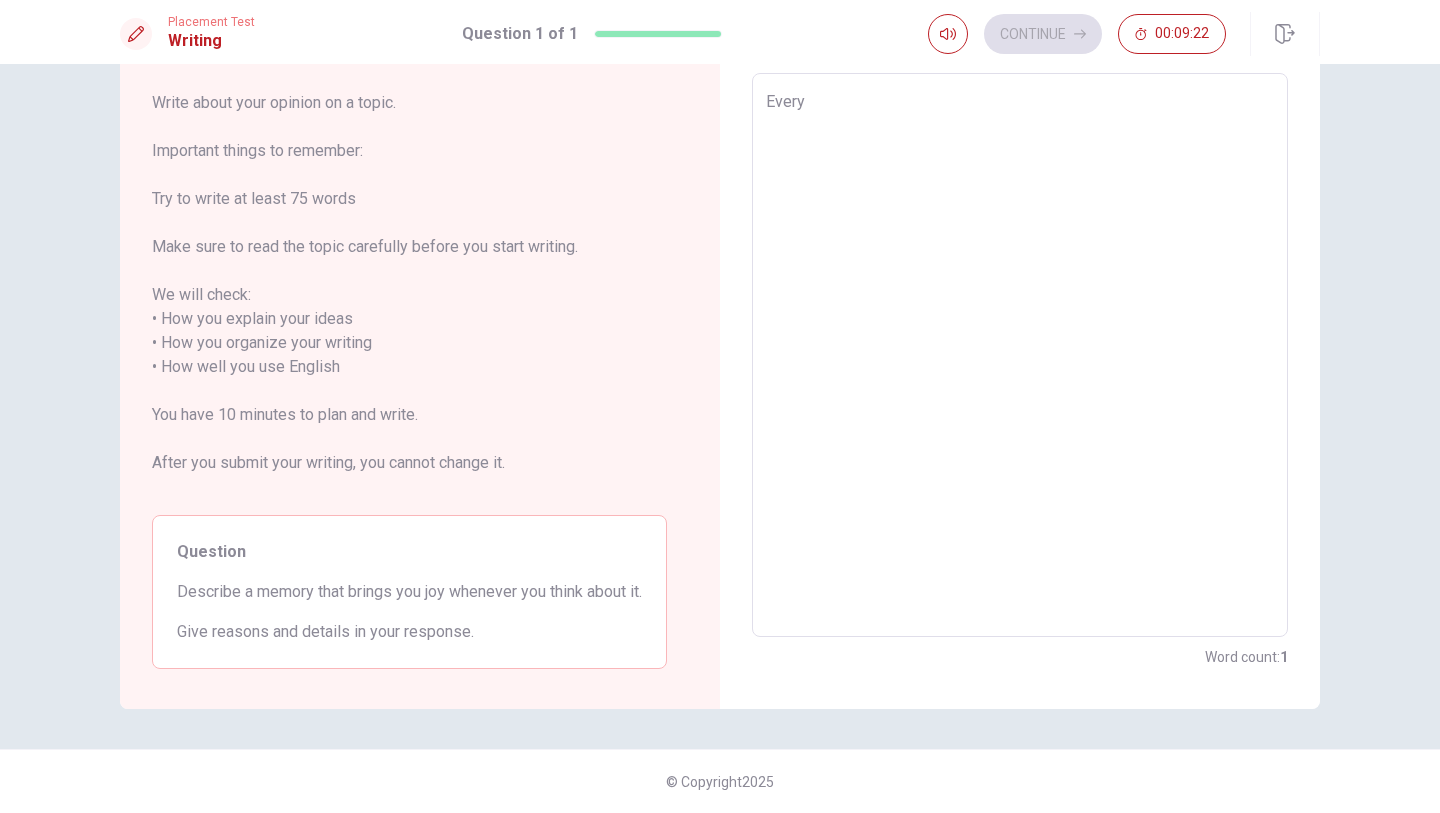 type on "x" 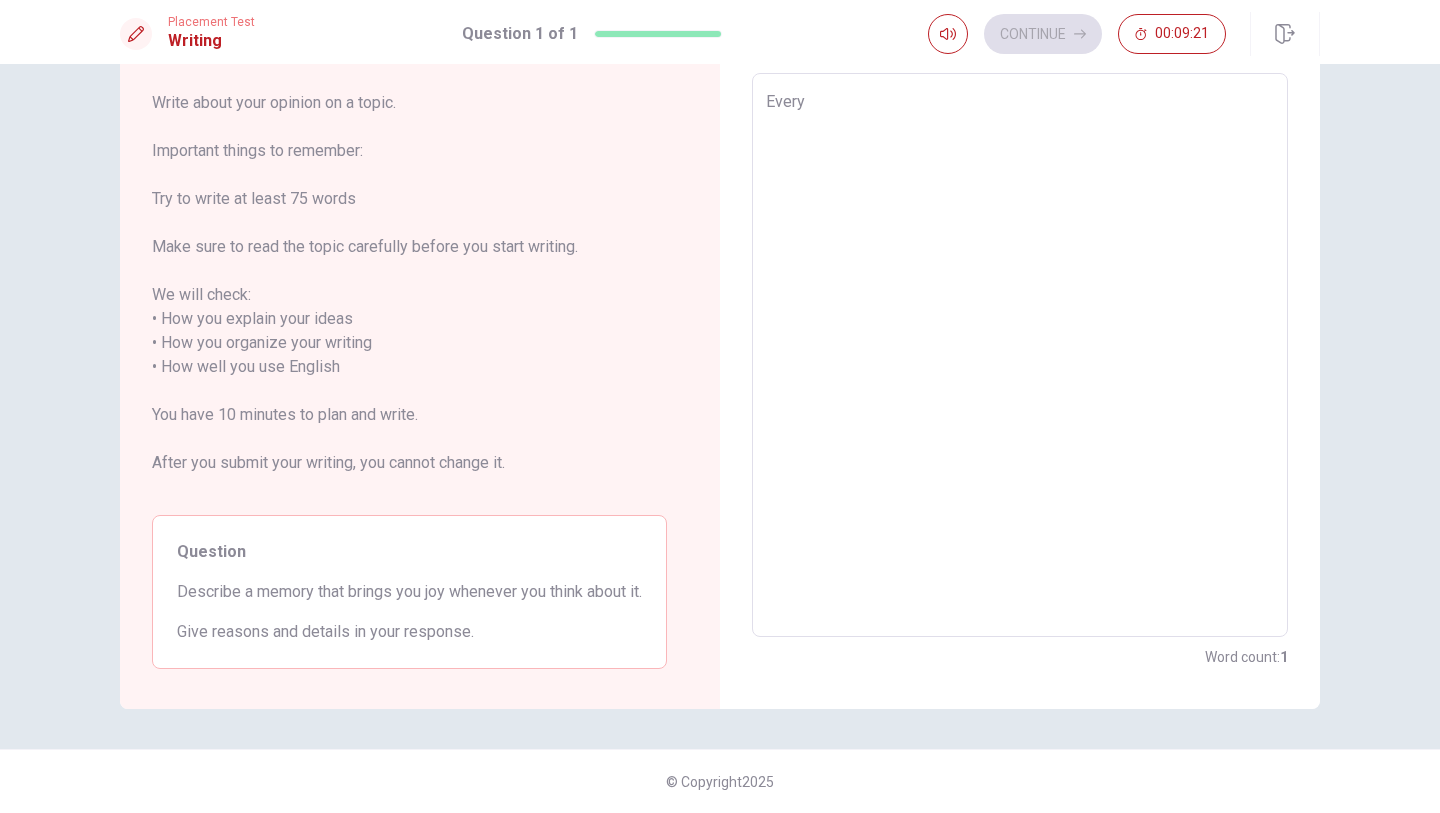type on "Every n" 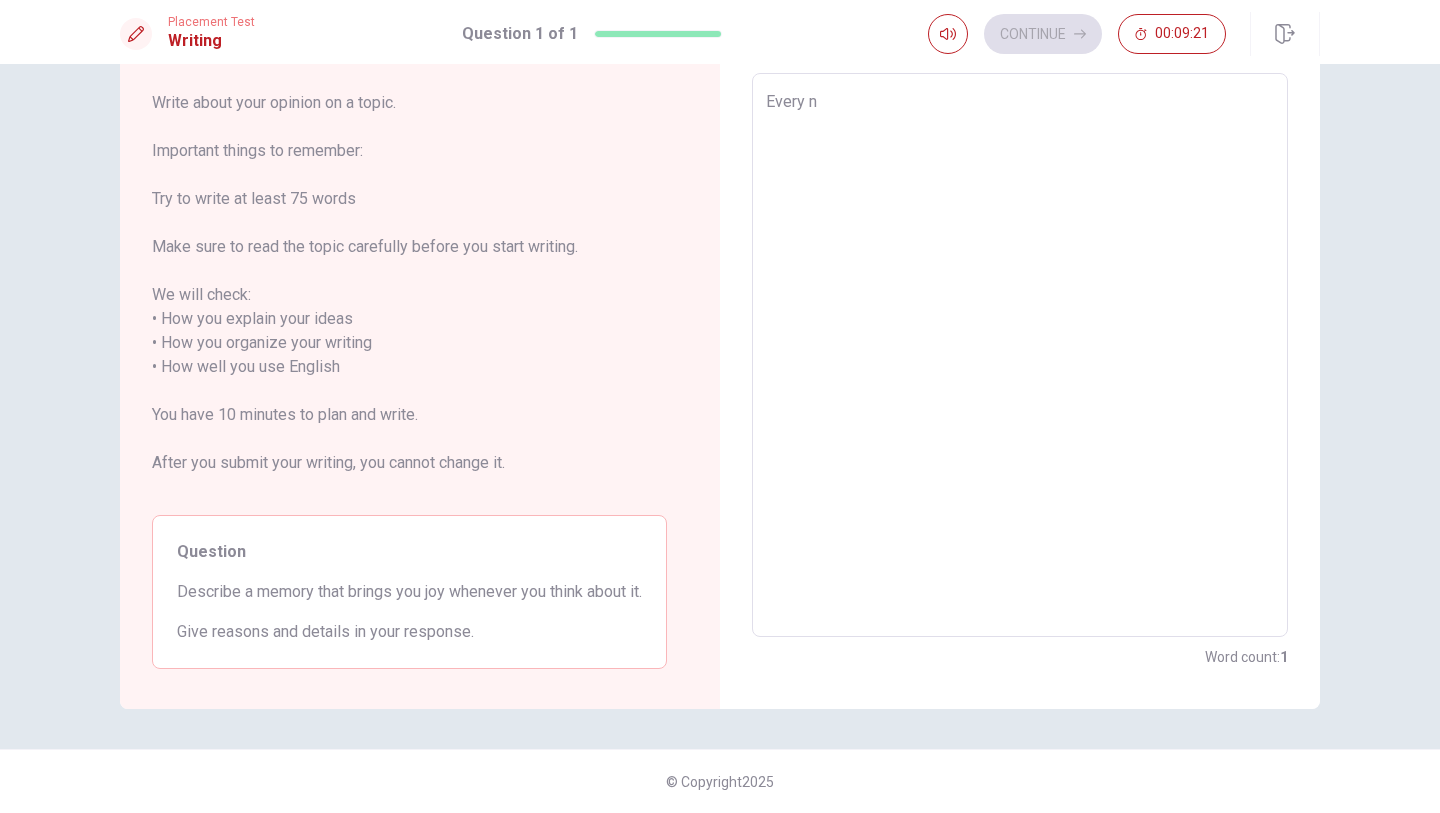 type on "x" 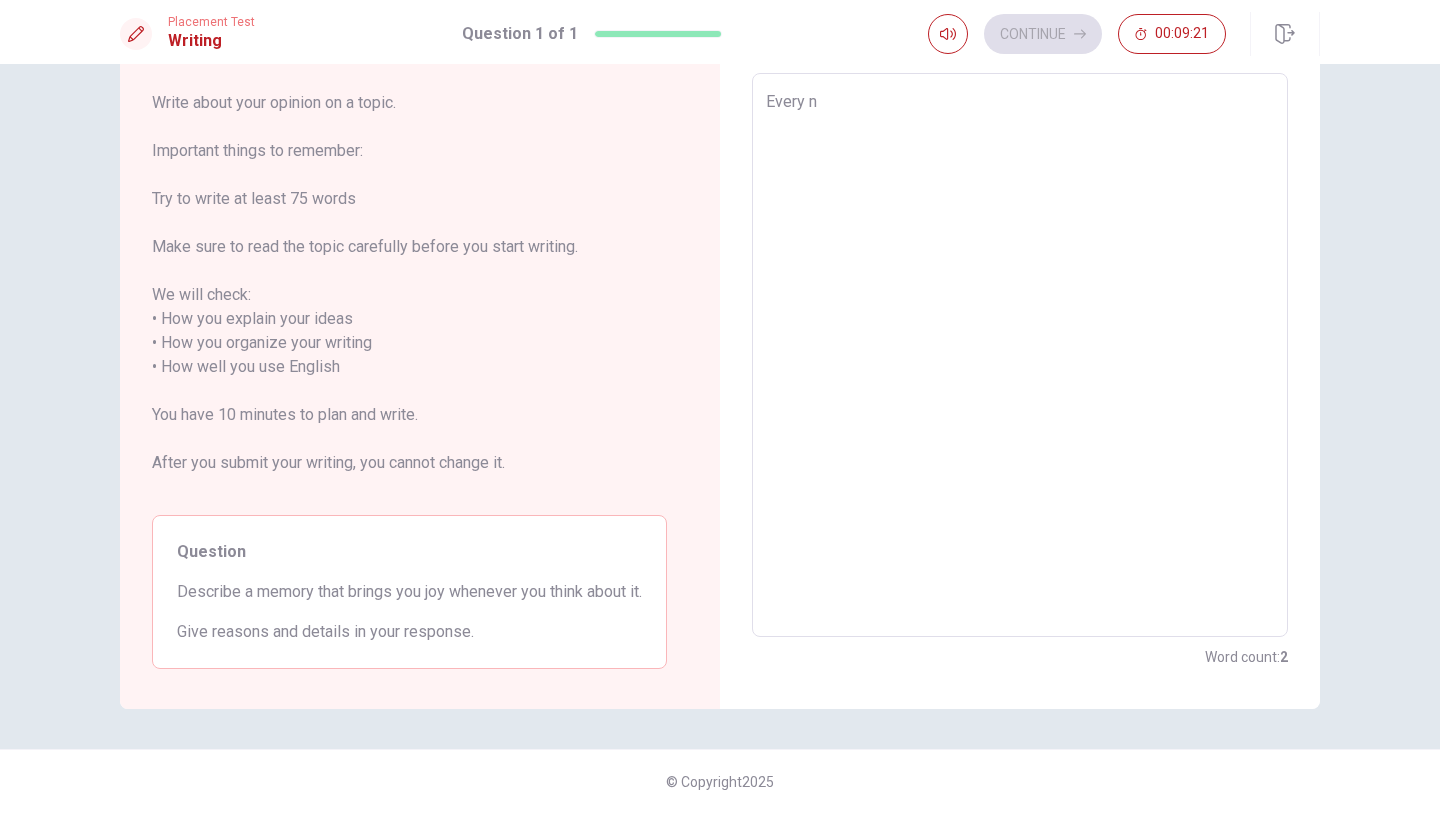 type on "Every ni" 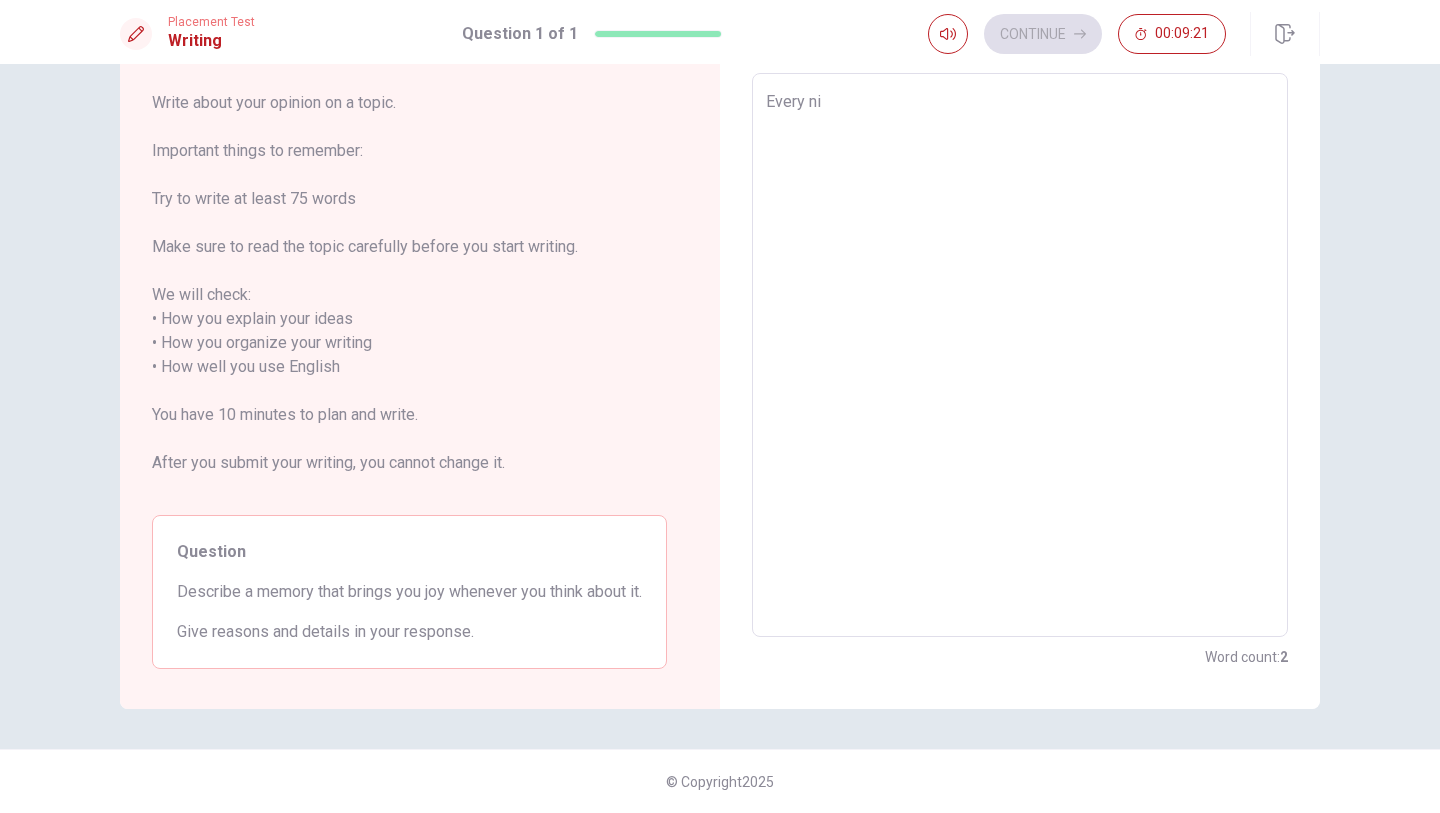 type on "x" 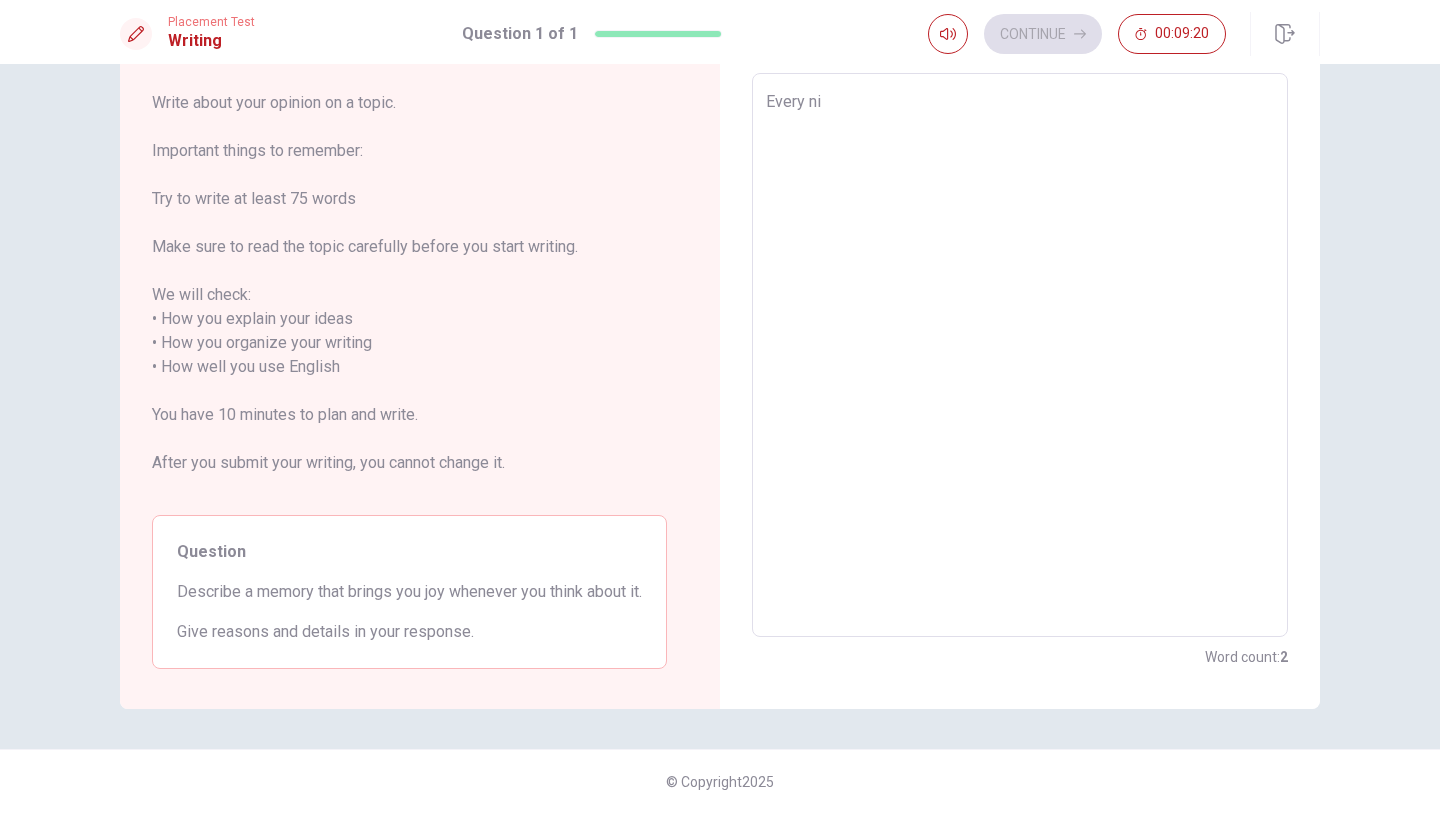 type on "Every nig" 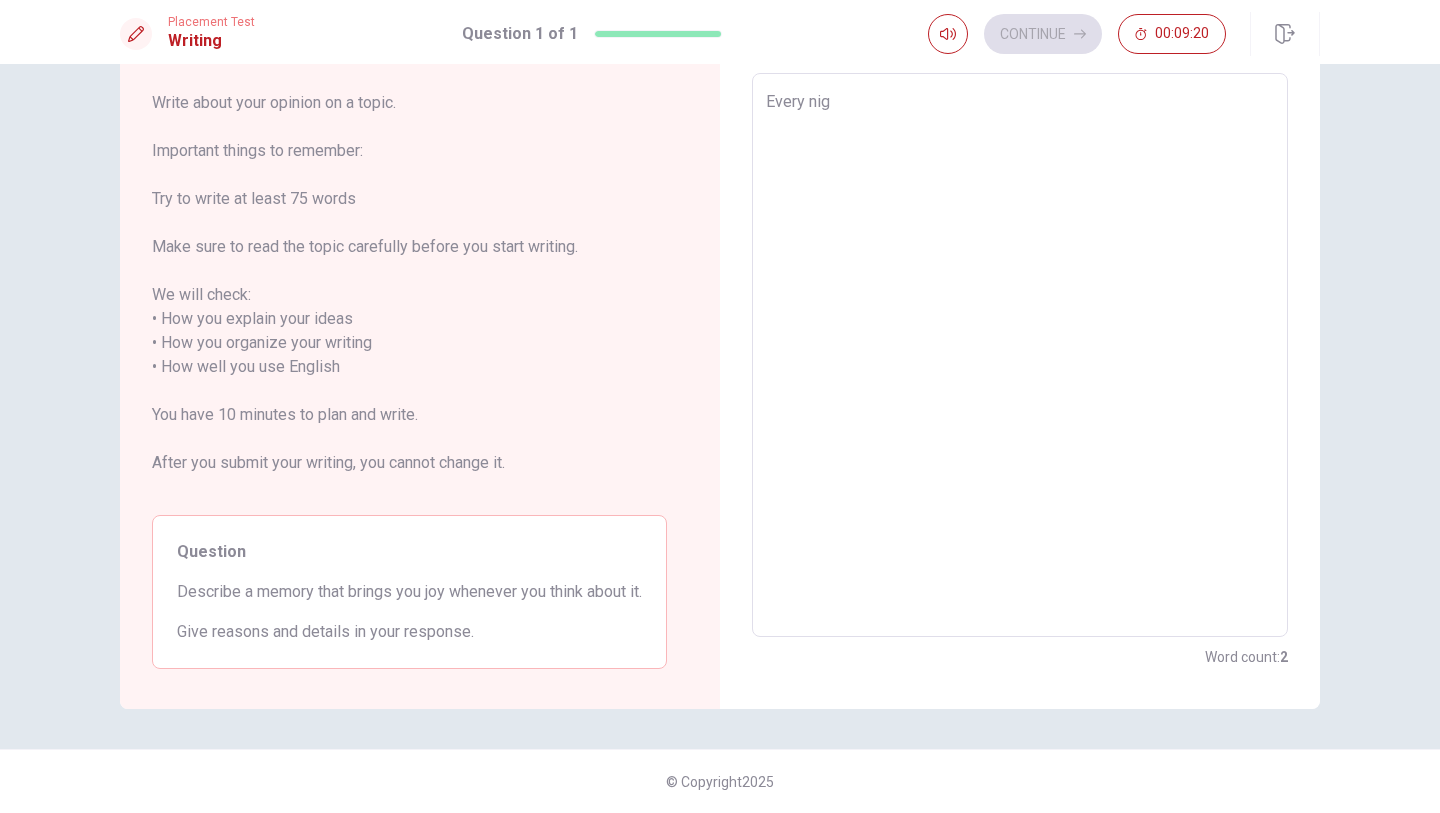 type on "x" 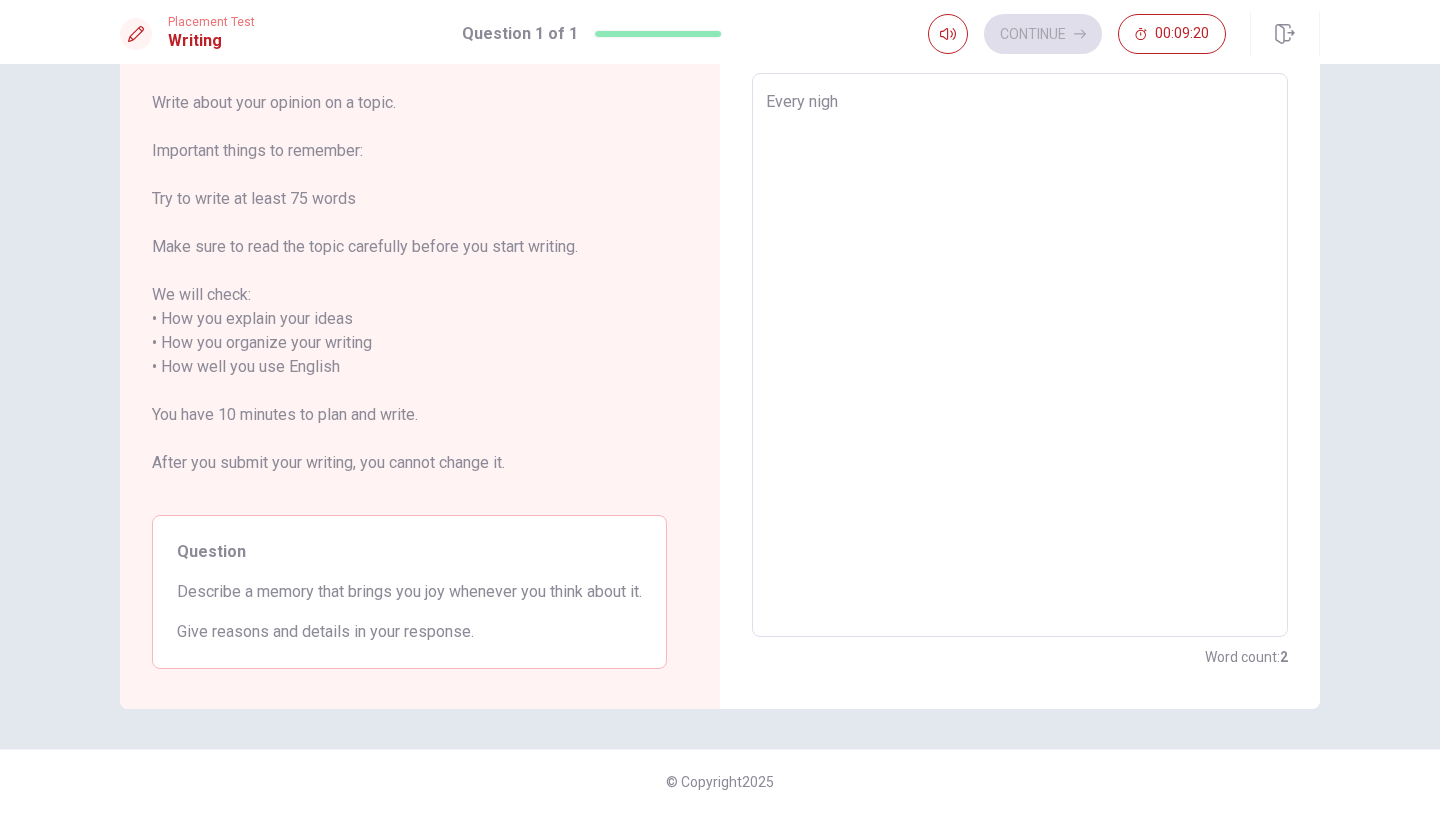 type on "x" 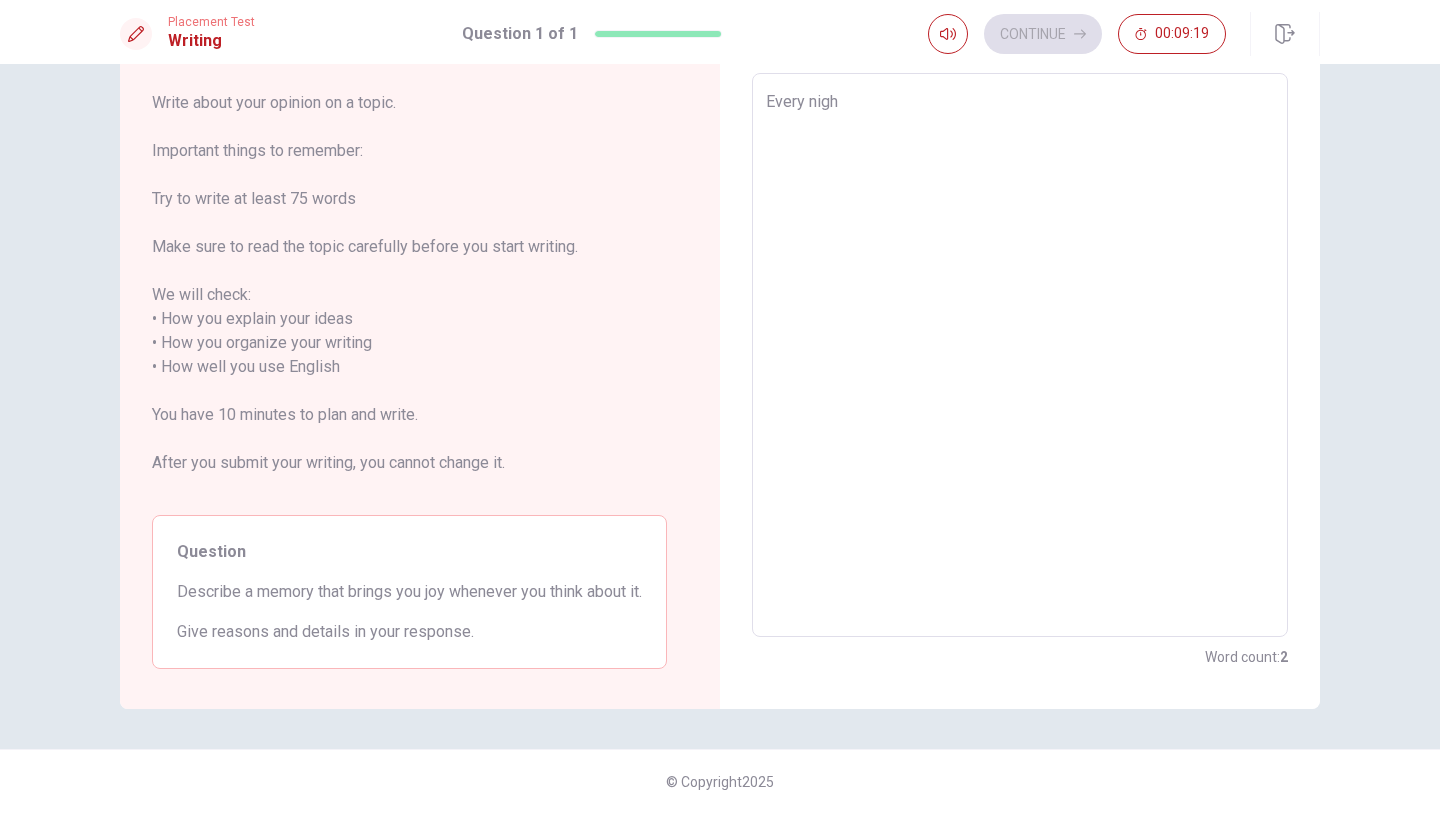 type on "Every night" 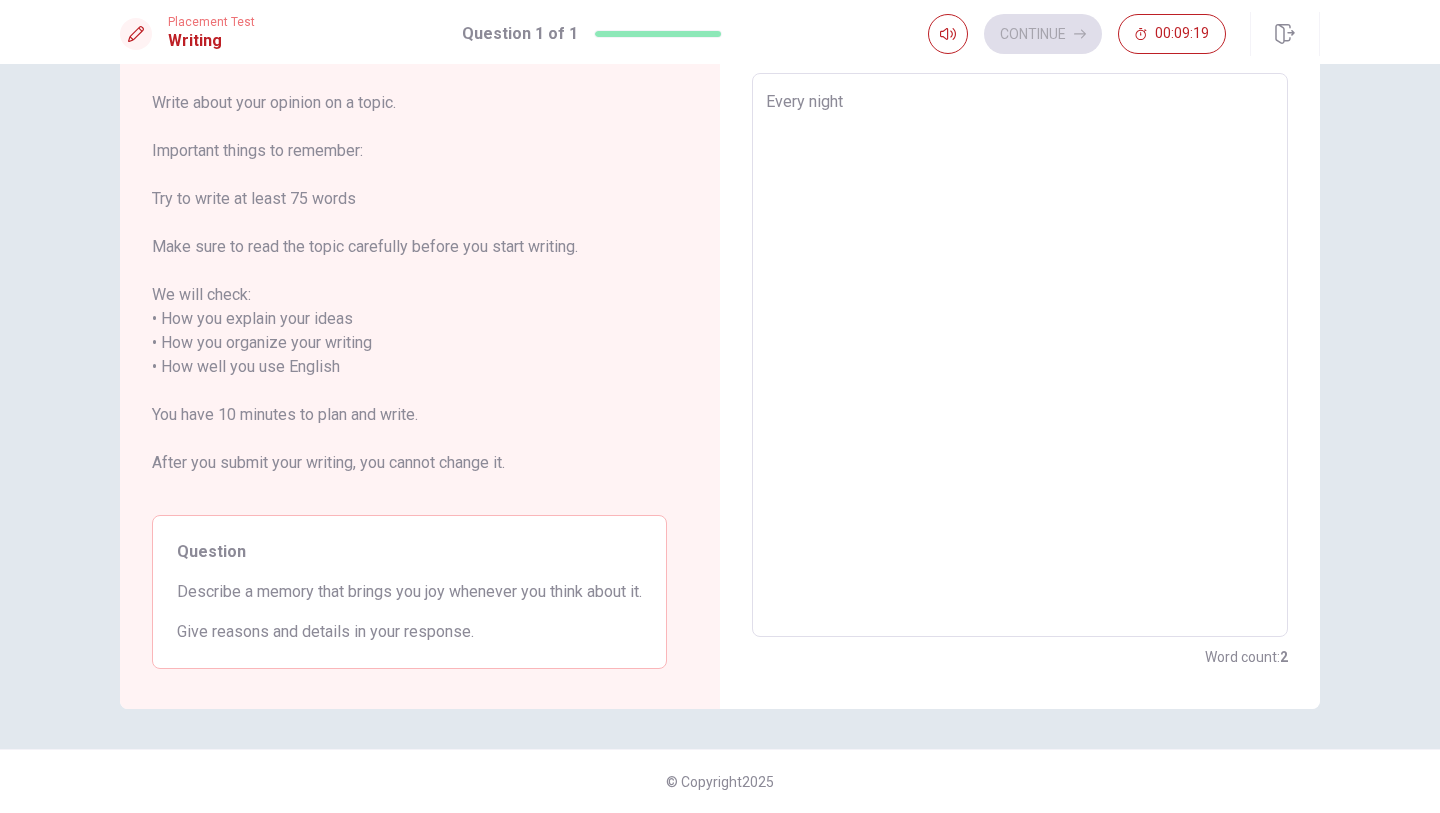 type on "x" 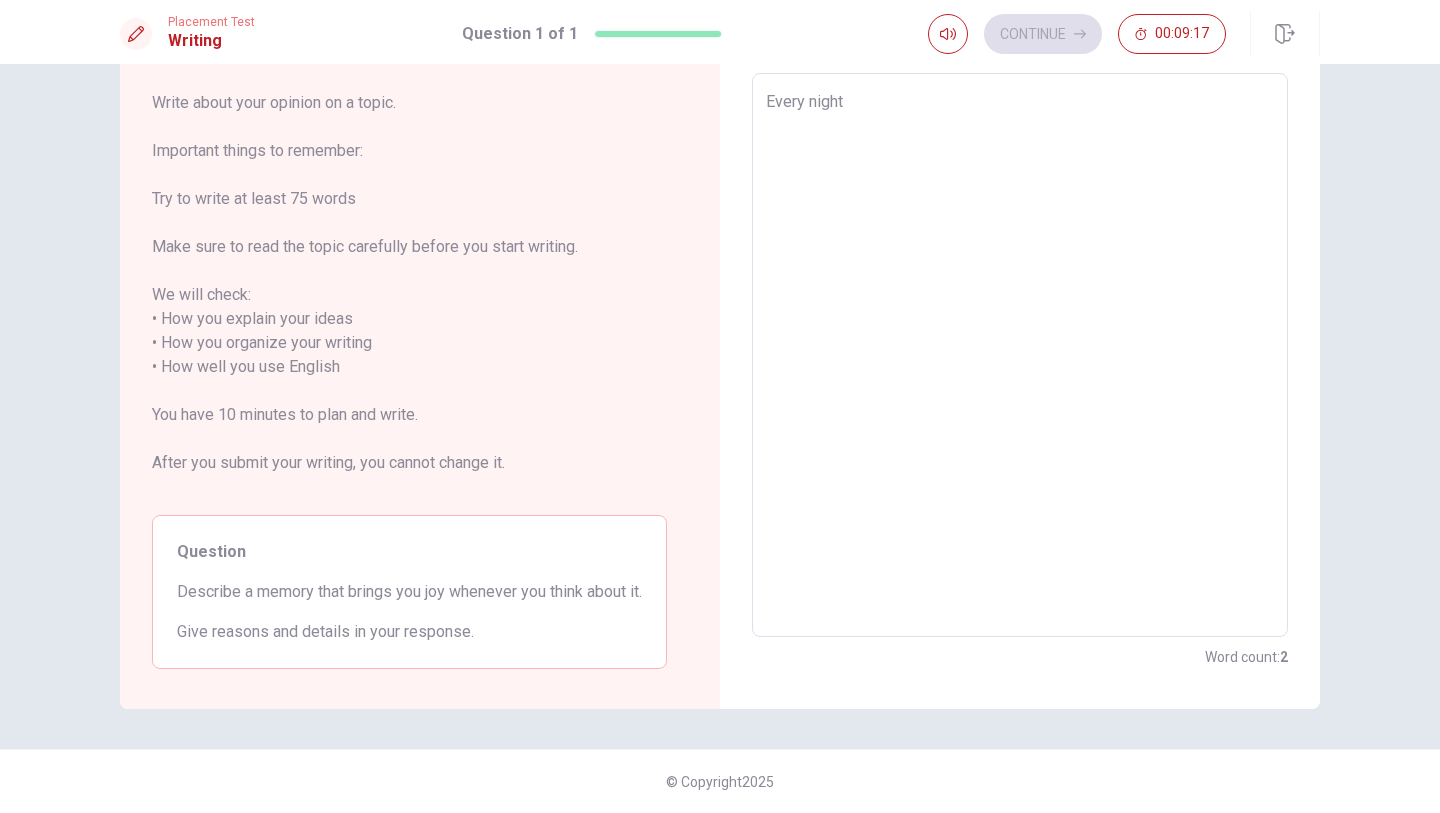 type on "x" 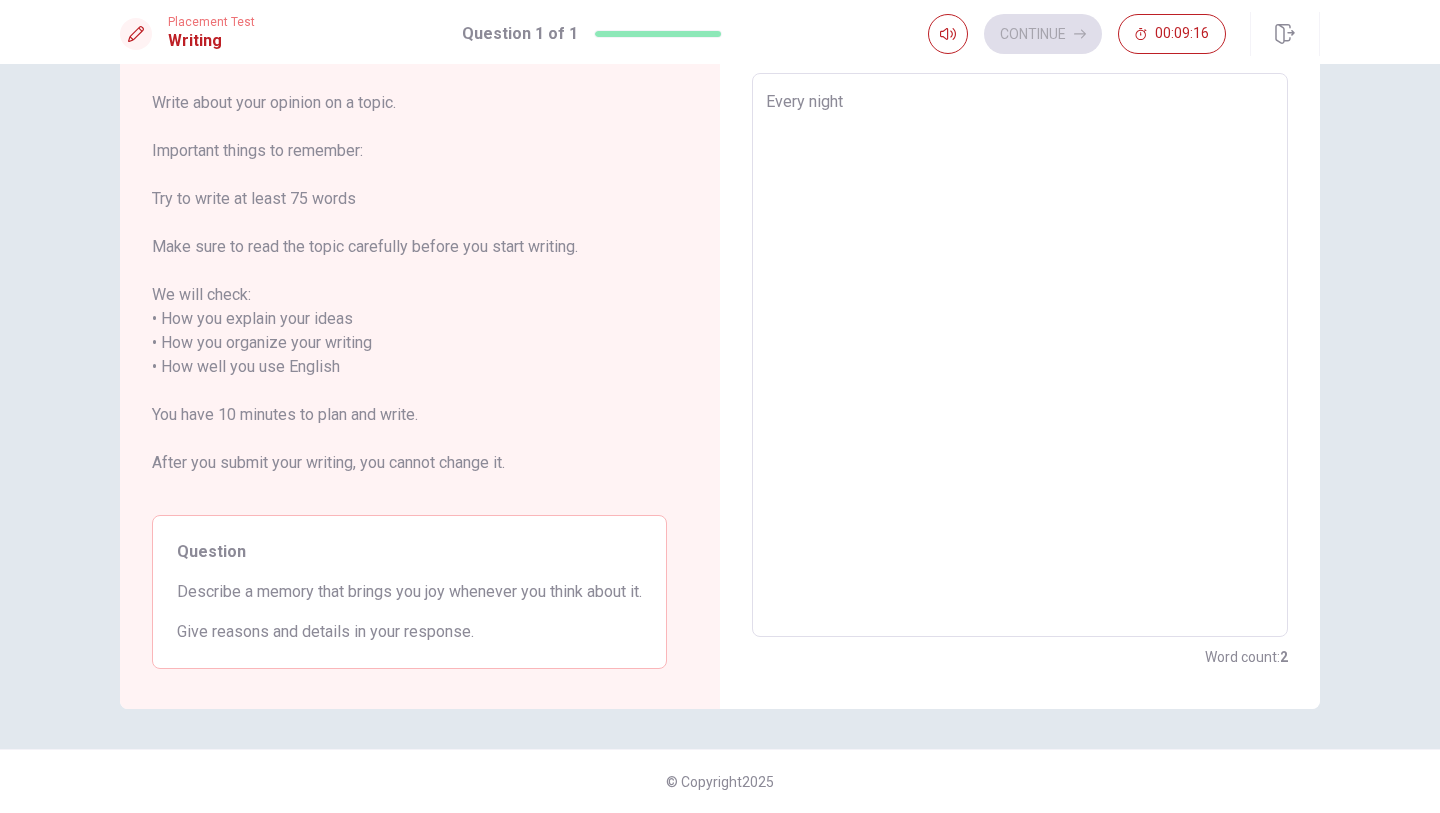 type on "Every night a" 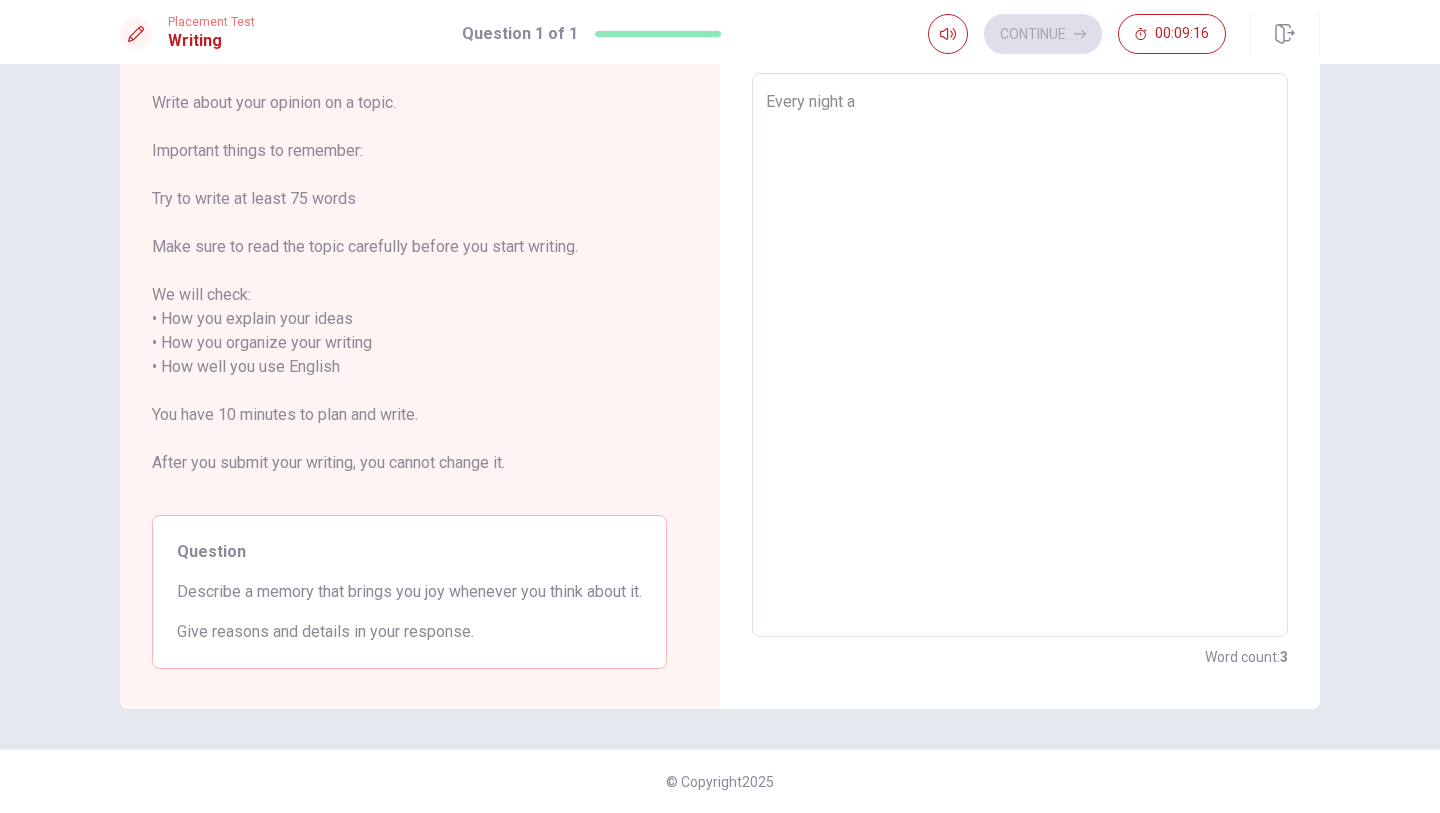 type on "x" 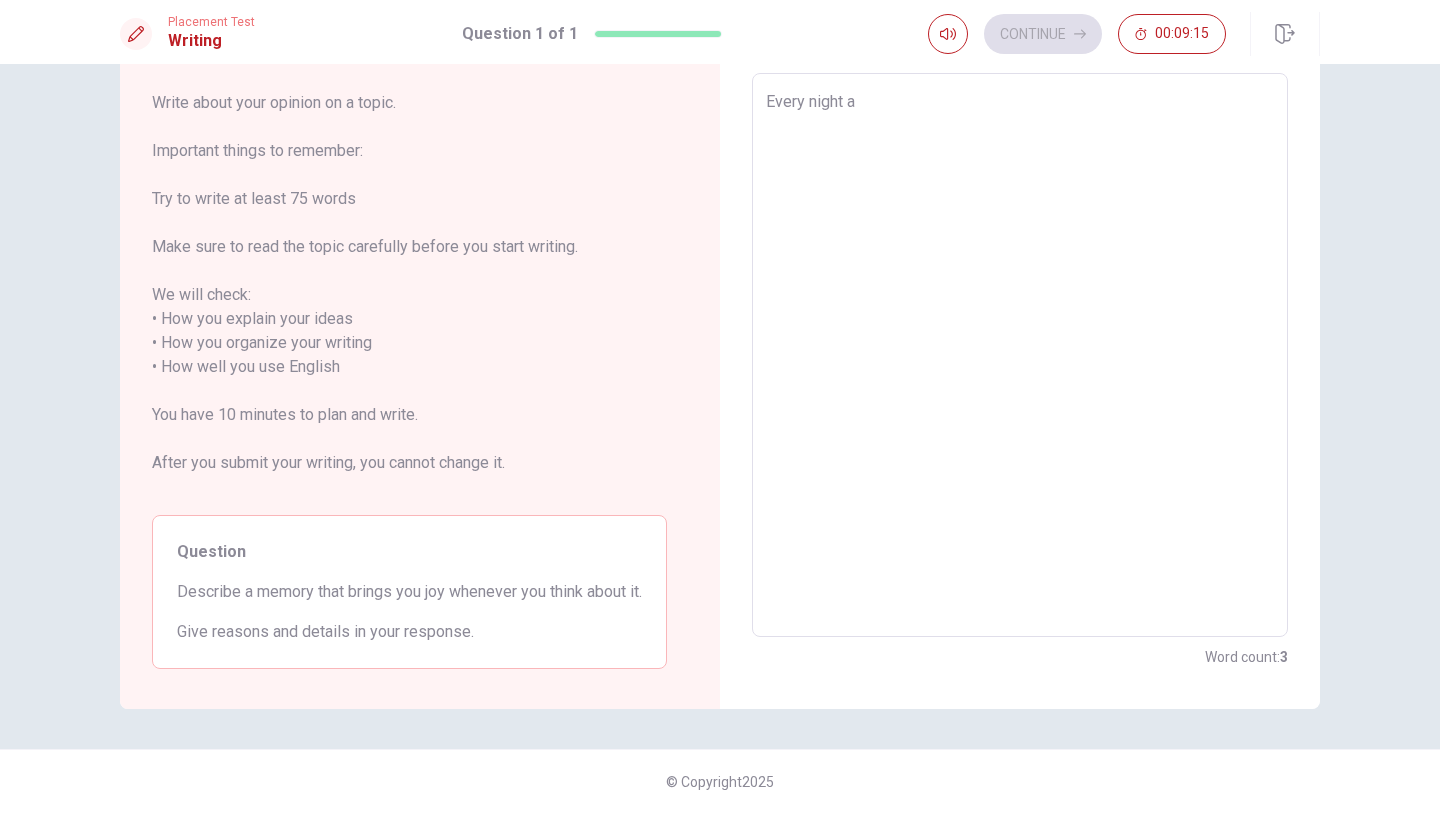 type on "Every night ab" 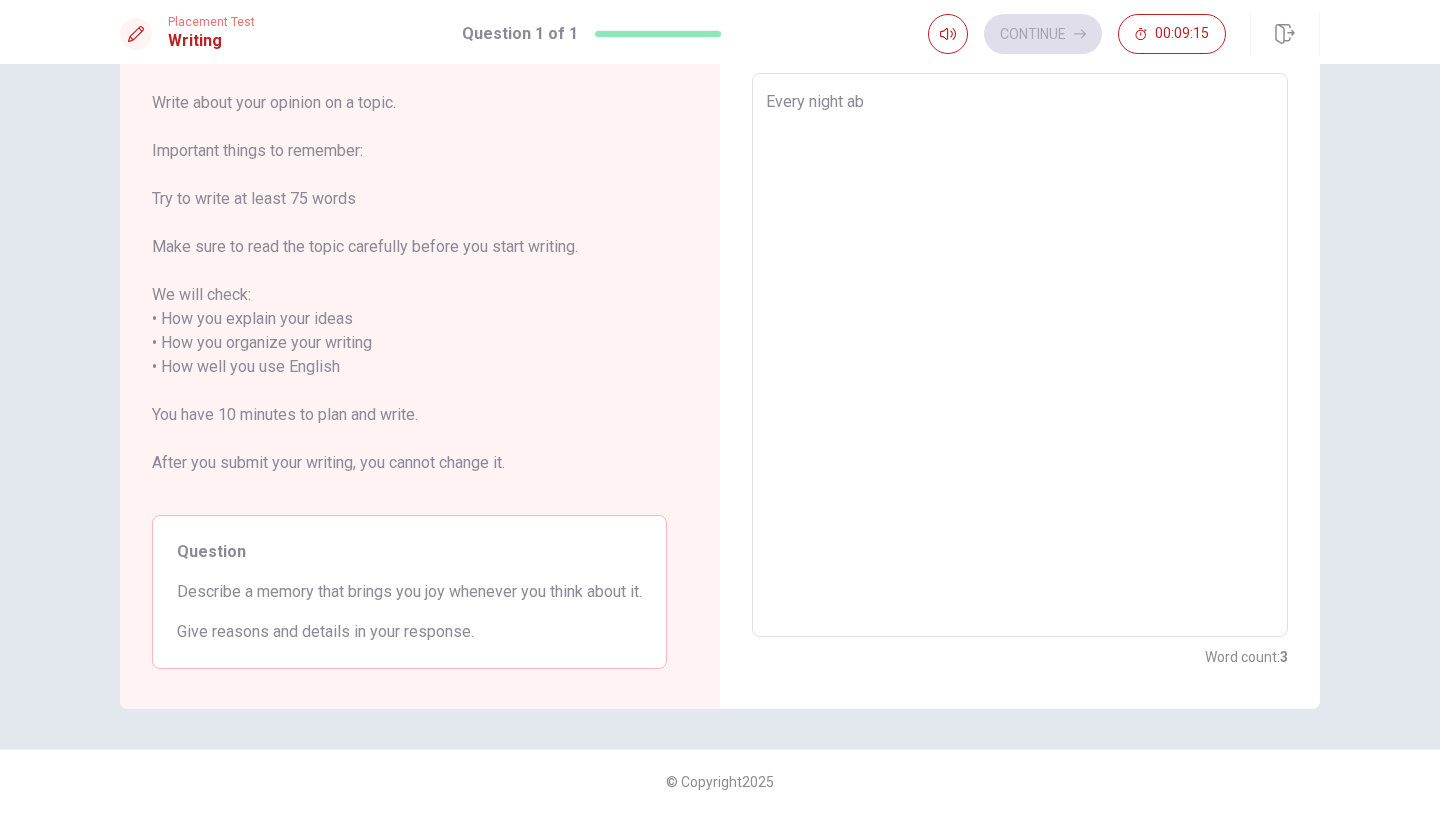 type on "x" 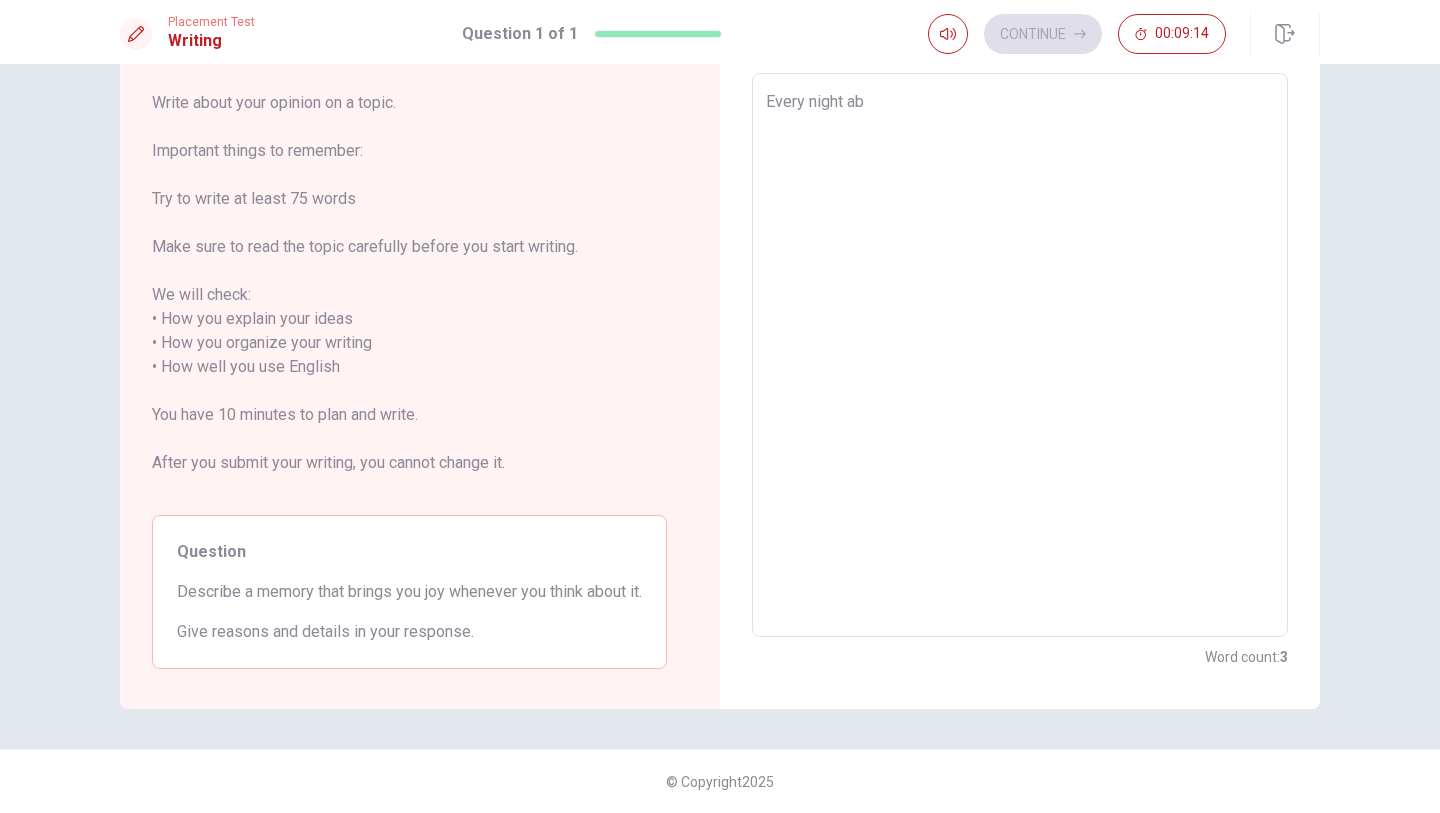 type on "Every night abo" 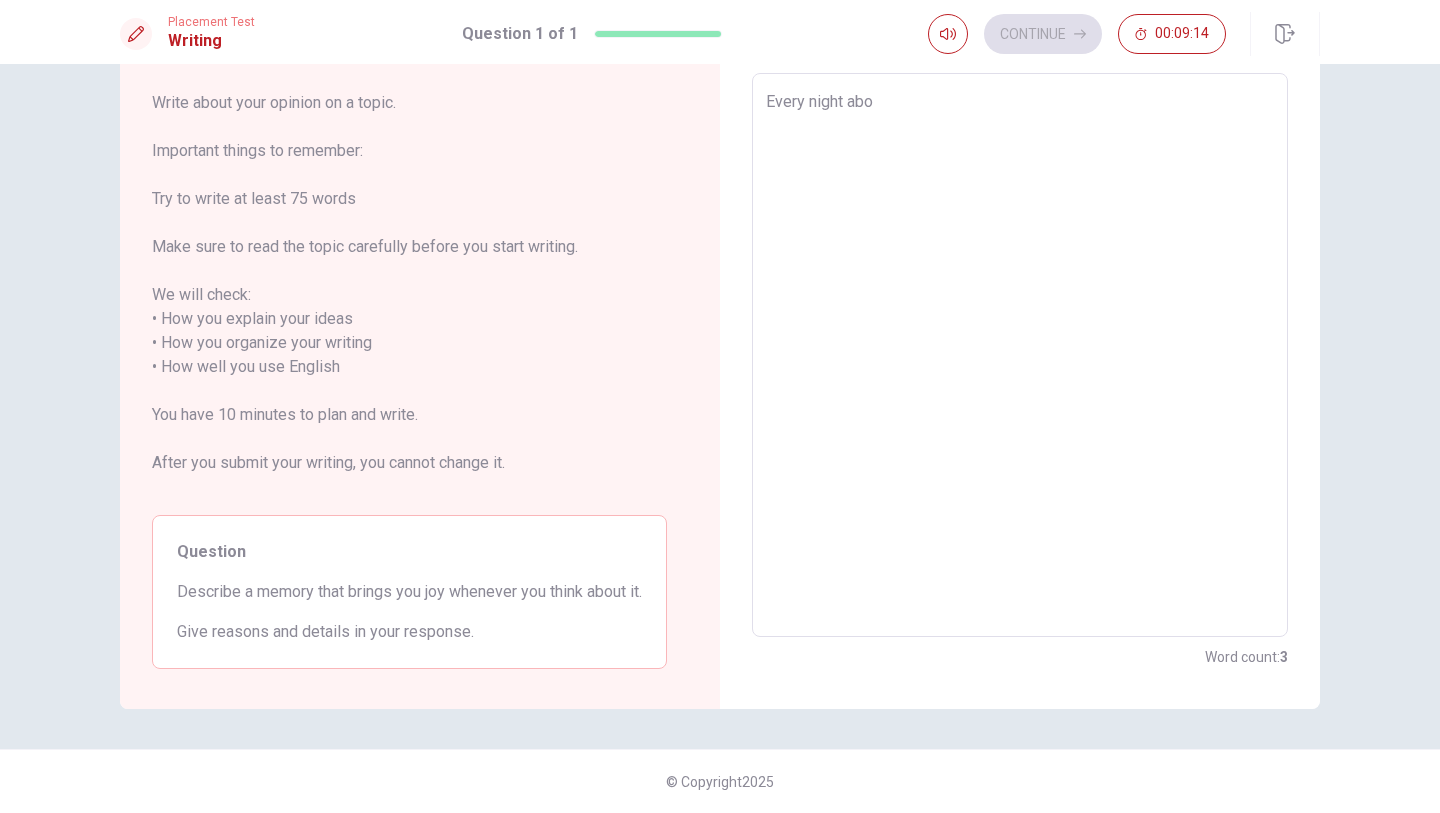 type on "x" 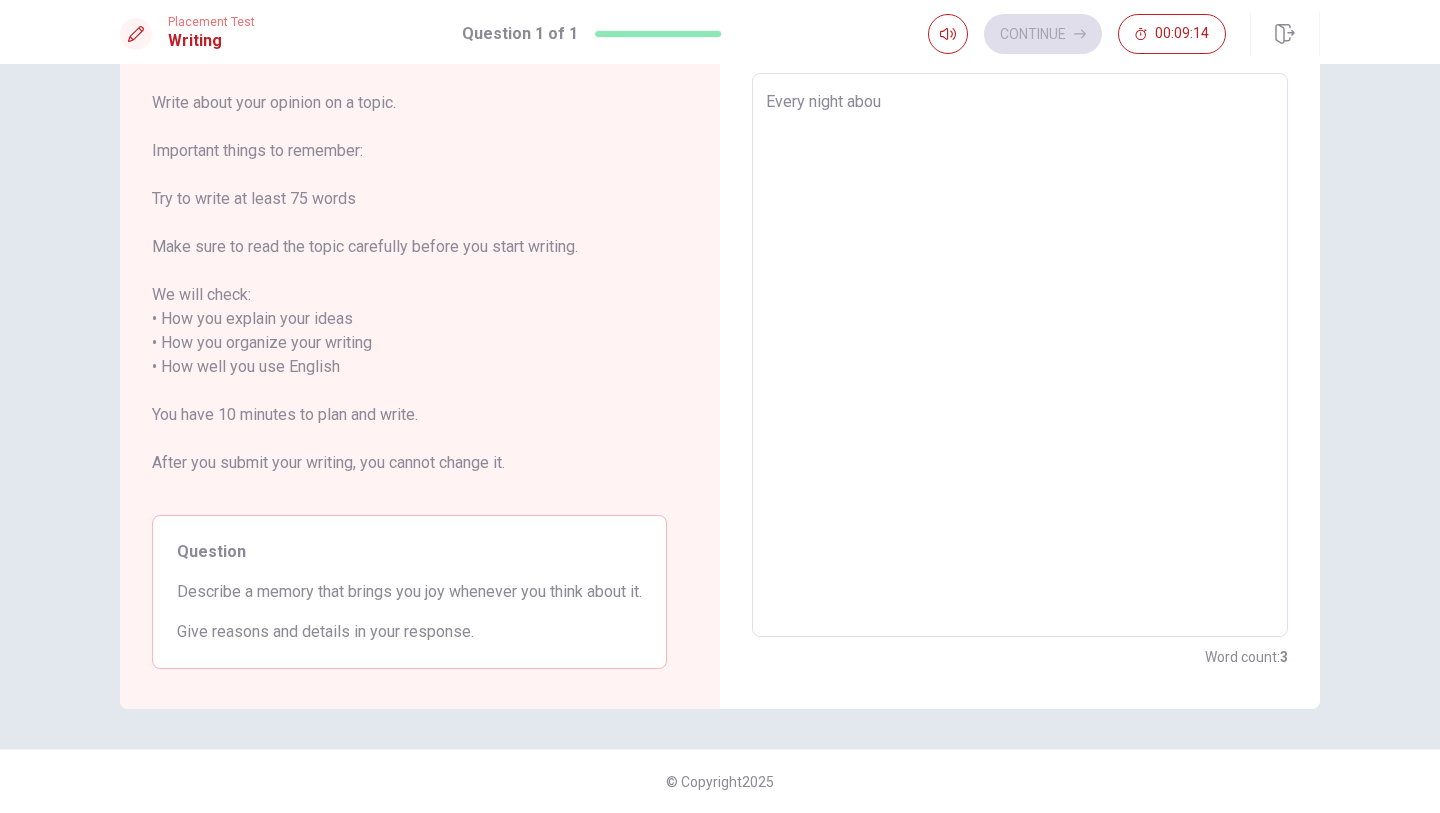 type on "x" 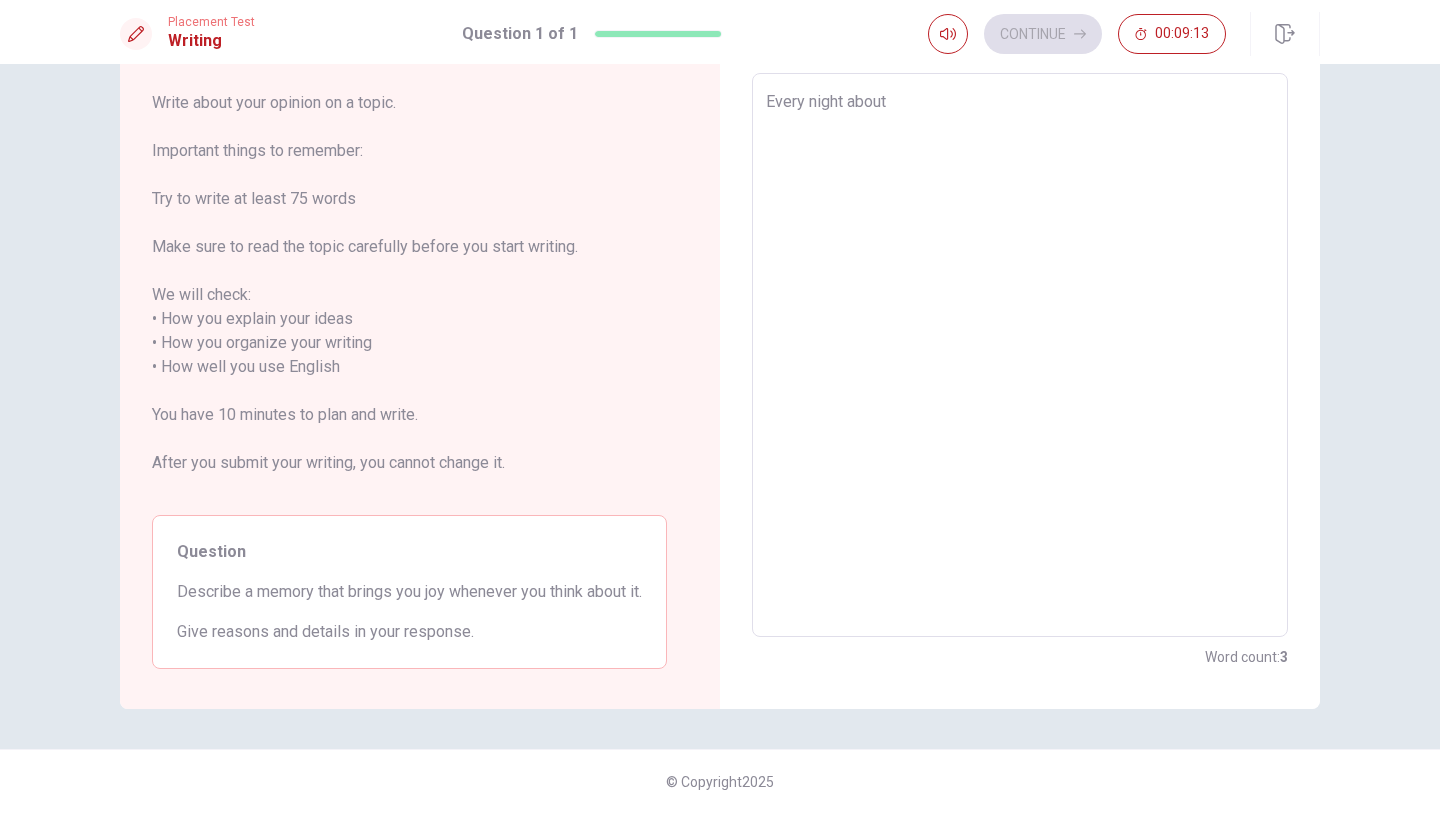 type on "x" 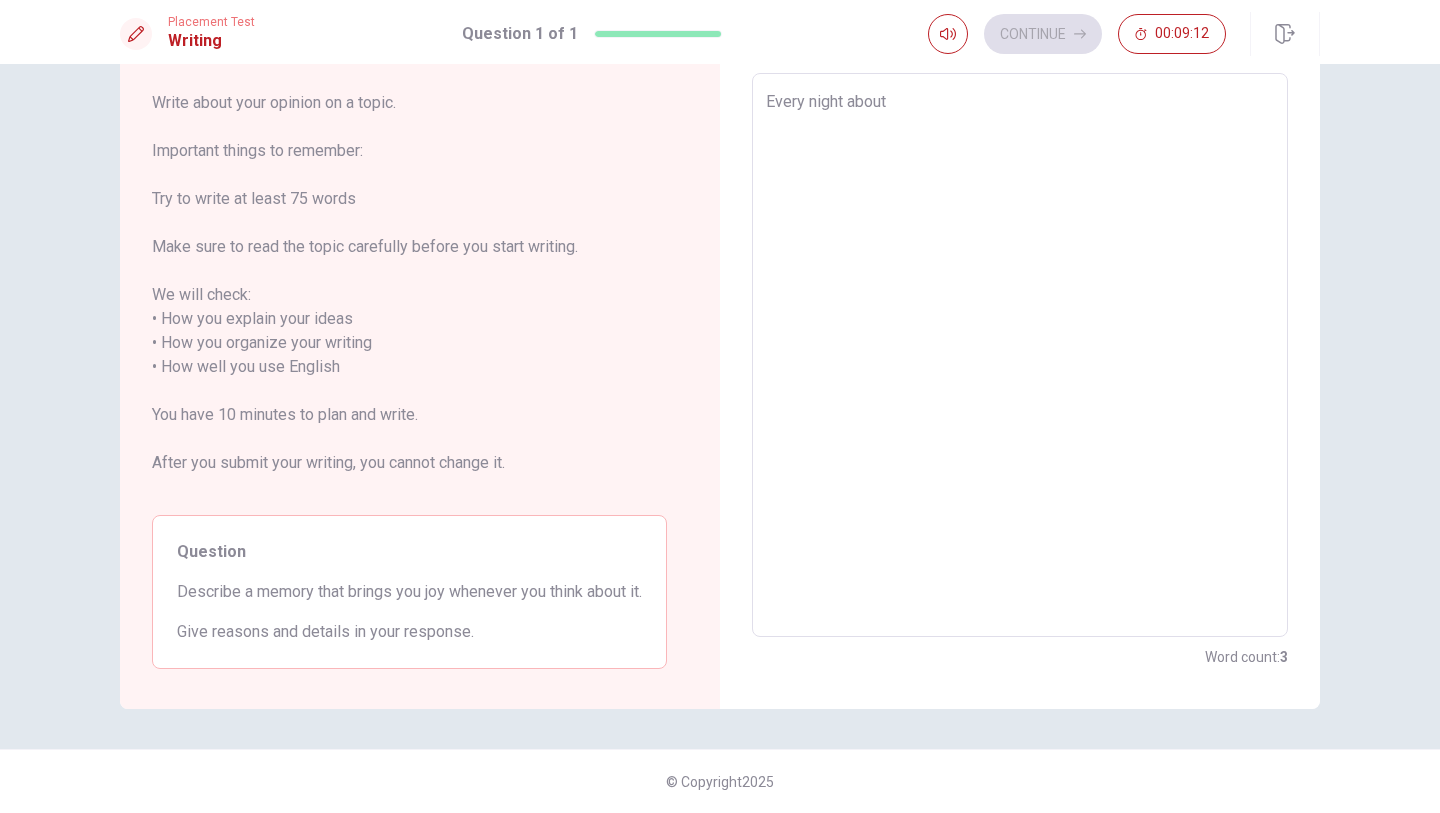 type on "Every night about 1" 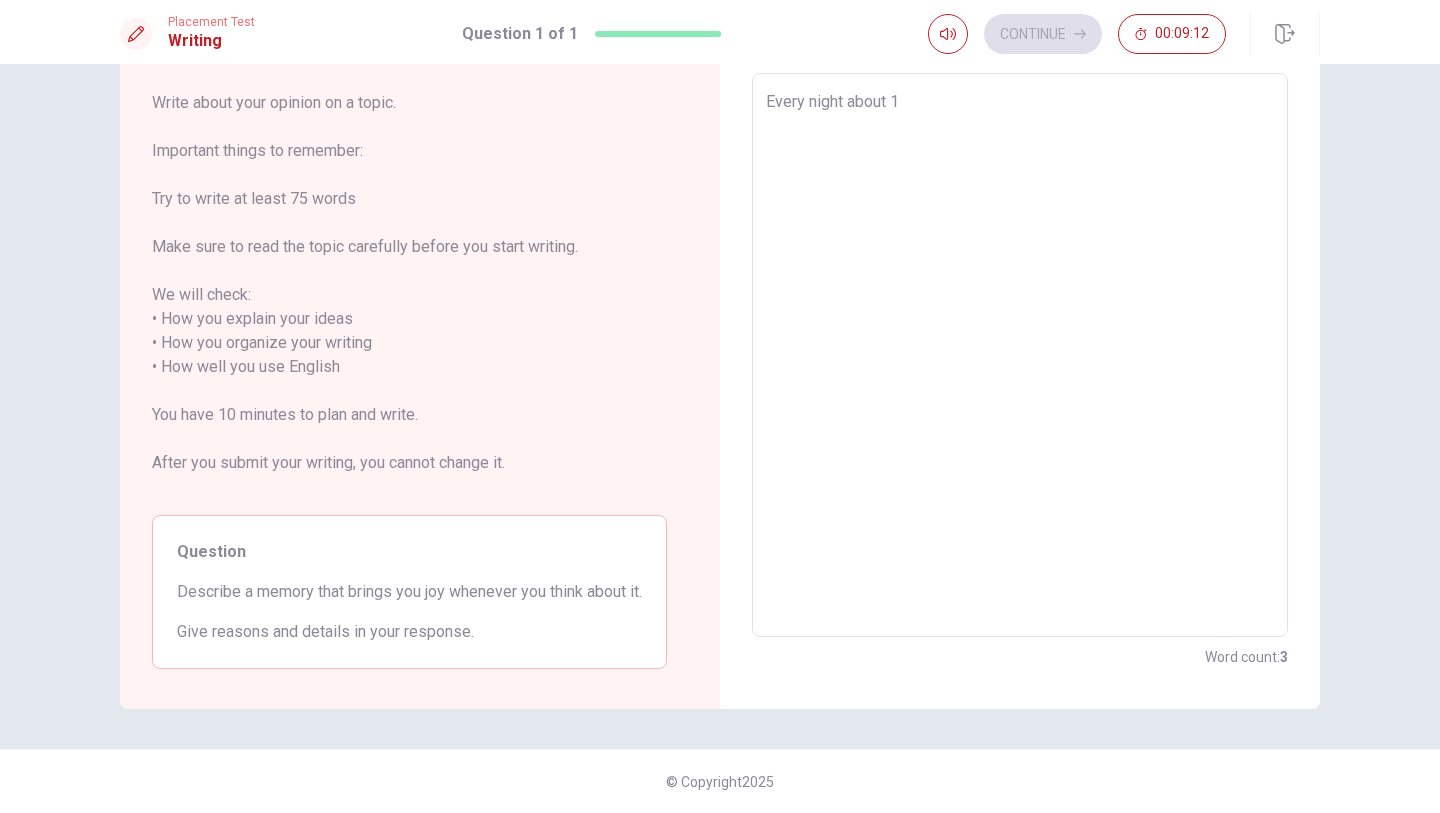 type on "x" 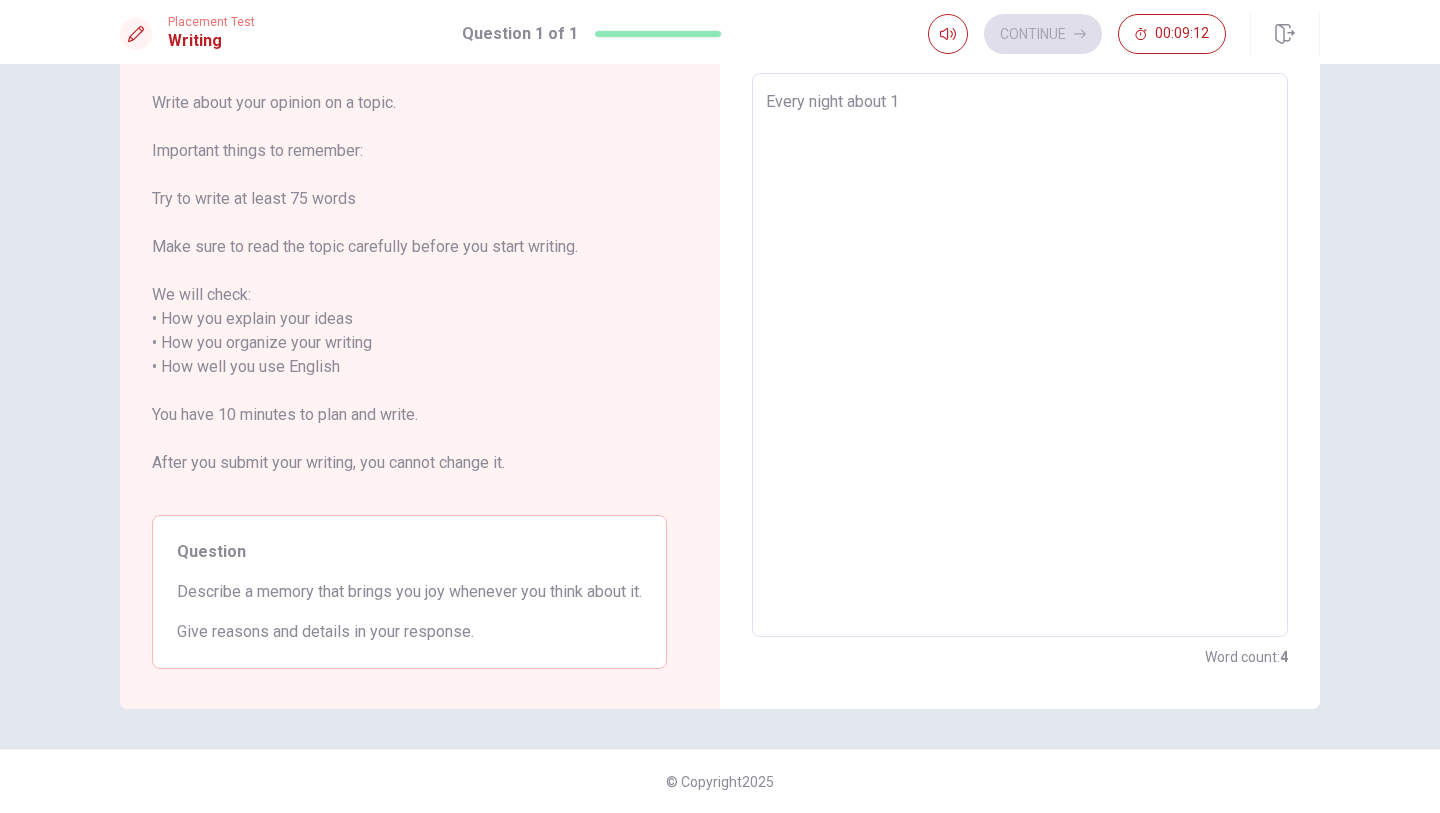 type on "Every night about 12" 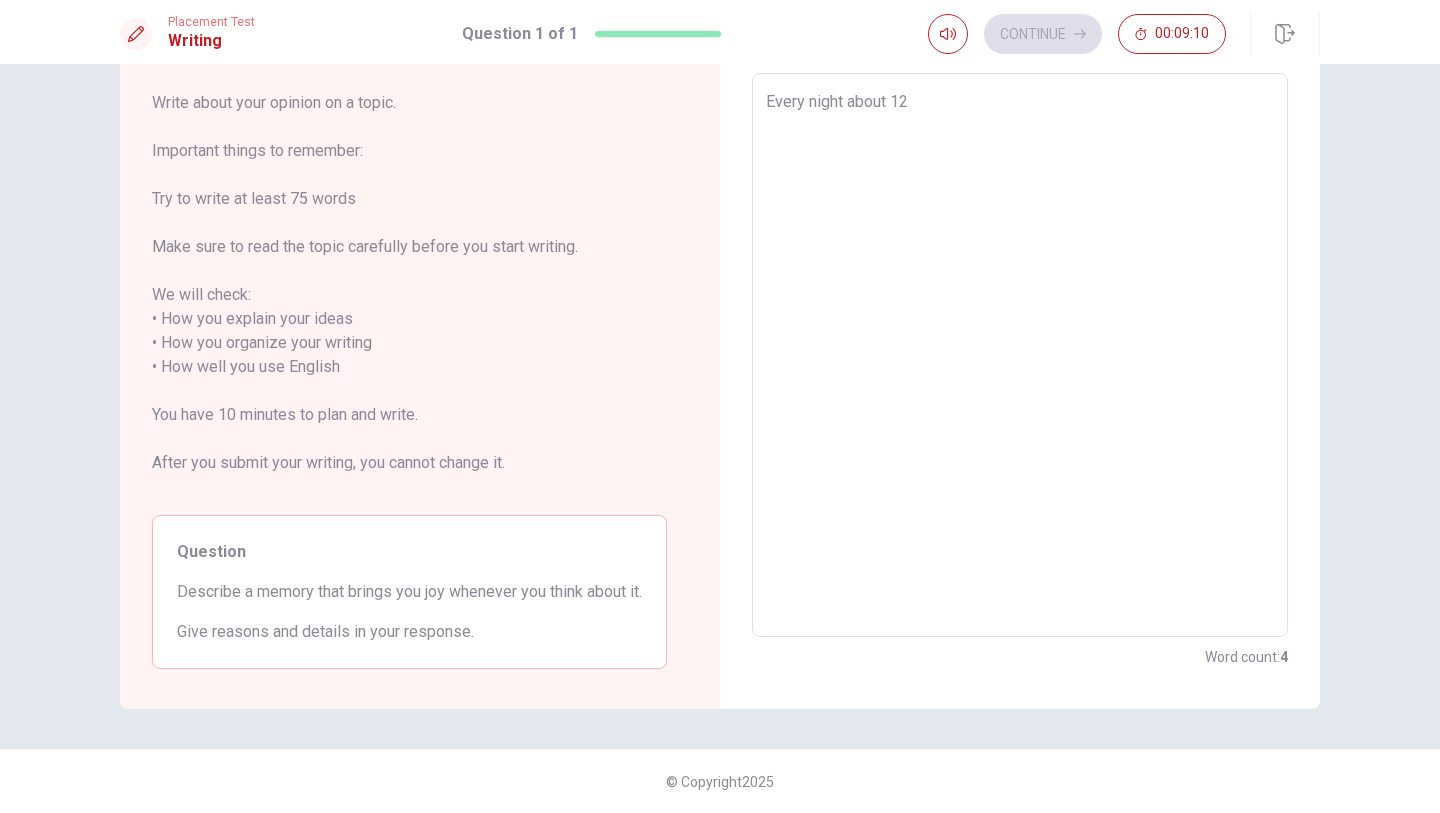 type on "x" 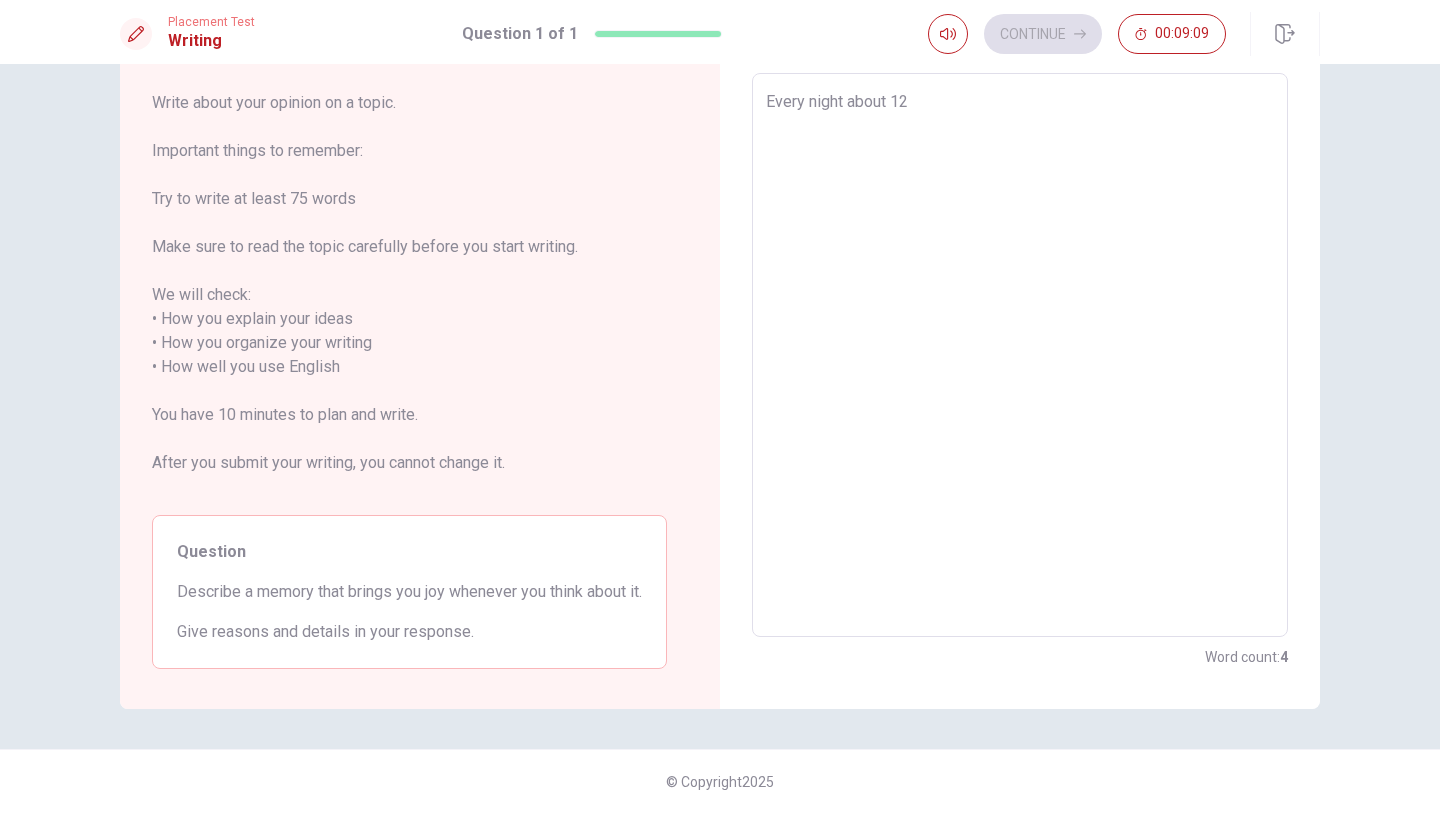 type on "Every night about 12" 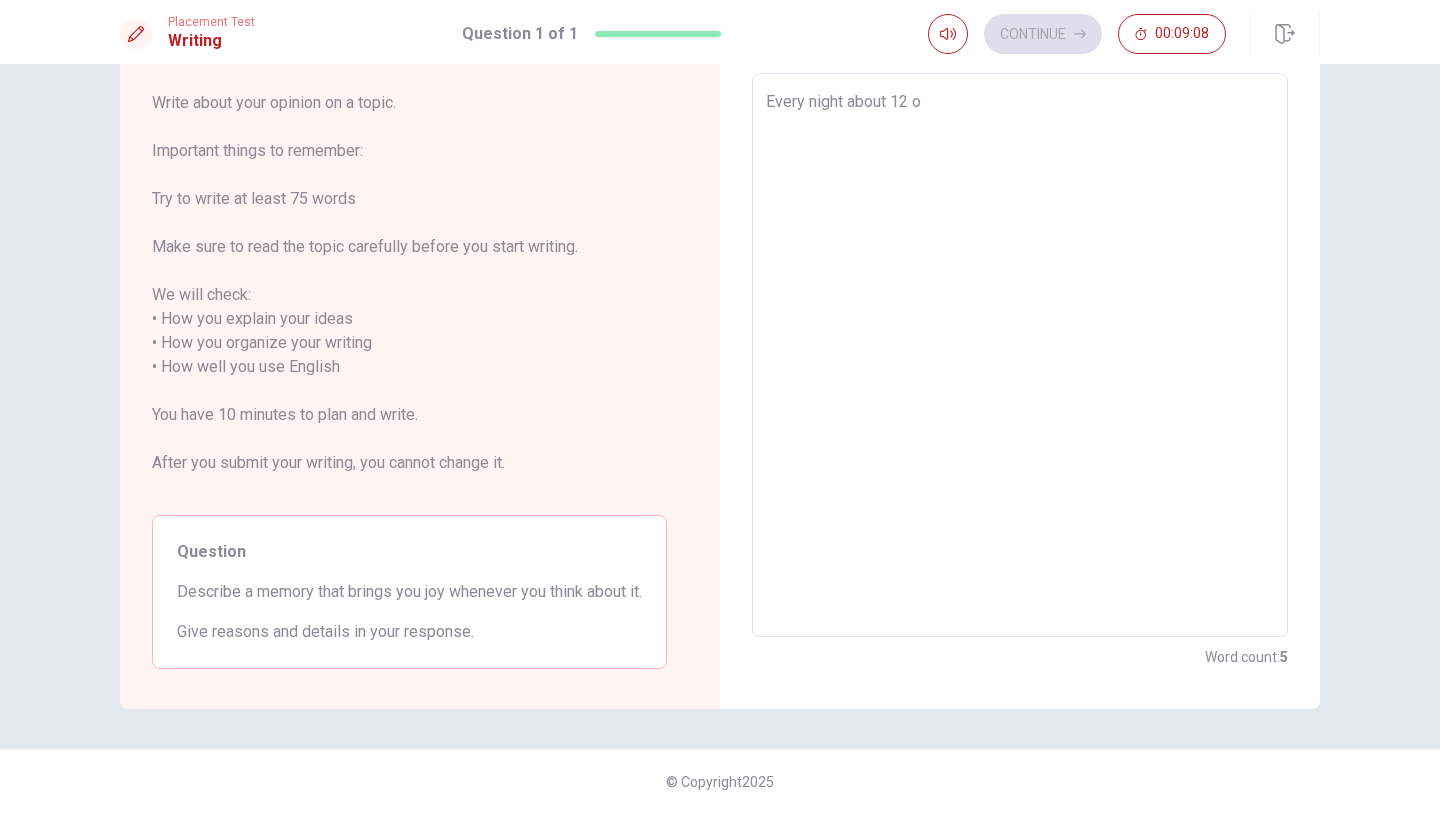 type on "x" 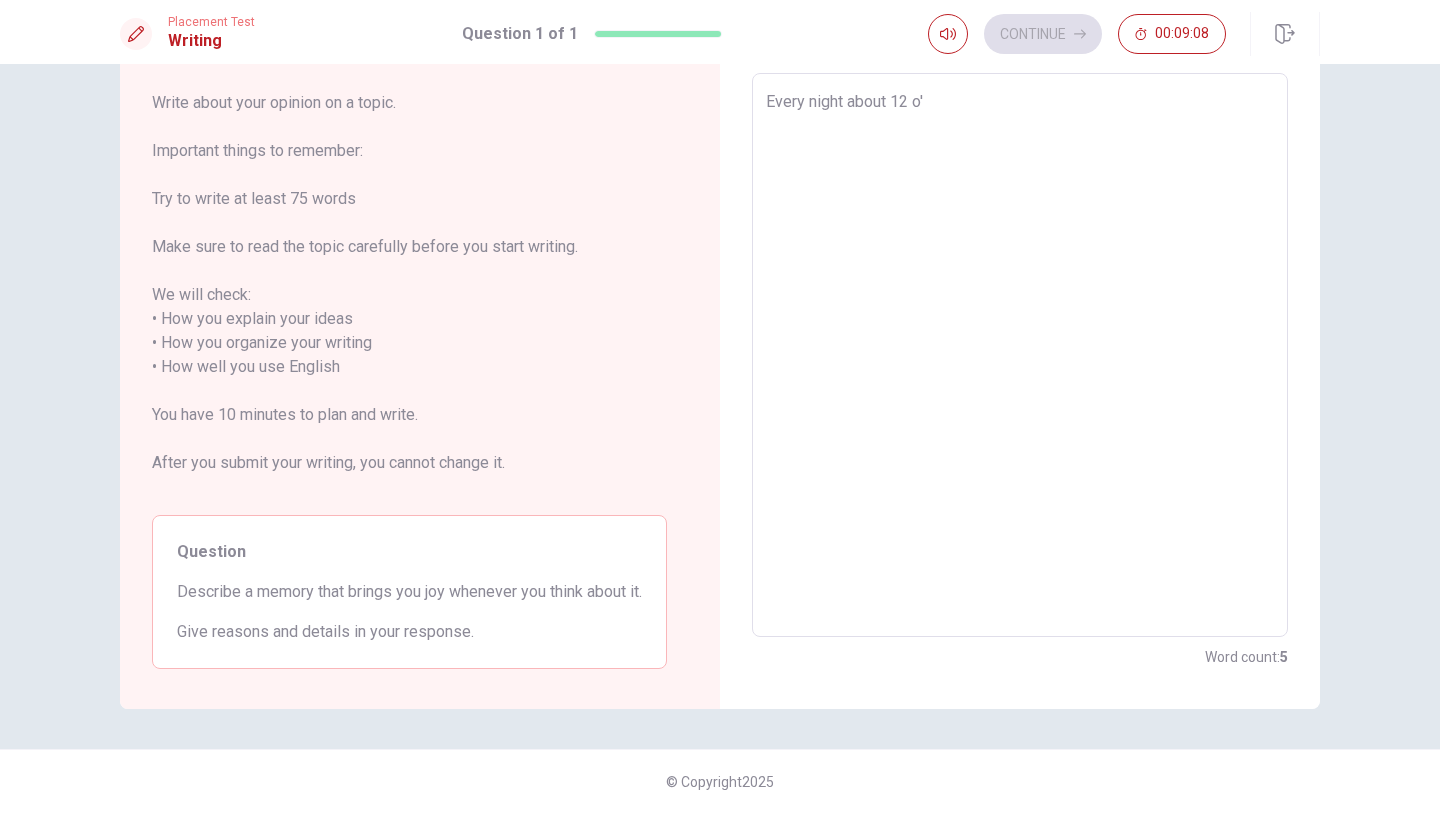 type on "x" 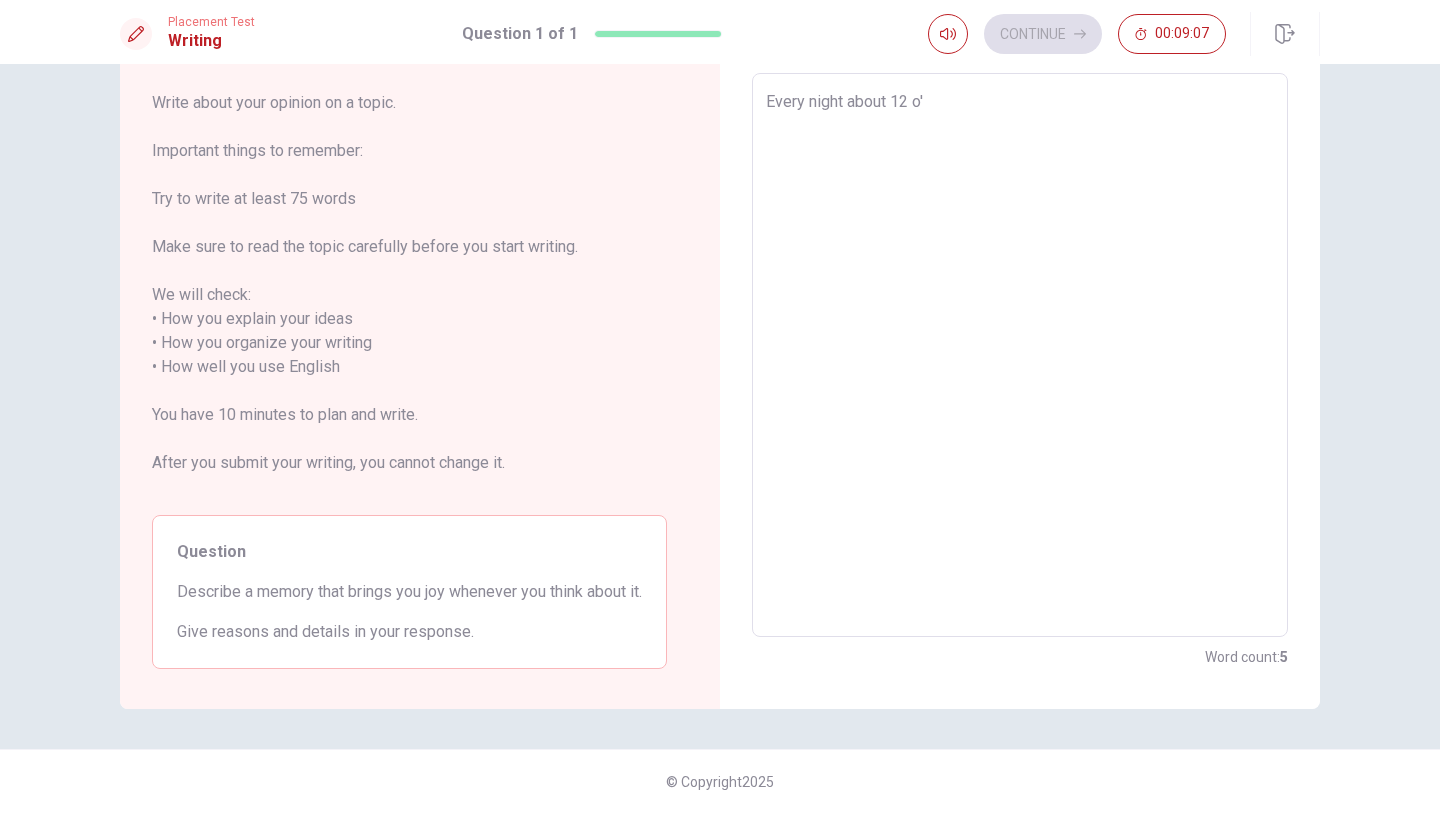 type on "Every night about 12 o'" 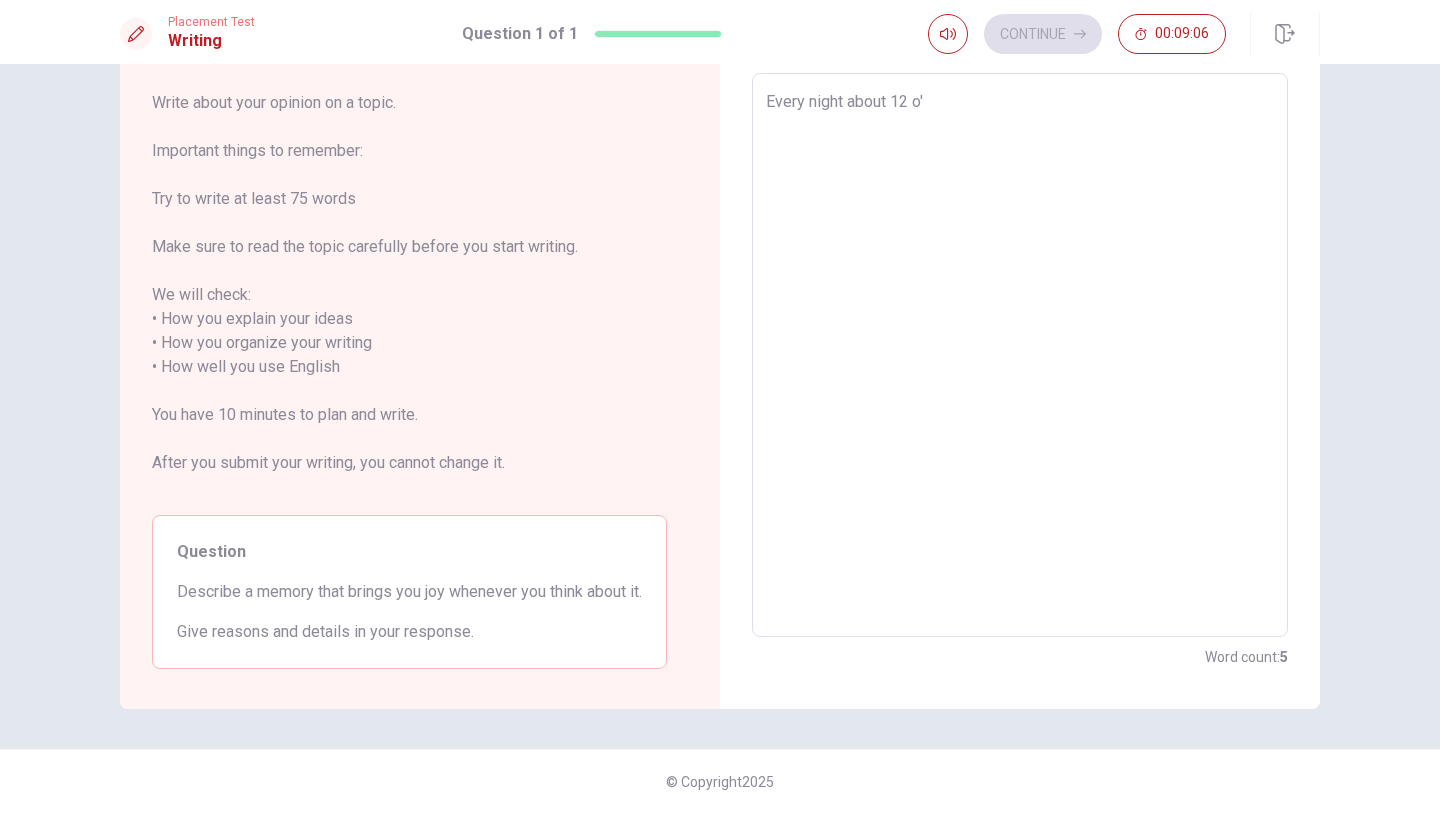 type on "Every night about 12 o' c" 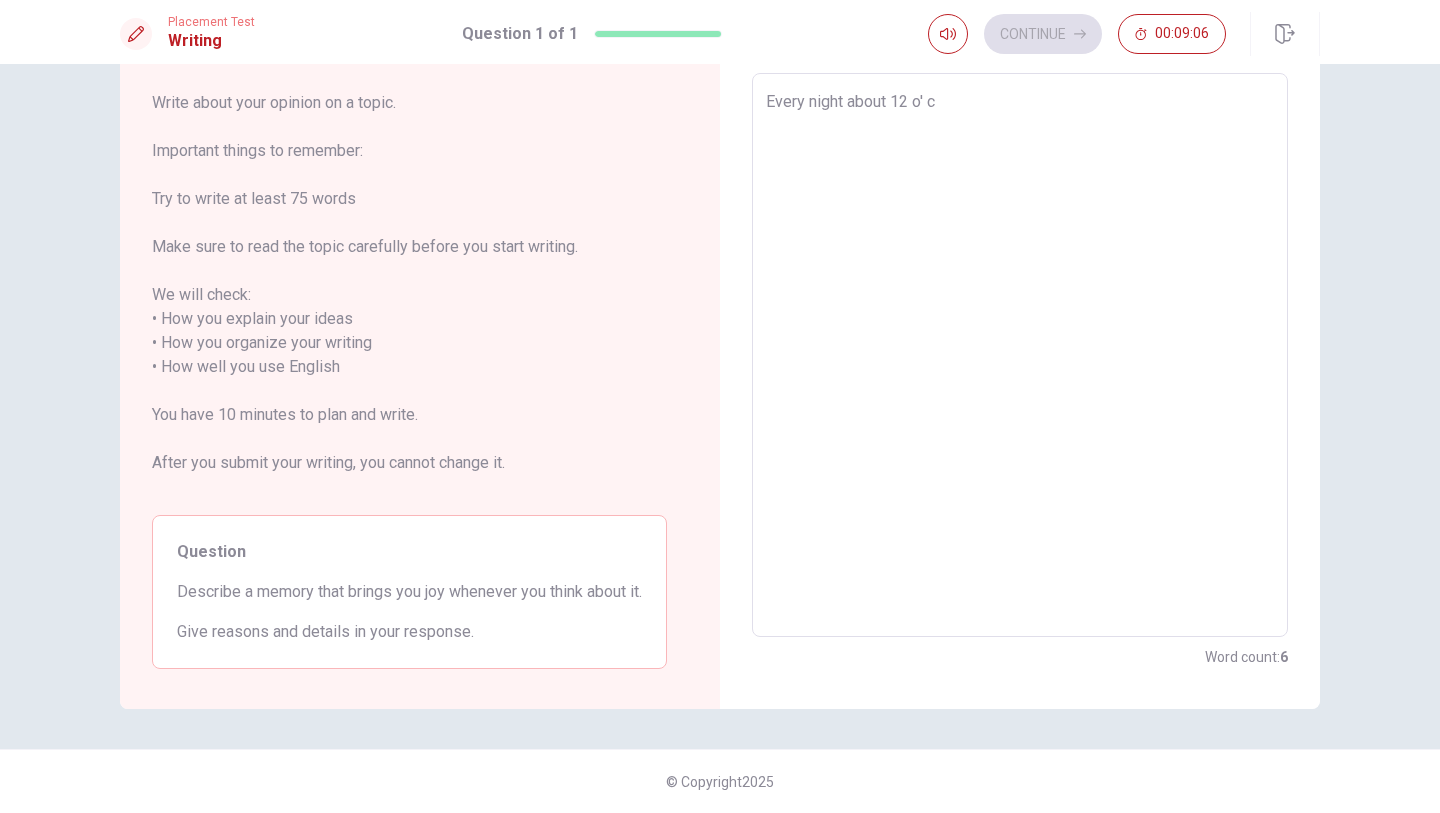 type on "x" 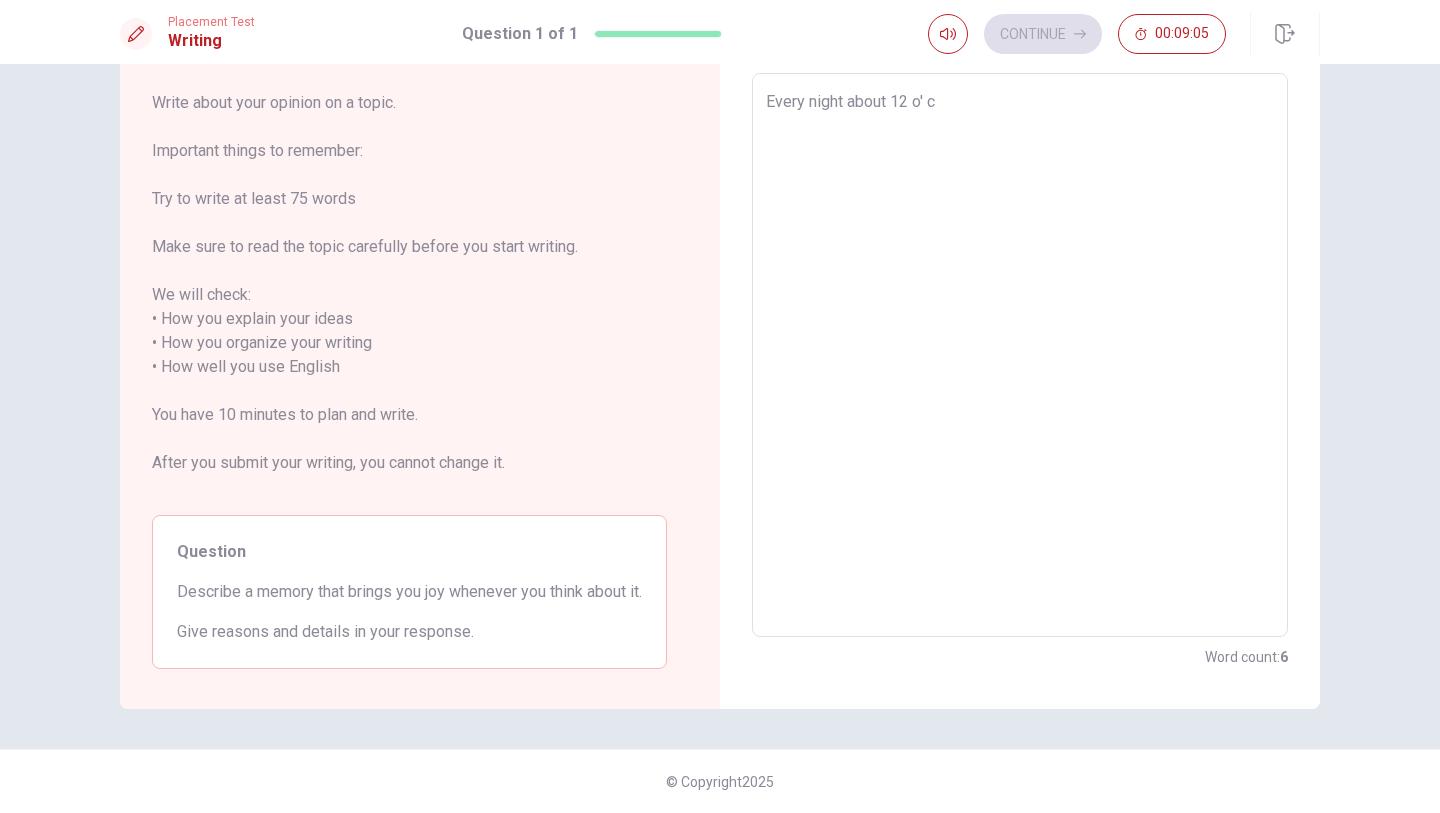 type on "Every night about 12 o' cl" 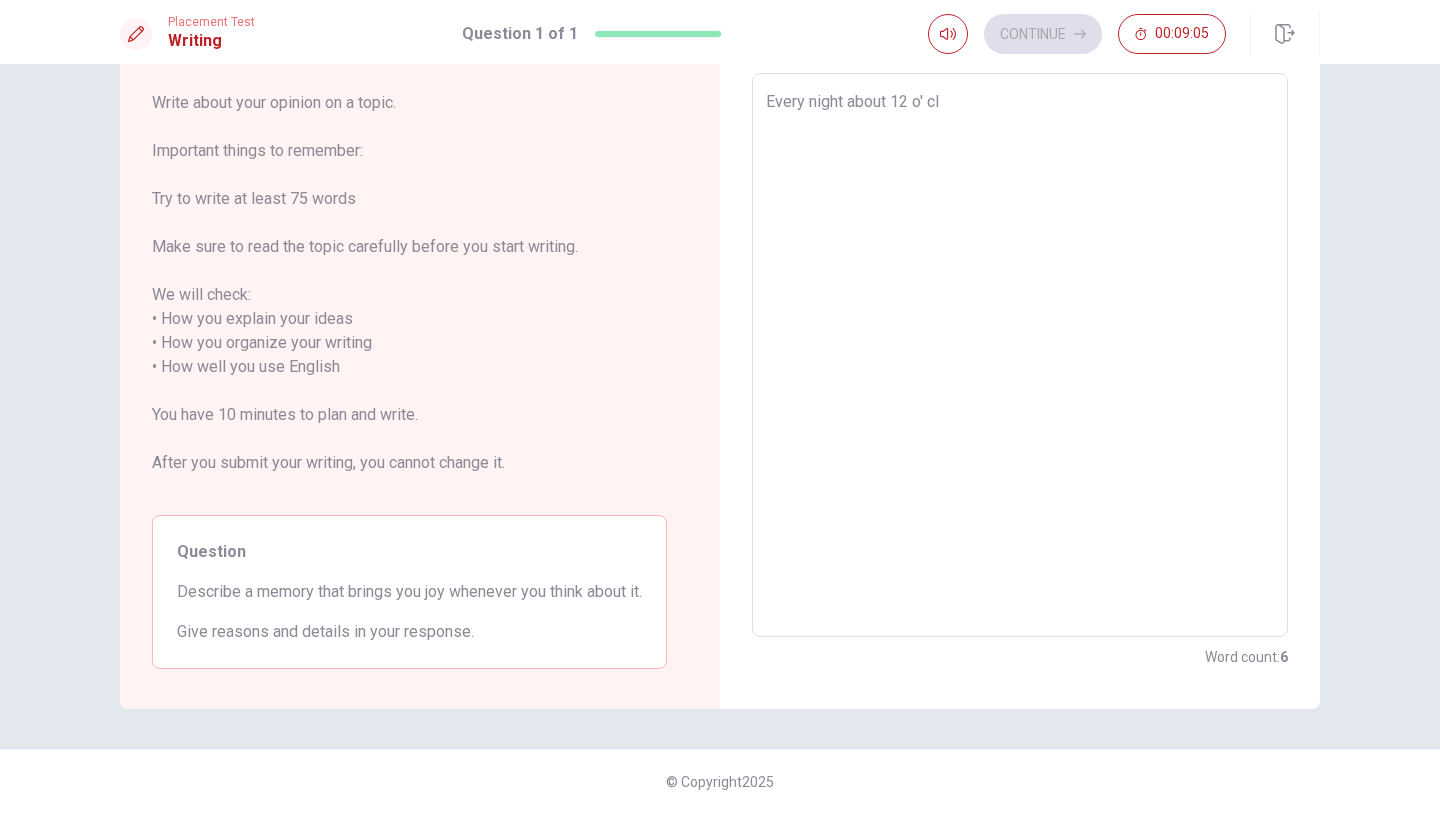 type on "x" 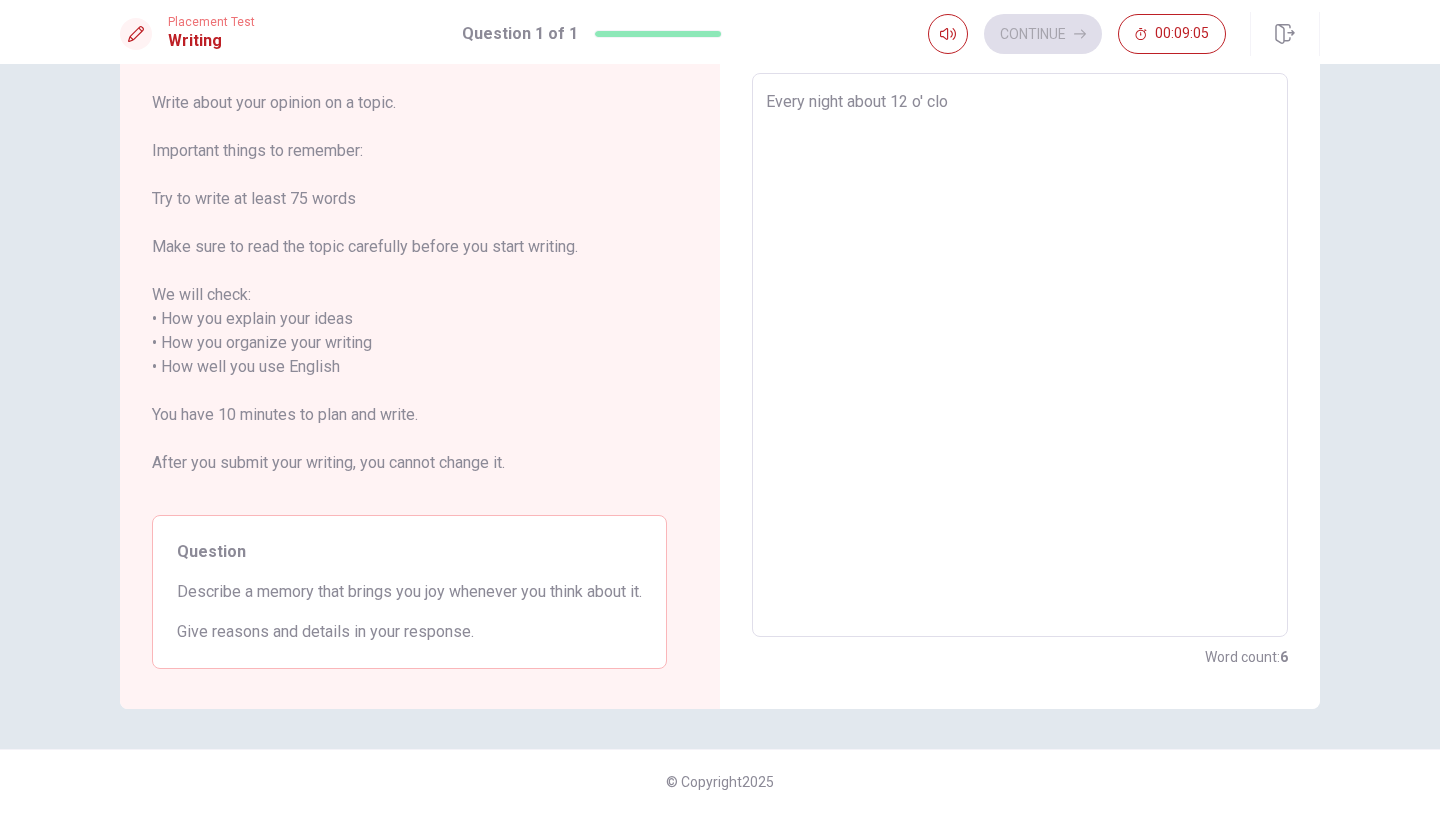 type on "x" 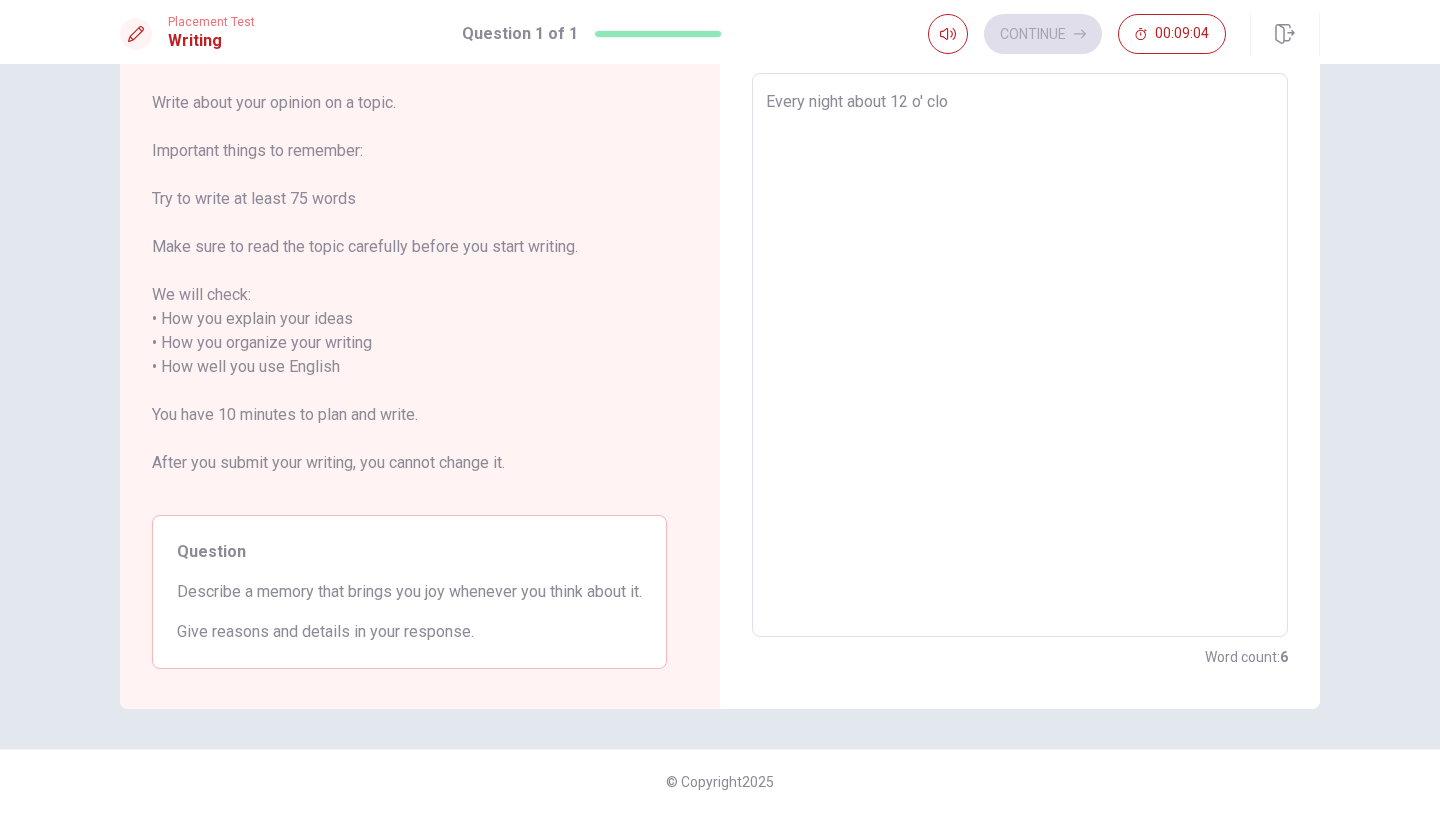 type on "Every night about 12 o' cloc" 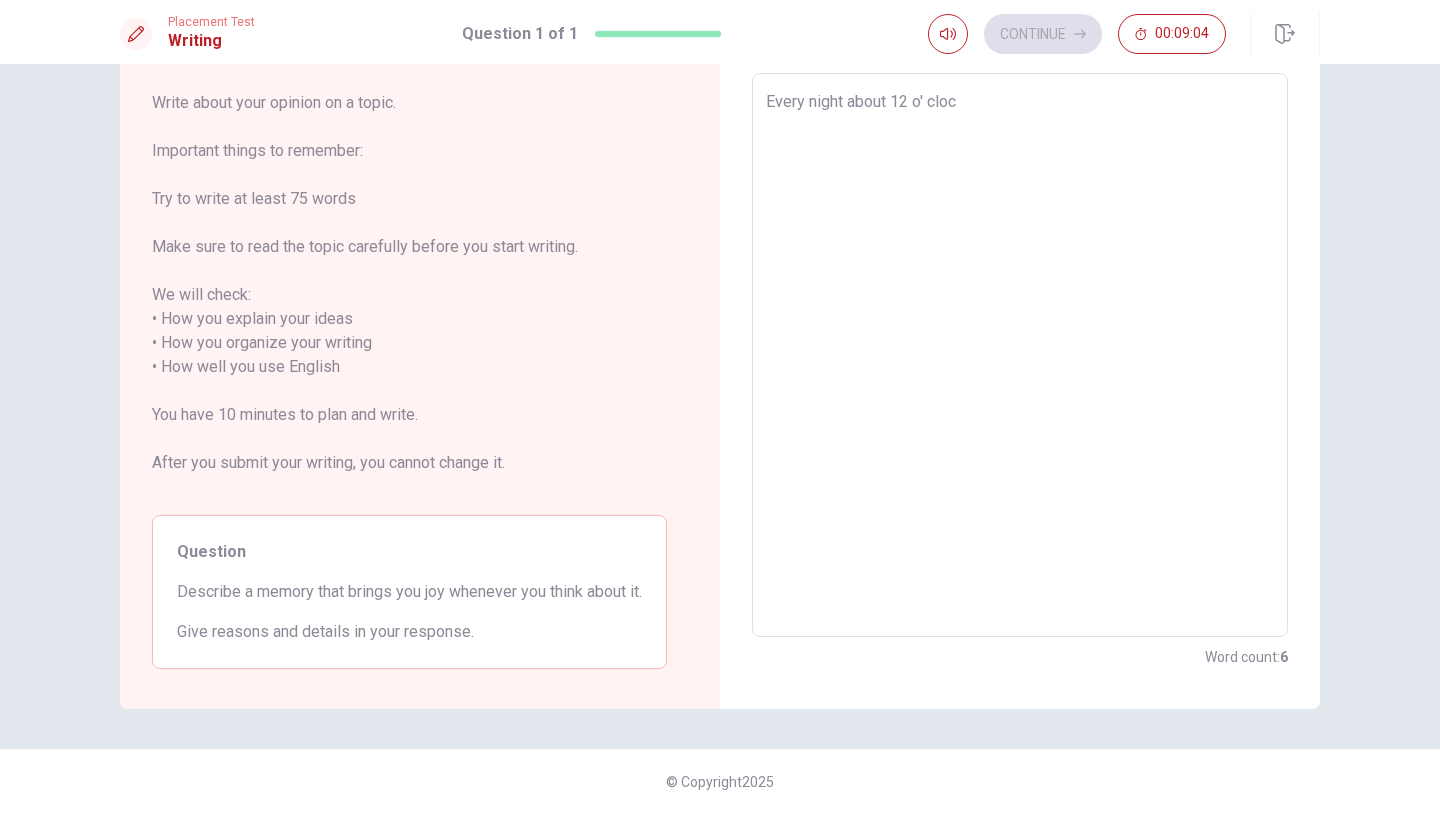 type on "x" 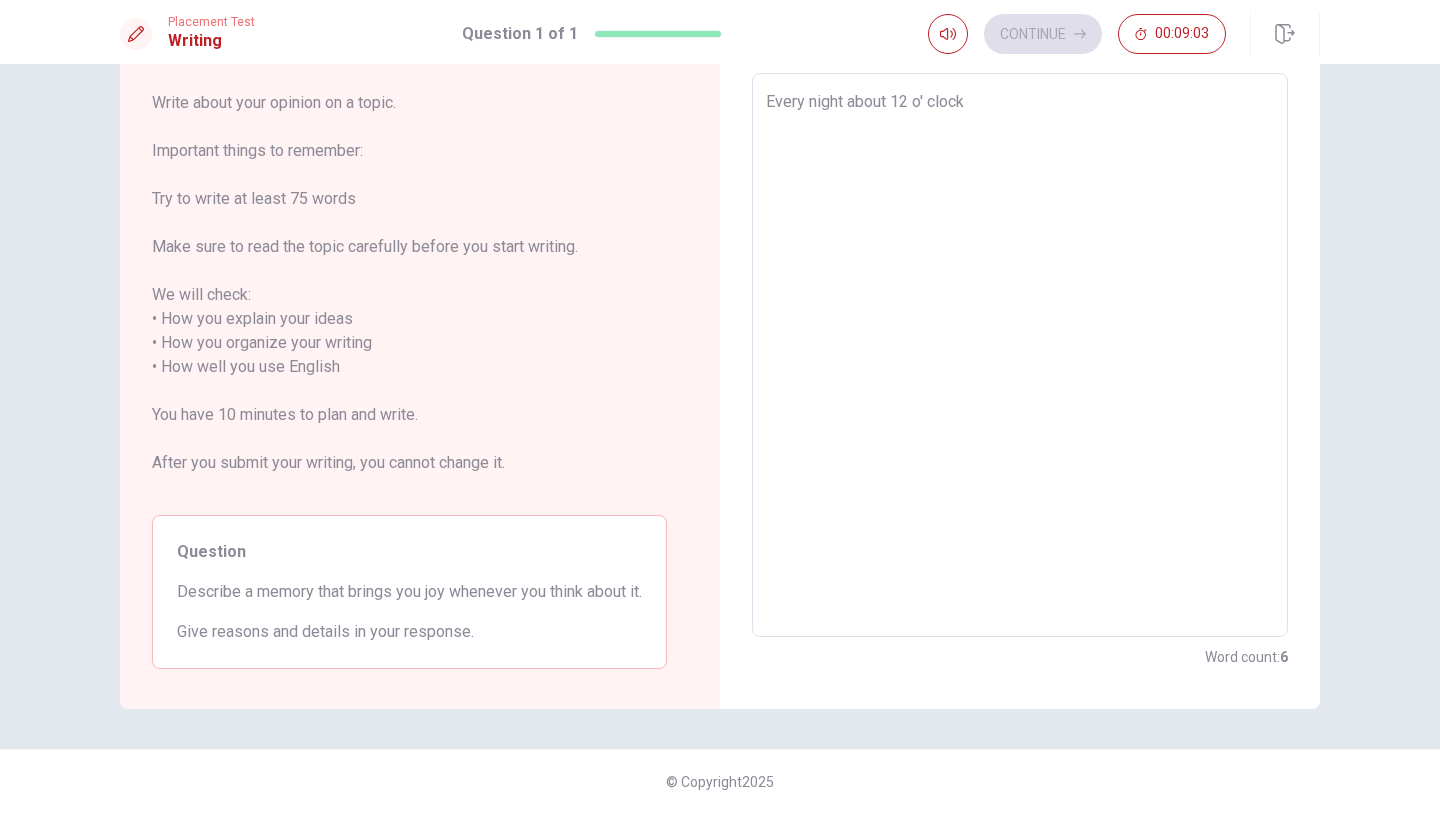 type on "x" 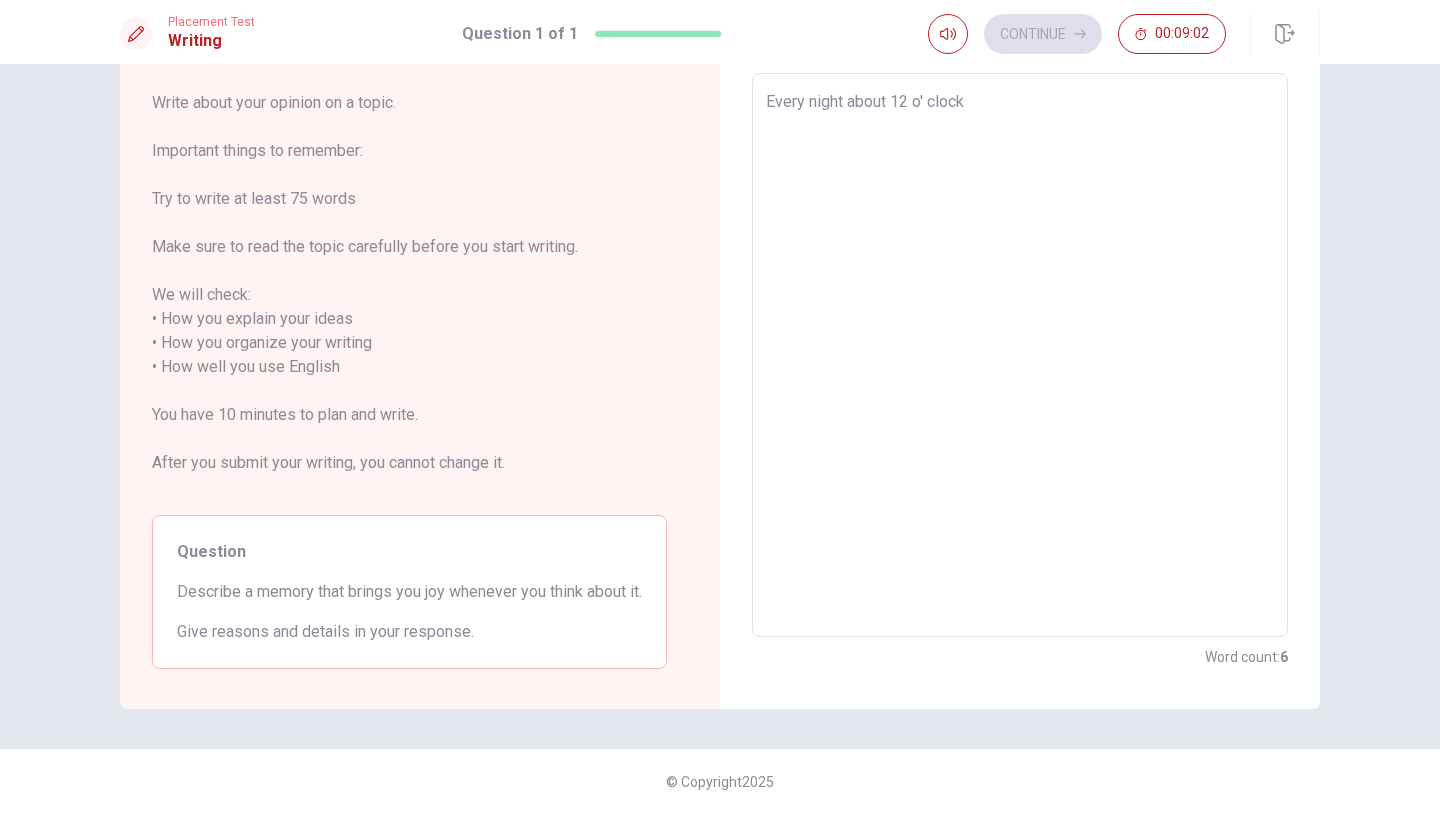 type on "Every night about 12 o' clock," 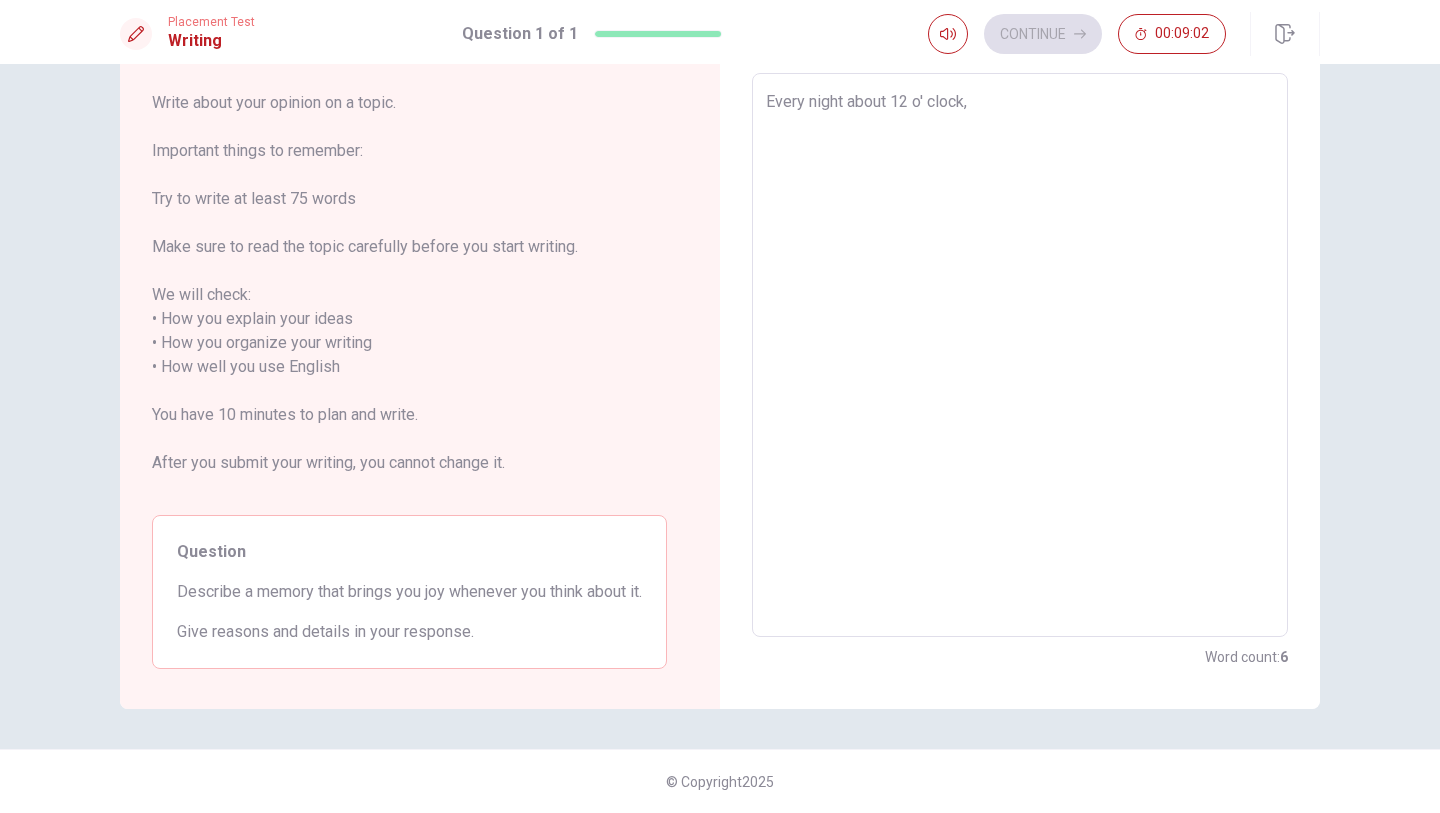 type on "x" 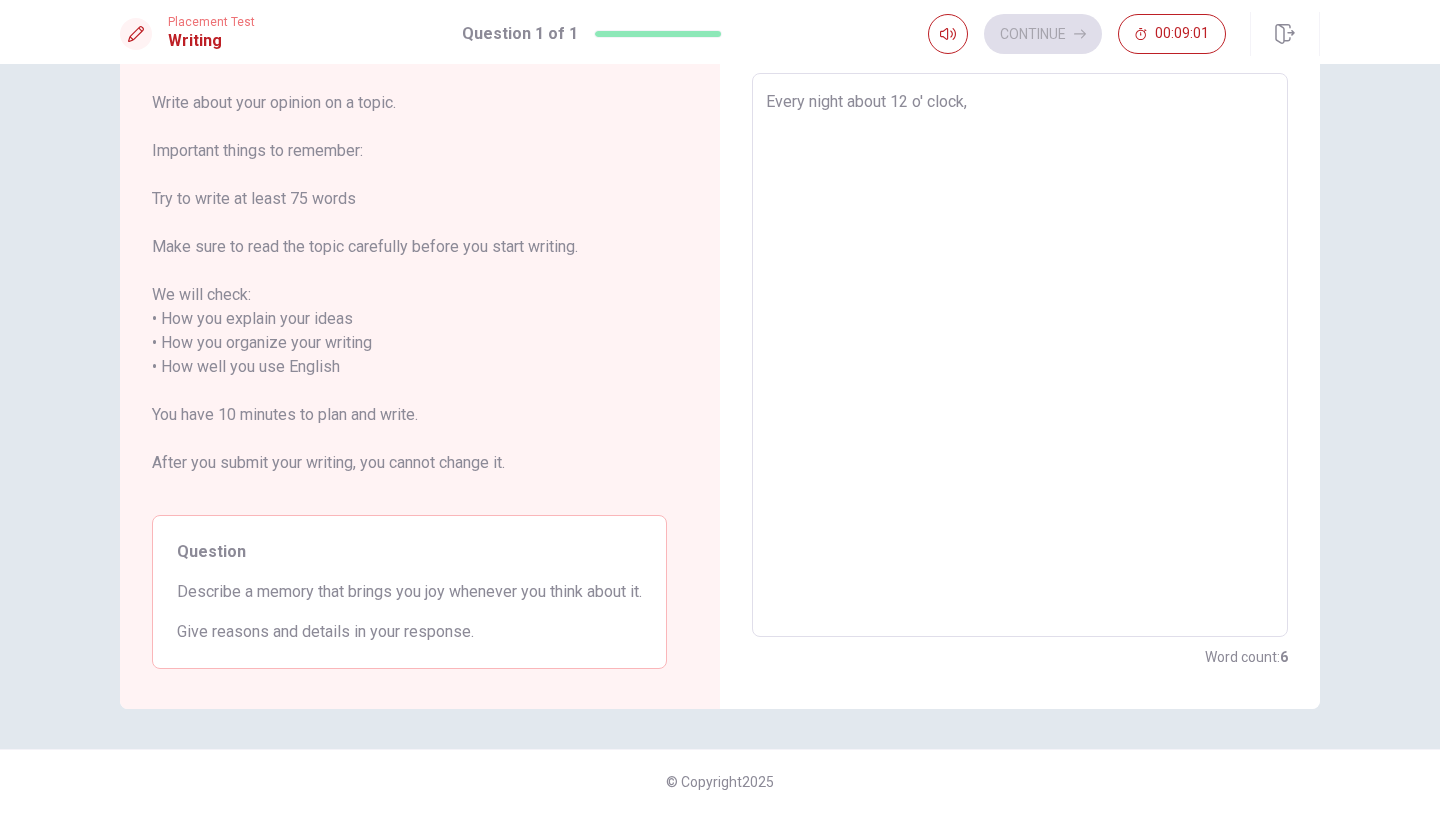 type on "Every night about 12 o' clock," 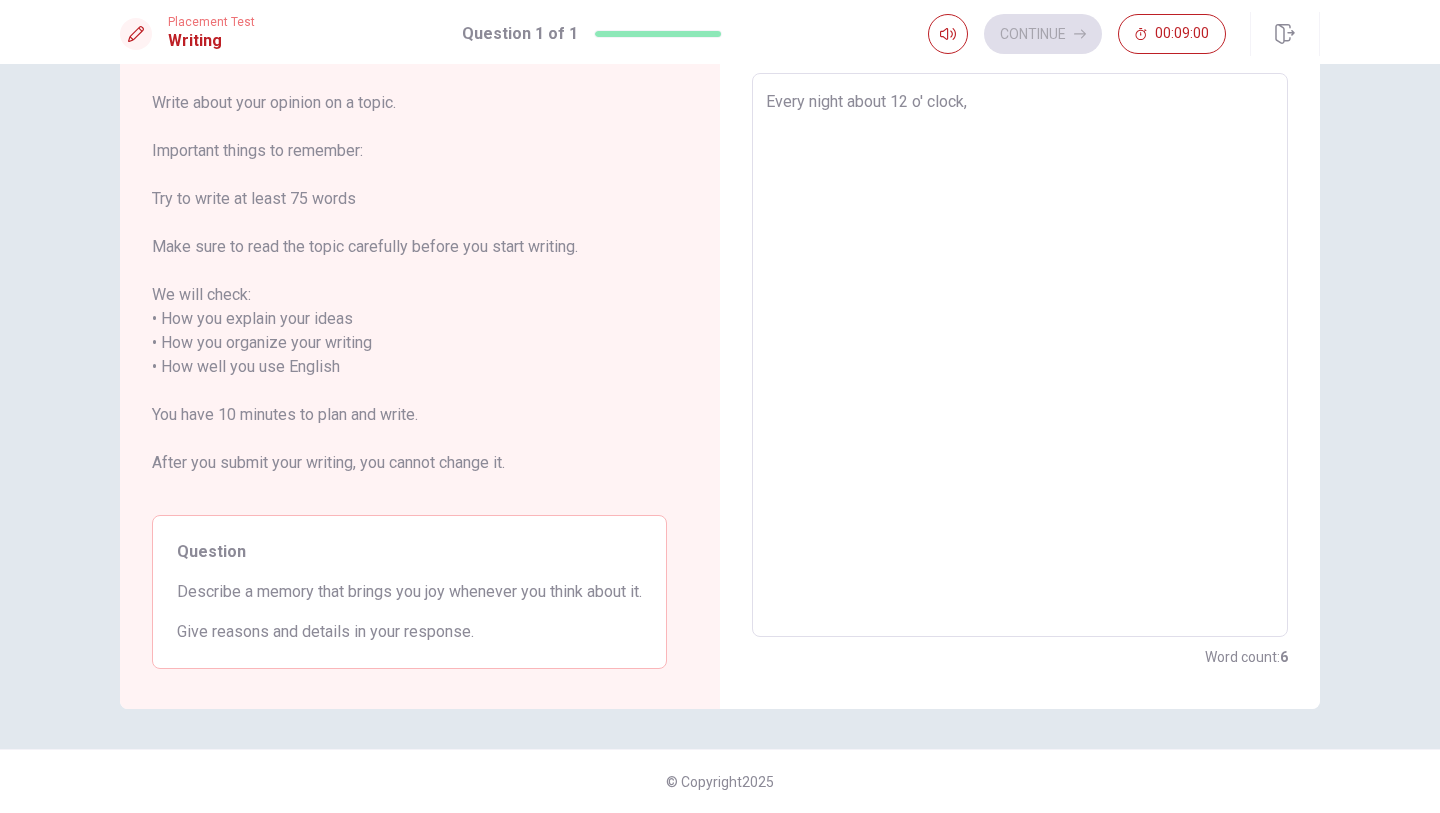 type on "Every night about 12 o' clock,  i" 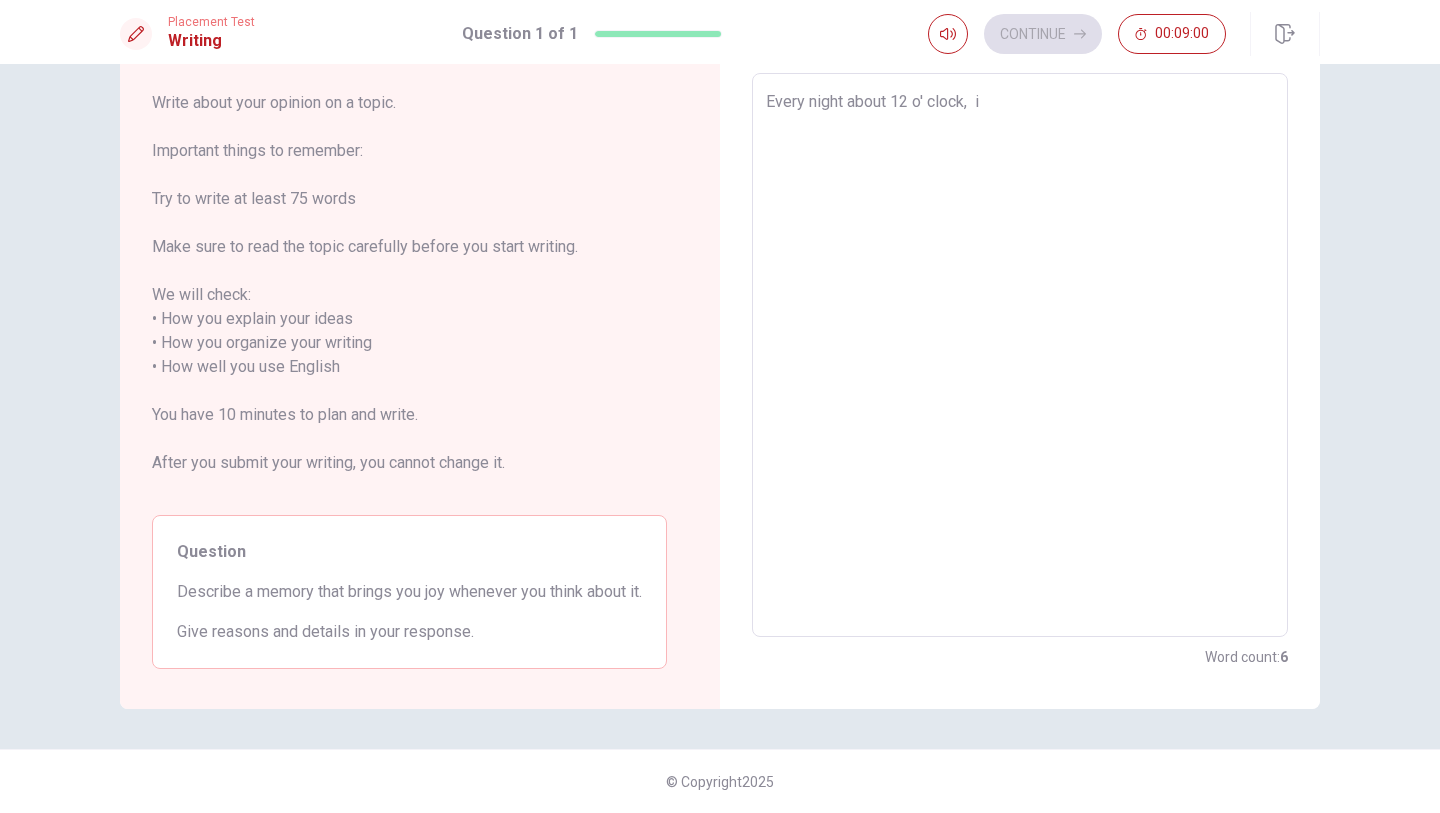 type on "x" 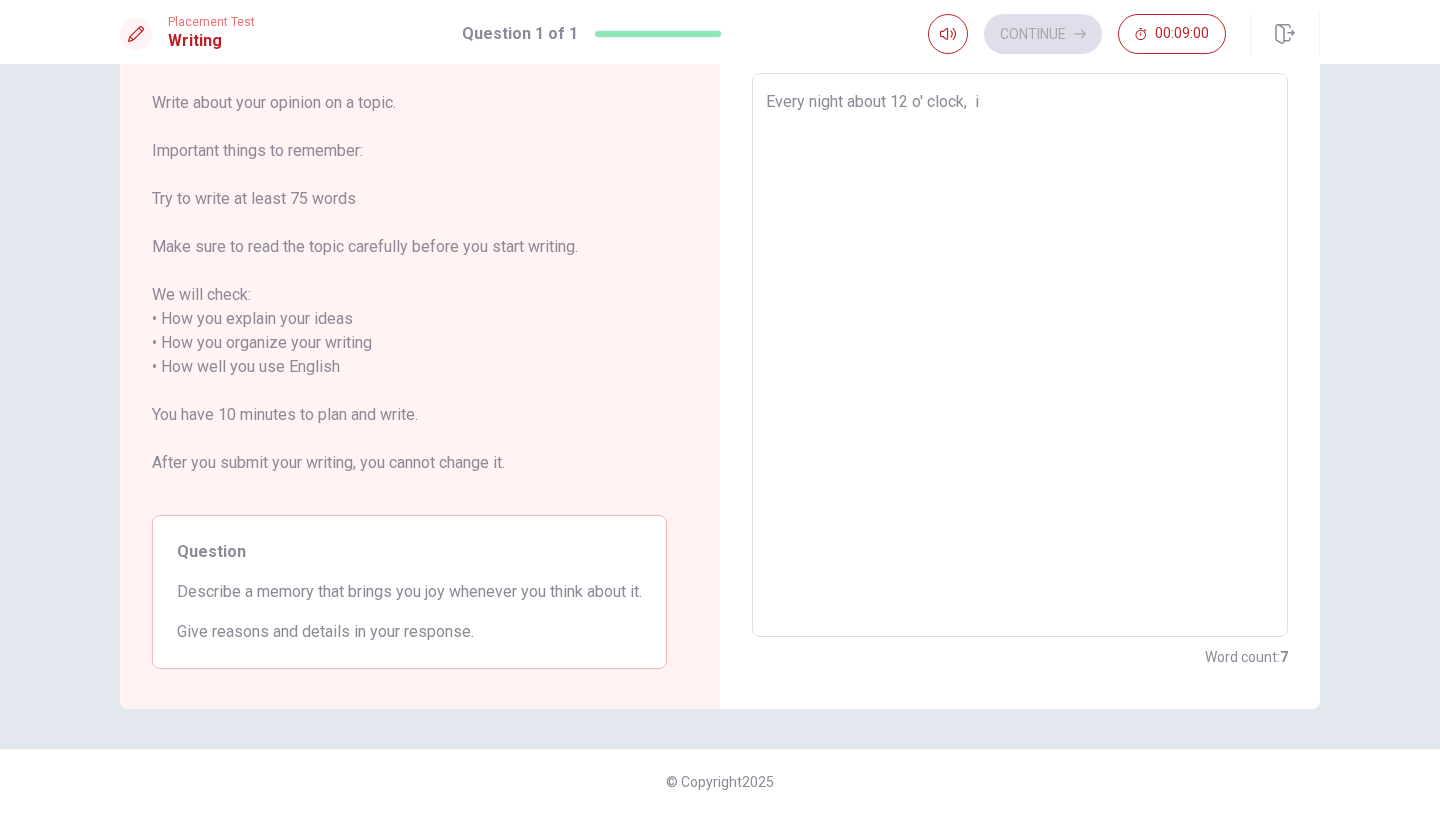 type on "Every night about 12 o' clock,  i" 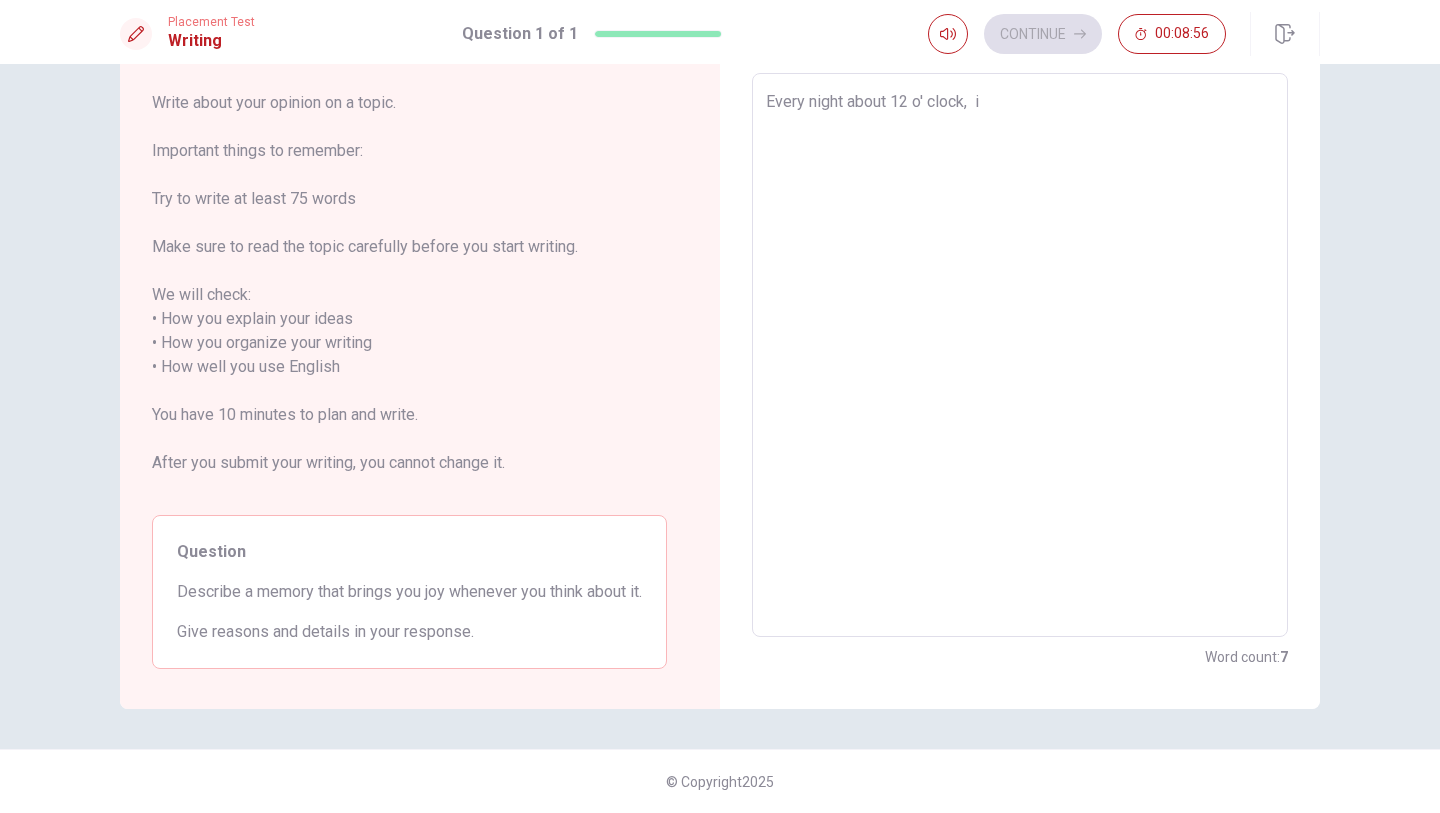 type on "x" 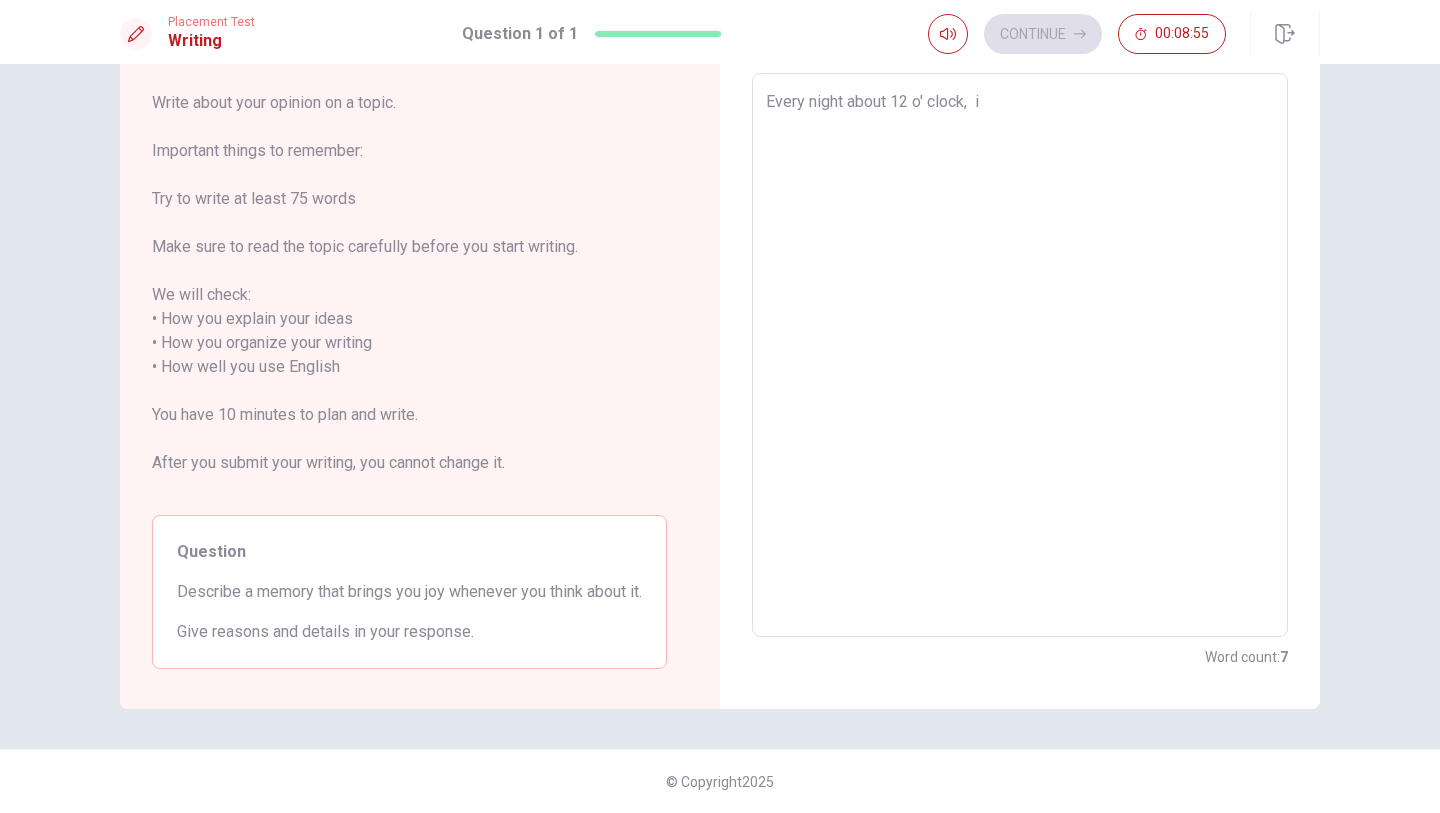 type on "Every night about 12 o' clock,  i c" 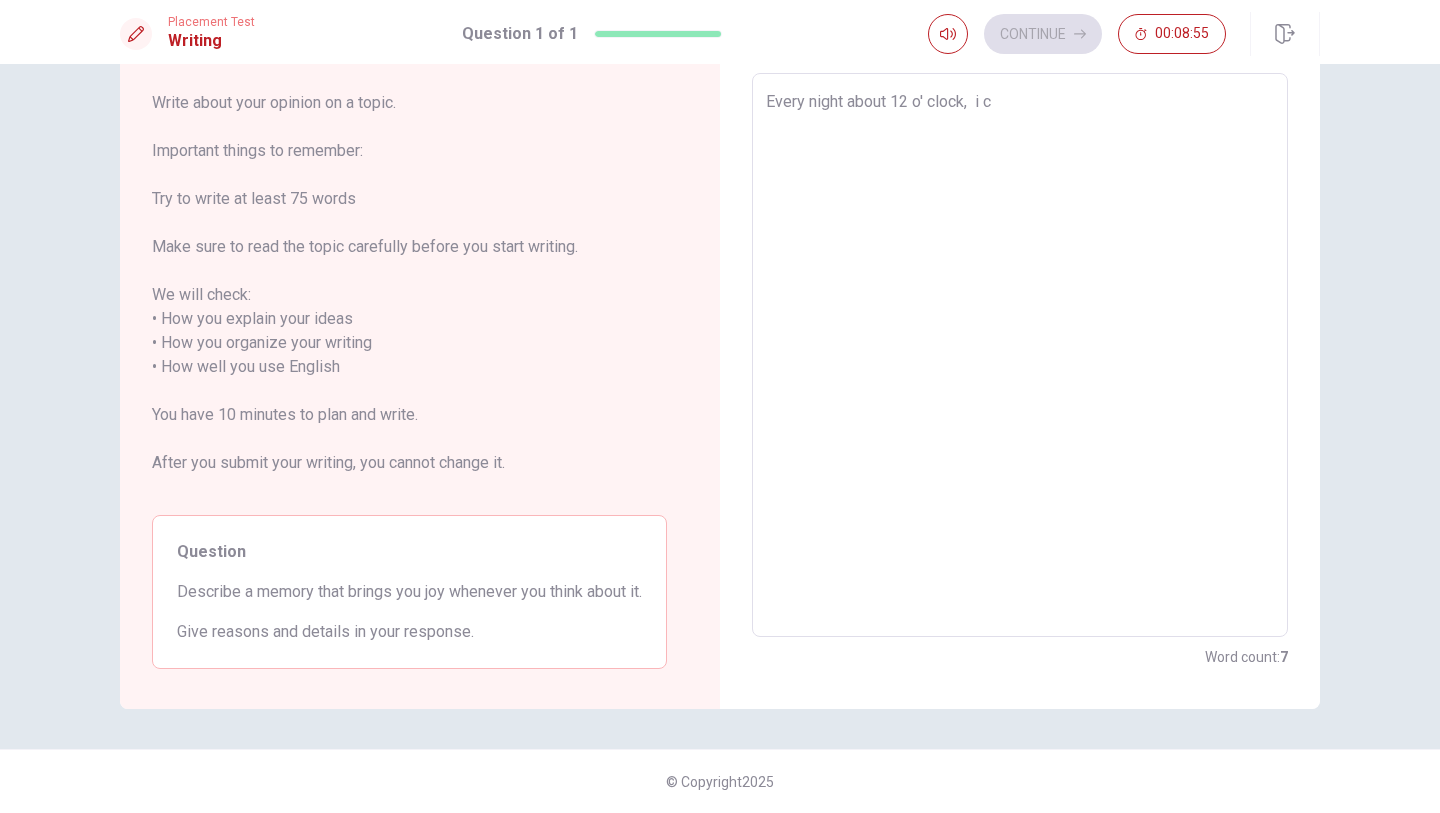 type on "x" 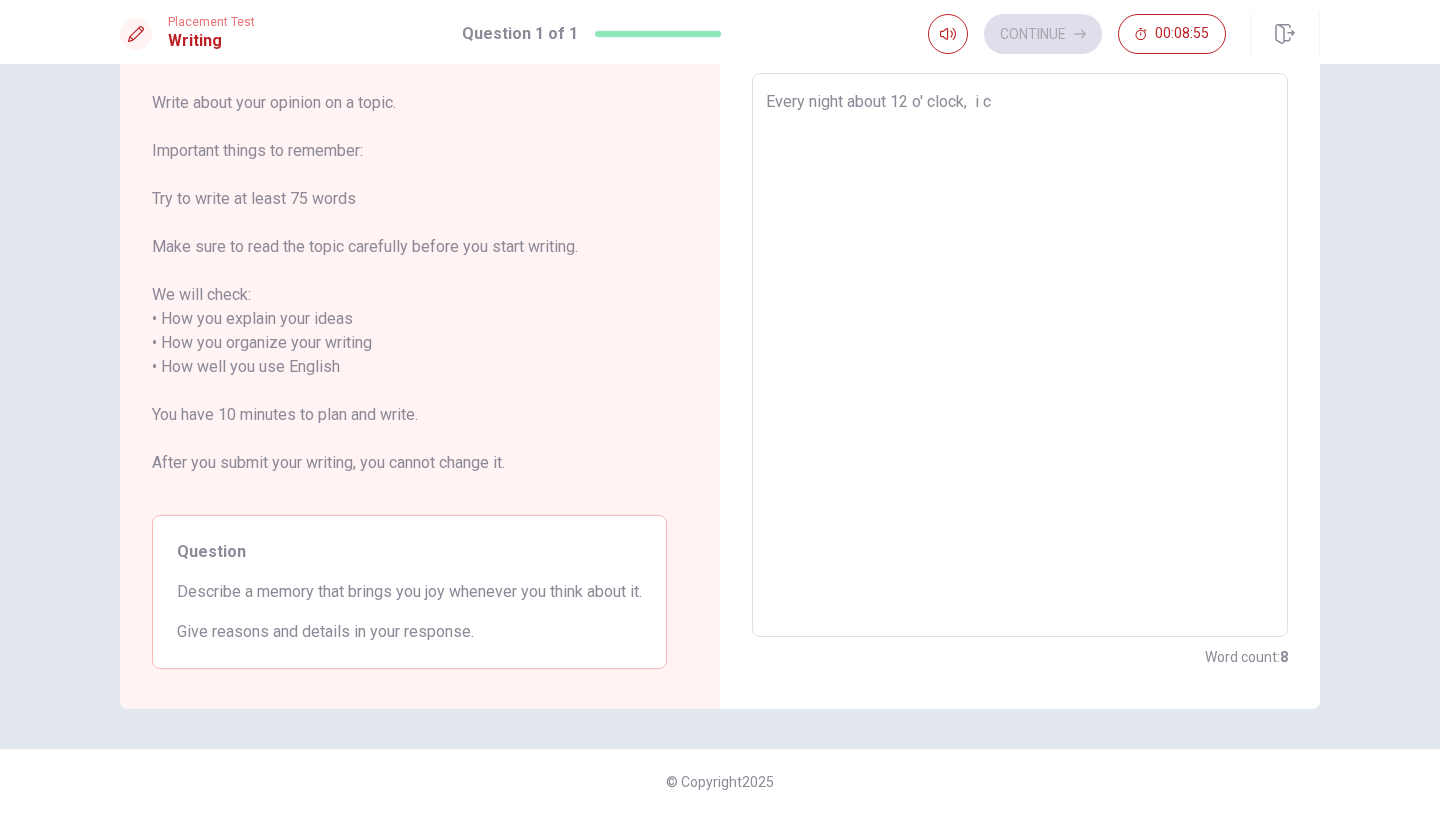 type on "Every night about 12 o' clock,  i [GEOGRAPHIC_DATA]" 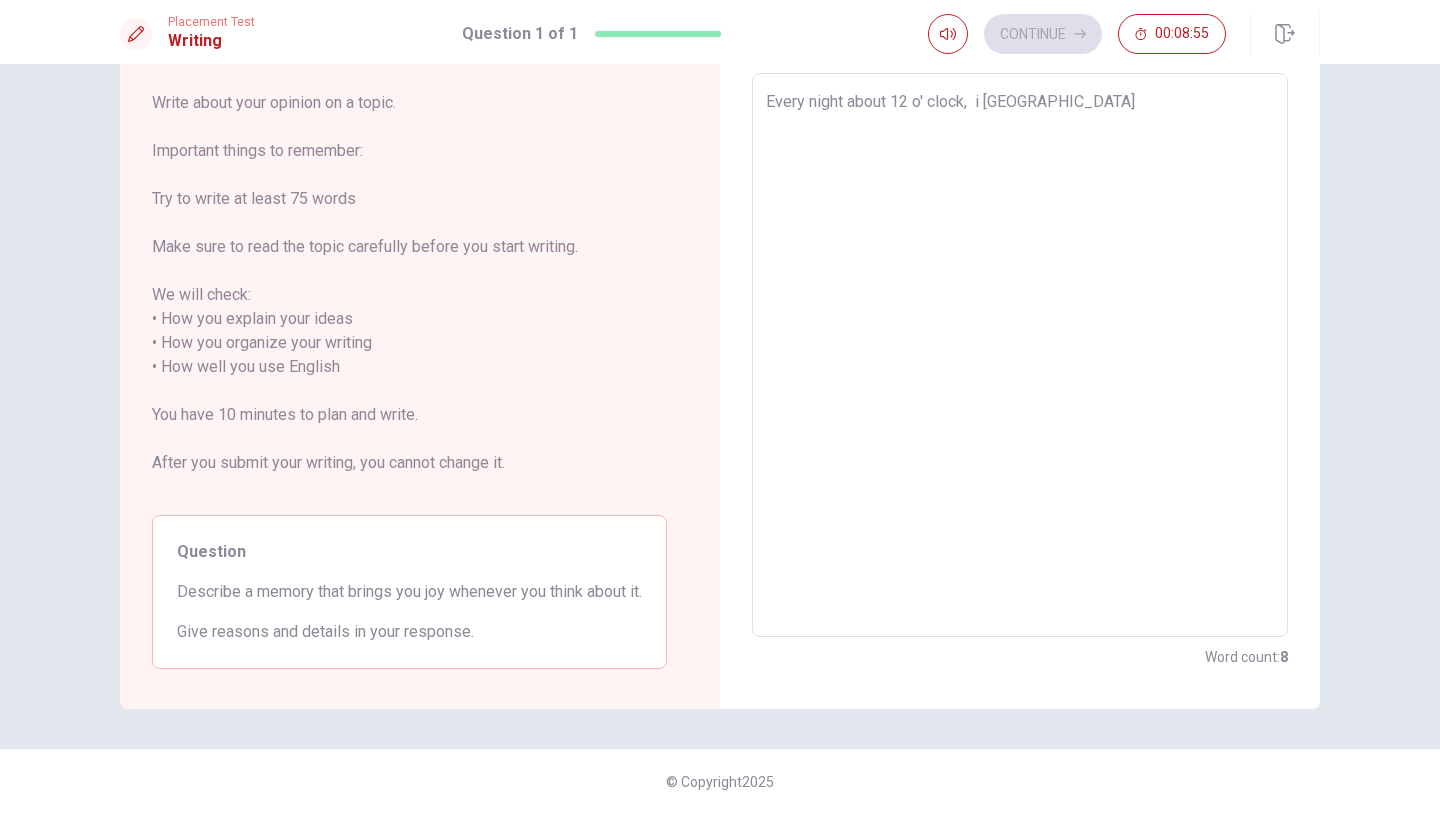 type on "x" 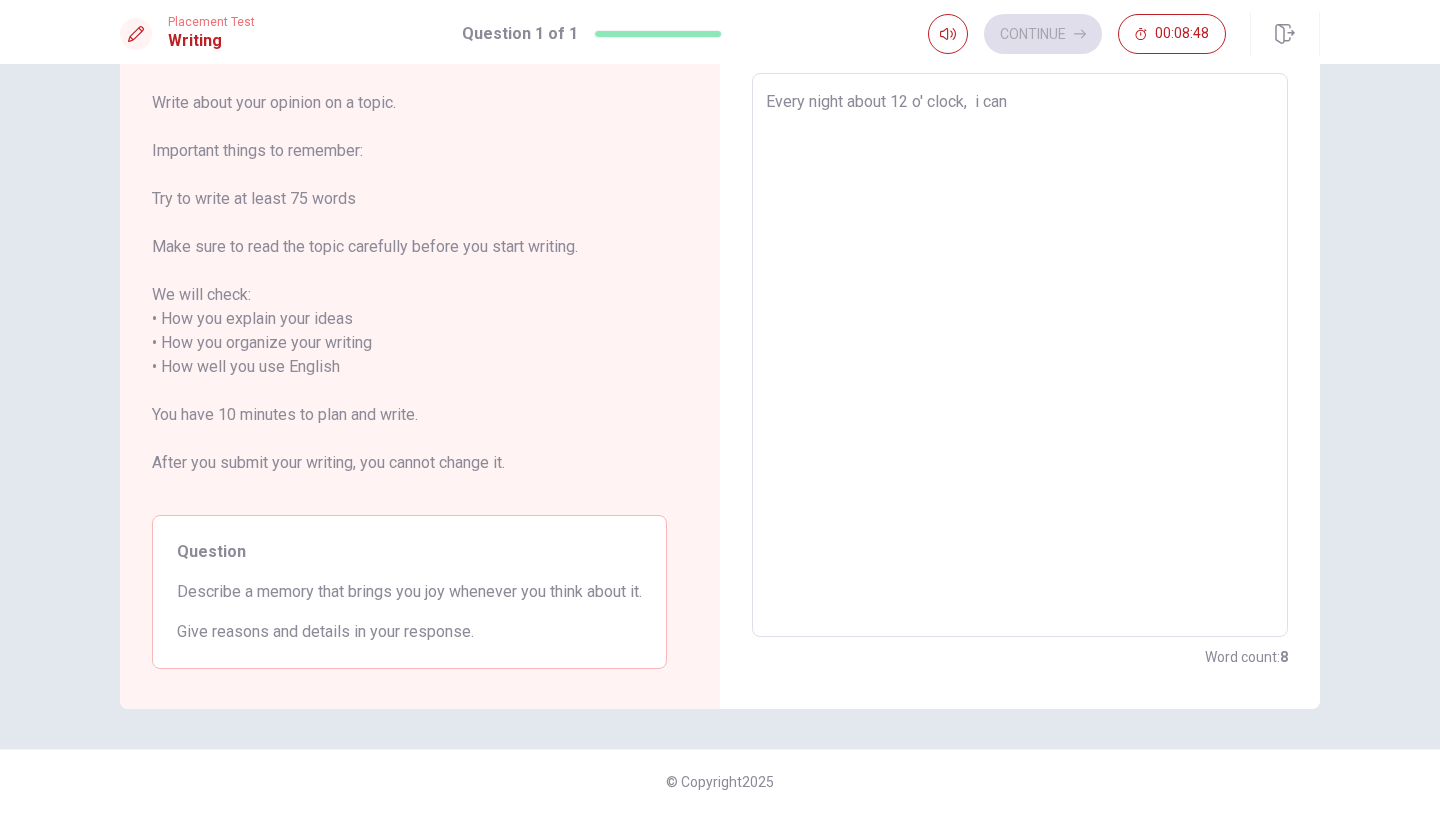 type on "x" 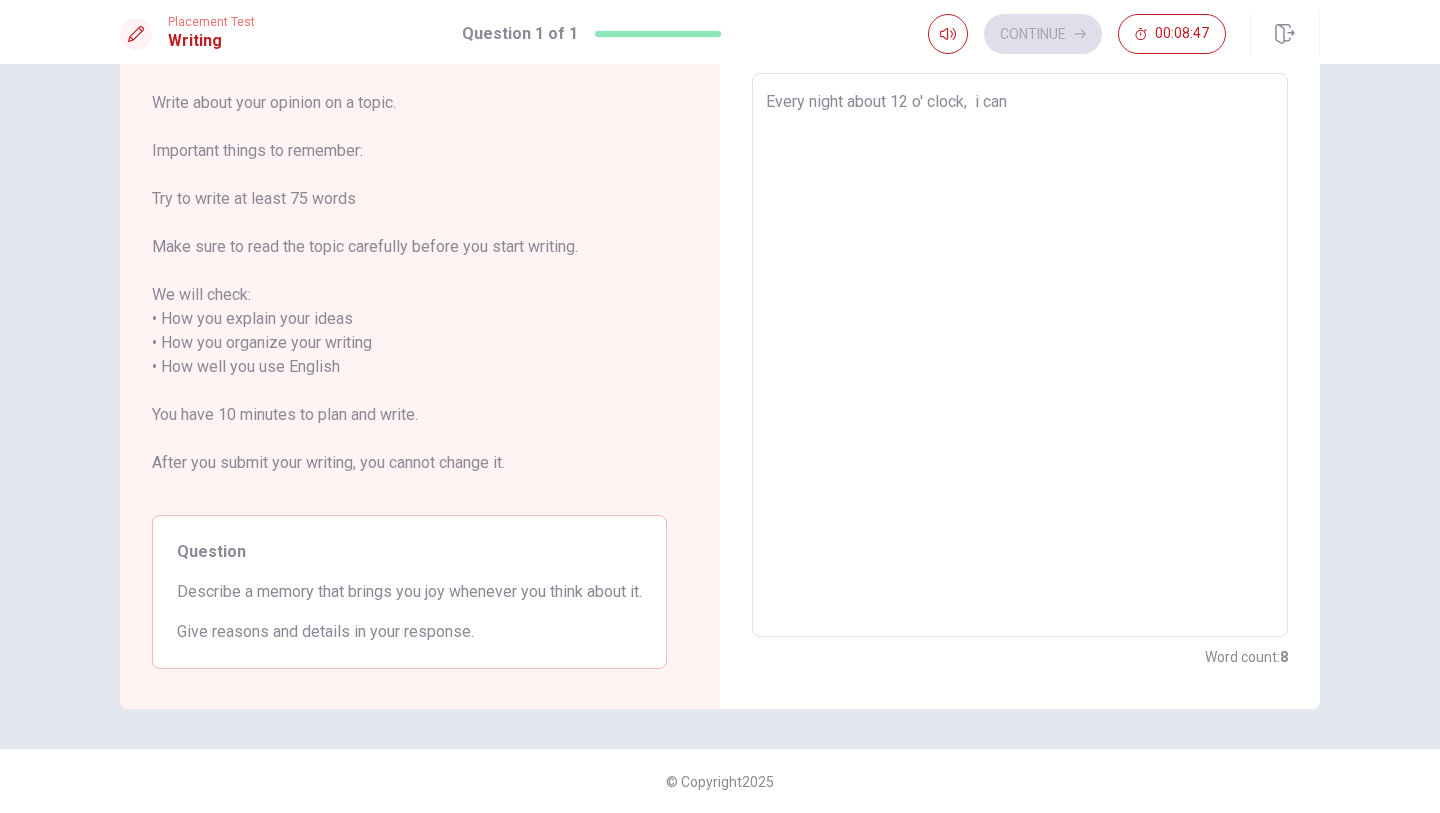 type on "Every night about 12 o' clock,  i can'" 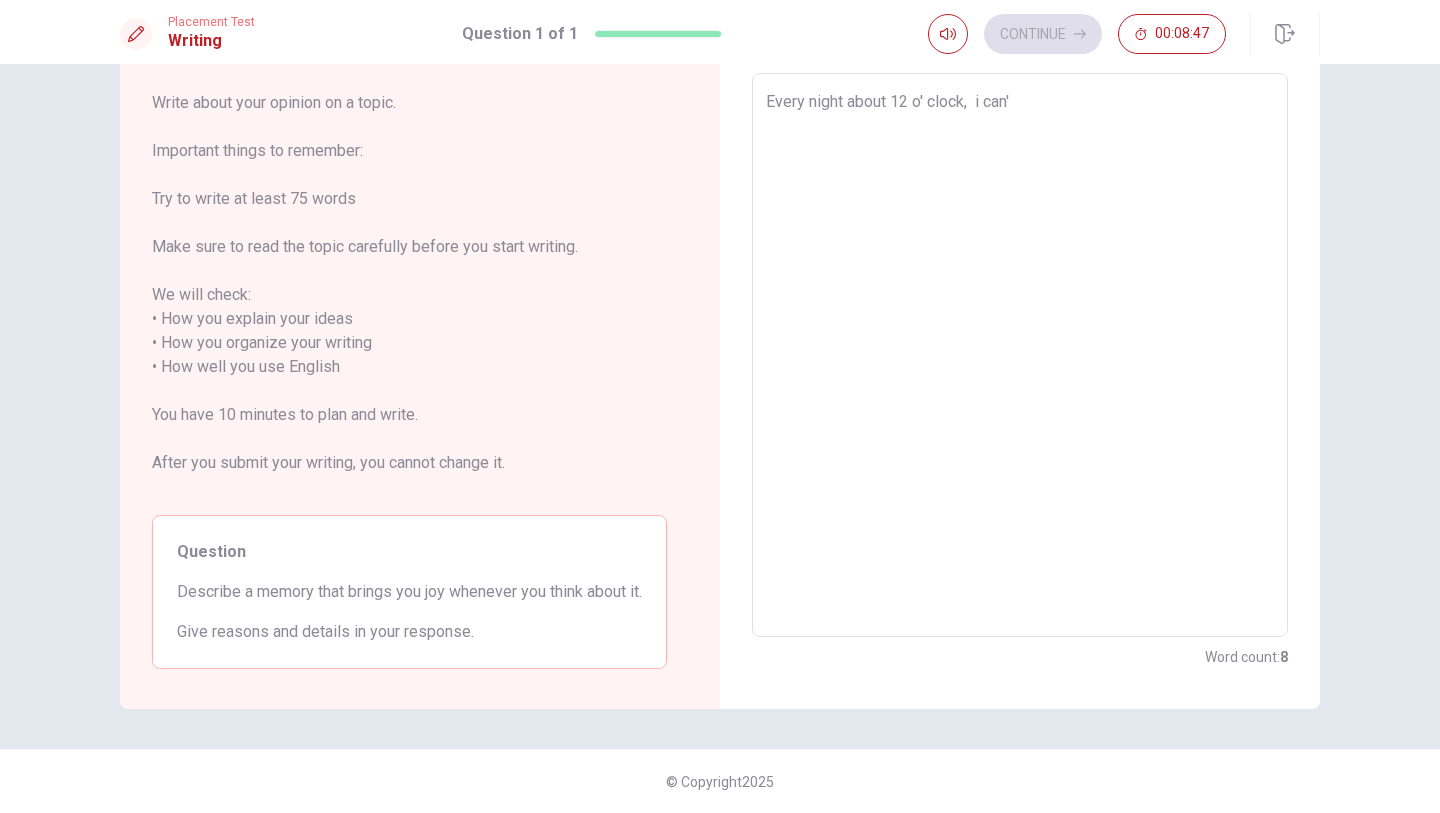 type on "x" 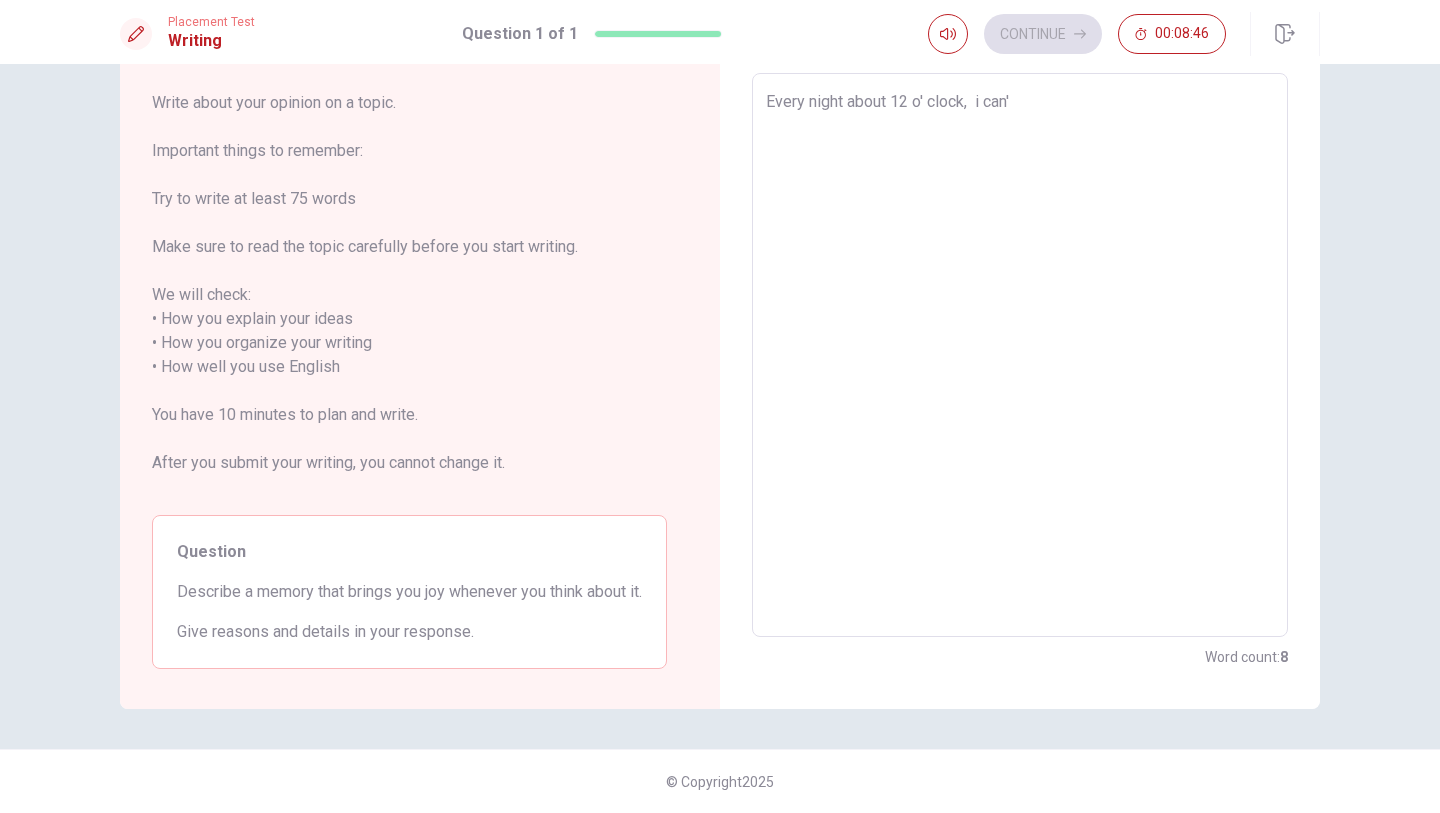 type on "Every night about 12 o' clock,  i can't" 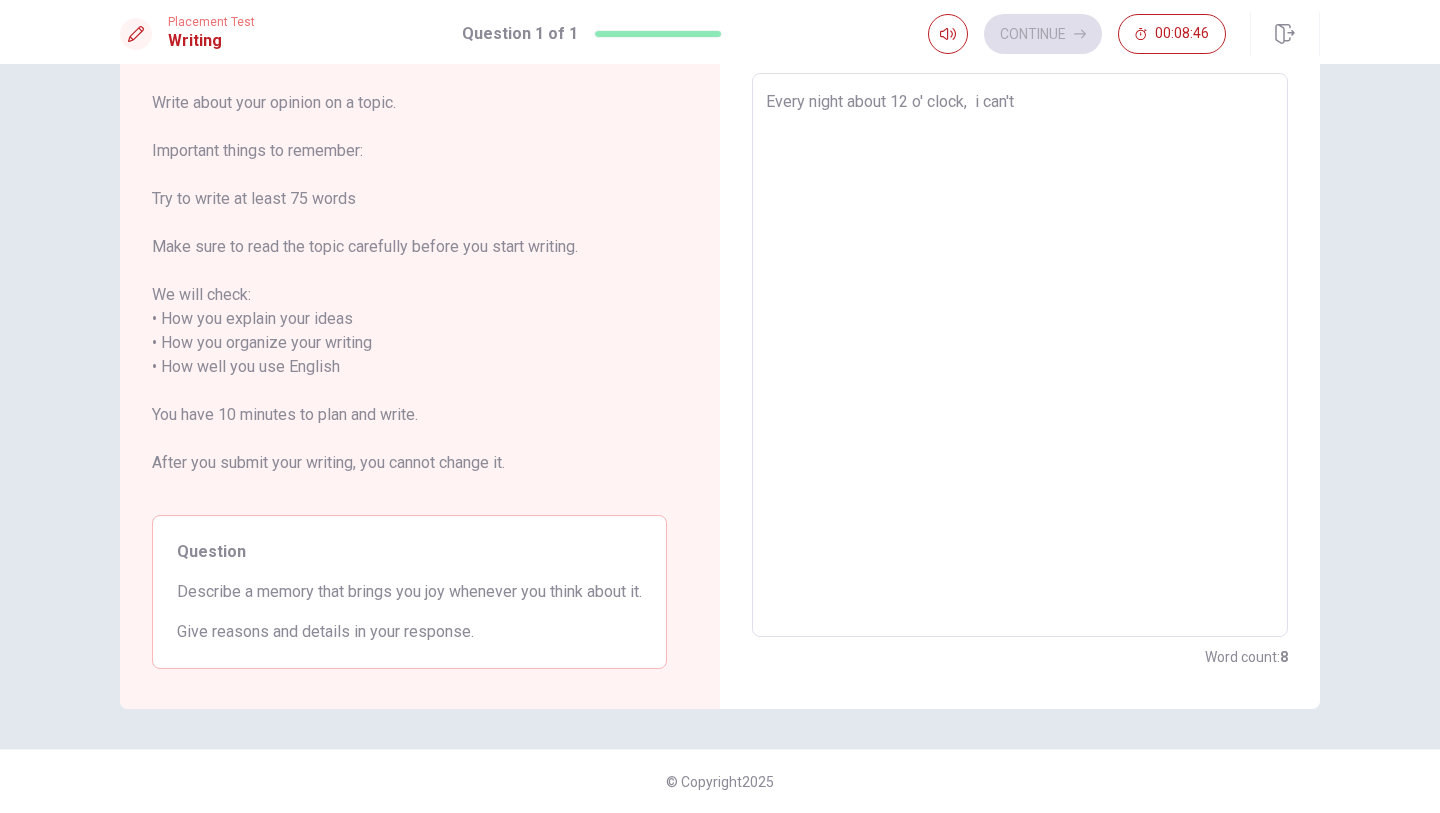 type on "x" 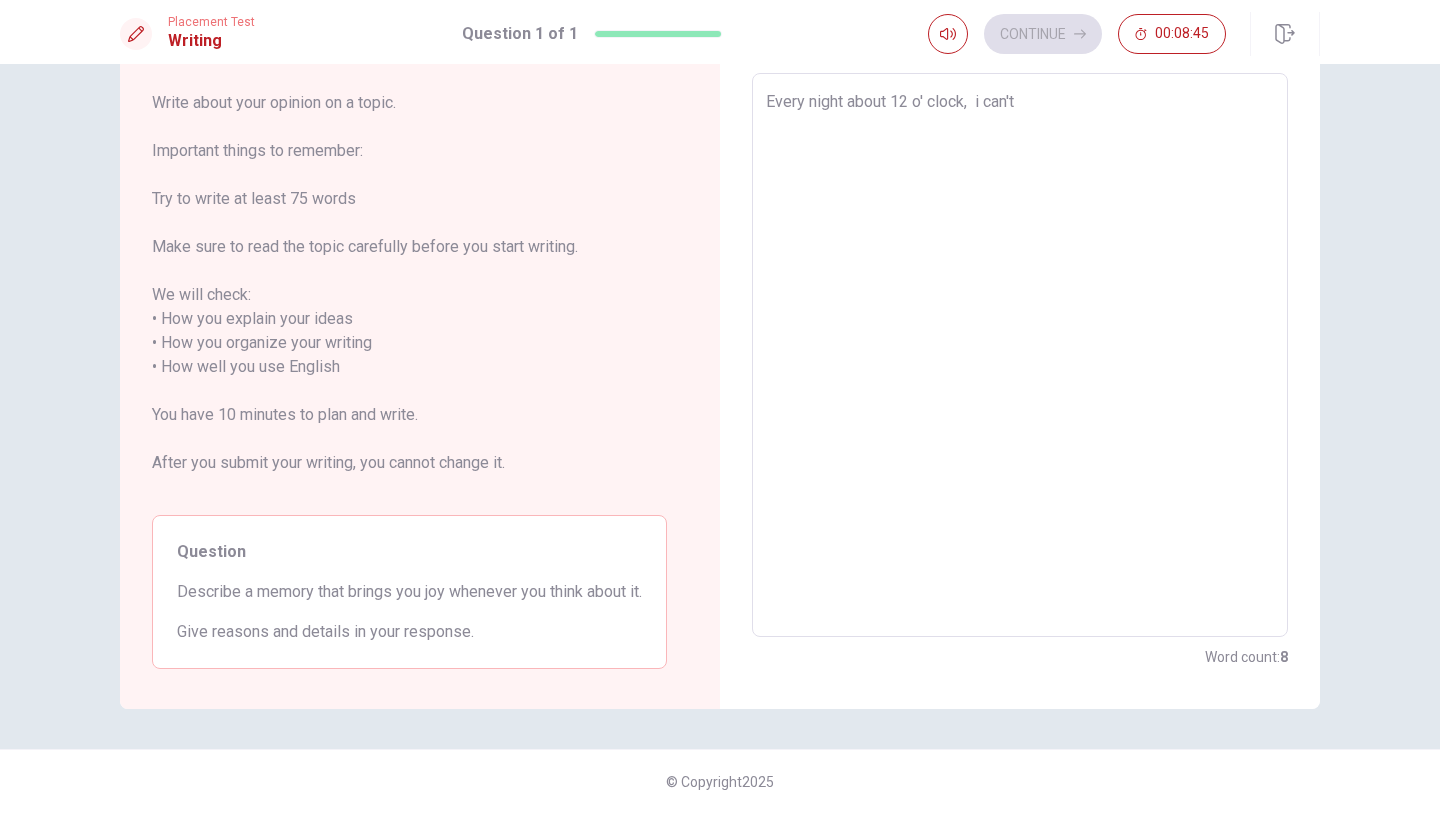 type on "x" 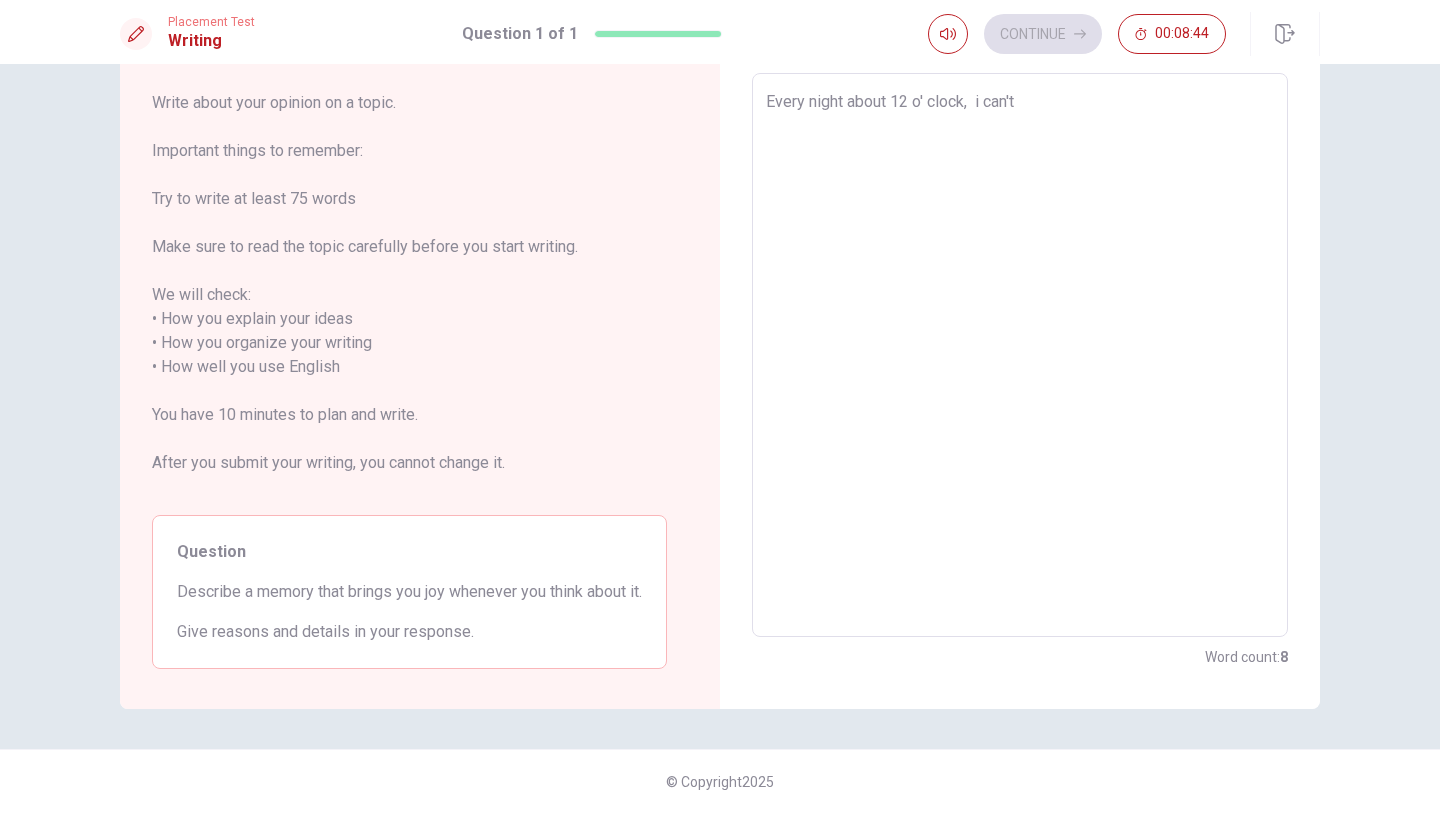 type on "Every night about 12 o' clock,  i can't h" 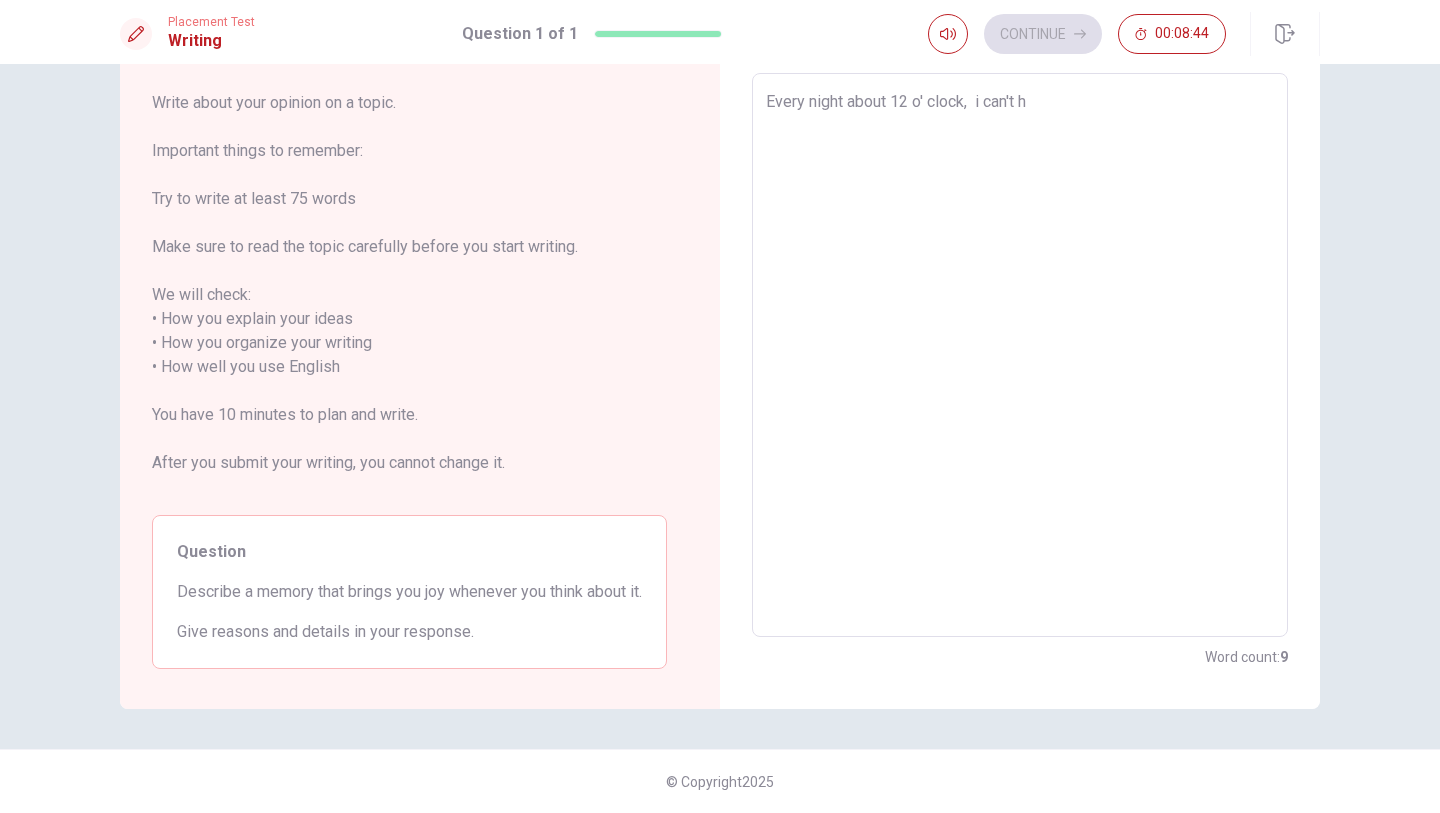 type on "x" 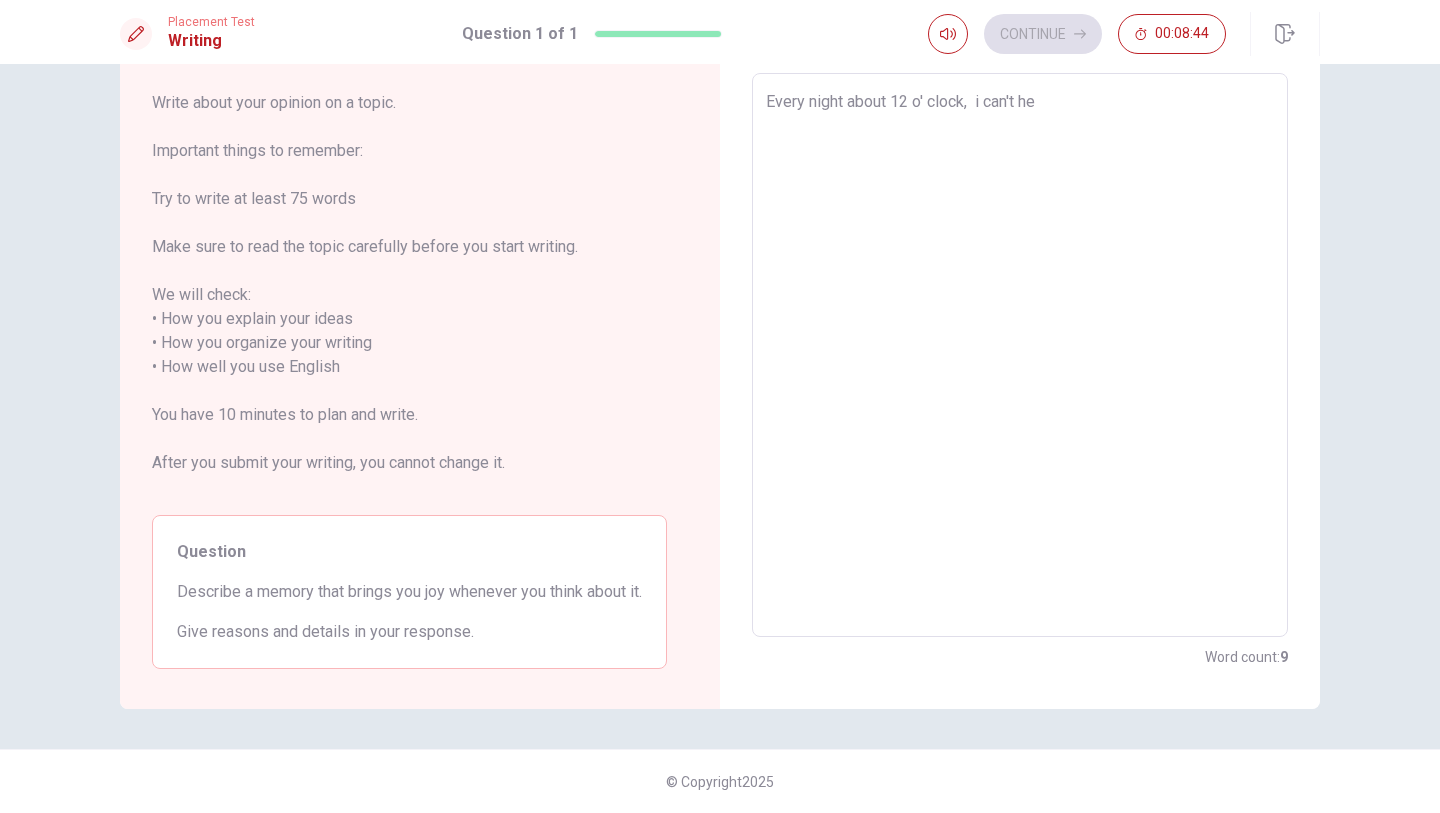 type on "x" 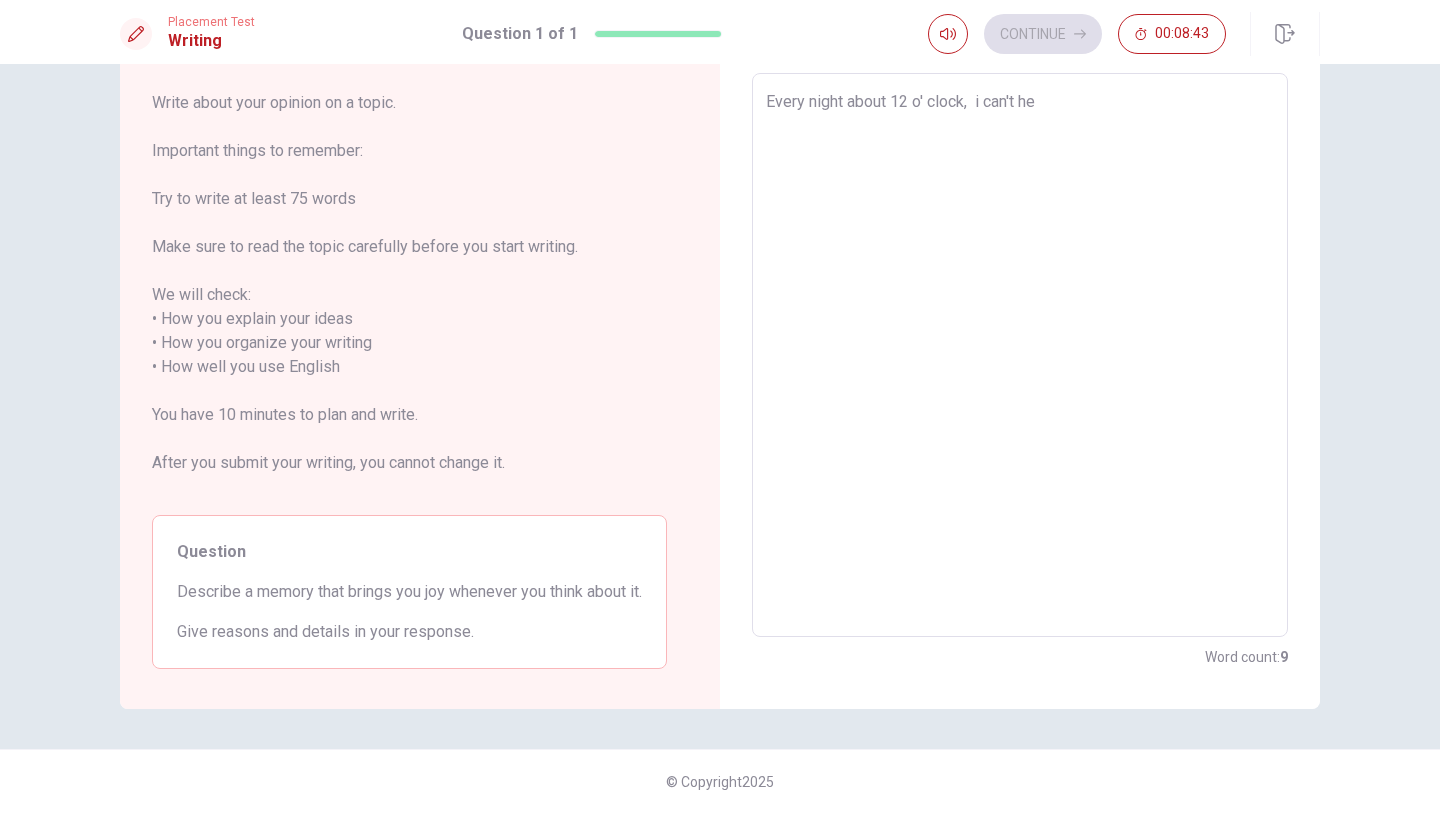 type on "Every night about 12 o' clock,  i can't hep" 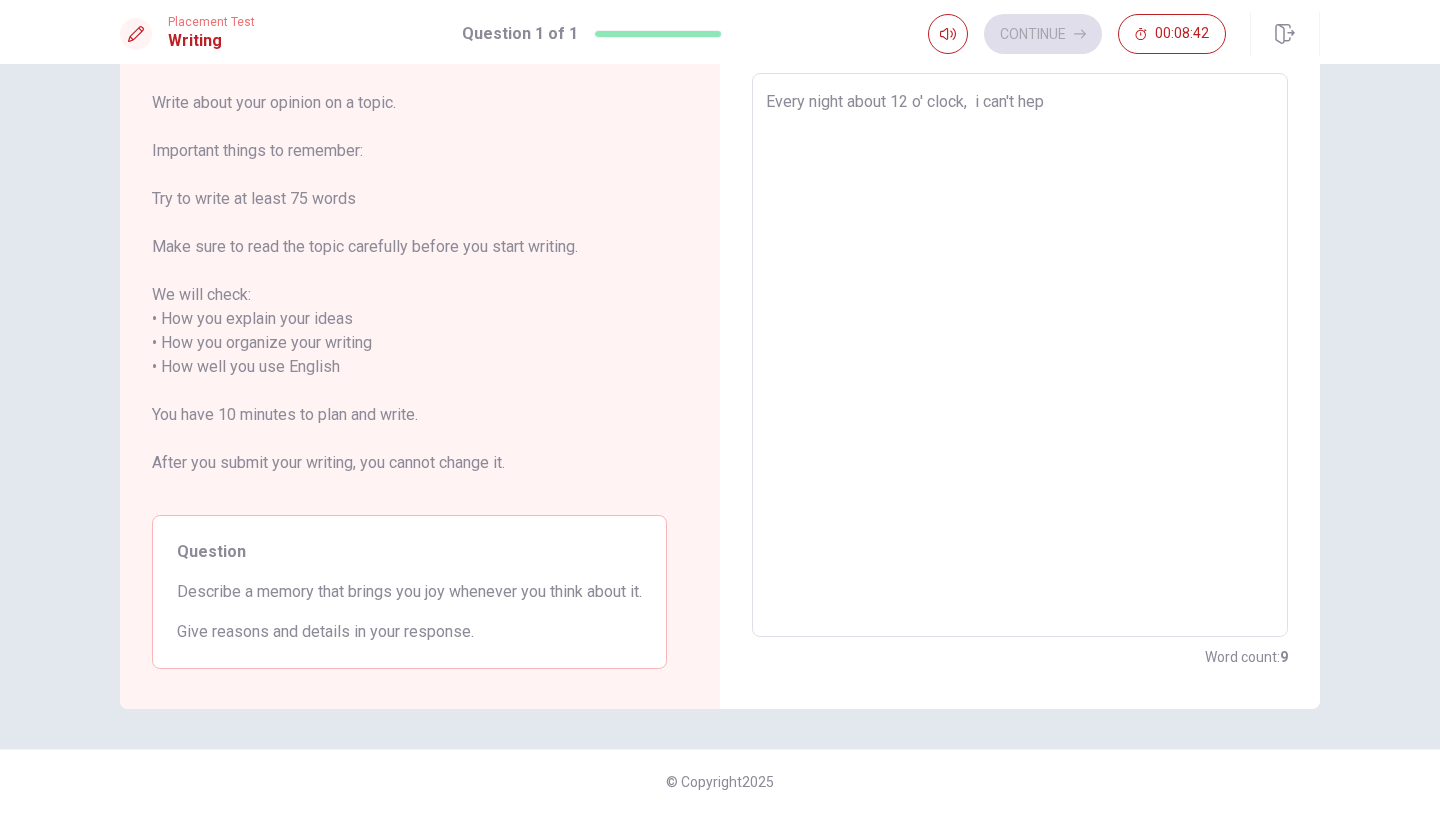 type on "x" 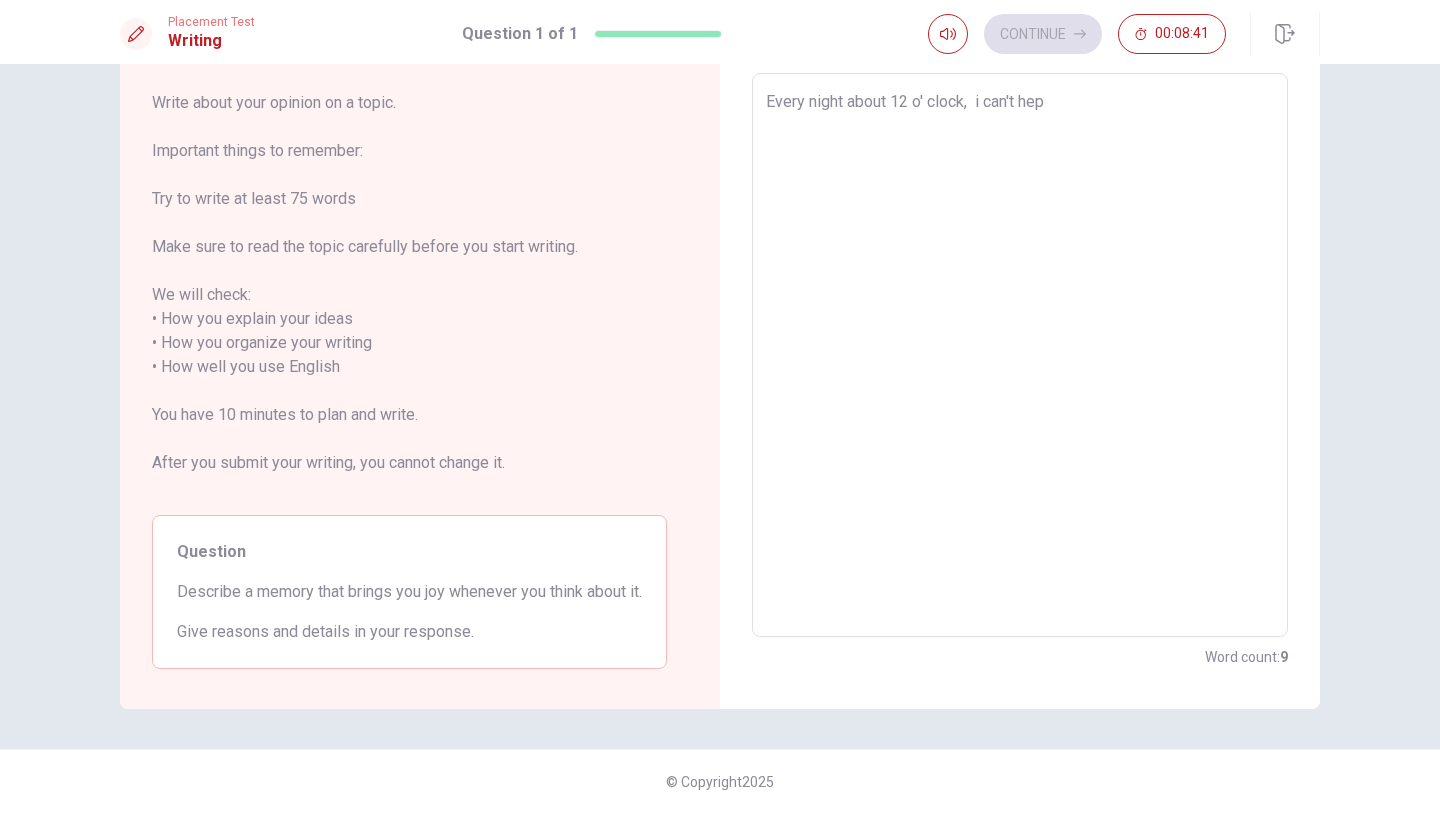 type on "x" 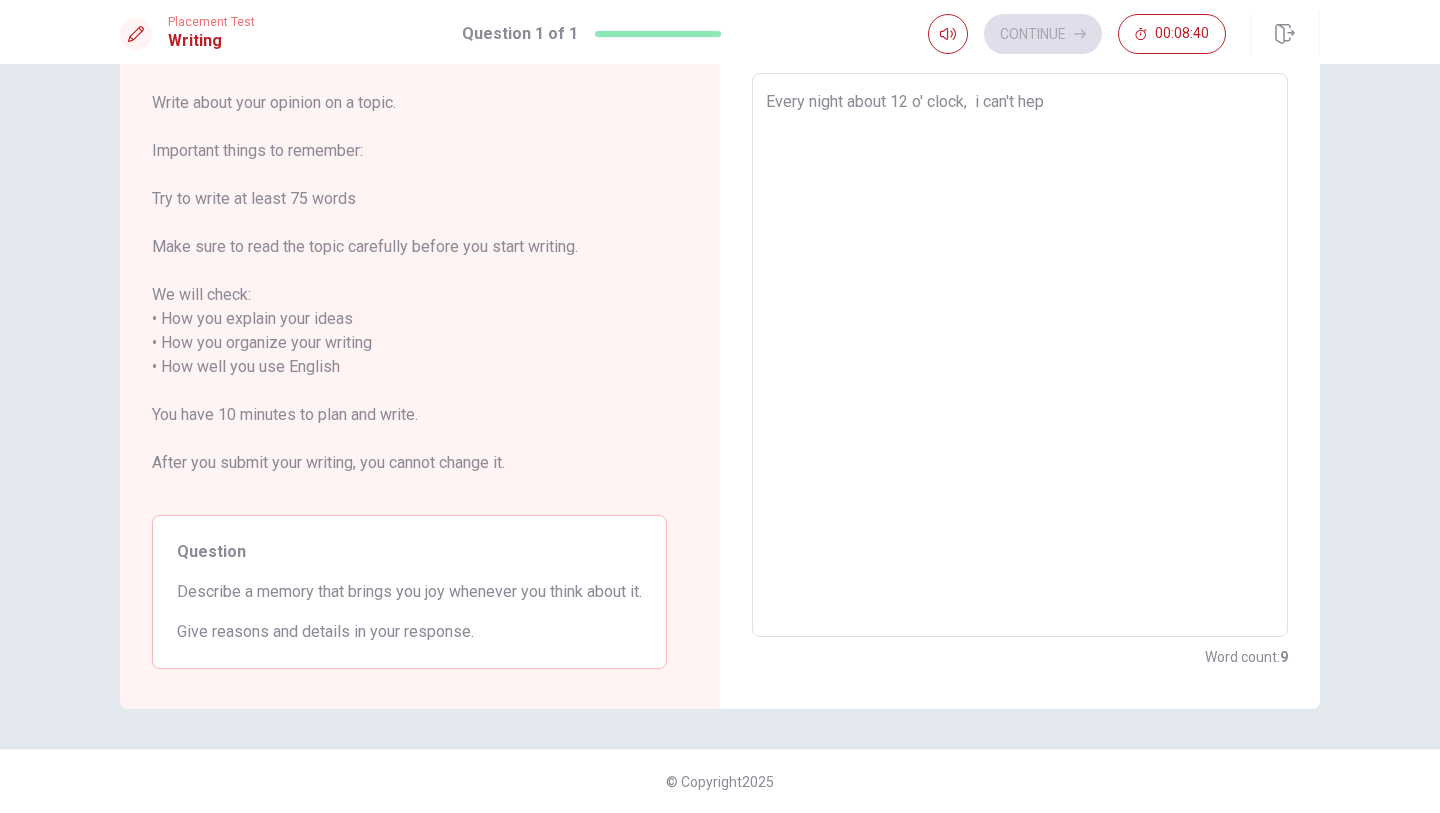 type on "Every night about 12 o' clock,  i can't hep b" 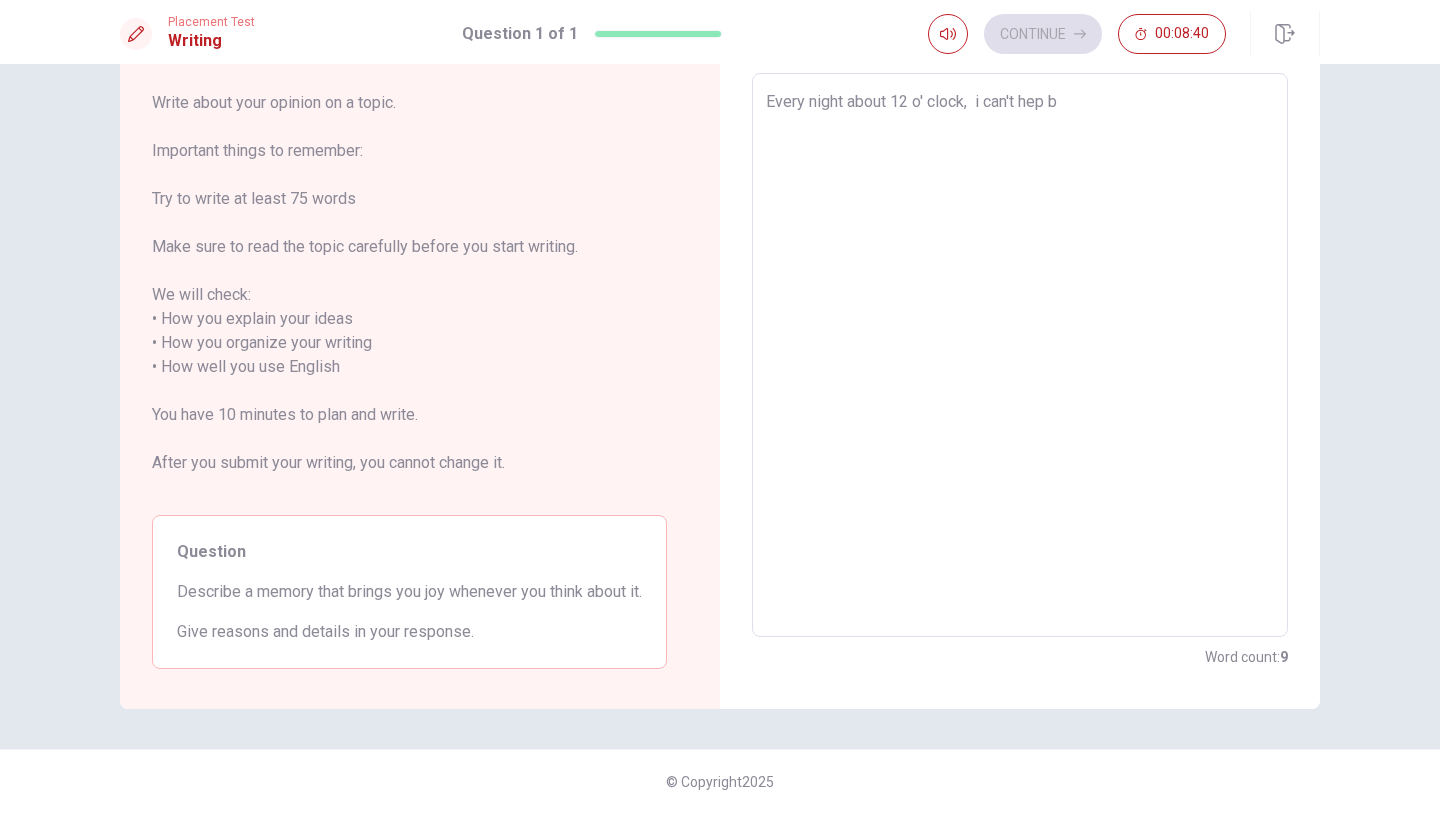 type on "x" 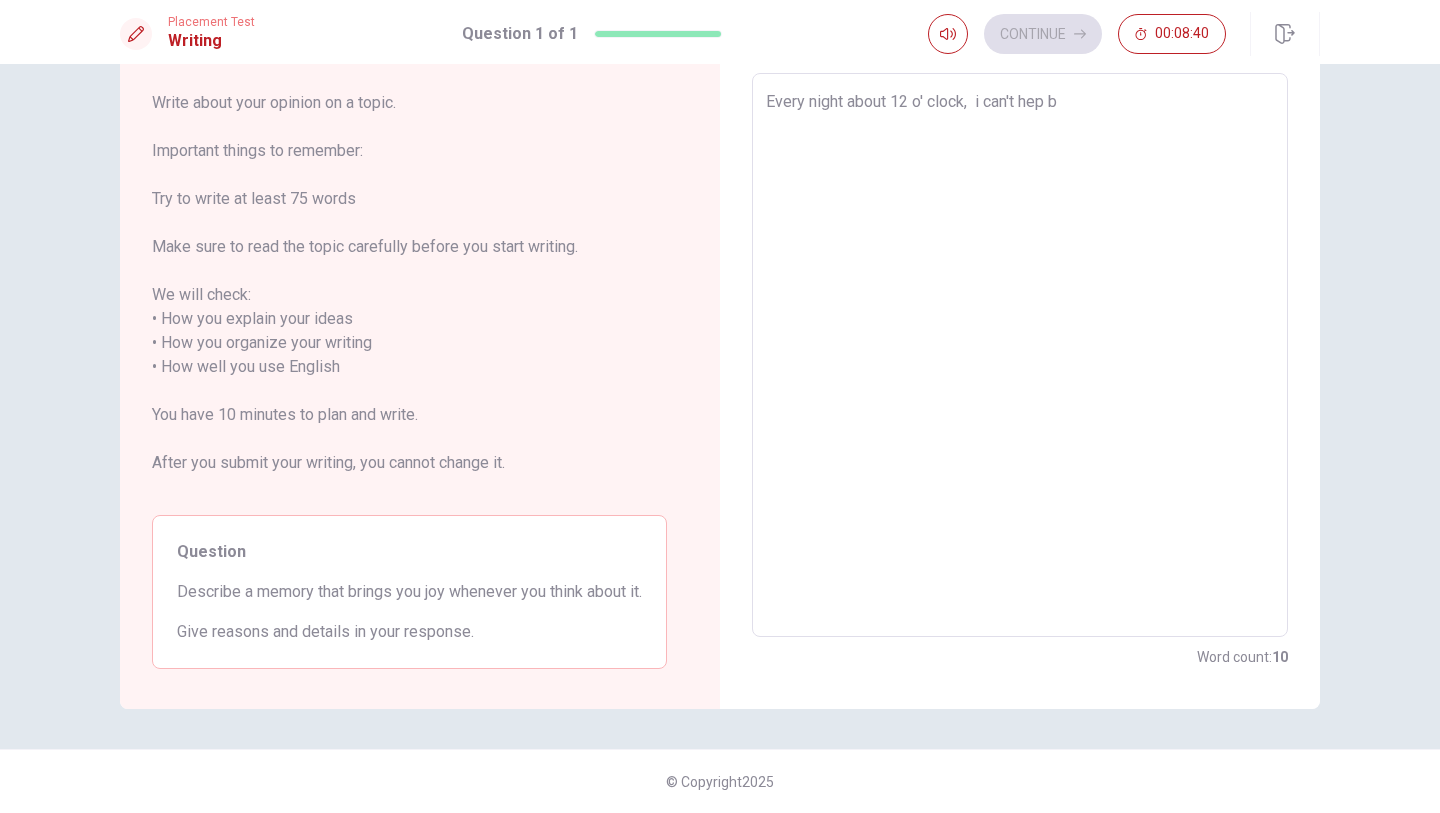type on "Every night about 12 o' clock,  i can't hep bu" 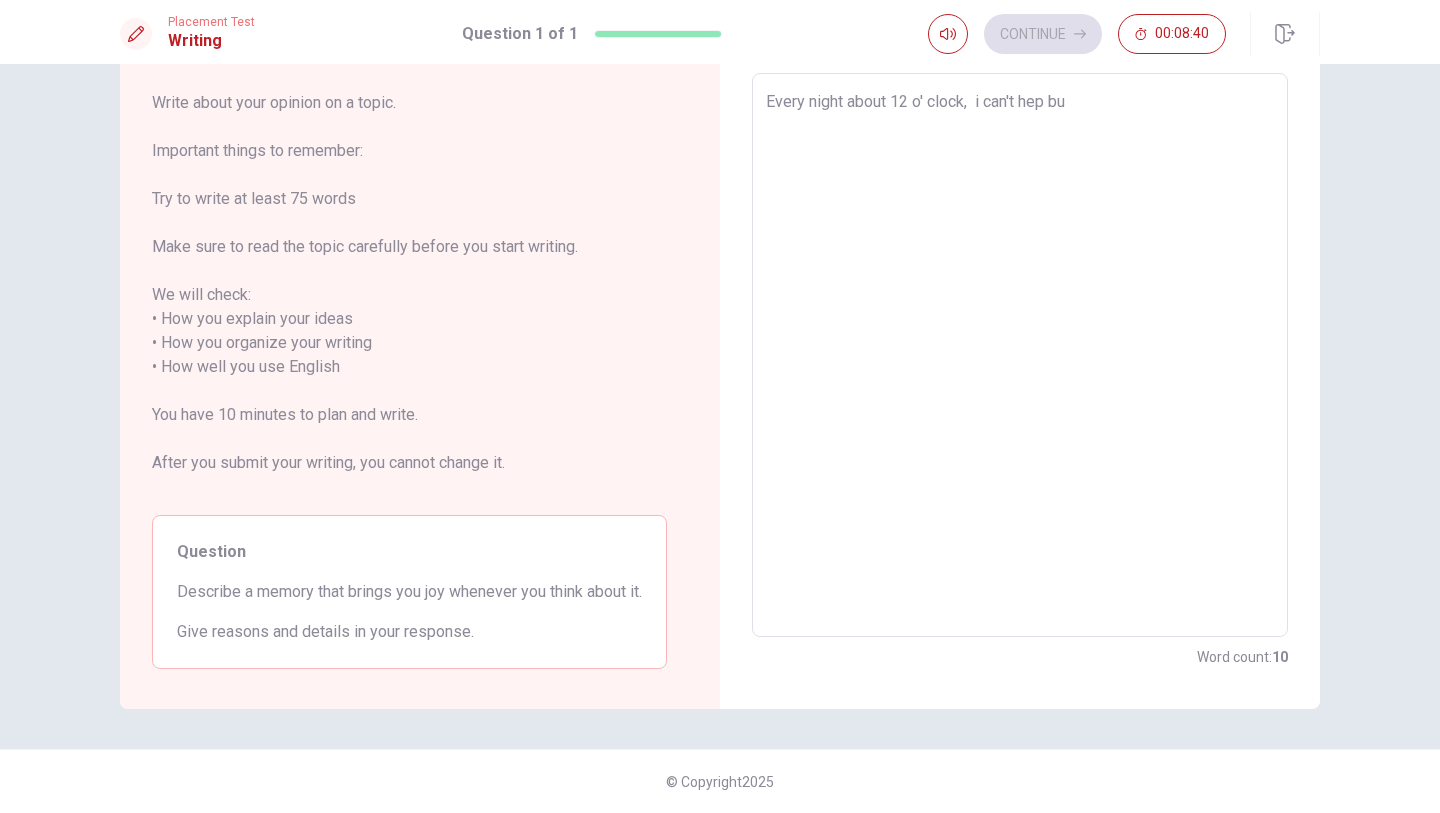 type on "x" 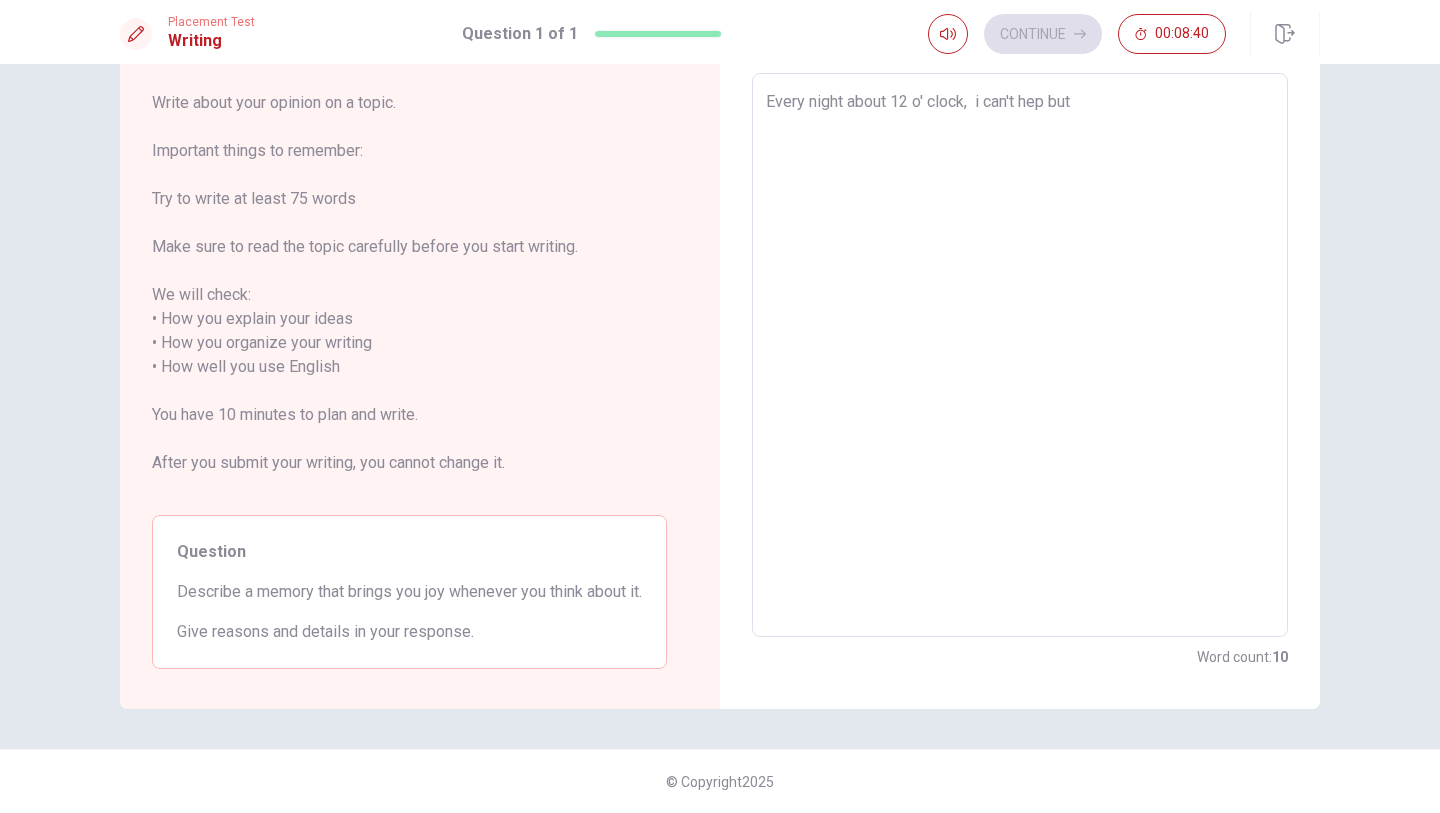 type on "x" 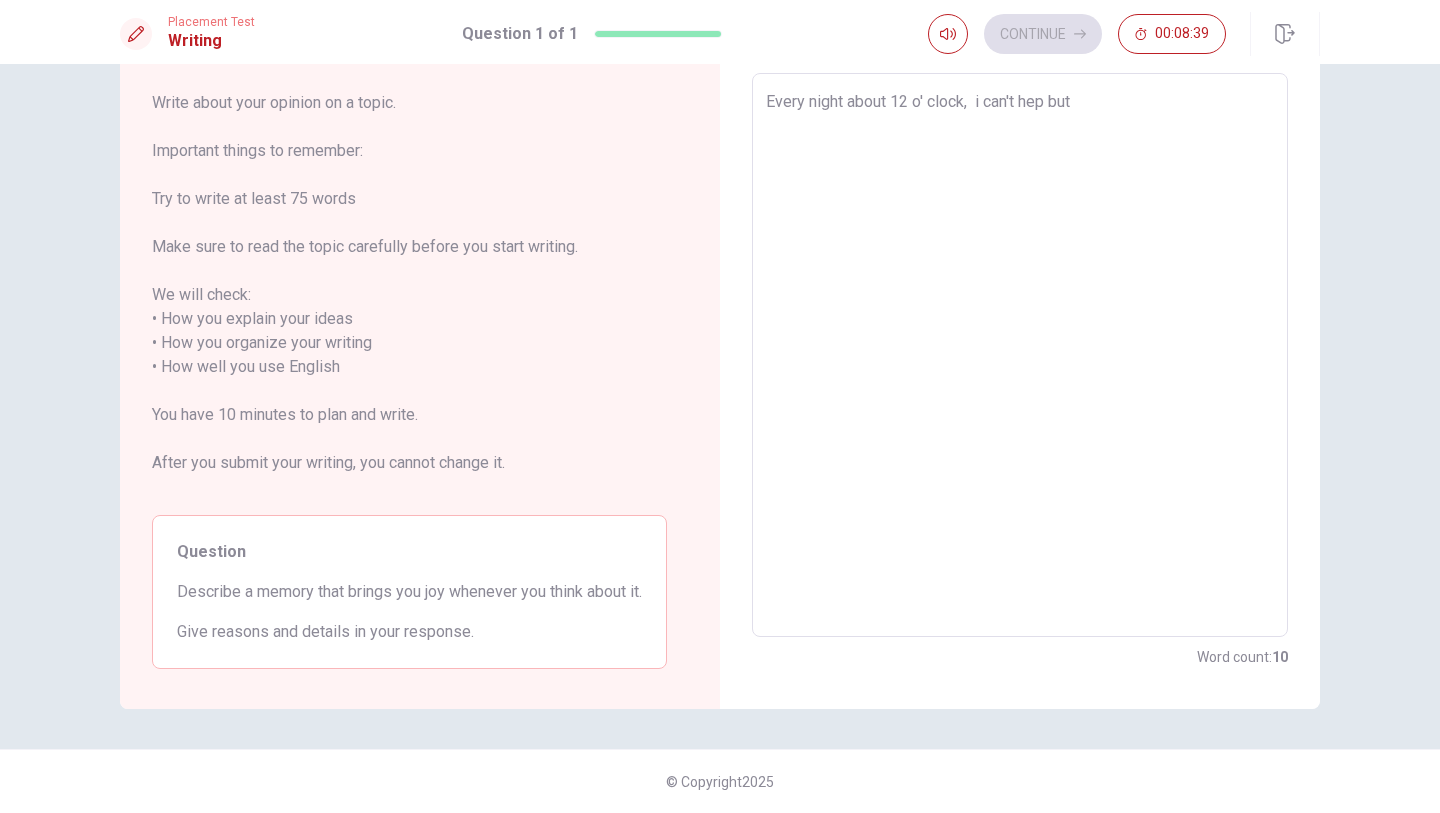type on "Every night about 12 o' clock,  i can't hep but" 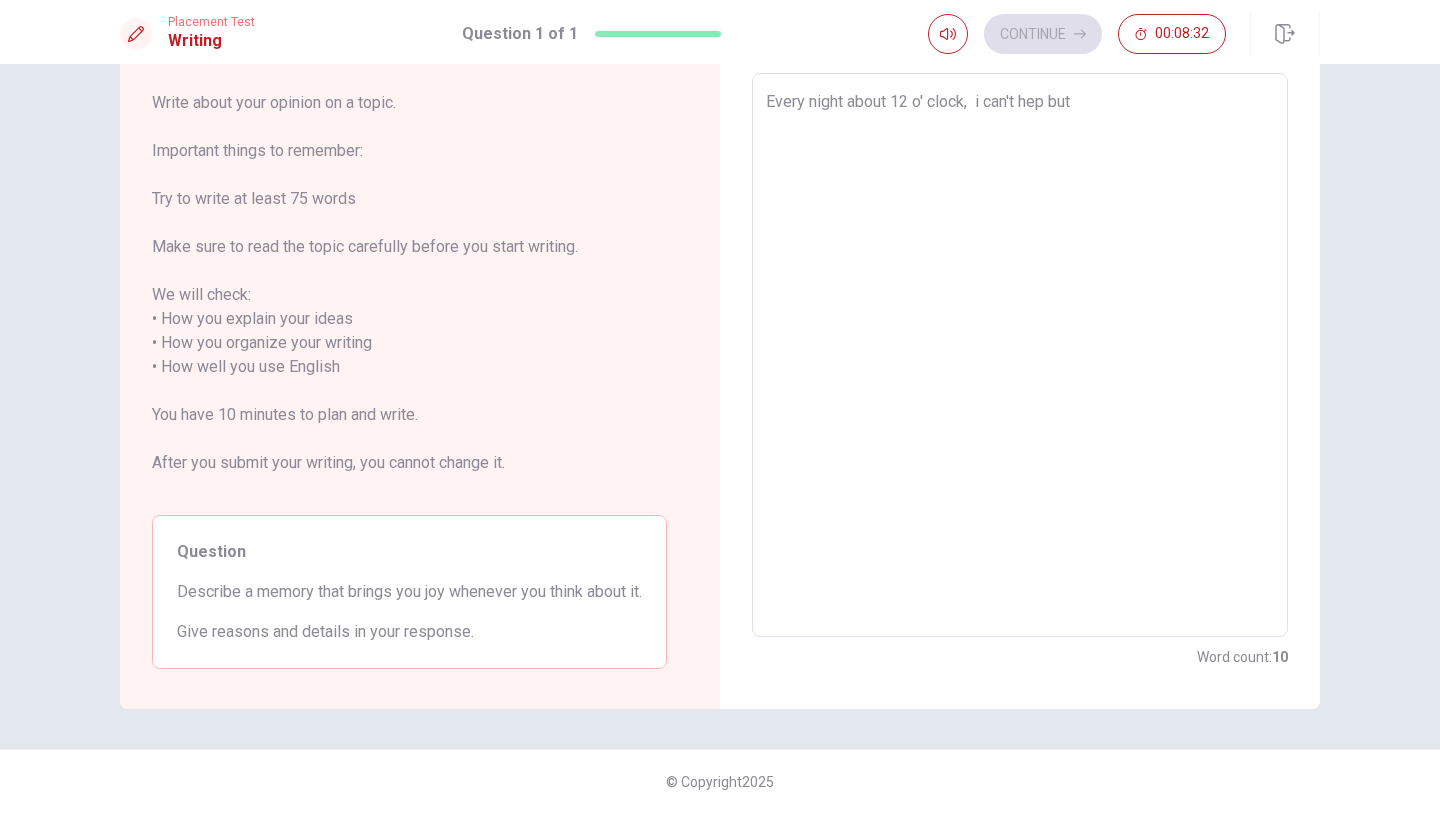 type on "x" 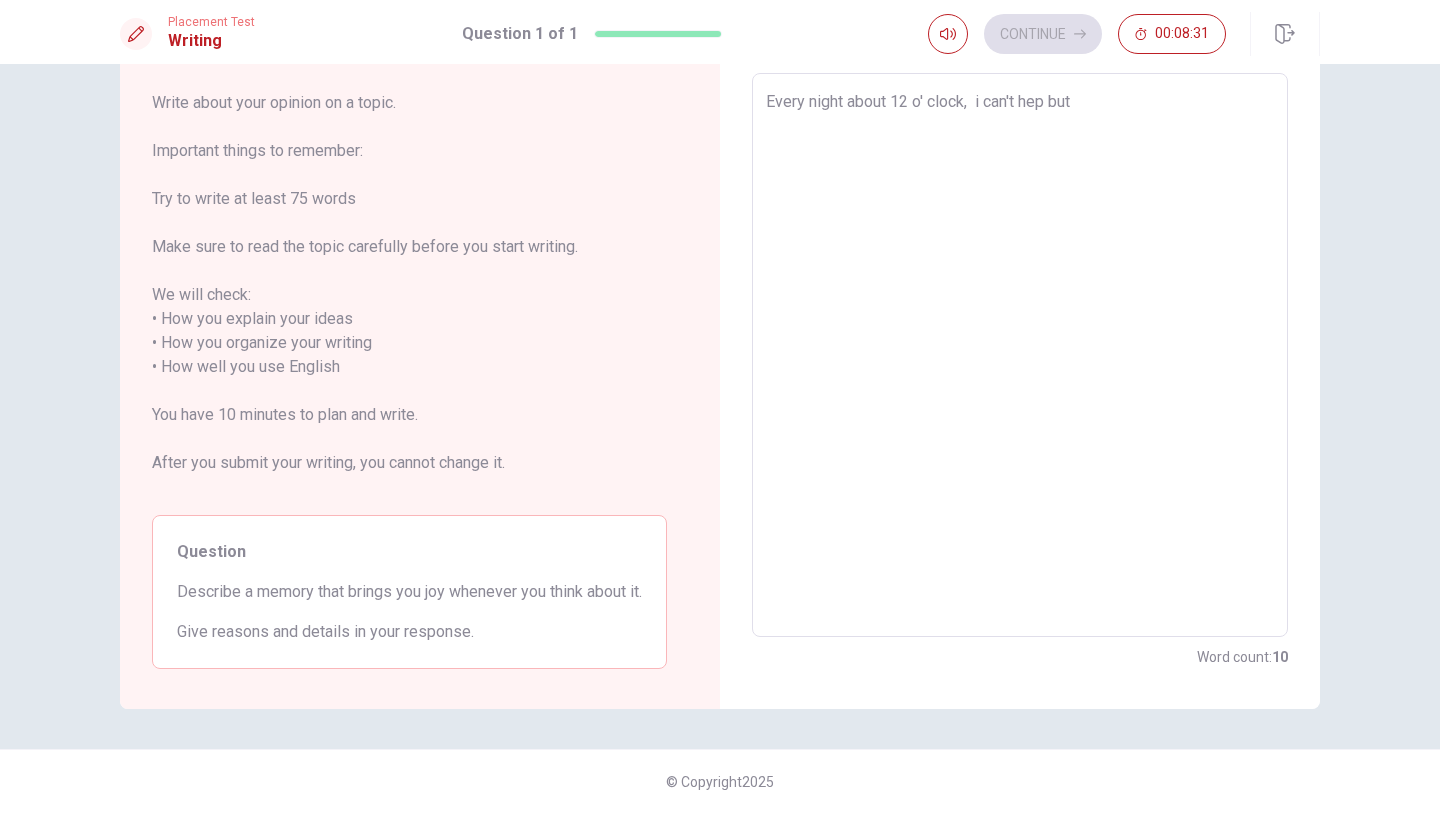 type on "Every night about 12 o' clock,  i can't hep but t" 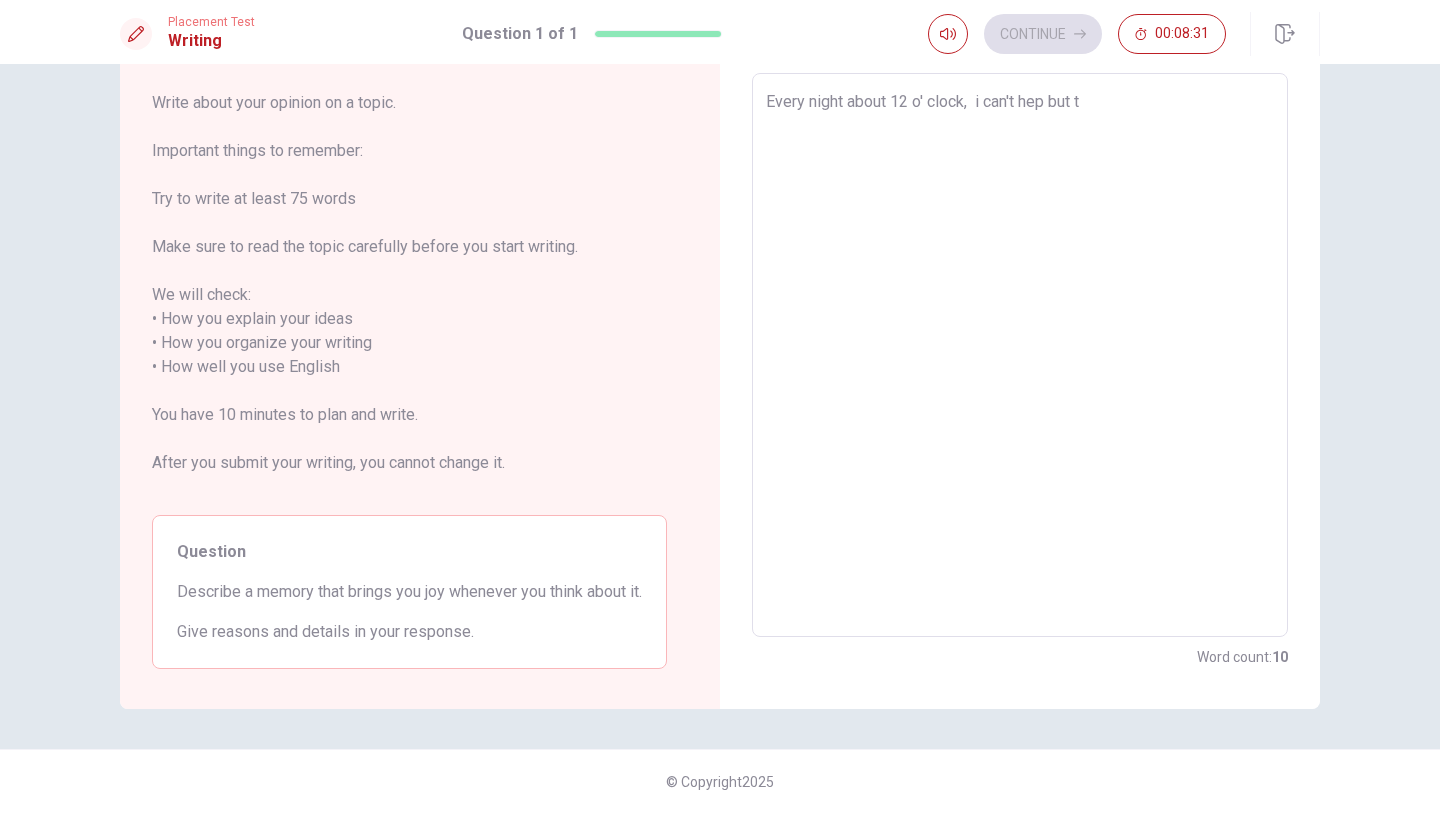 type on "x" 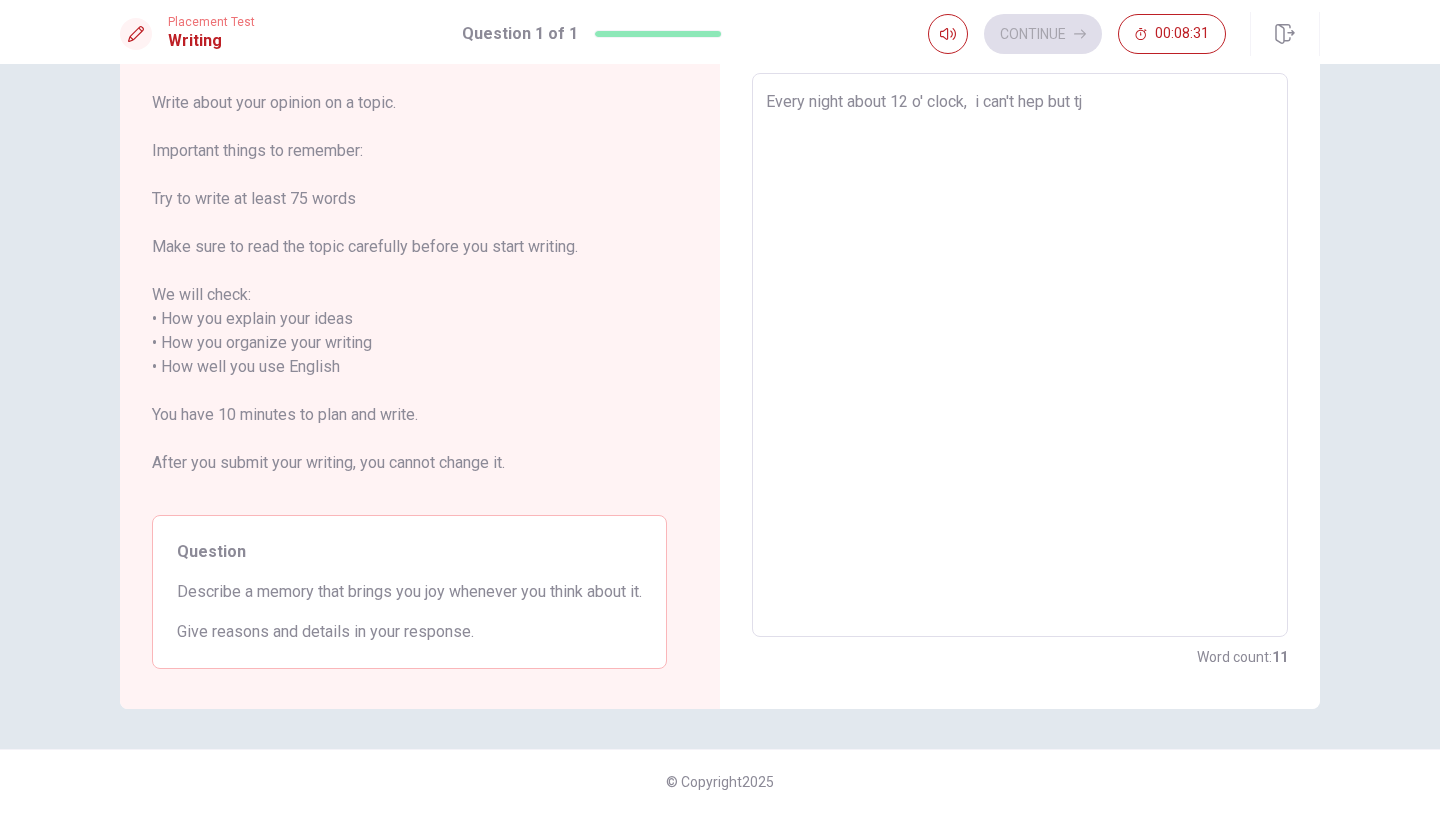 type on "x" 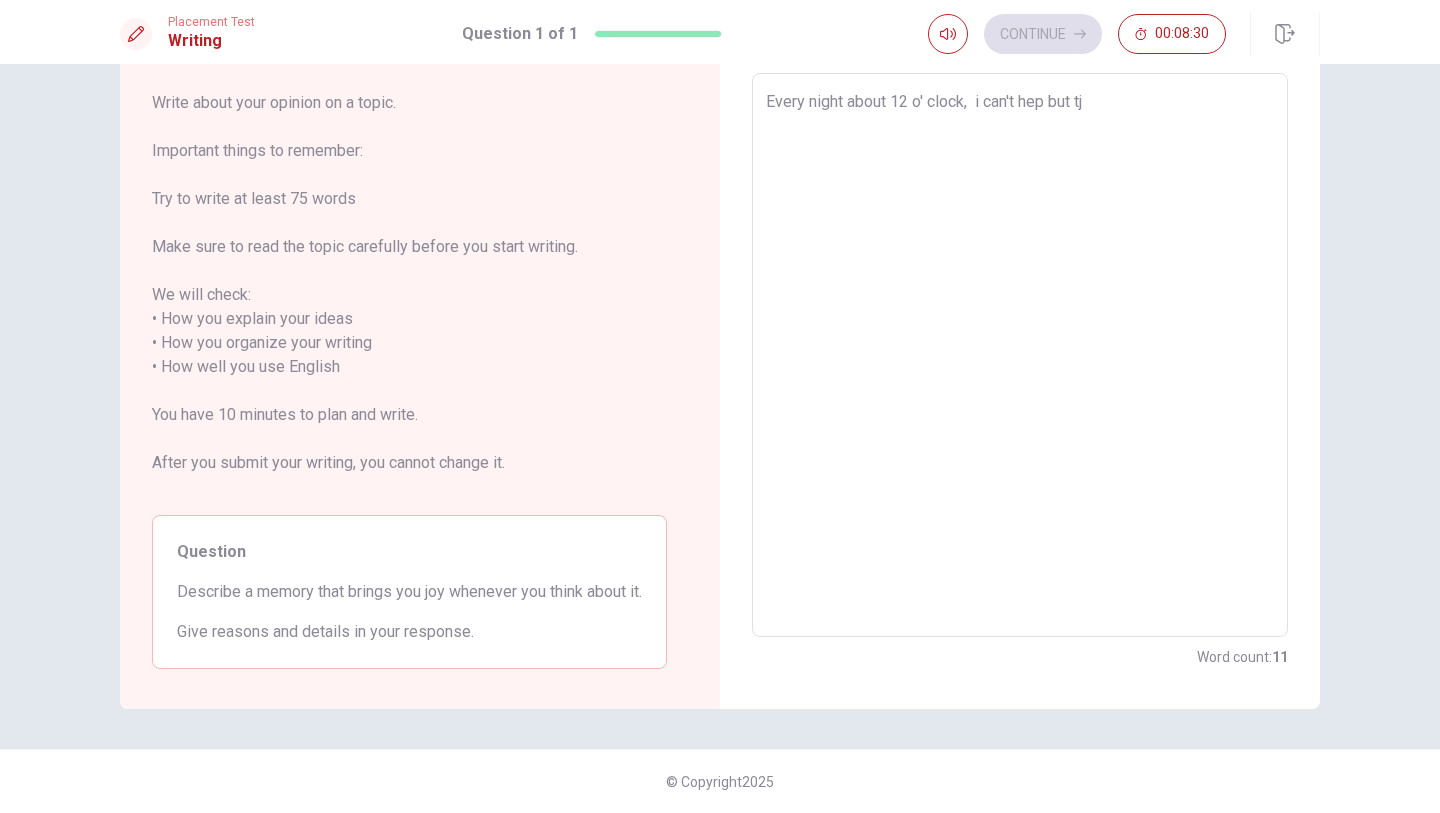 type on "Every night about 12 o' clock,  i can't hep but t" 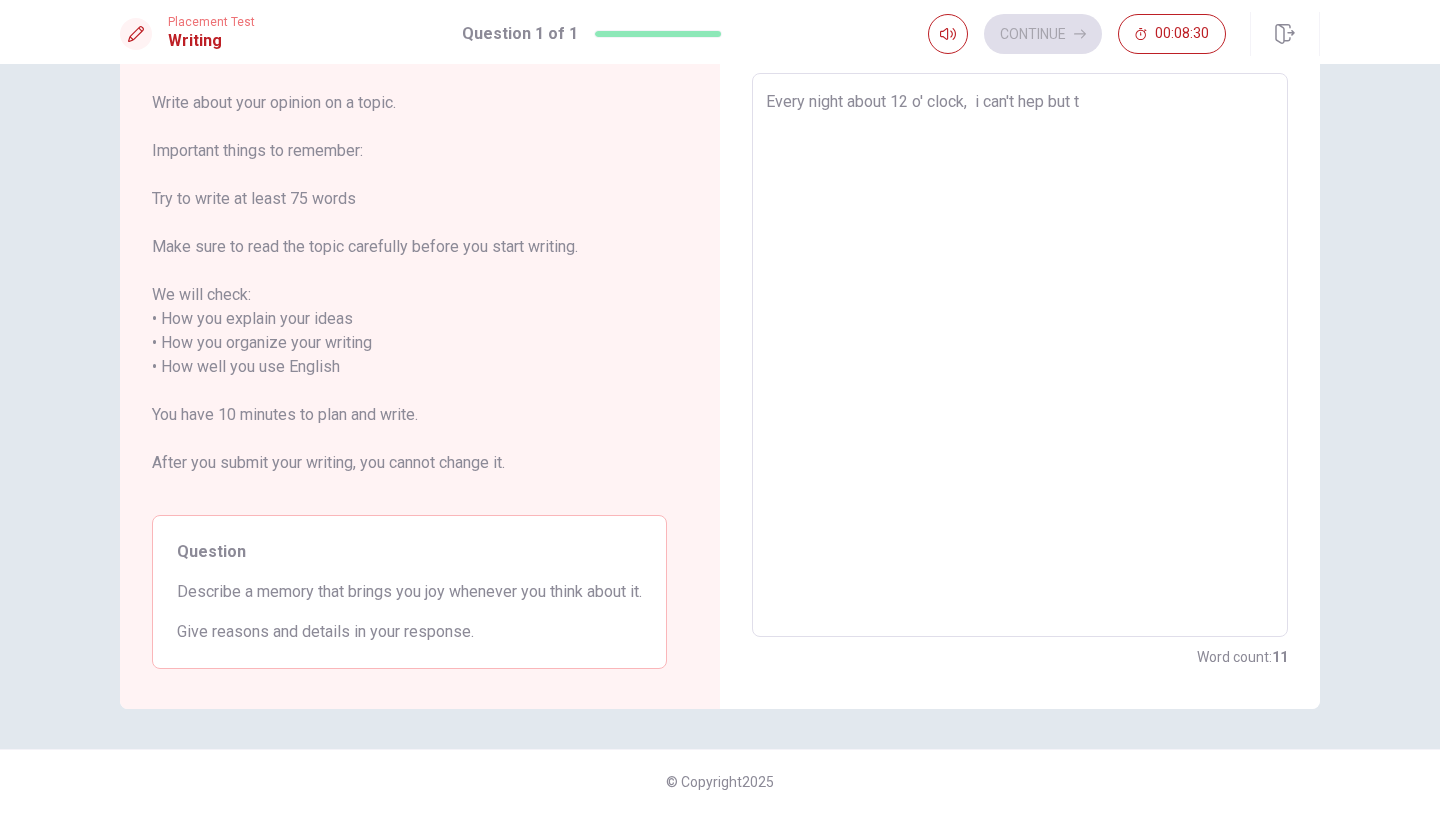 type on "x" 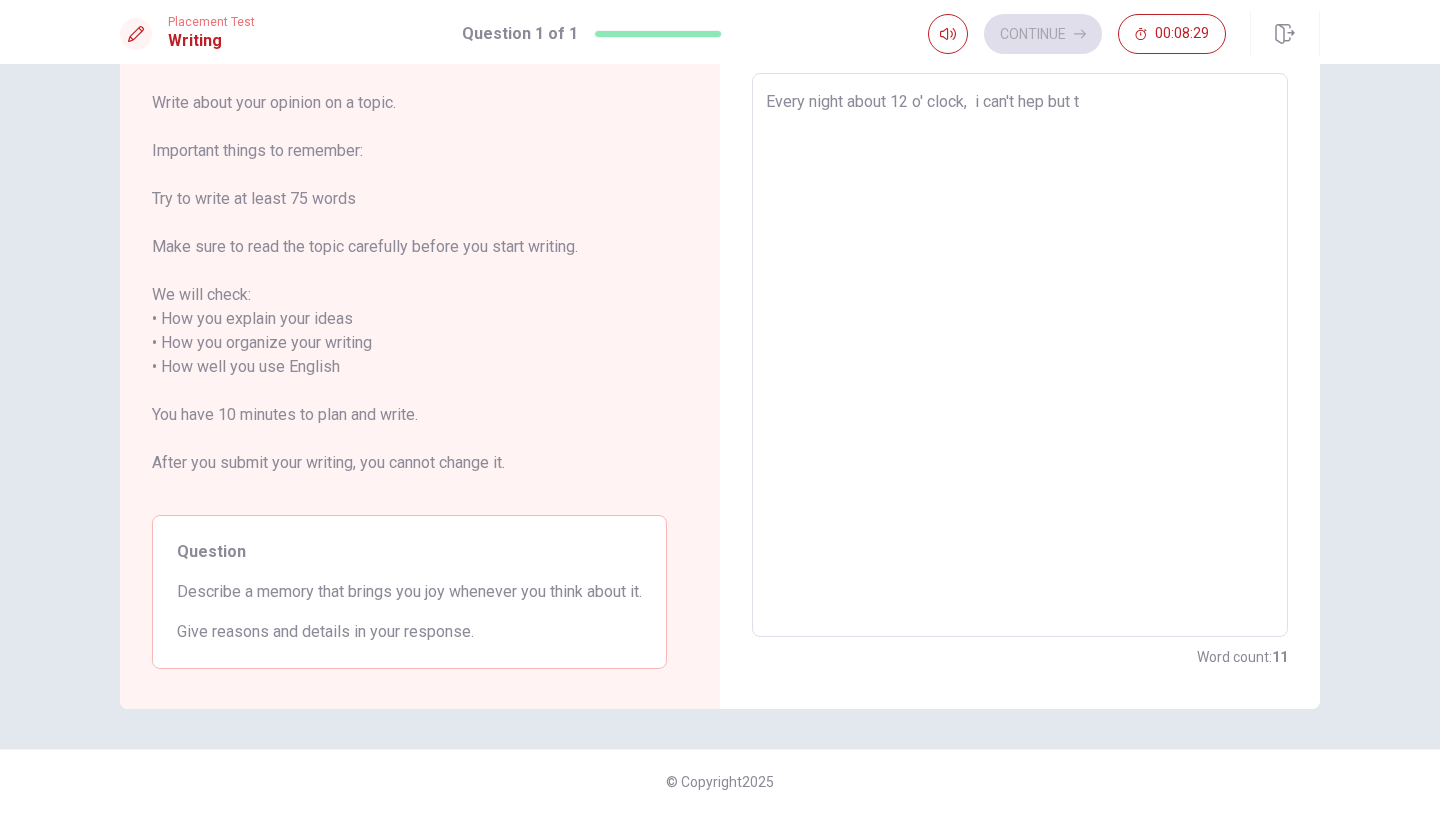 type on "Every night about 12 o' clock,  i can't hep but th" 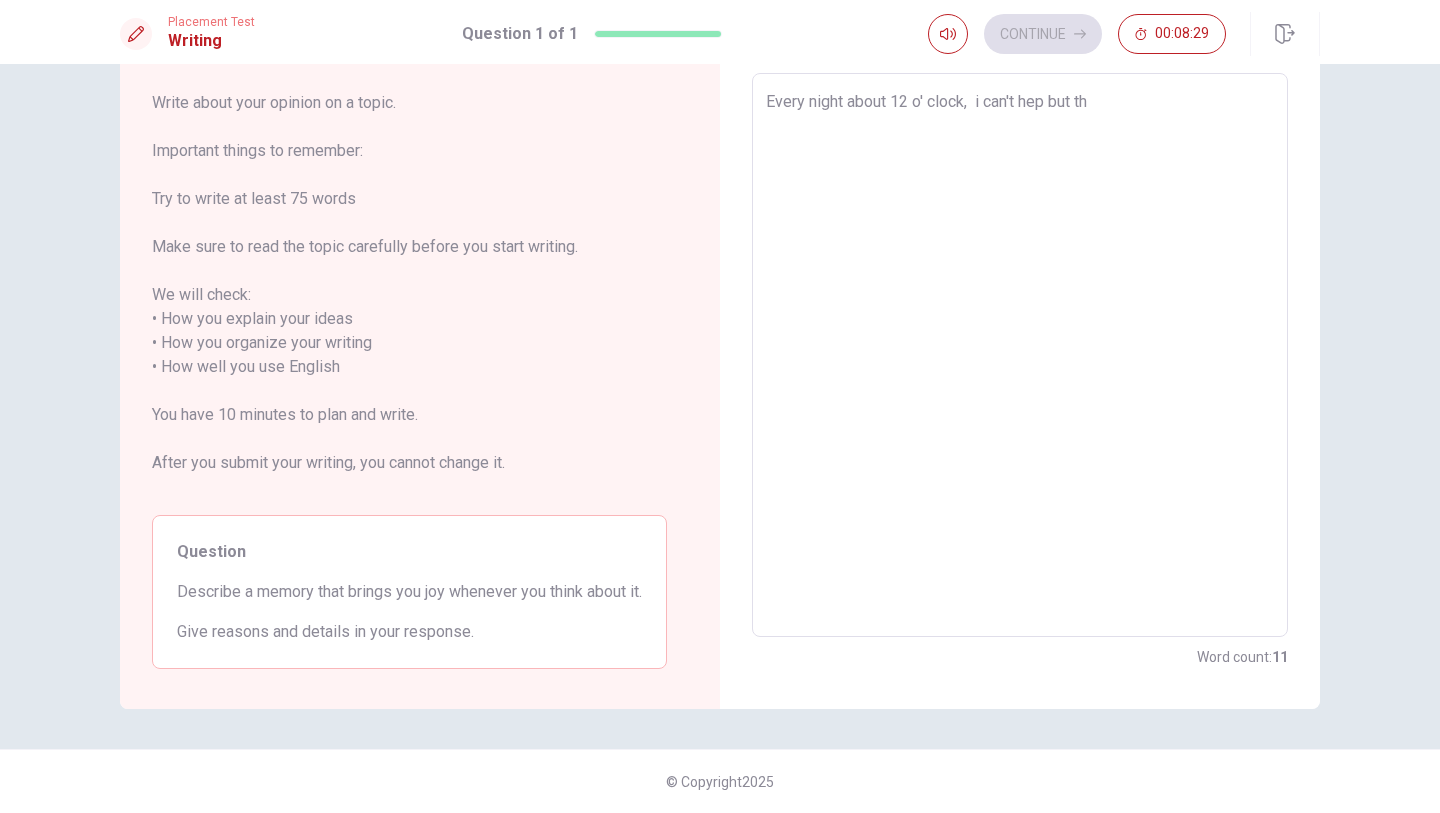 type on "x" 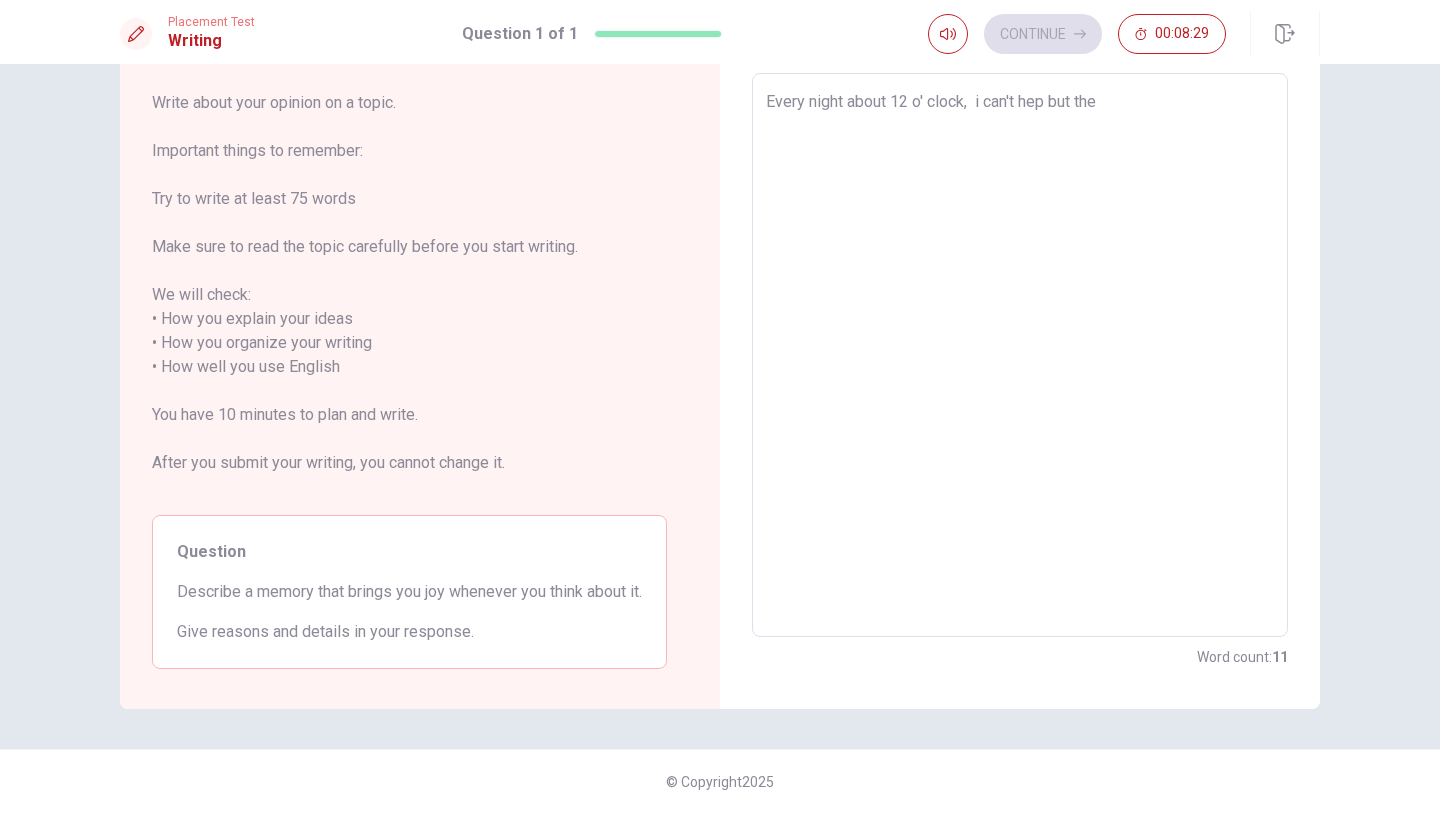 type on "x" 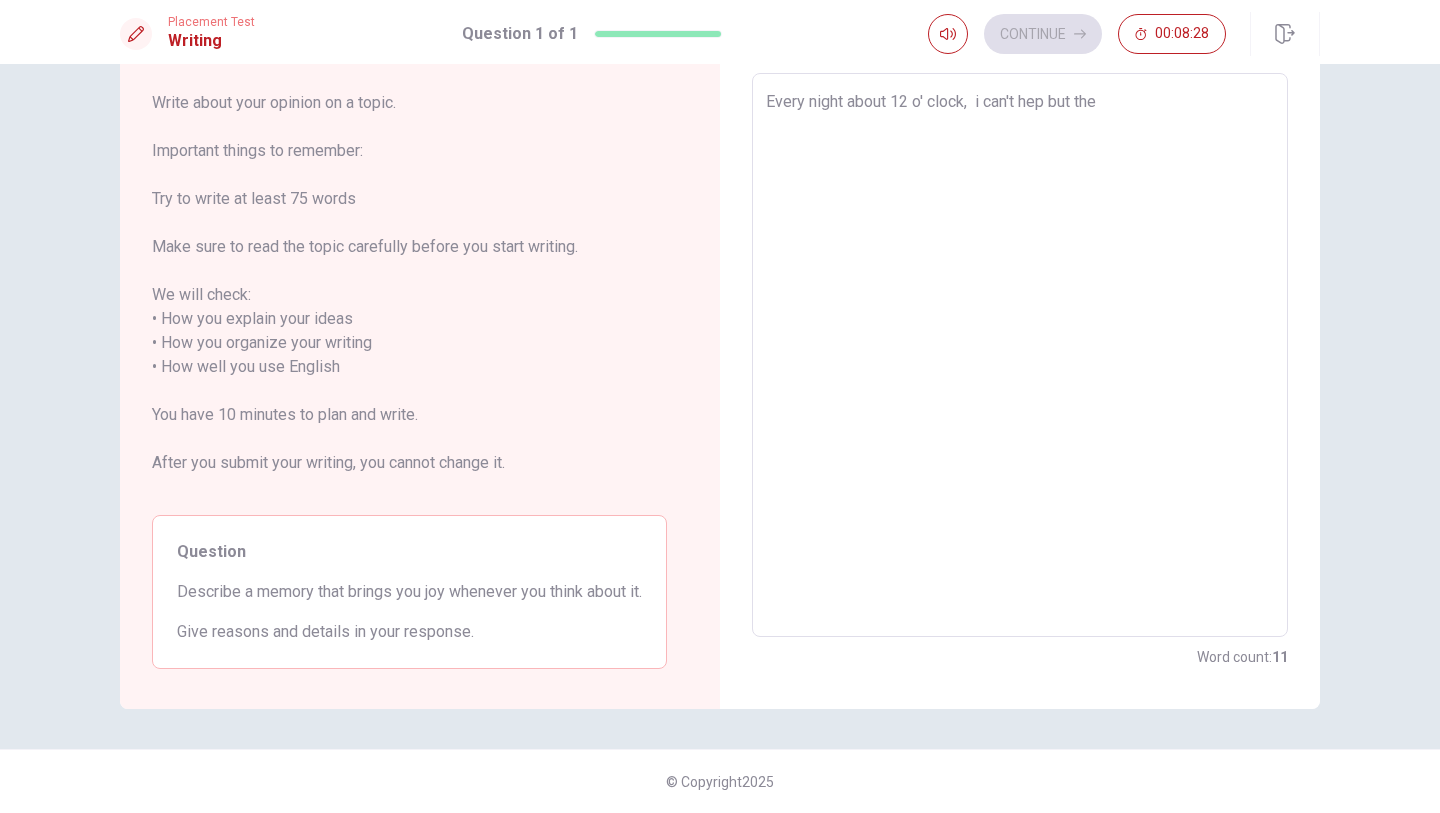 type on "x" 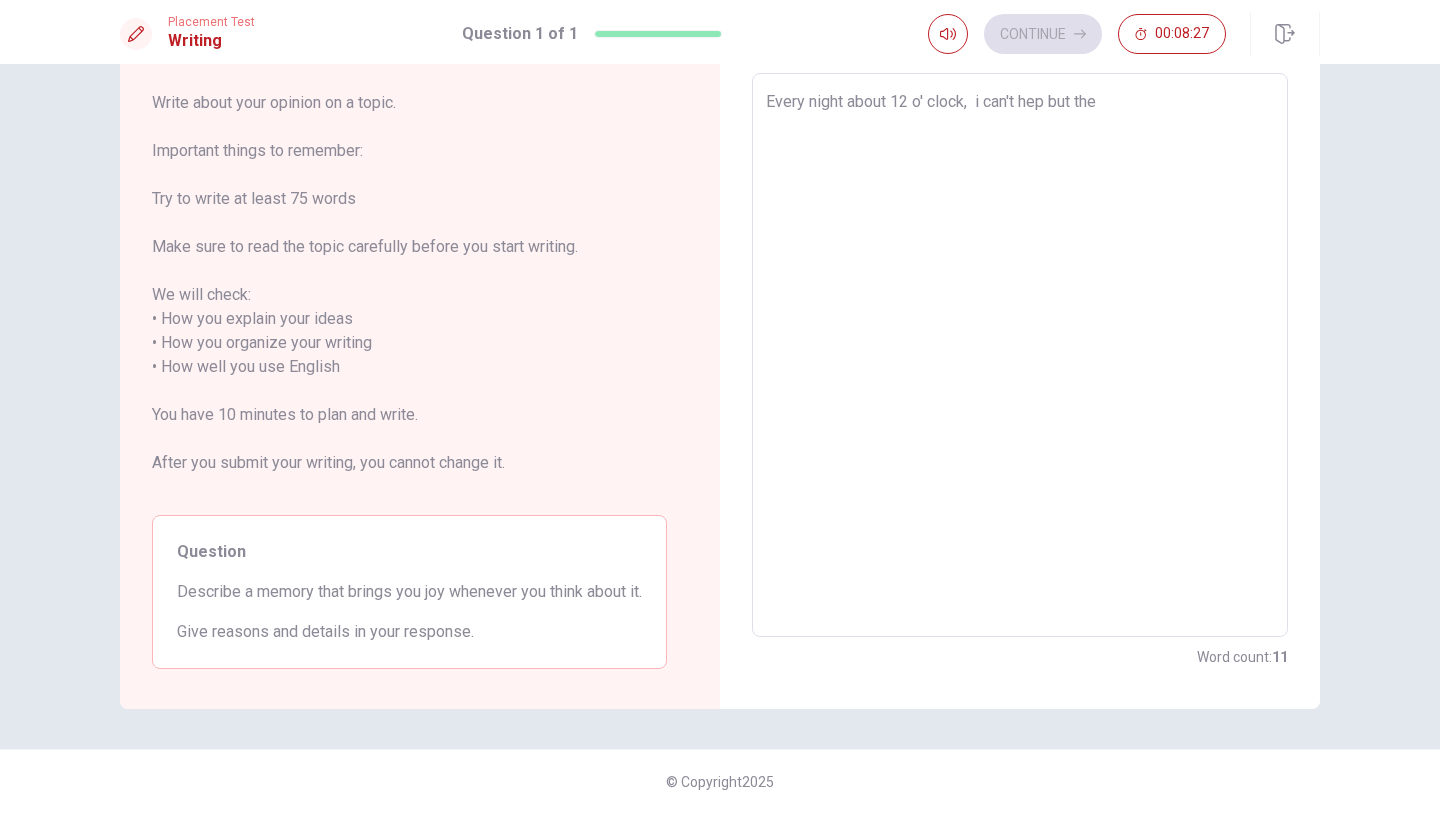type on "Every night about 12 o' clock,  i can't hep but the m" 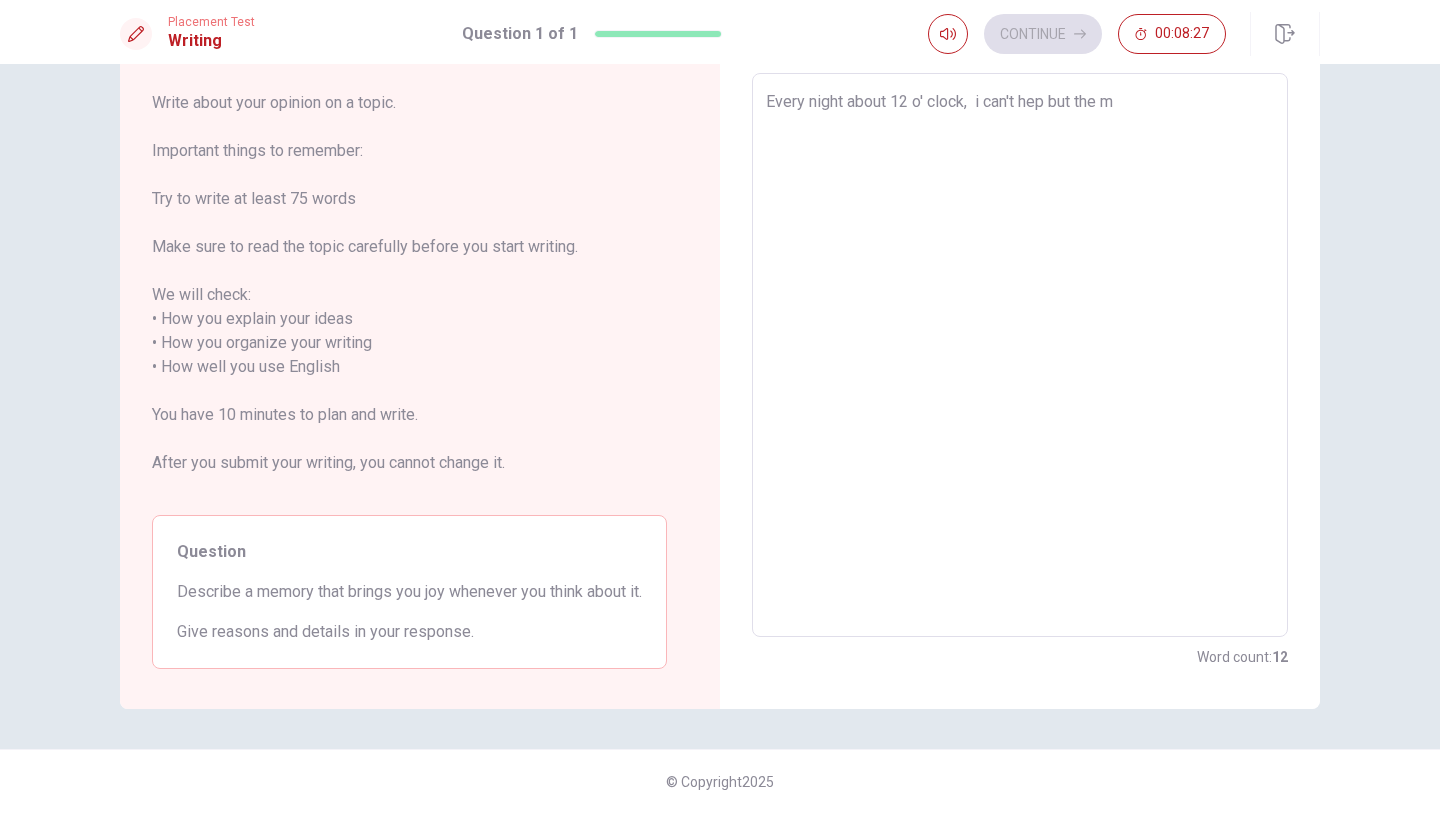 type on "x" 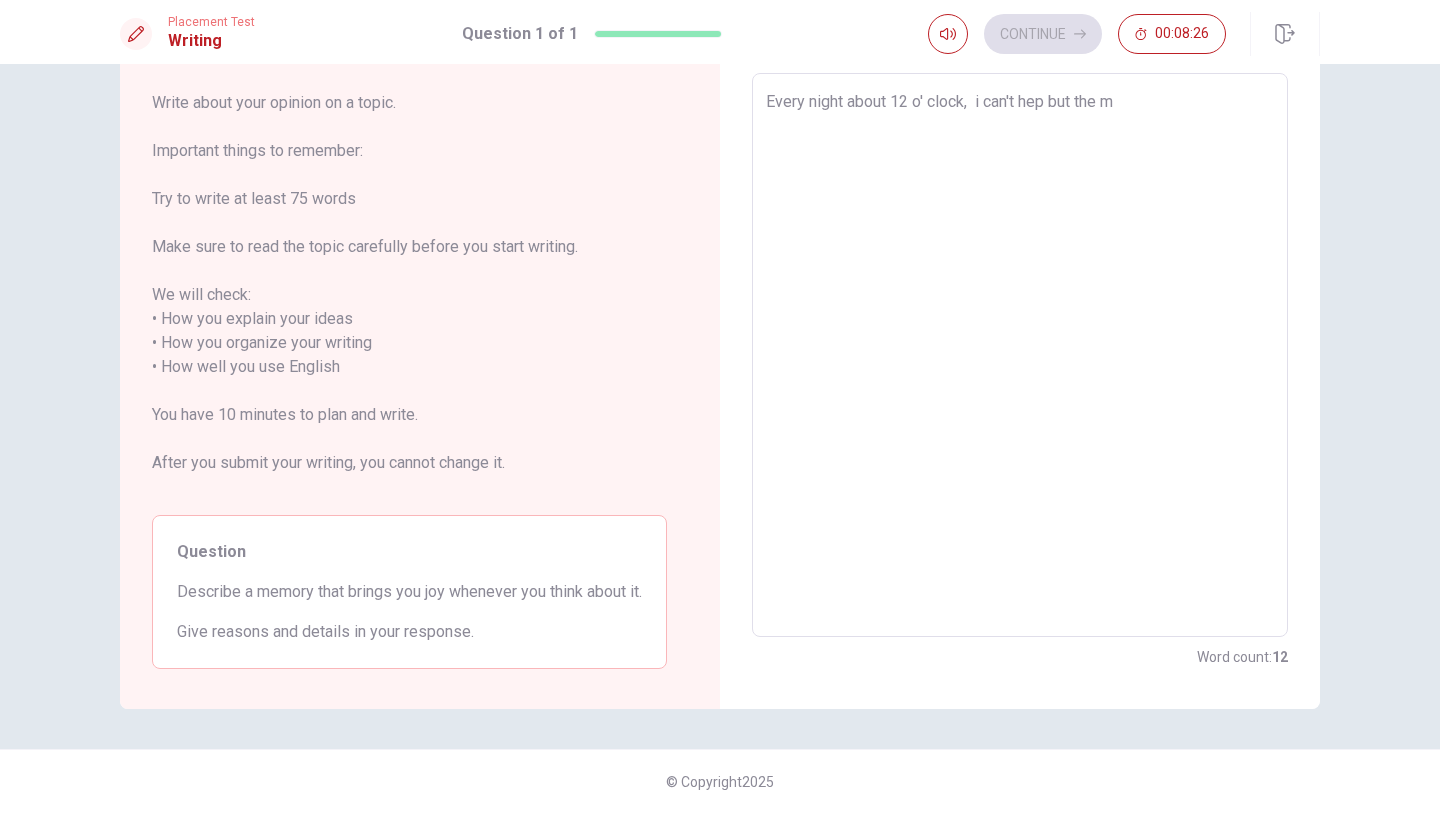 type on "Every night about 12 o' clock,  i can't hep but the me" 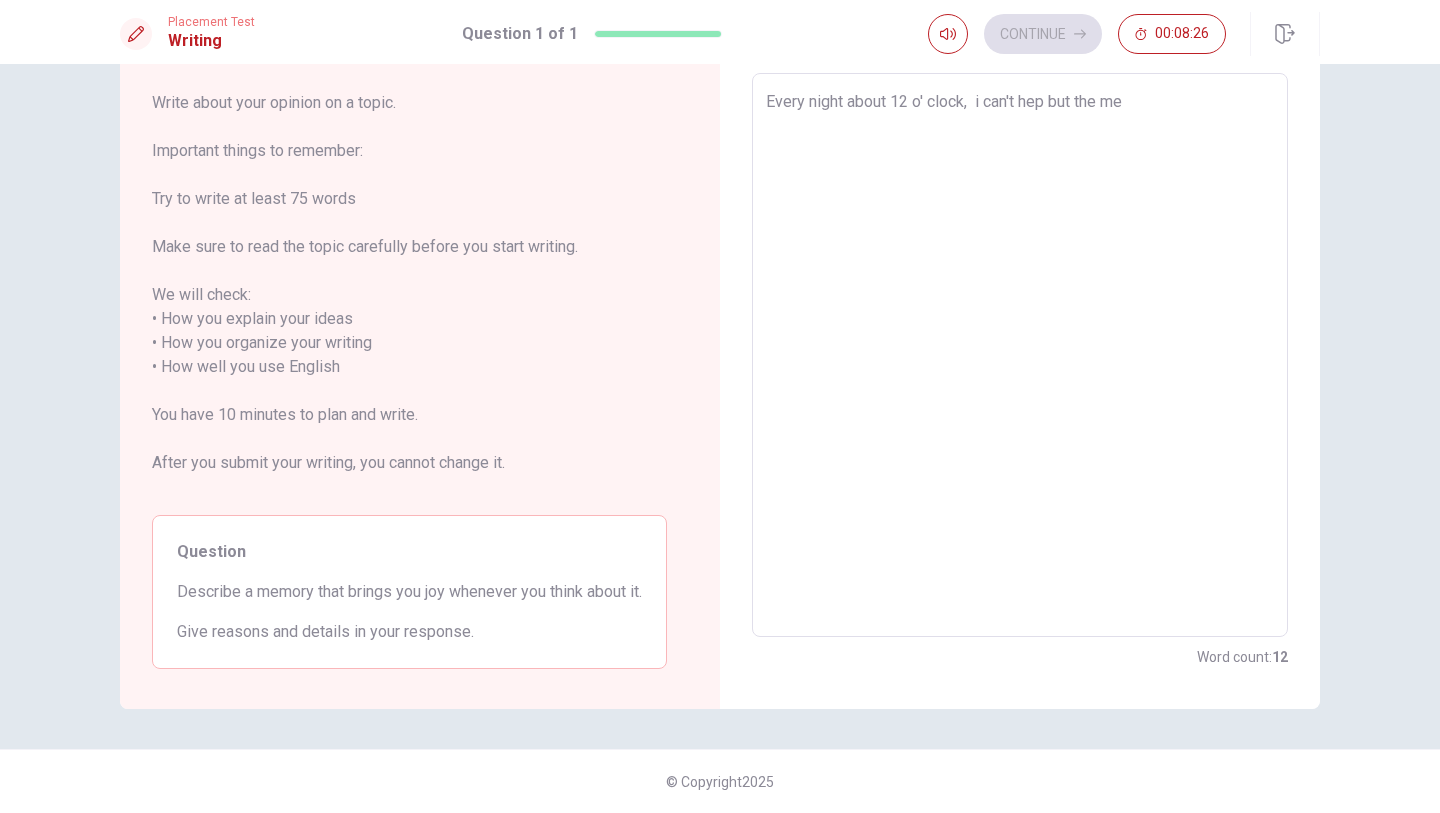 type on "x" 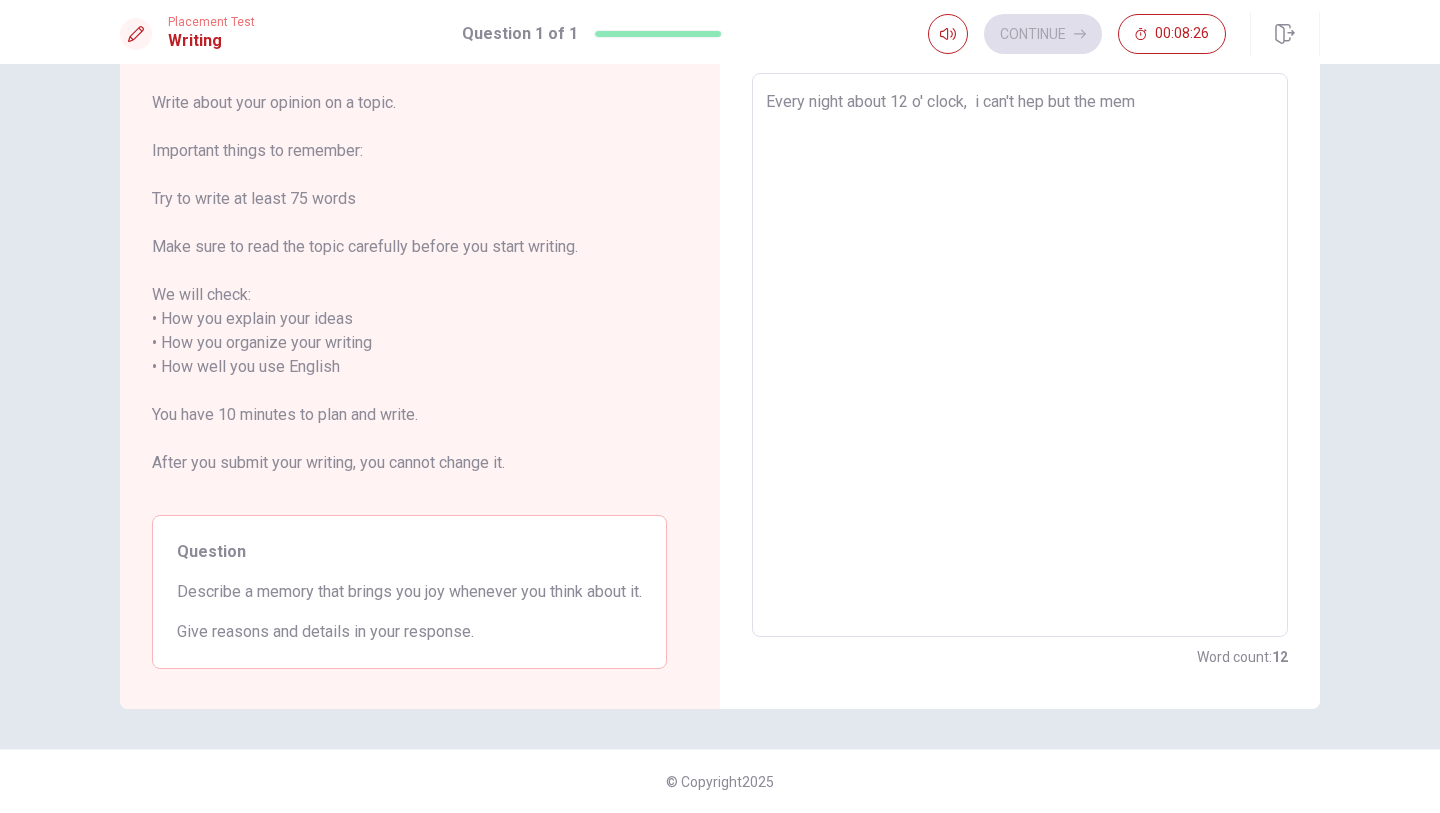 type on "x" 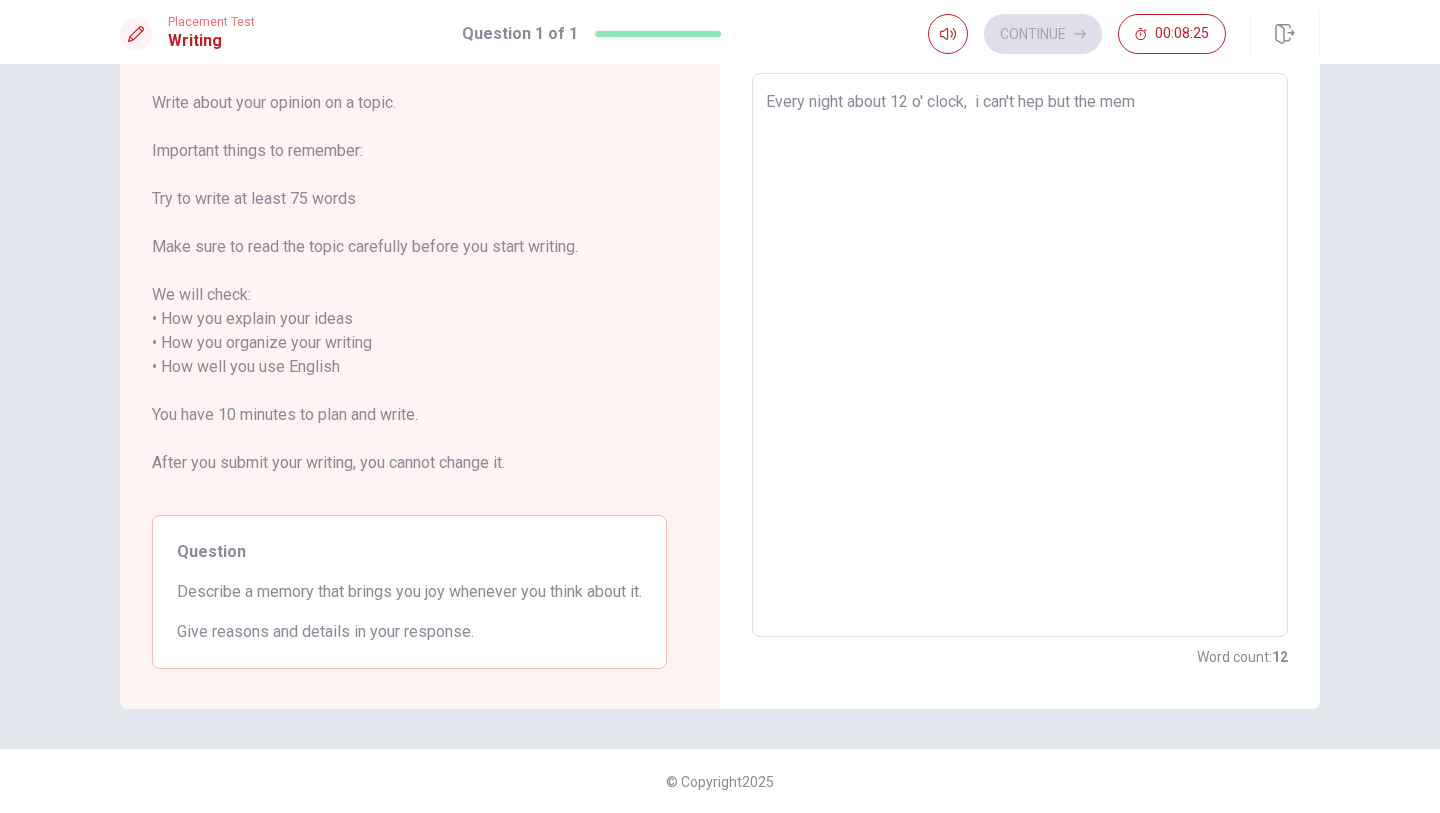 type on "Every night about 12 o' clock,  i can't hep but the memo" 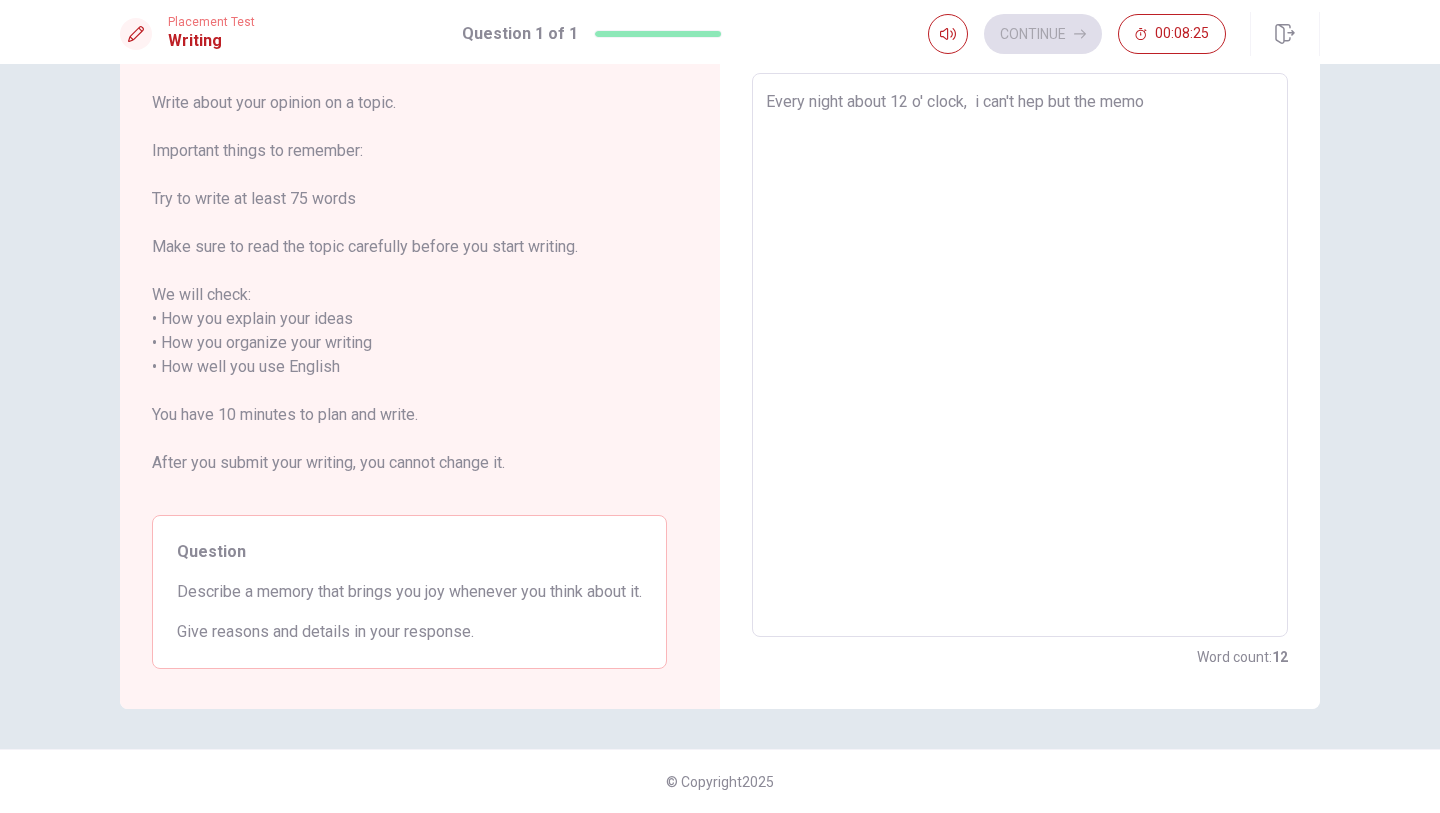 type on "x" 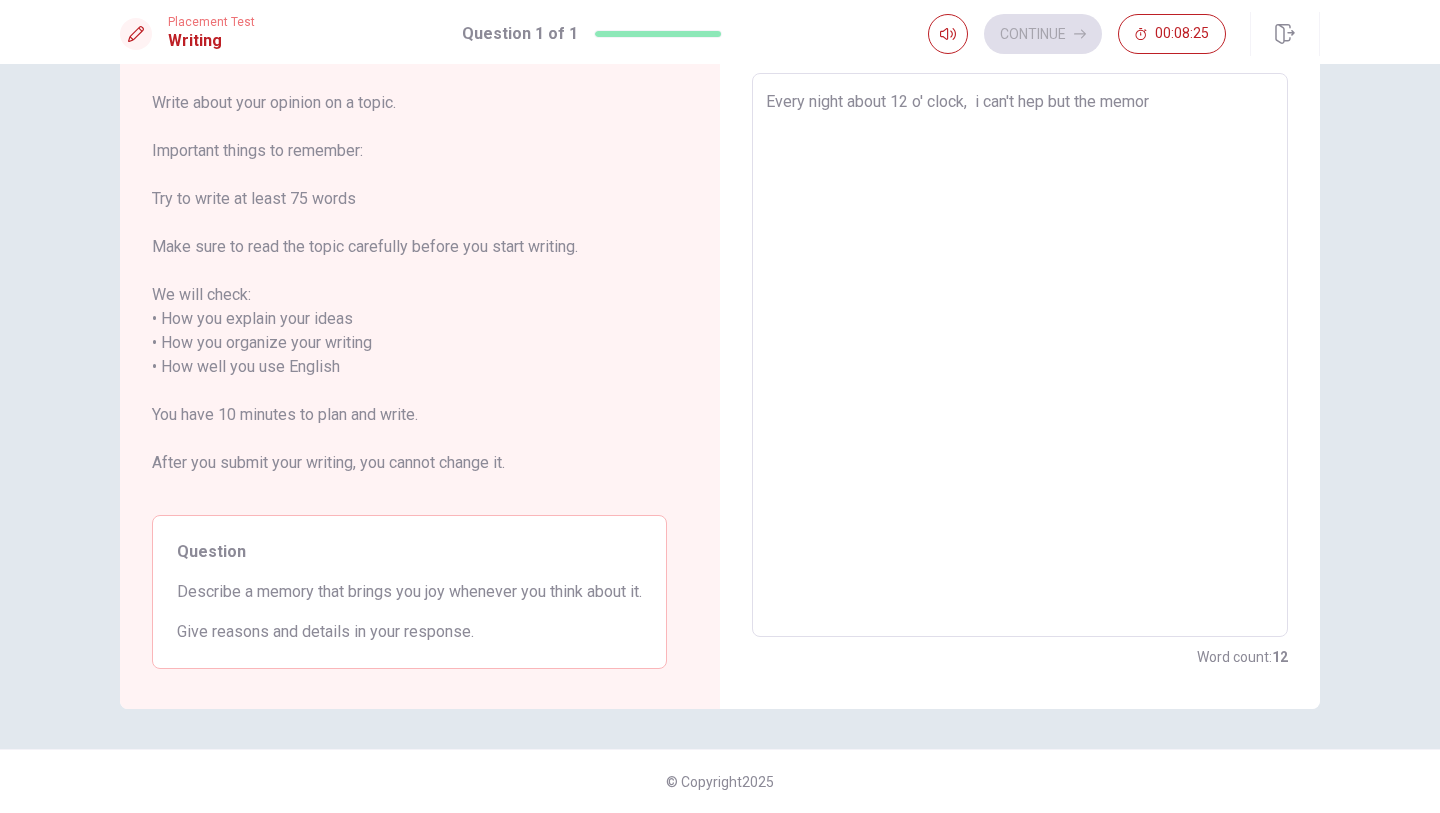 type on "x" 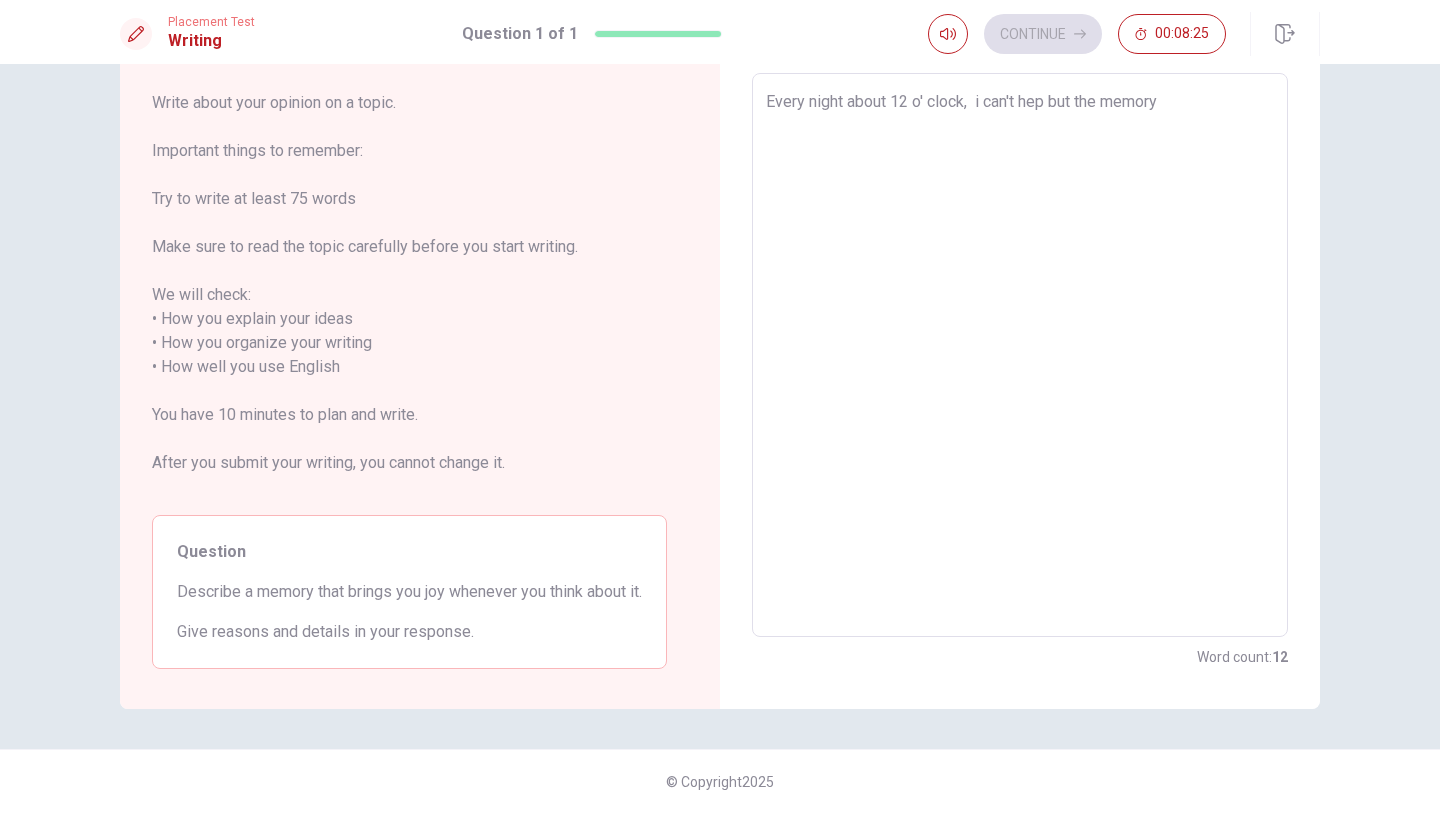 type on "x" 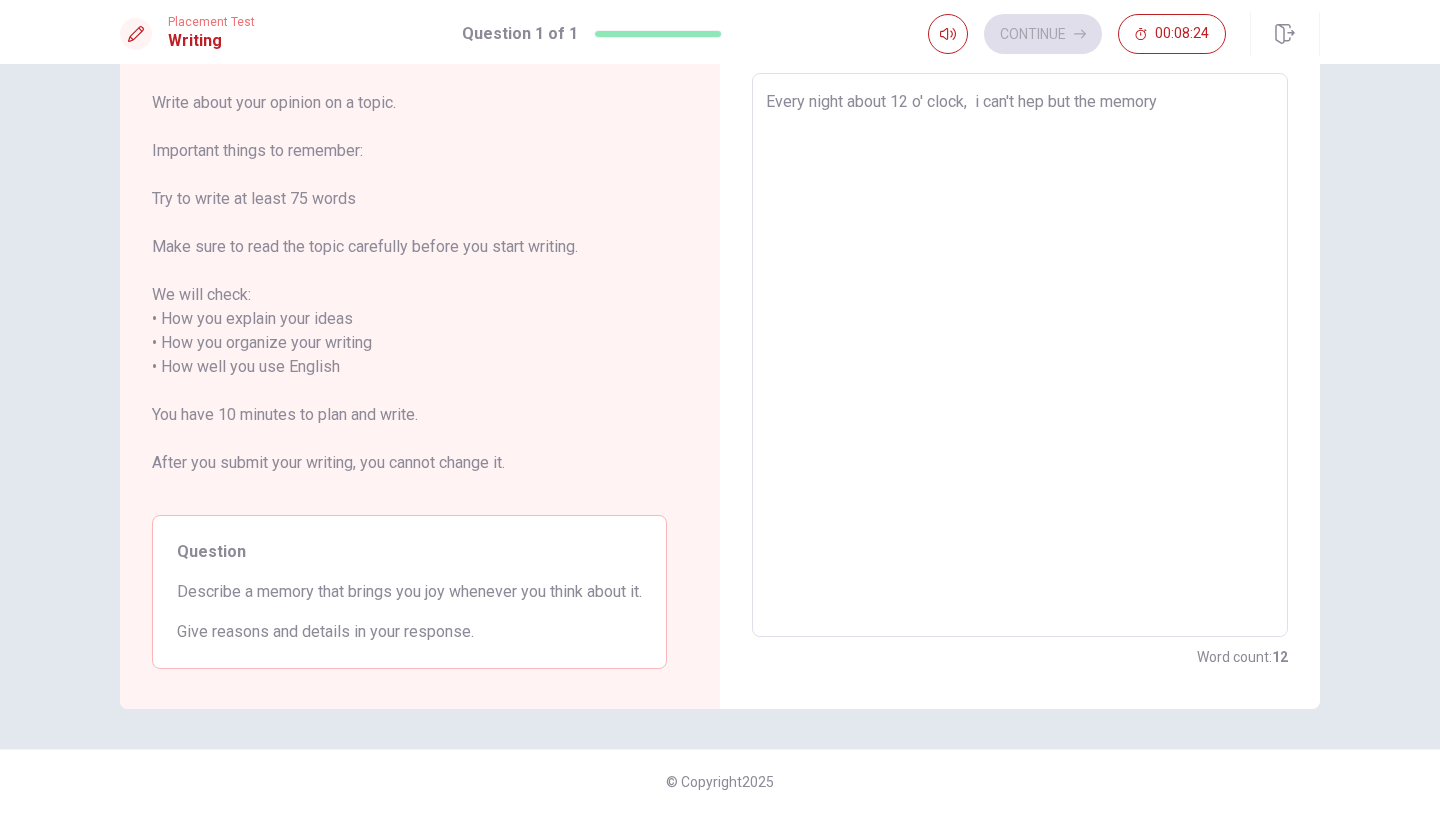 type on "Every night about 12 o' clock,  i can't hep but the memory" 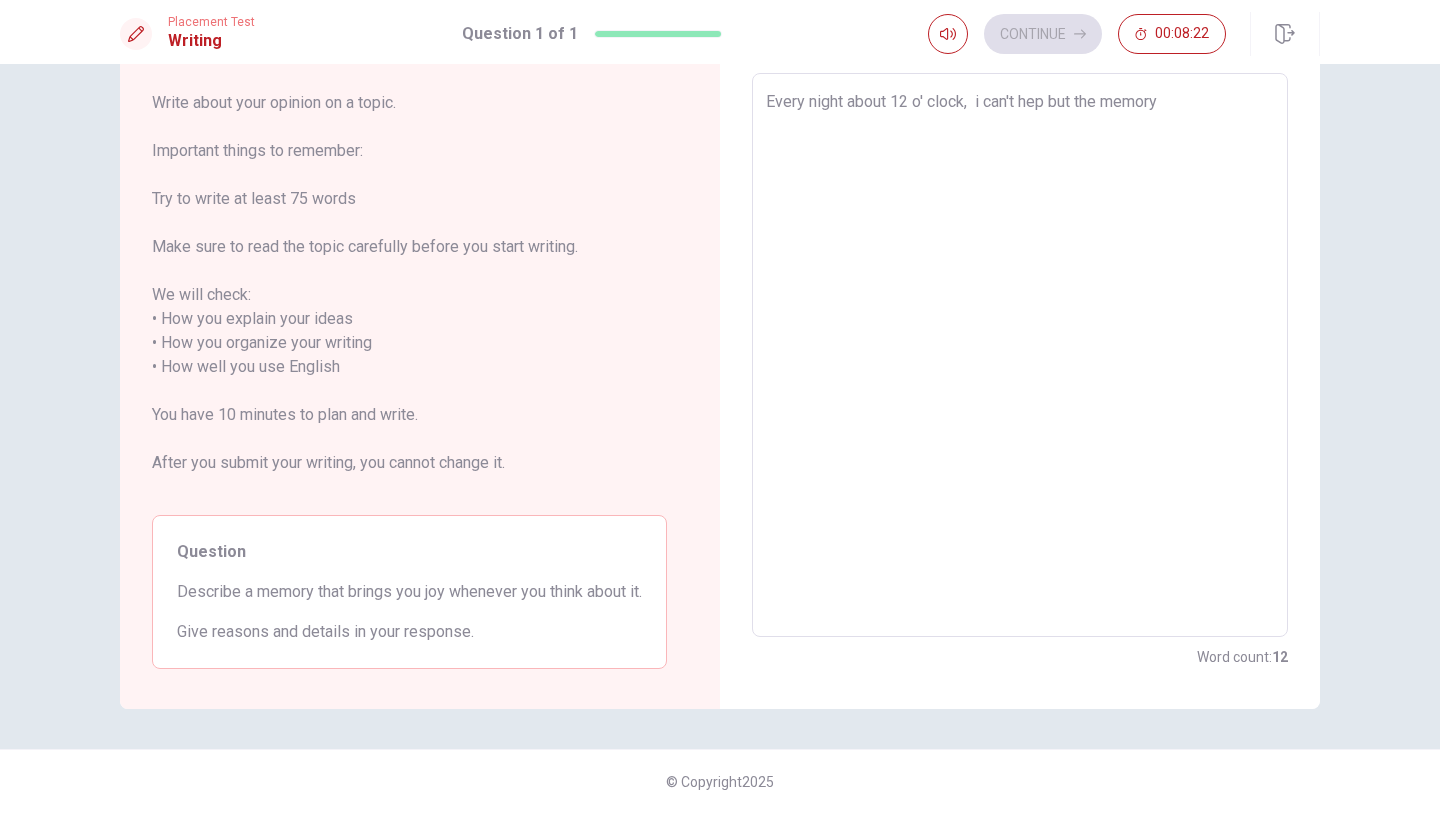 type on "x" 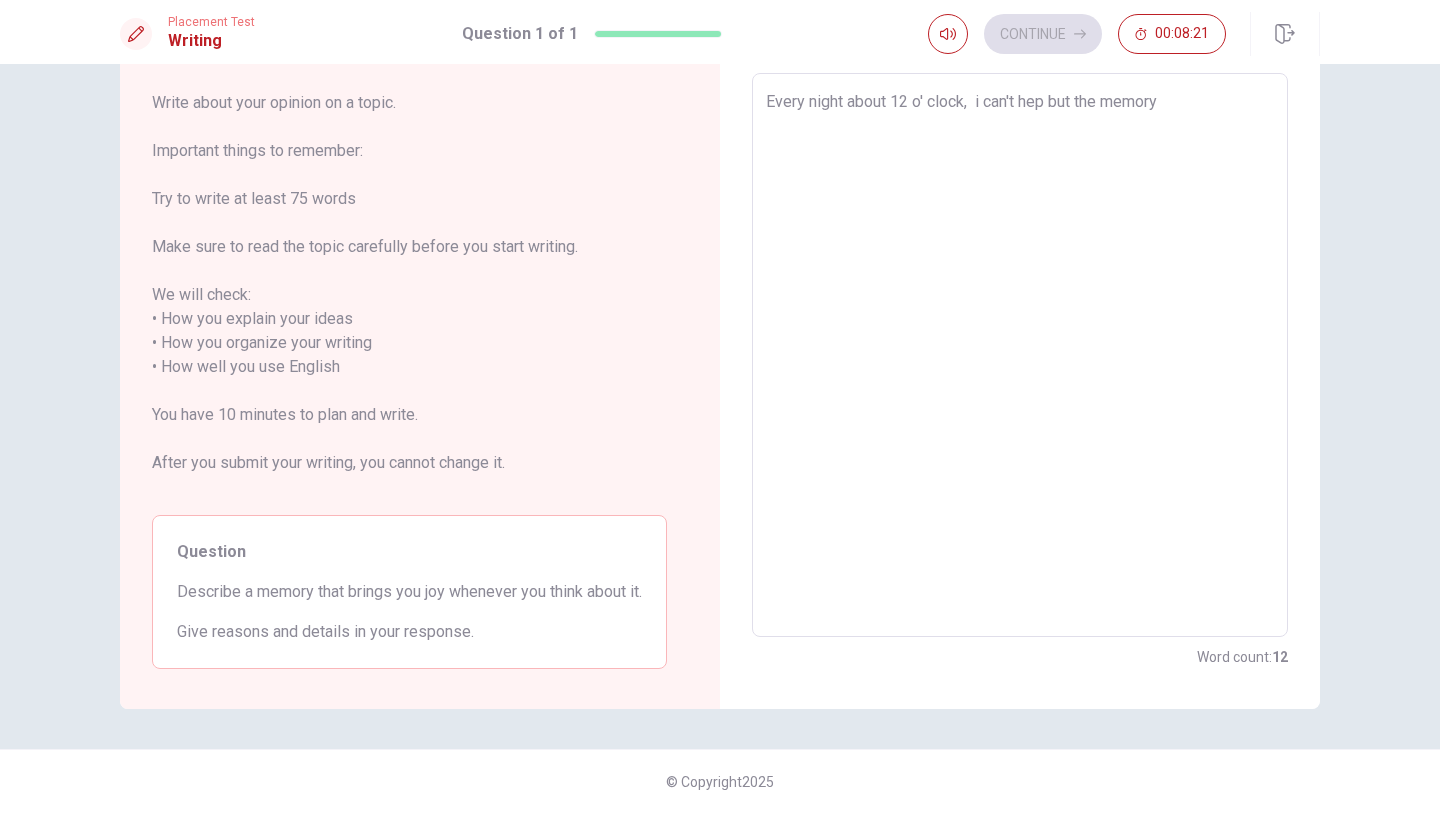 type on "Every night about 12 o' clock,  i can't hep but the memory" 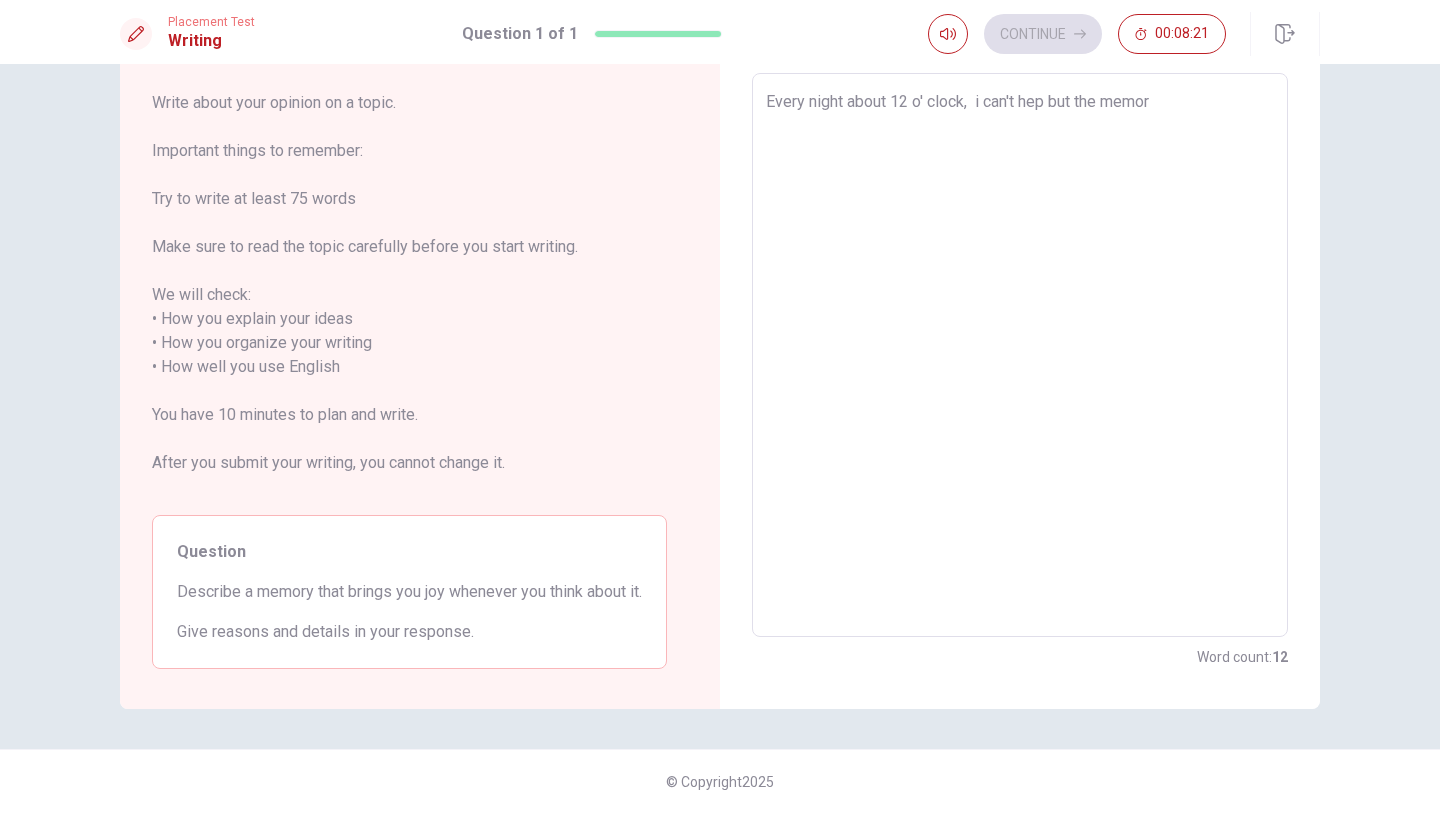 type on "x" 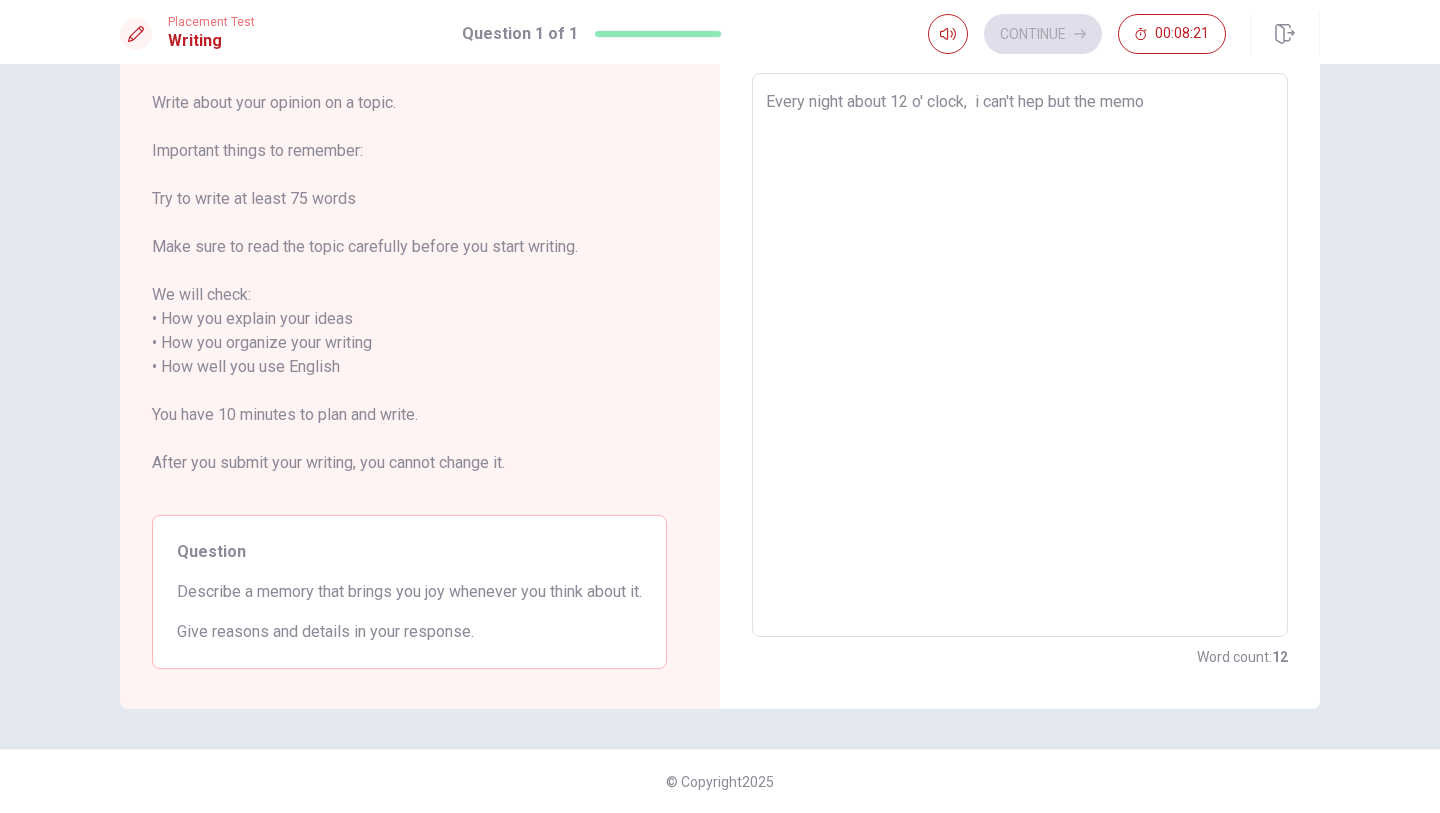 type on "x" 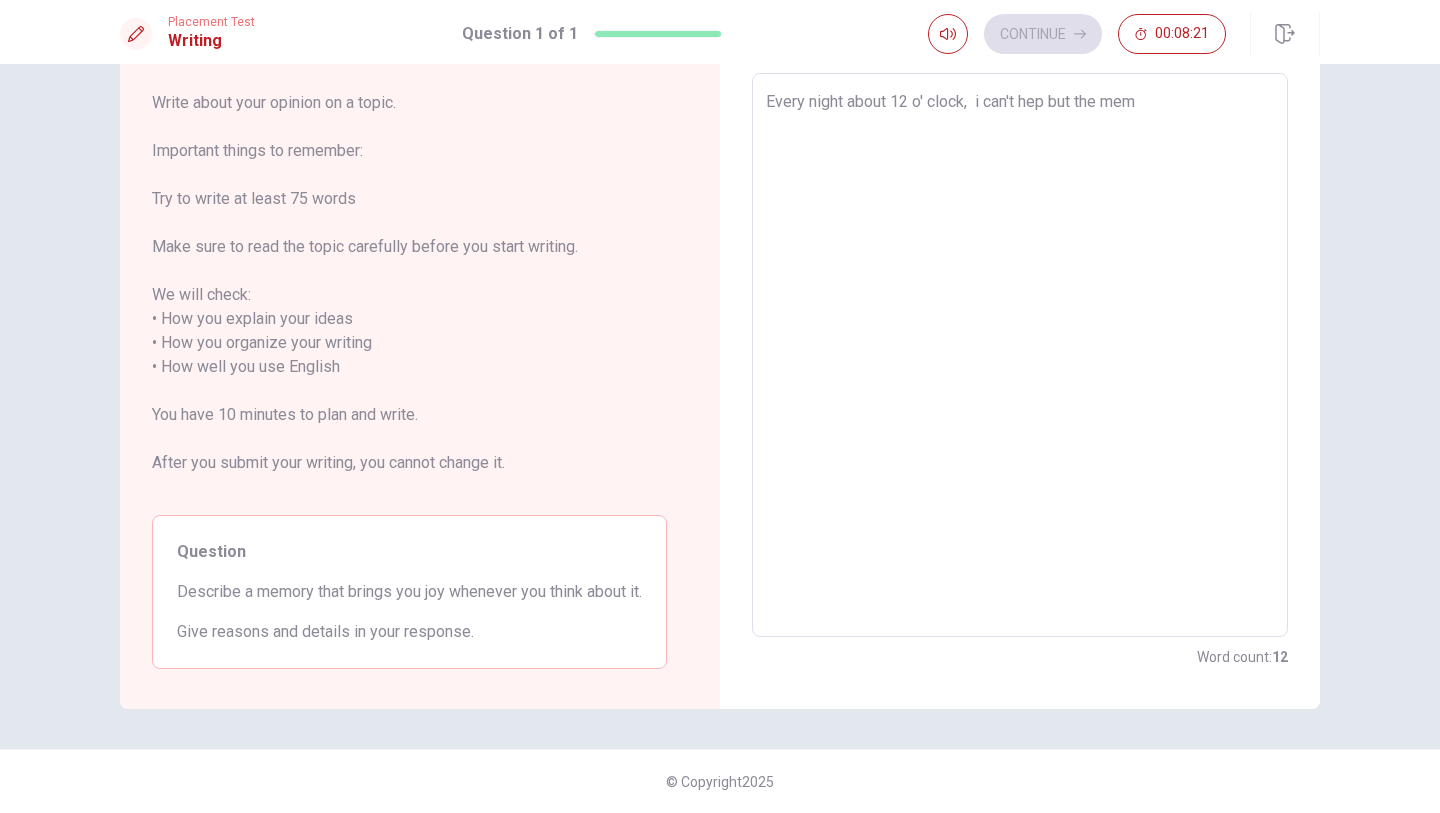 type on "Every night about 12 o' clock,  i can't hep but the me" 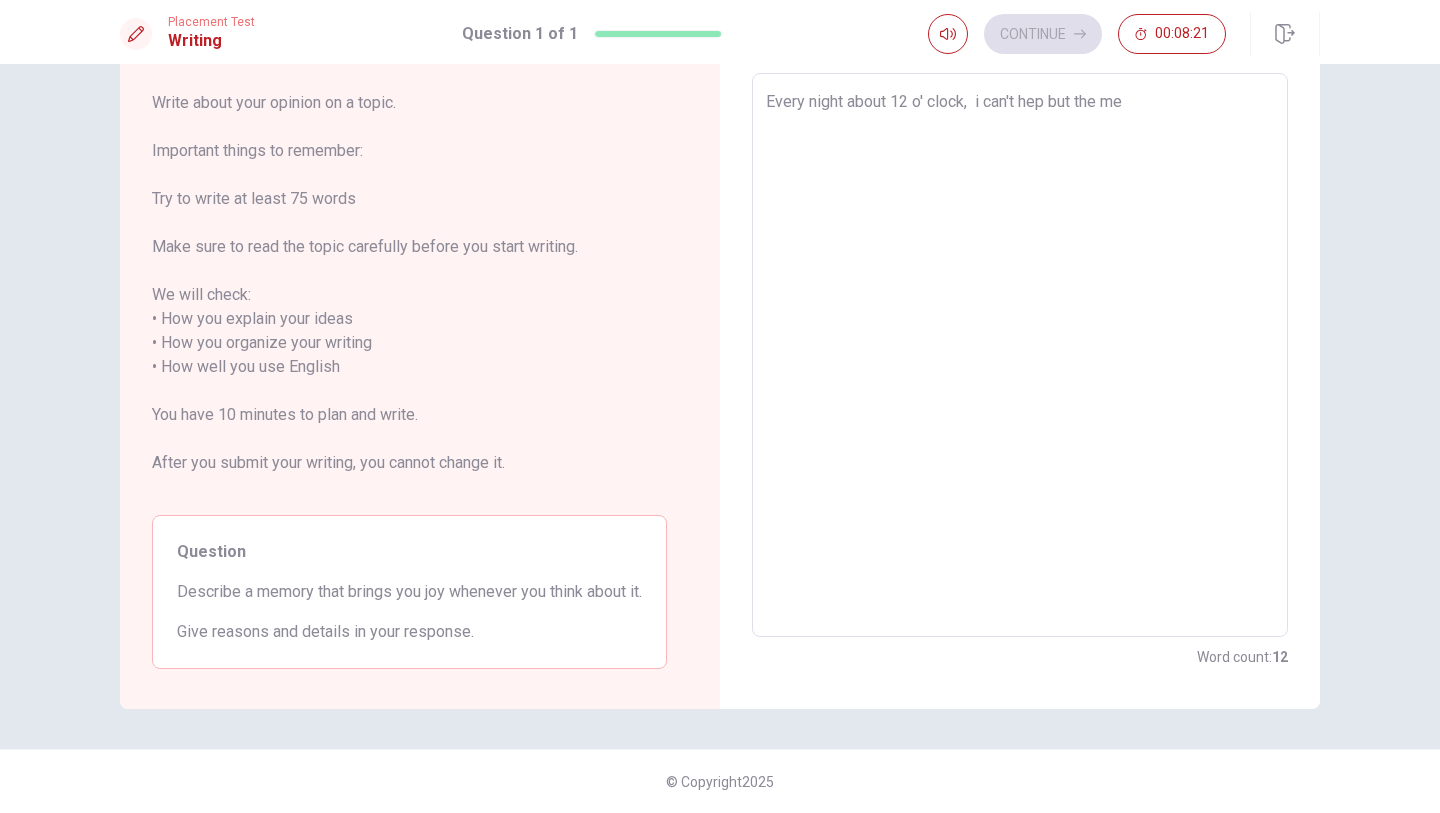 type on "x" 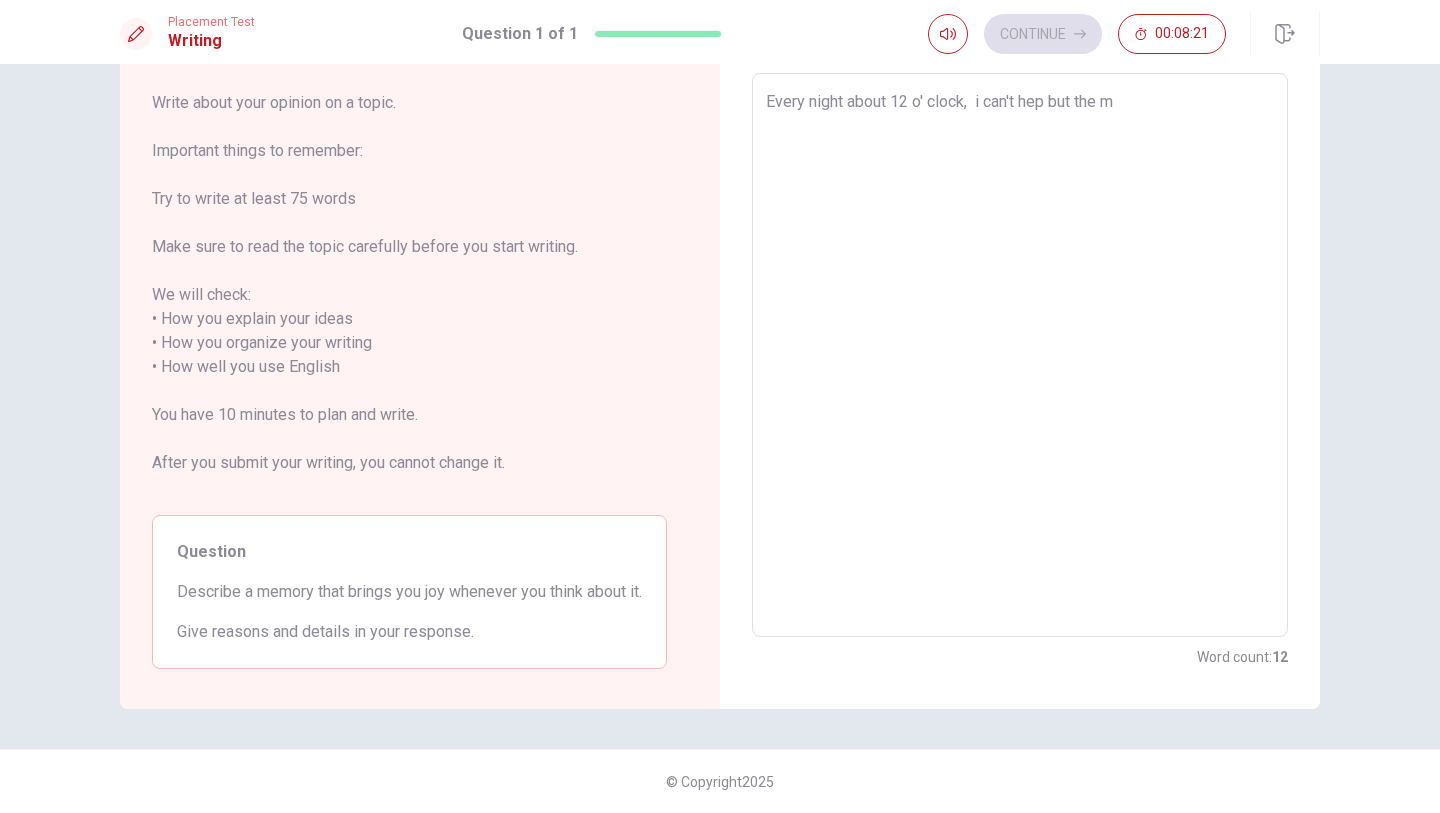 type on "x" 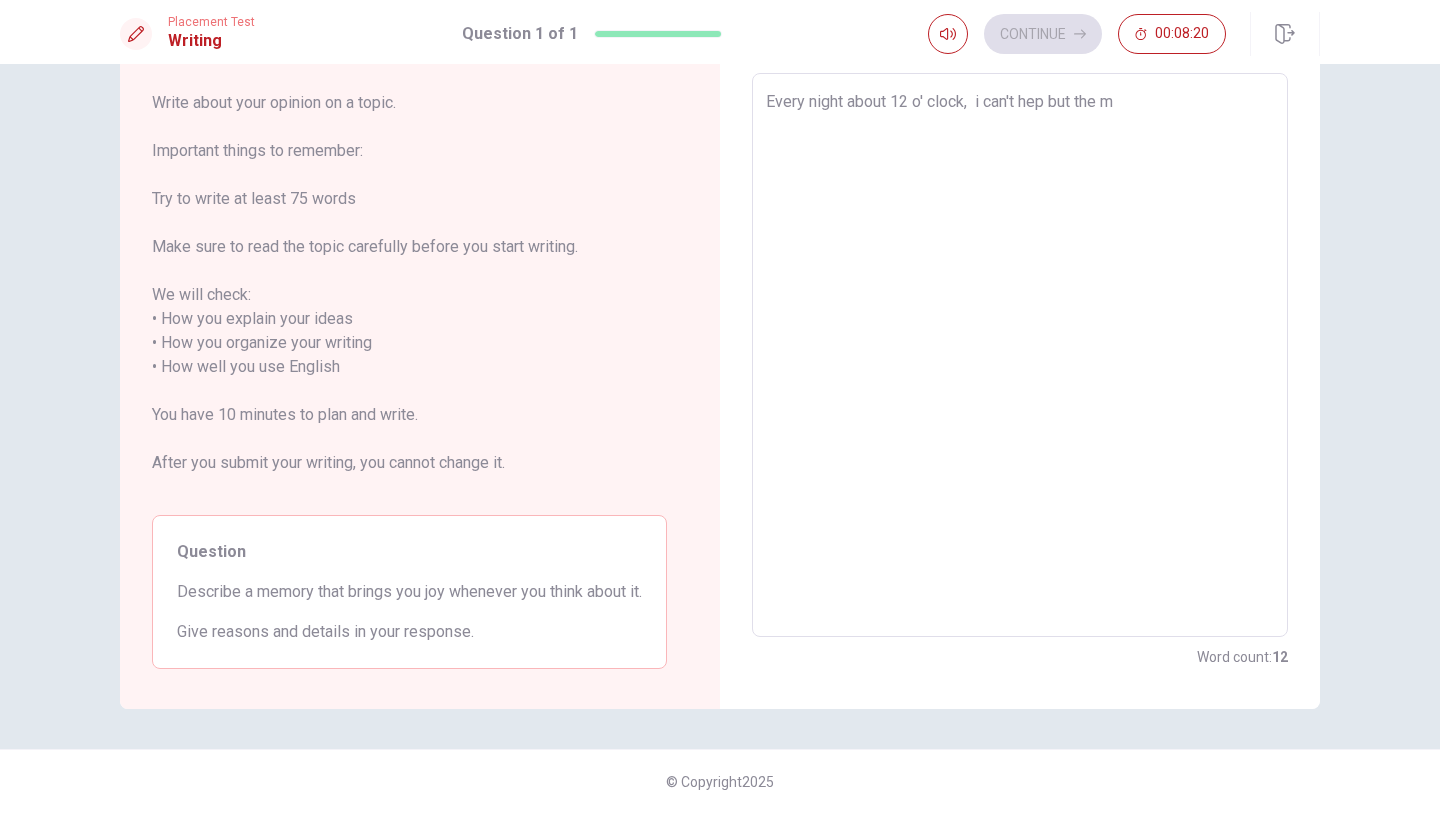 type on "Every night about 12 o' clock,  i can't hep but the" 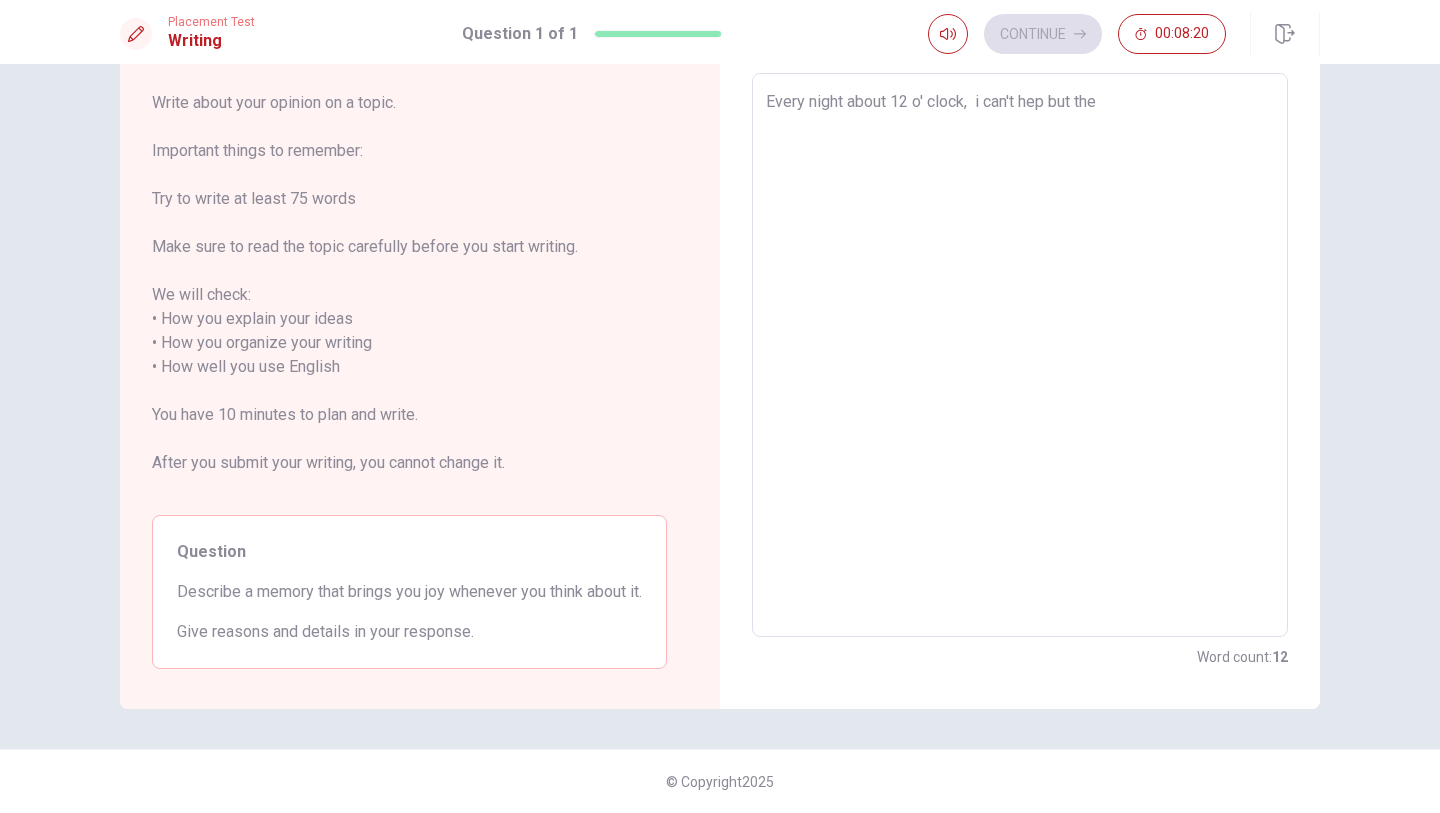 type on "x" 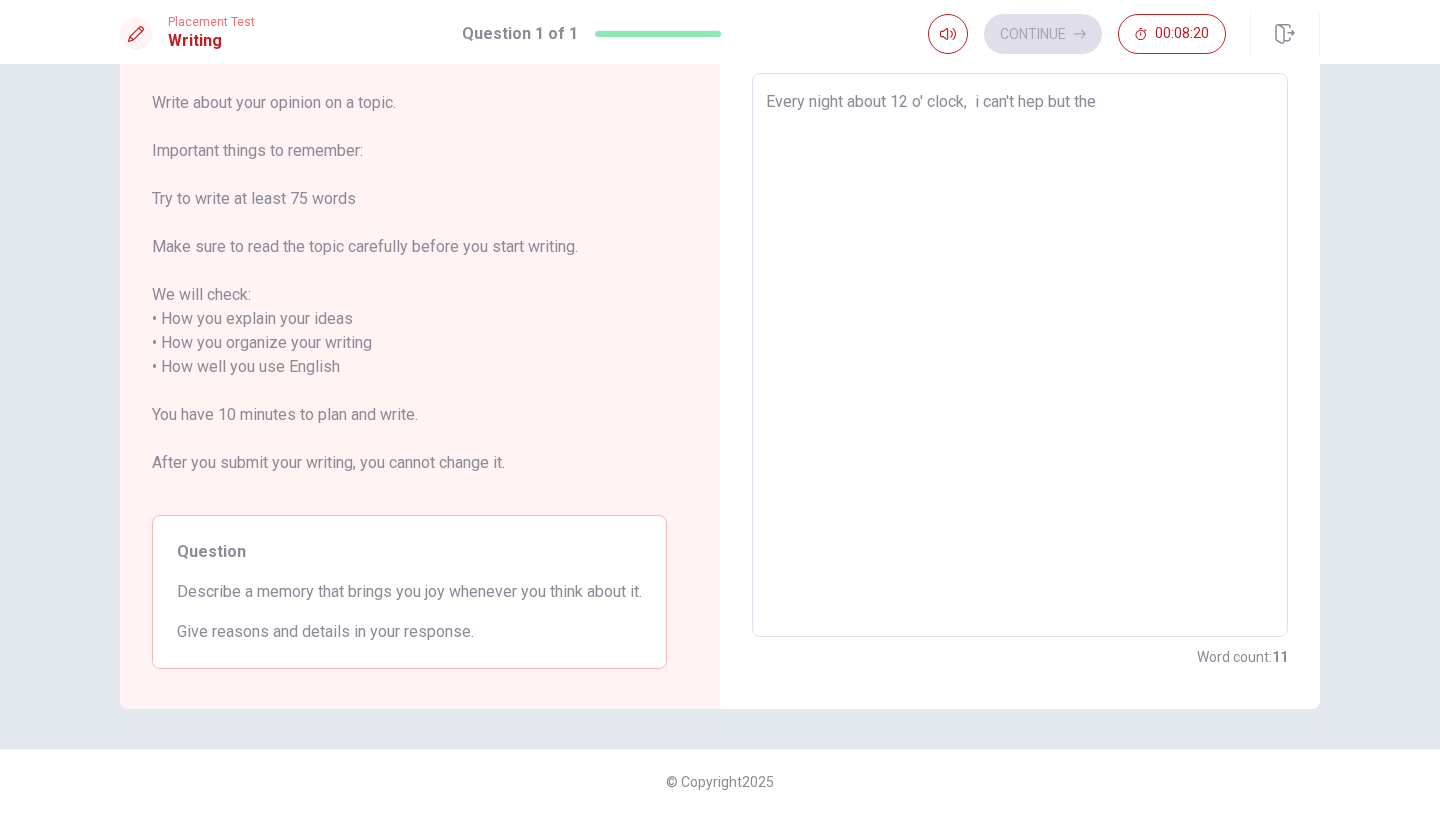 type on "Every night about 12 o' clock,  i can't hep but th" 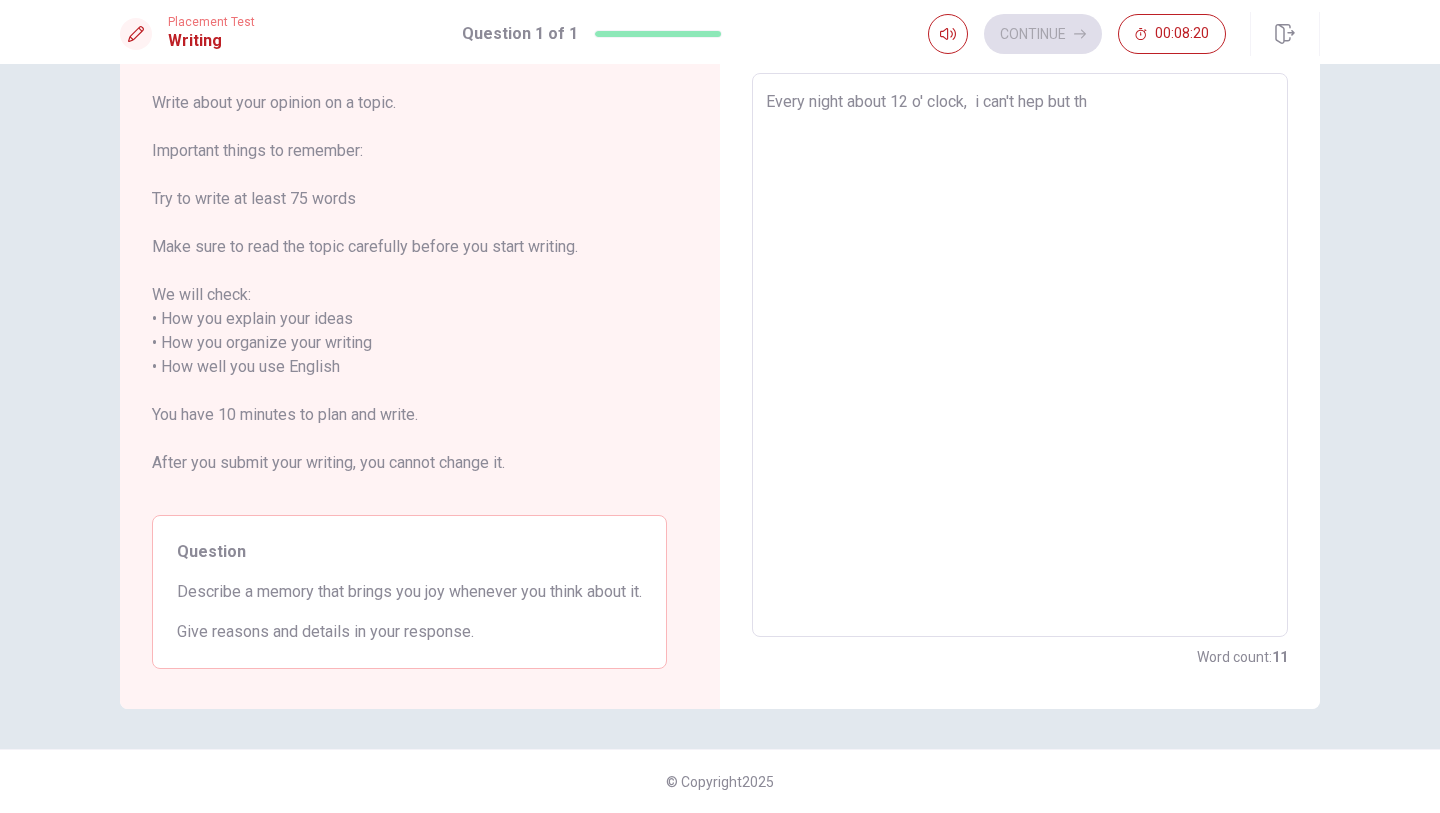 type on "x" 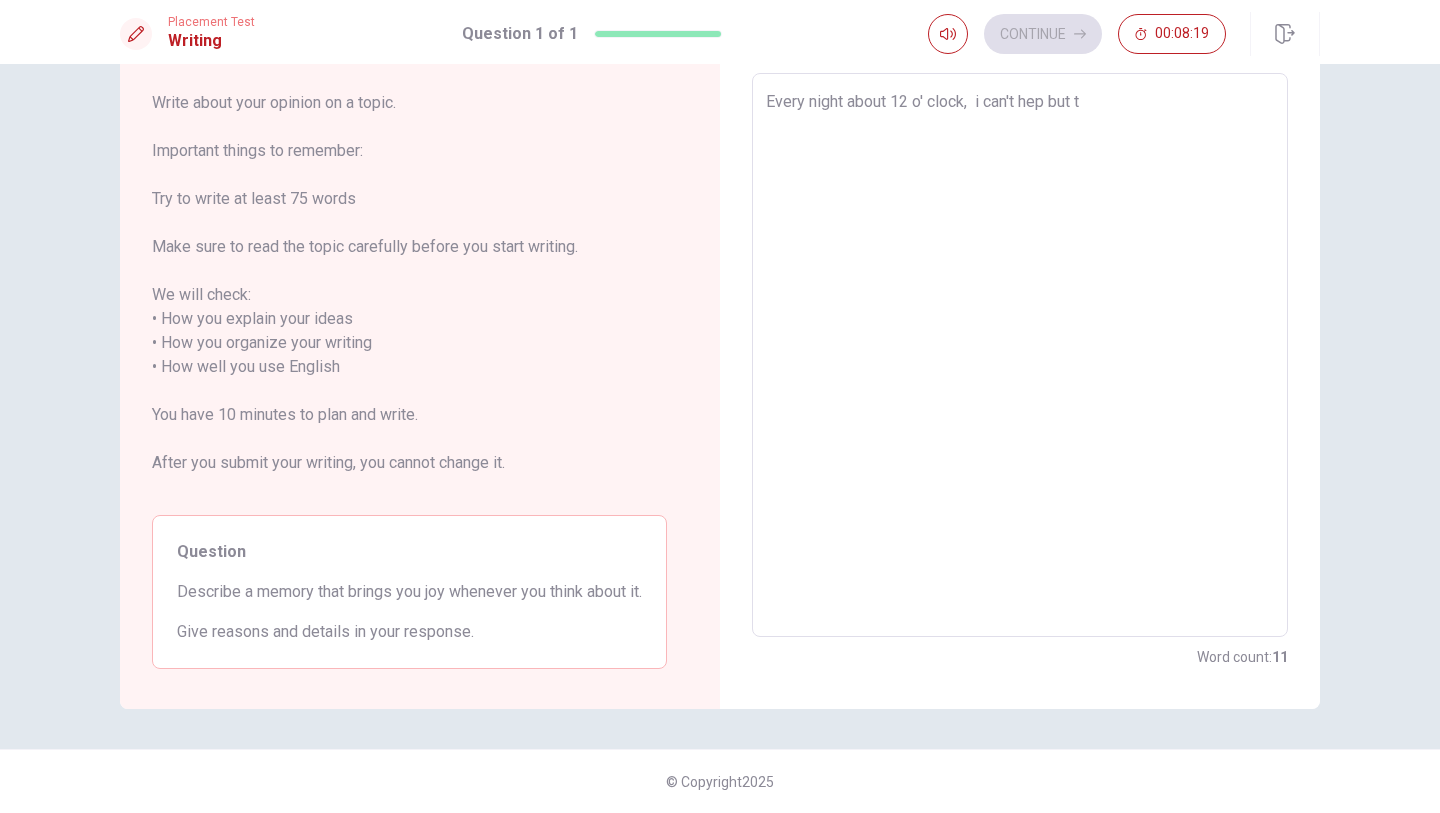 type on "x" 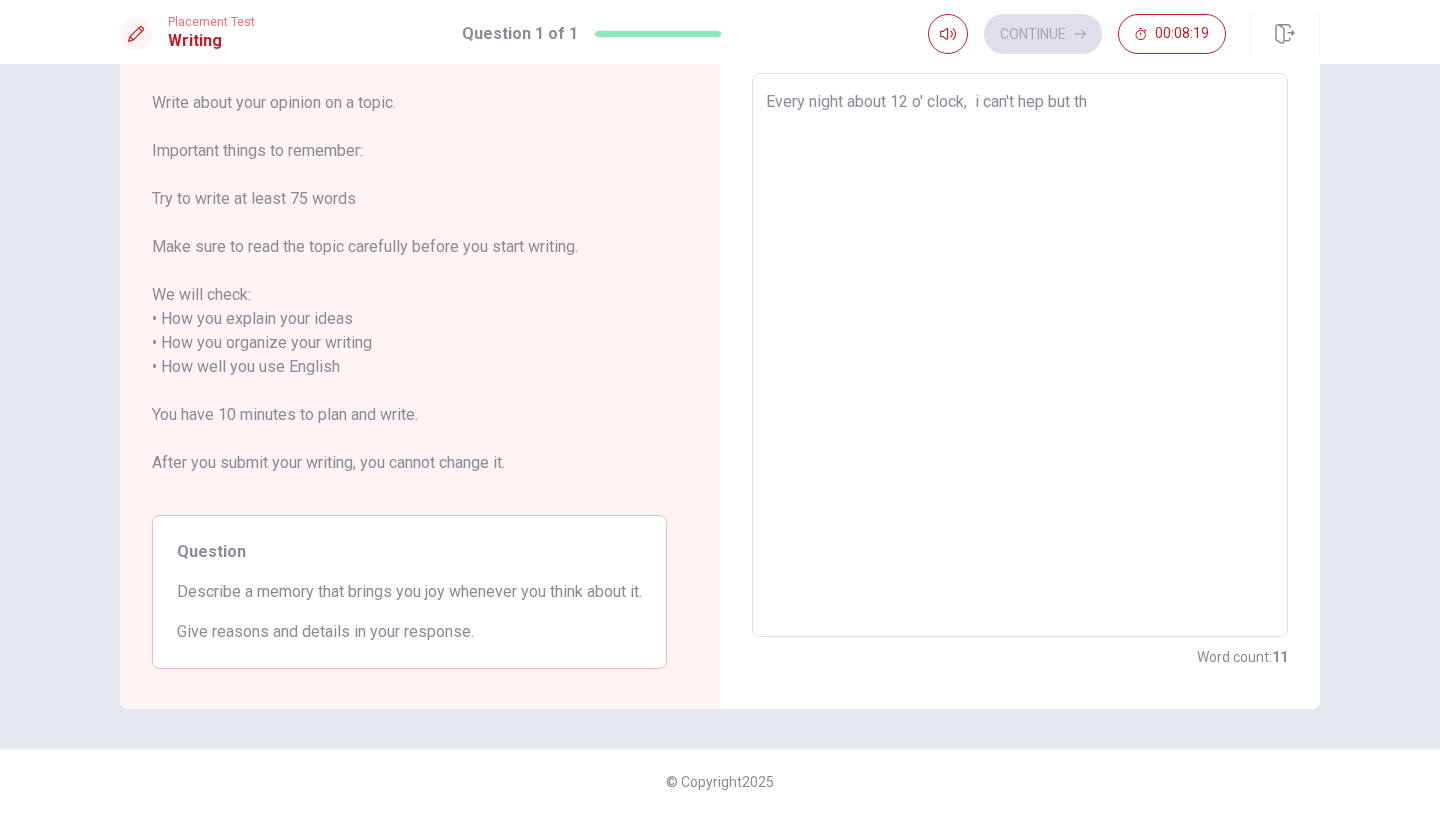 type on "x" 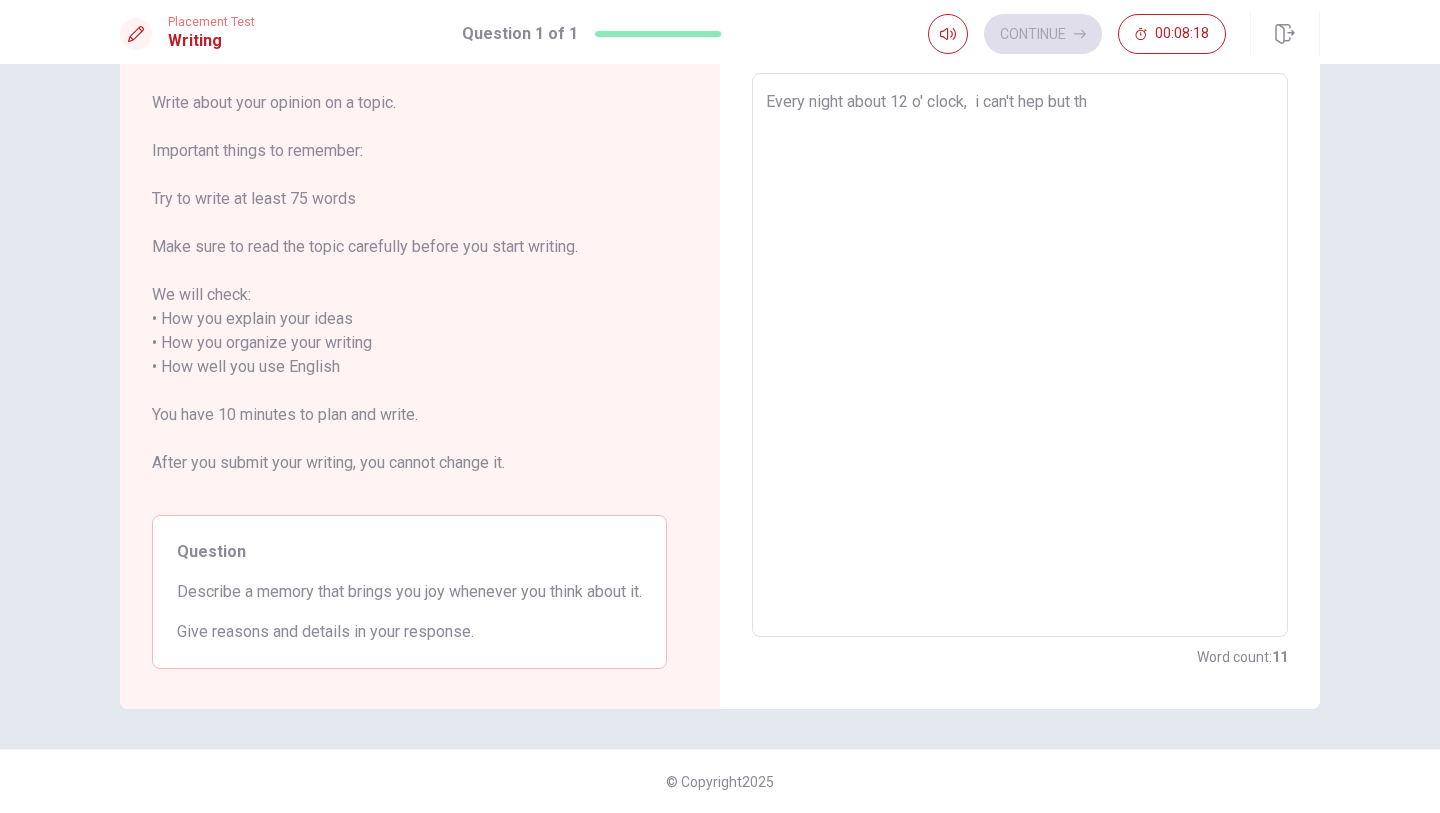 type on "Every night about 12 o' clock,  i can't hep but thi" 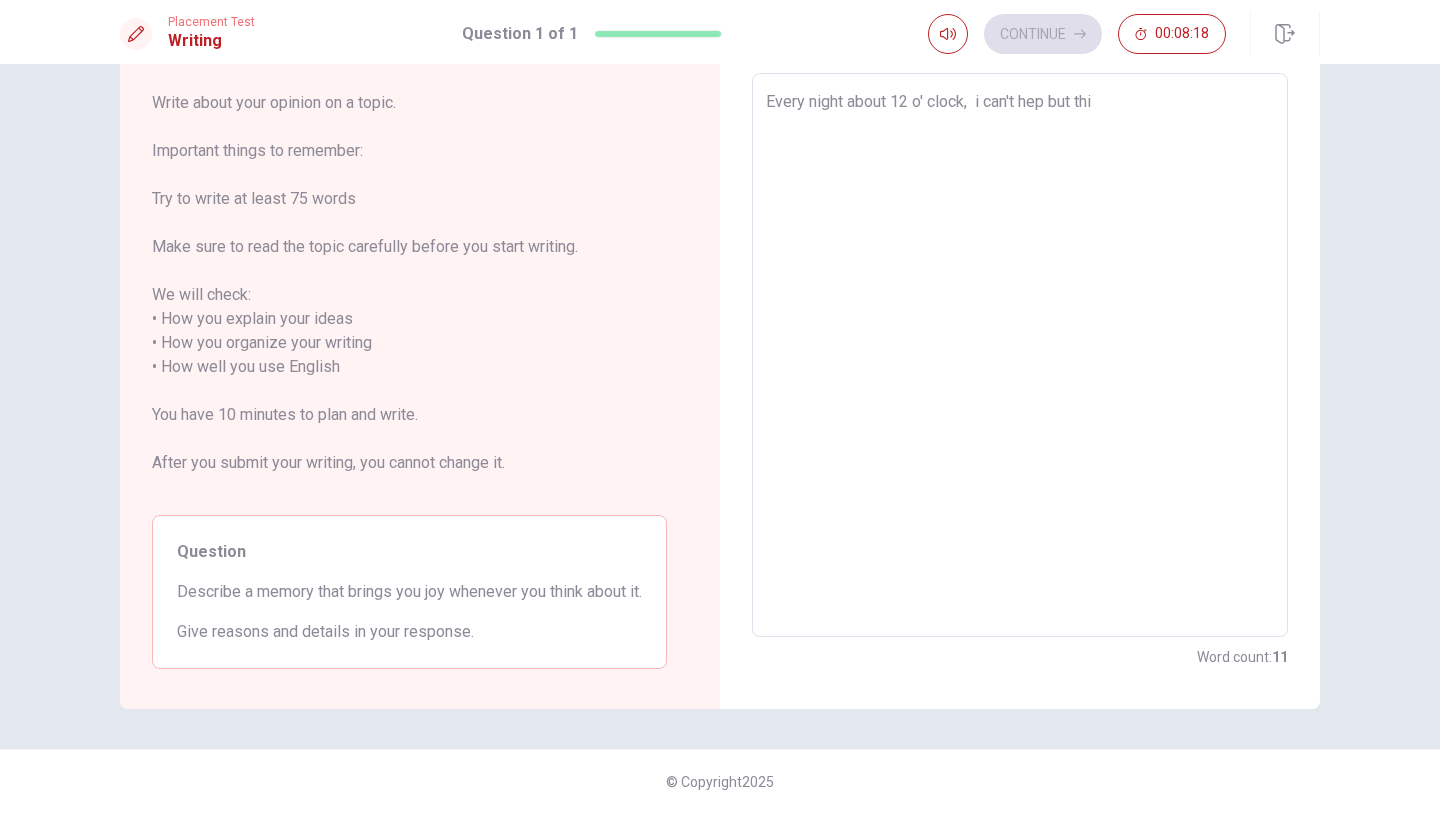 type on "x" 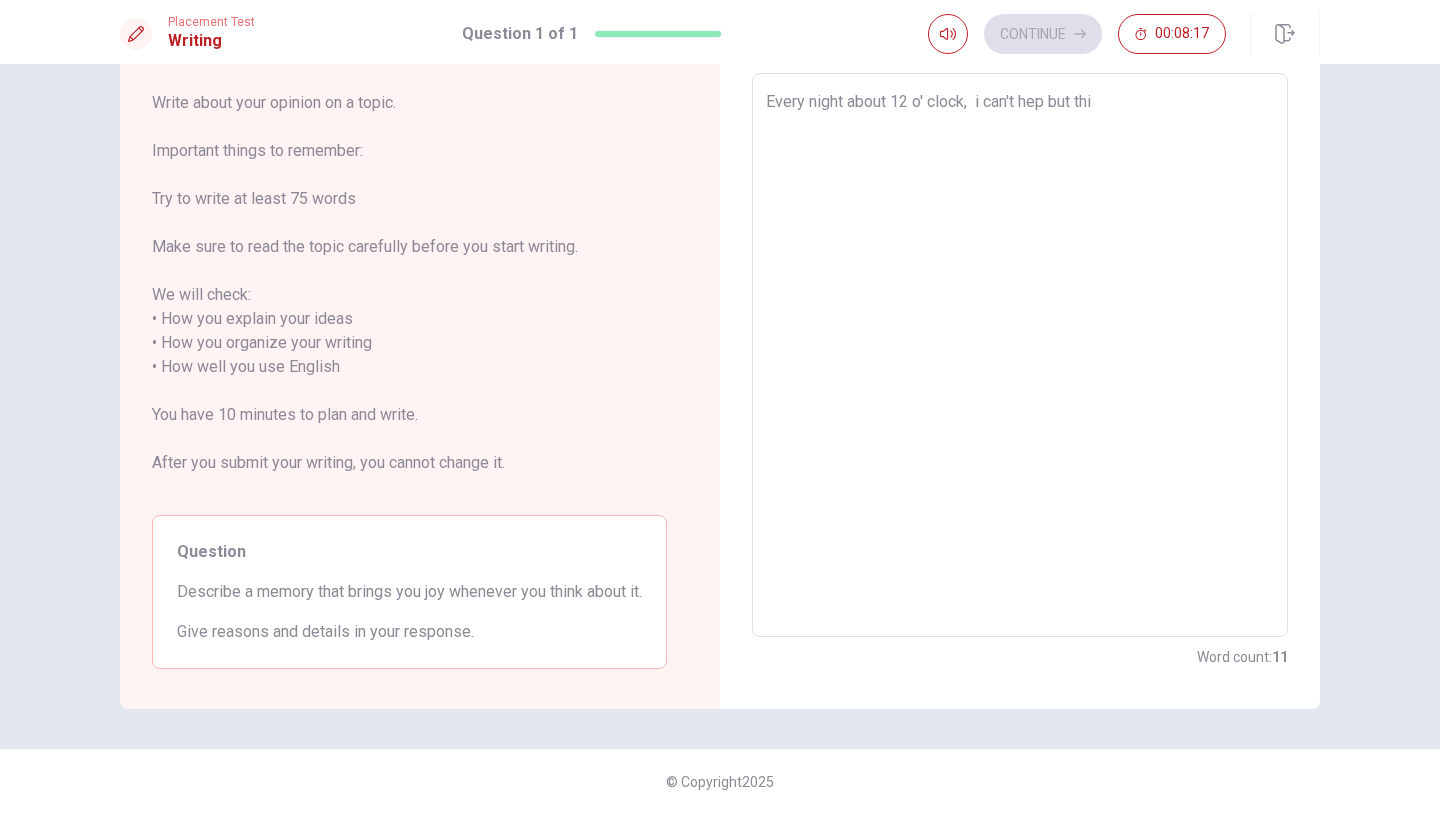 type on "Every night about 12 o' clock,  i can't hep but thin" 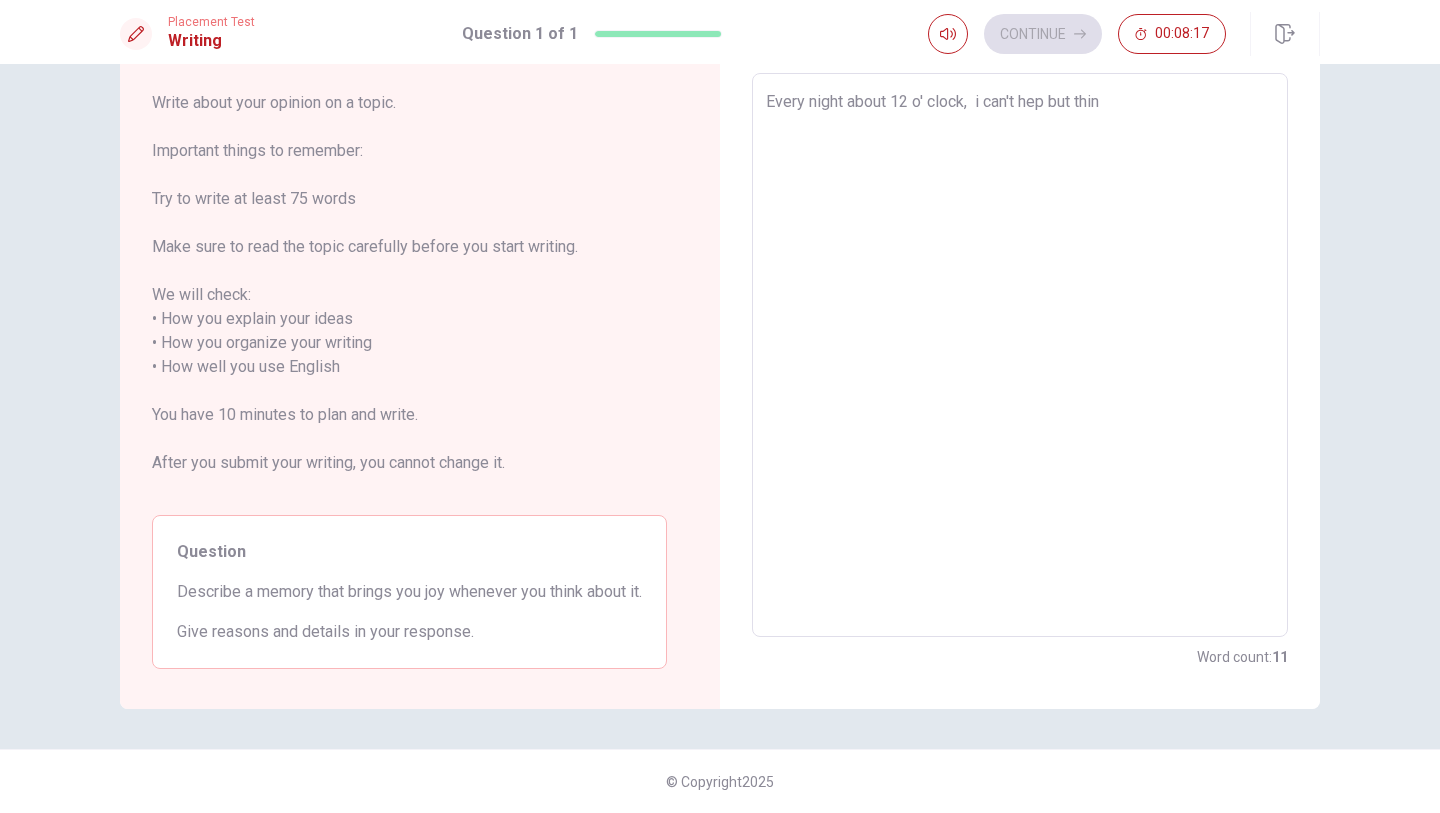 type on "x" 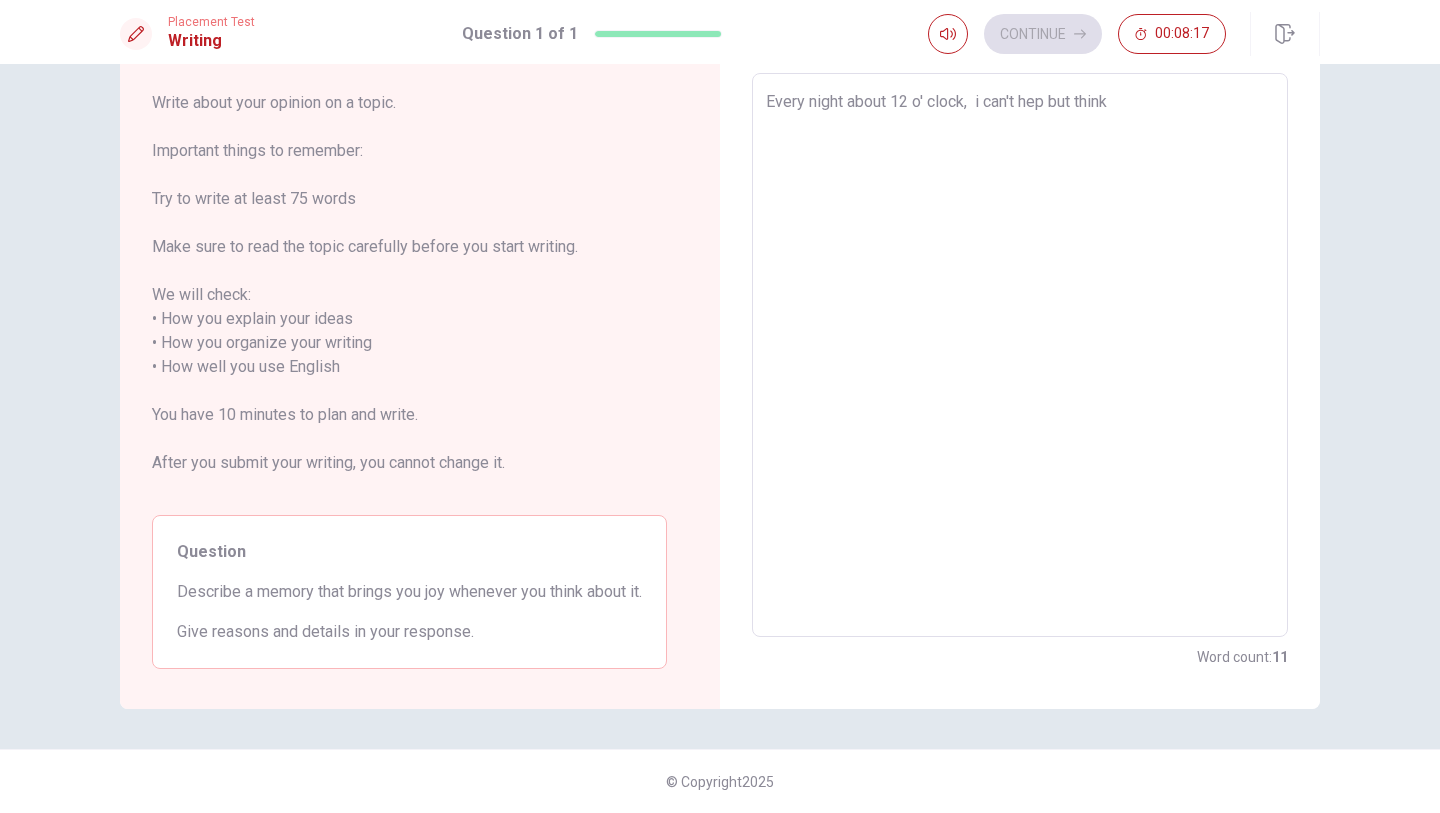 type on "x" 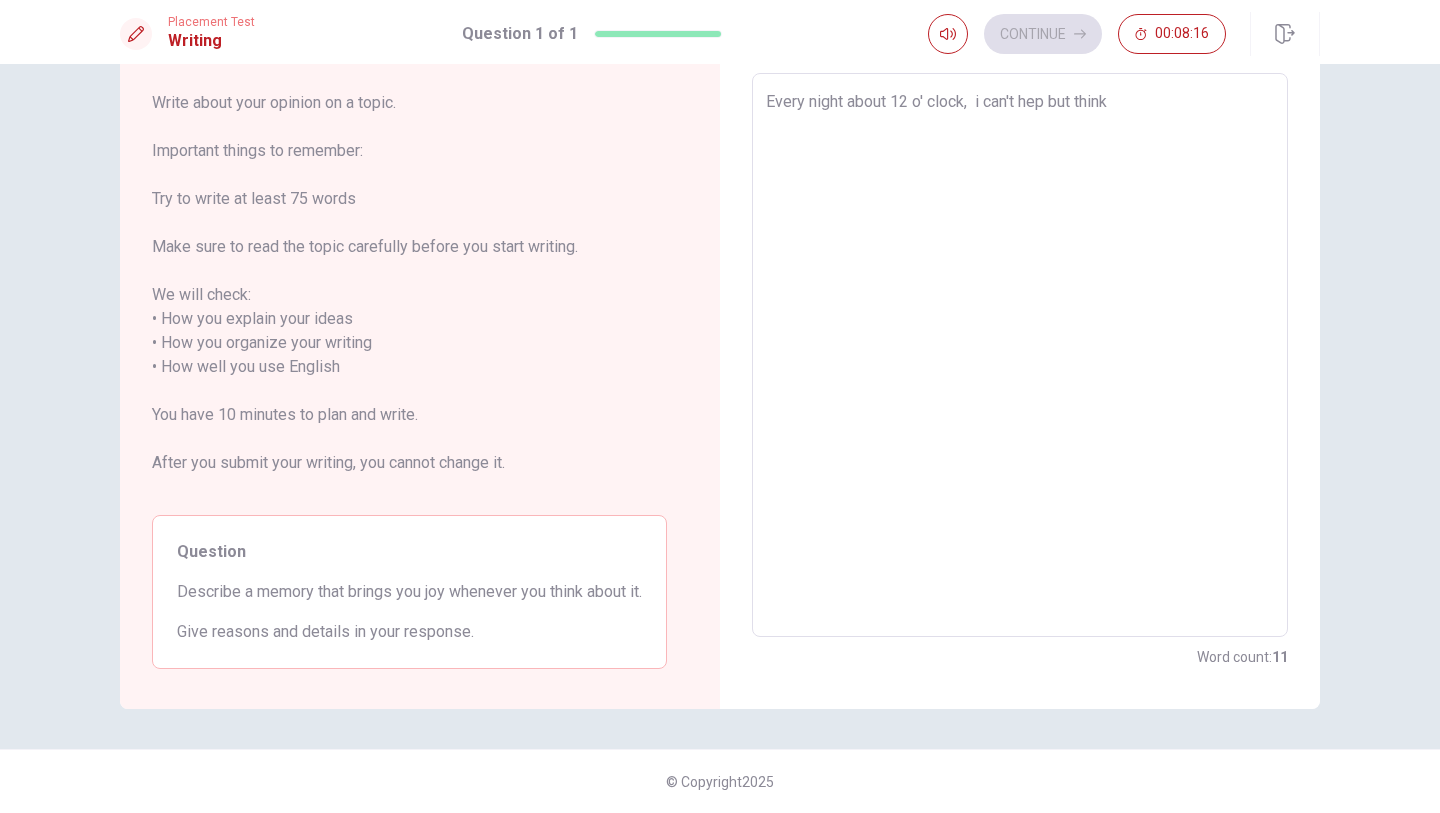 type on "Every night about 12 o' clock,  i can't hep but thinki" 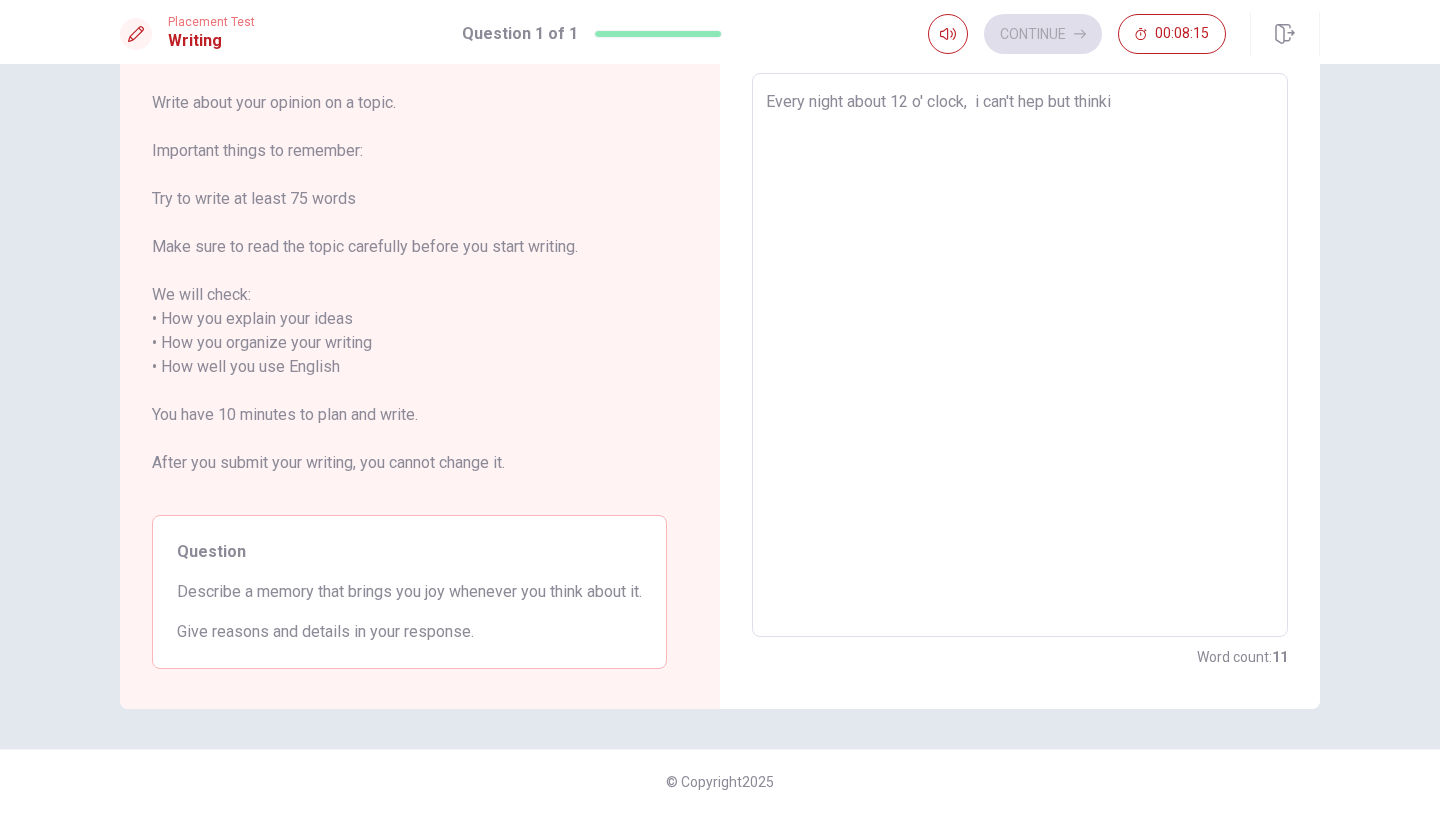 type on "x" 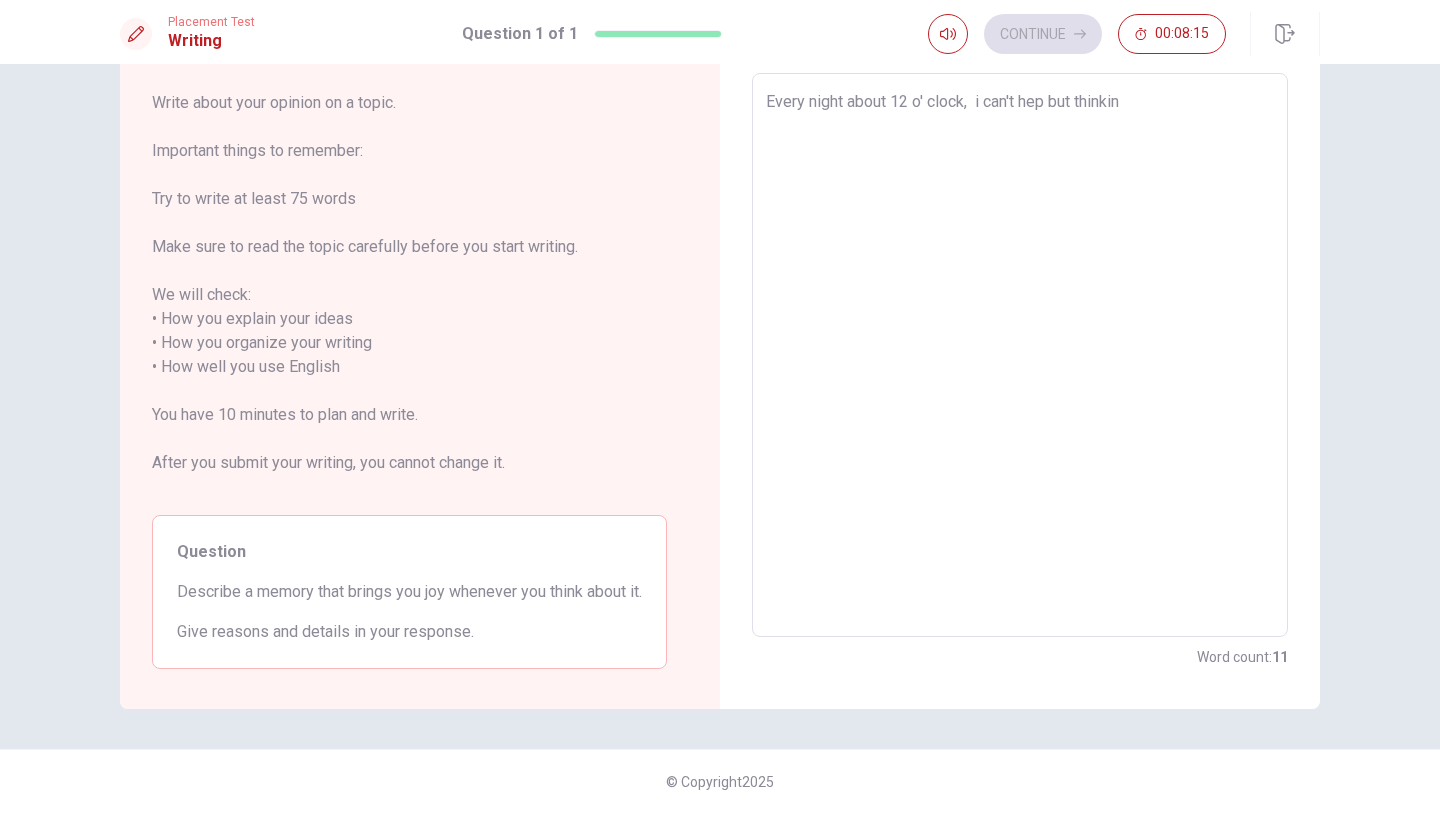 type on "x" 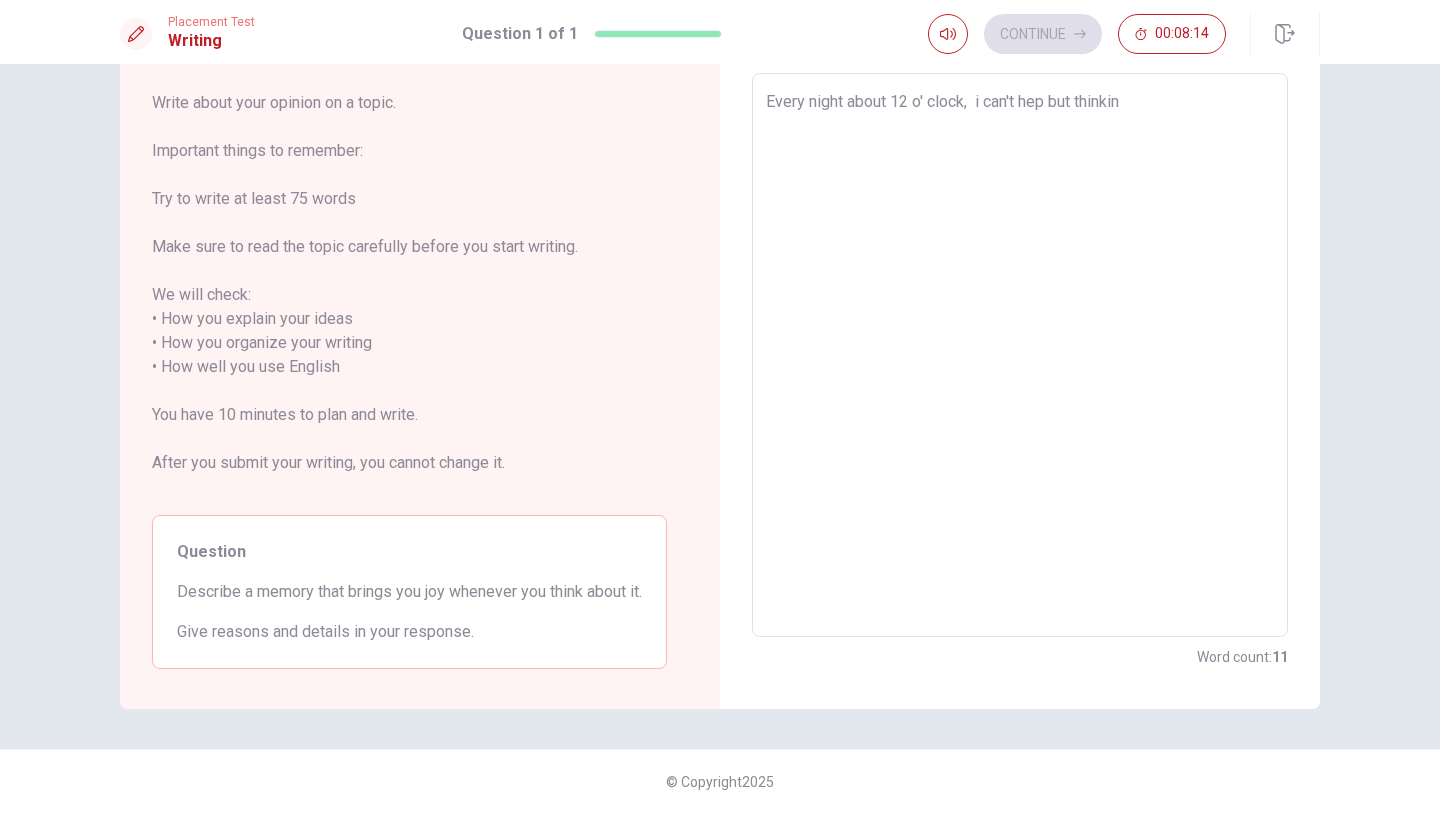 type on "Every night about 12 o' clock,  i can't hep but thinking" 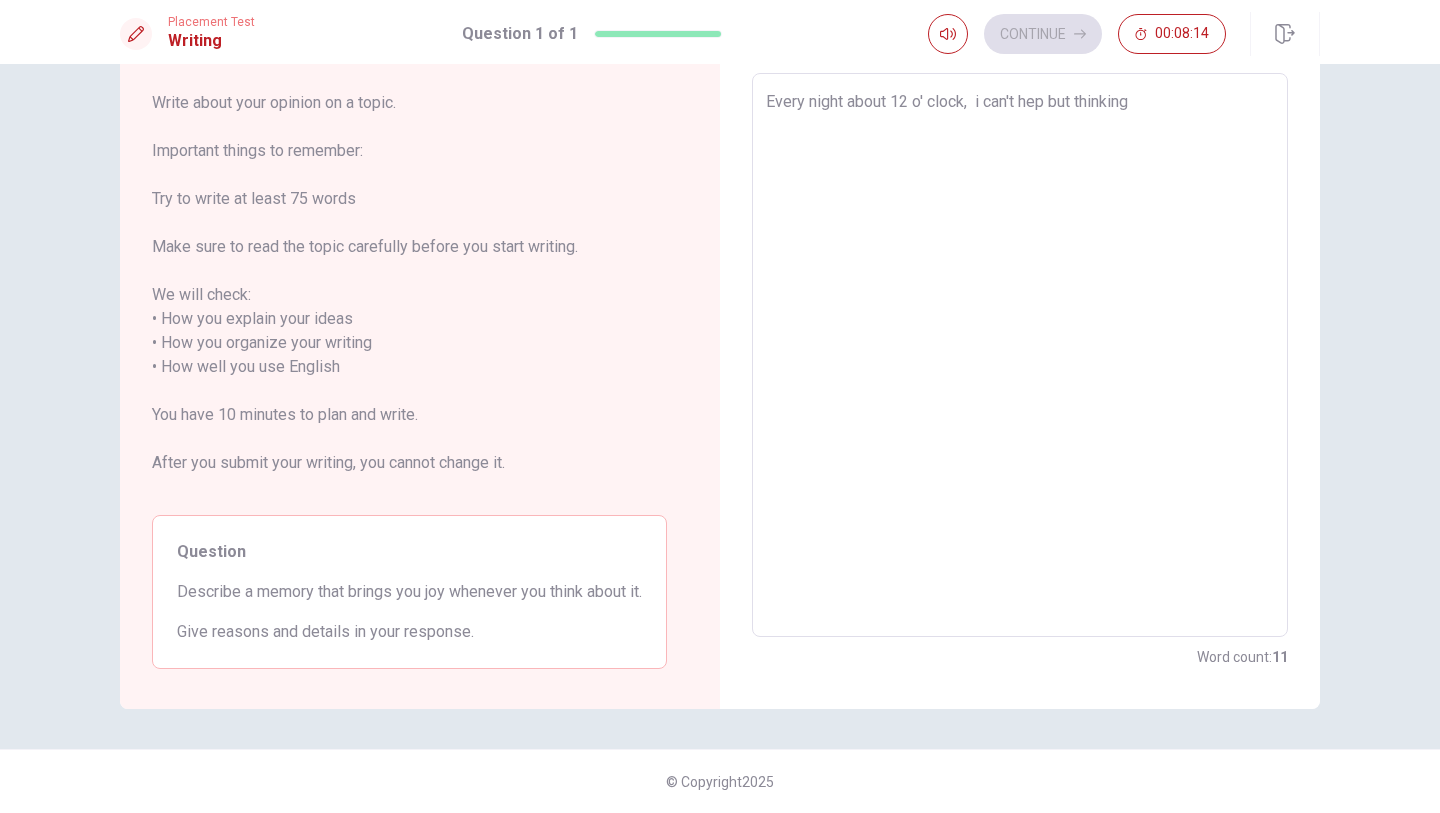 type on "x" 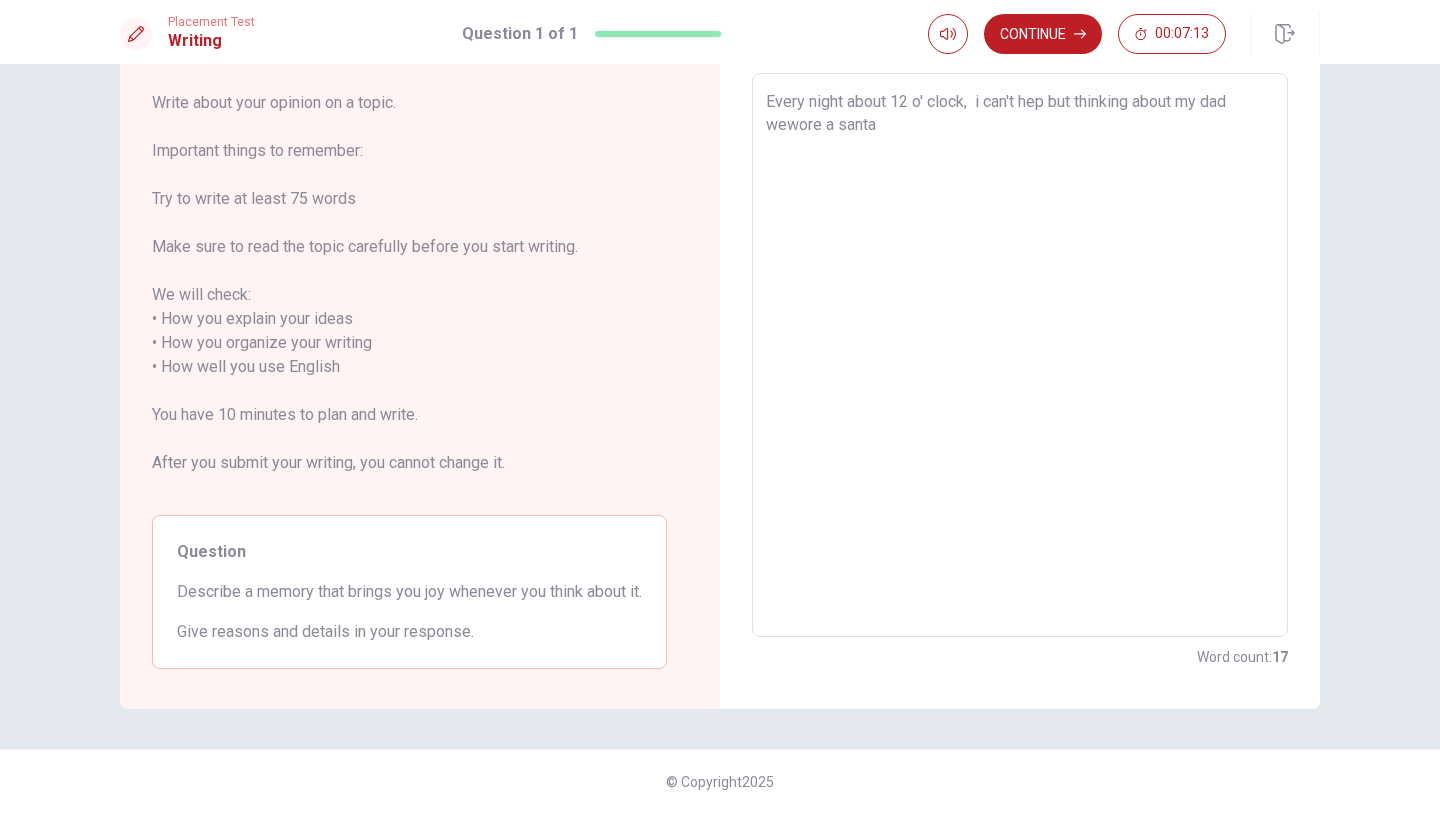 click on "Every night about 12 o' clock,  i can't hep but thinking about my dad wewore a santa" at bounding box center [1020, 355] 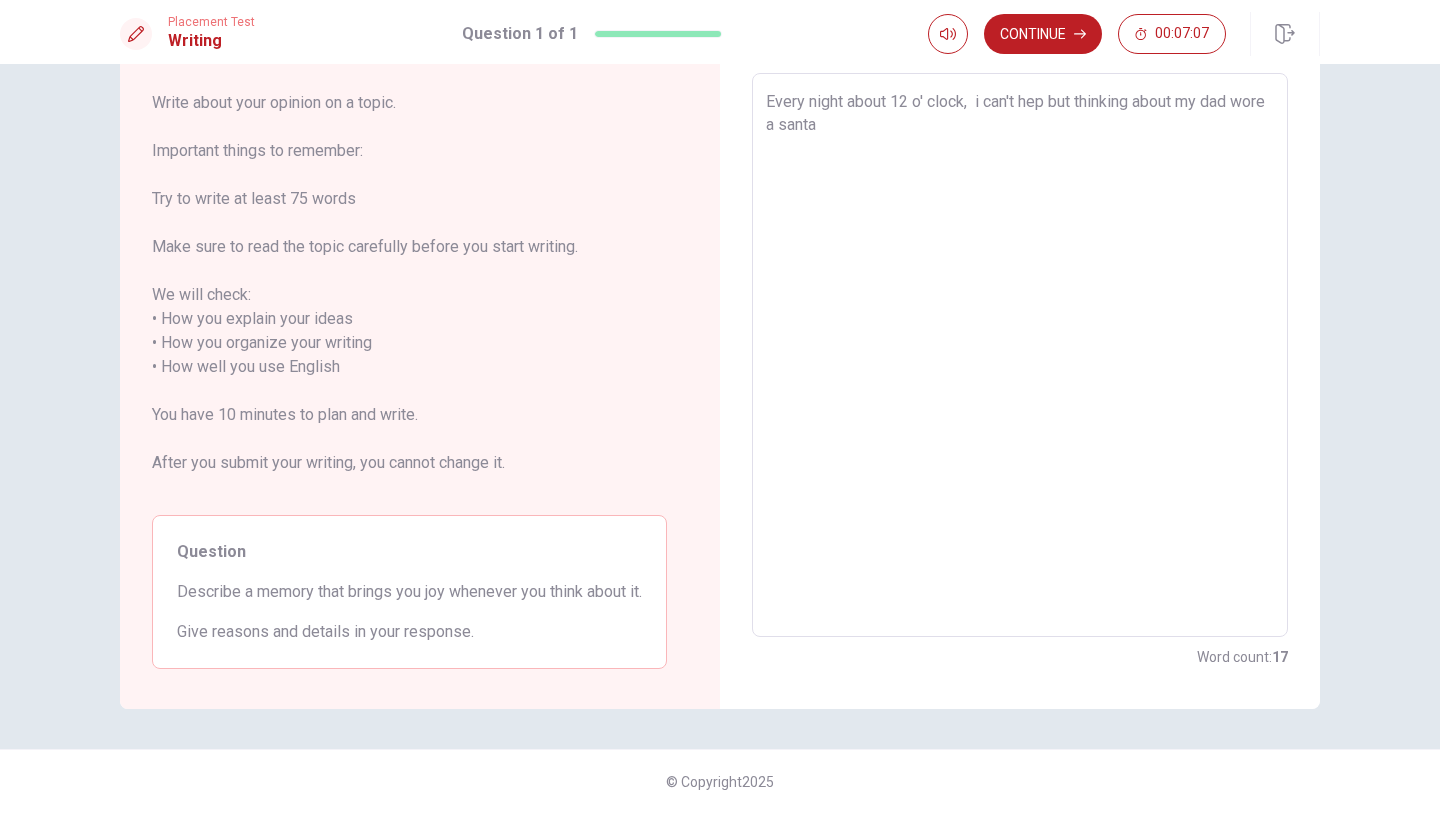 drag, startPoint x: 890, startPoint y: 120, endPoint x: 1142, endPoint y: 109, distance: 252.23996 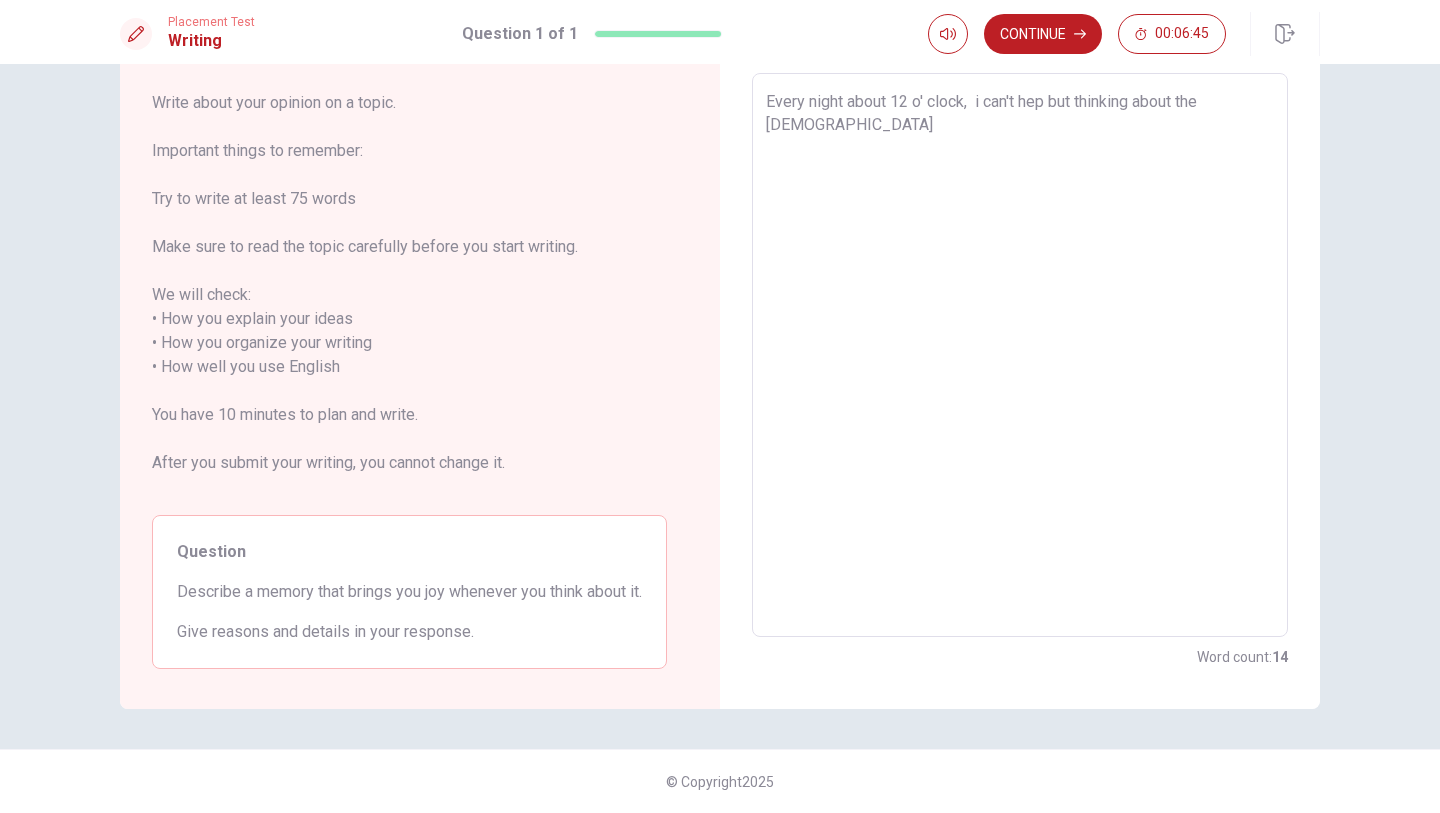 click on "Every night about 12 o' clock,  i can't hep but thinking about the [DEMOGRAPHIC_DATA]" at bounding box center (1020, 355) 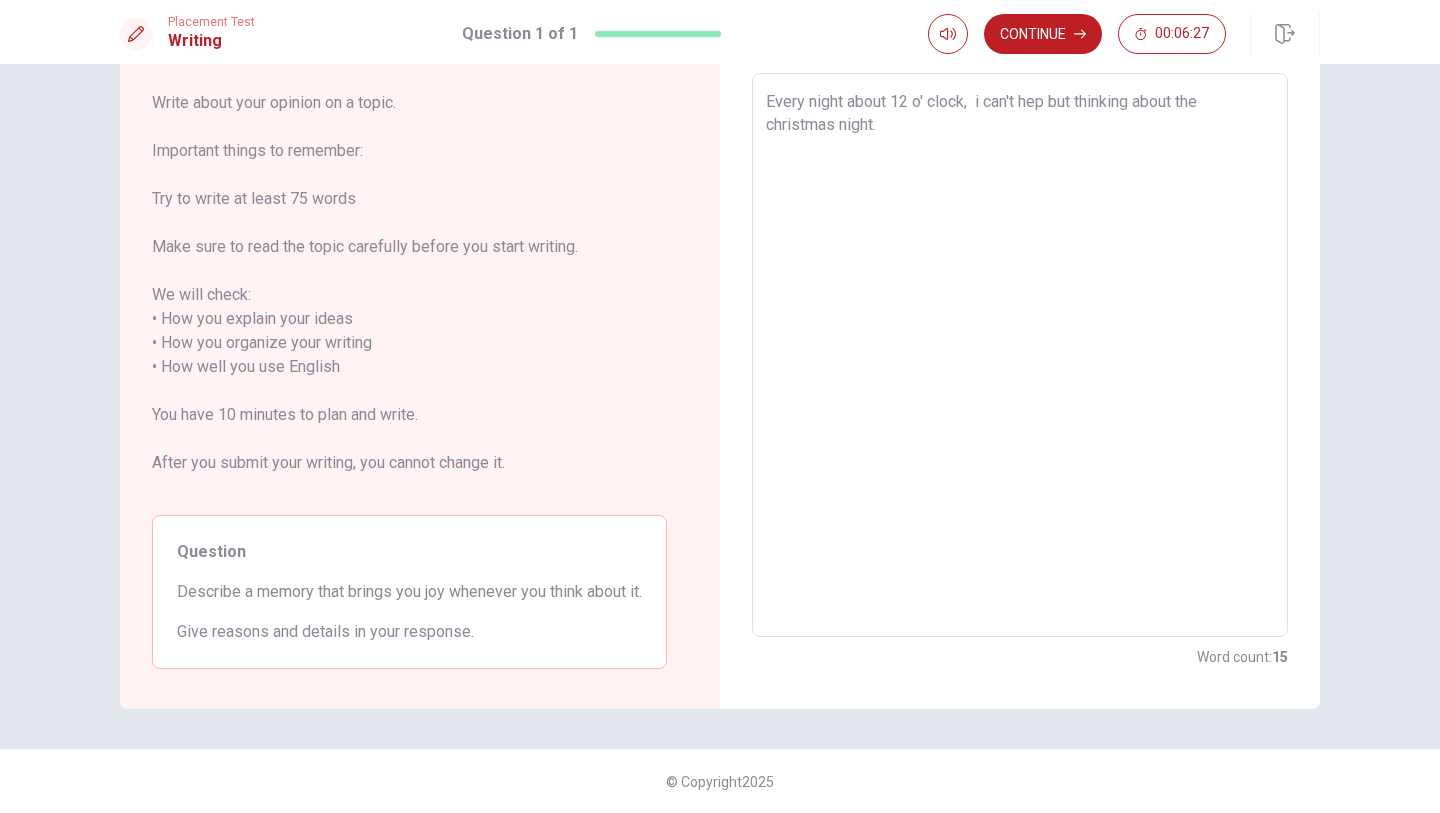 drag, startPoint x: 849, startPoint y: 101, endPoint x: 965, endPoint y: 102, distance: 116.00431 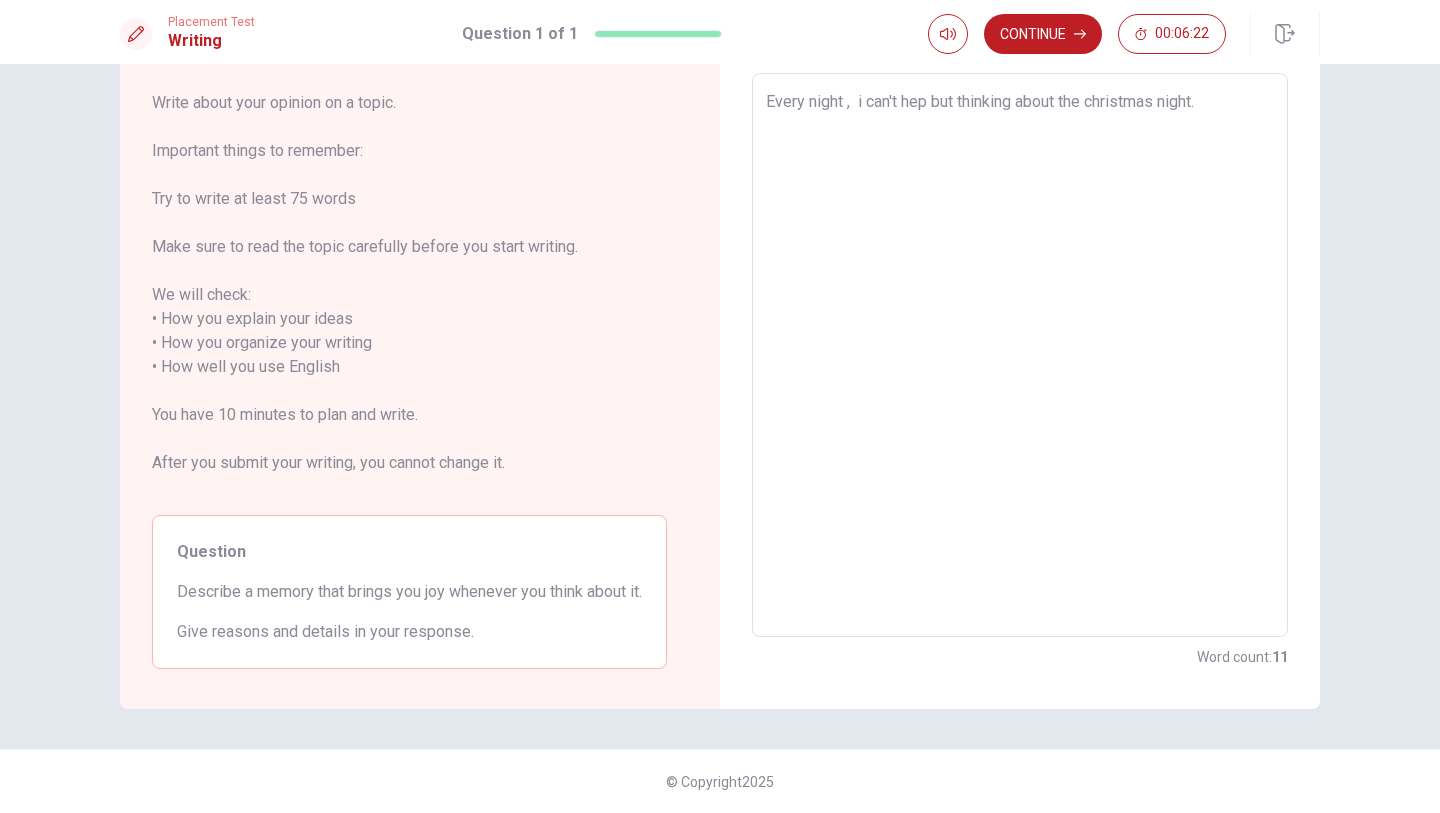 click on "Every night ,  i can't hep but thinking about the christmas night." at bounding box center [1020, 355] 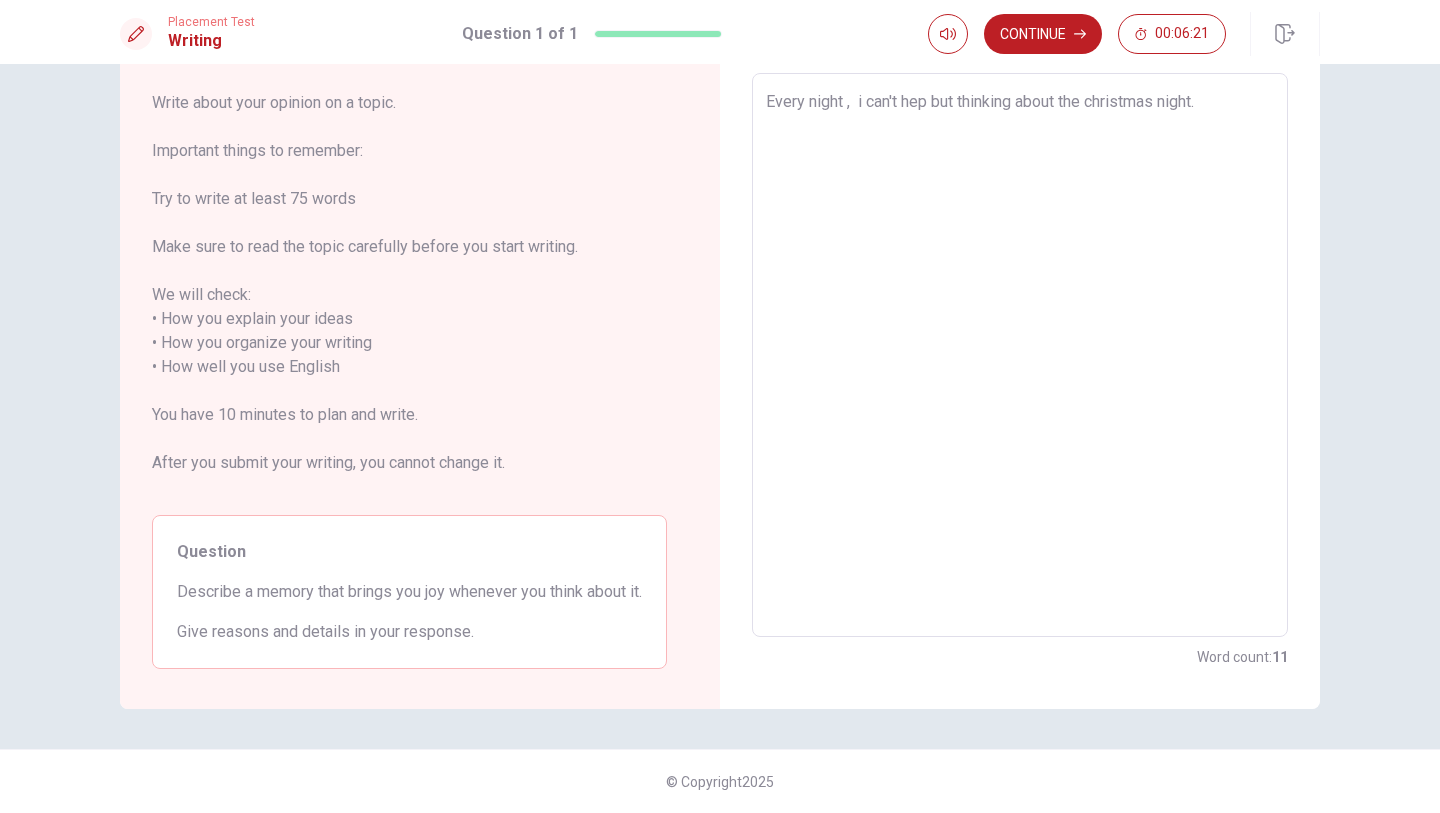 click on "Every night ,  i can't hep but thinking about the christmas night." at bounding box center (1020, 355) 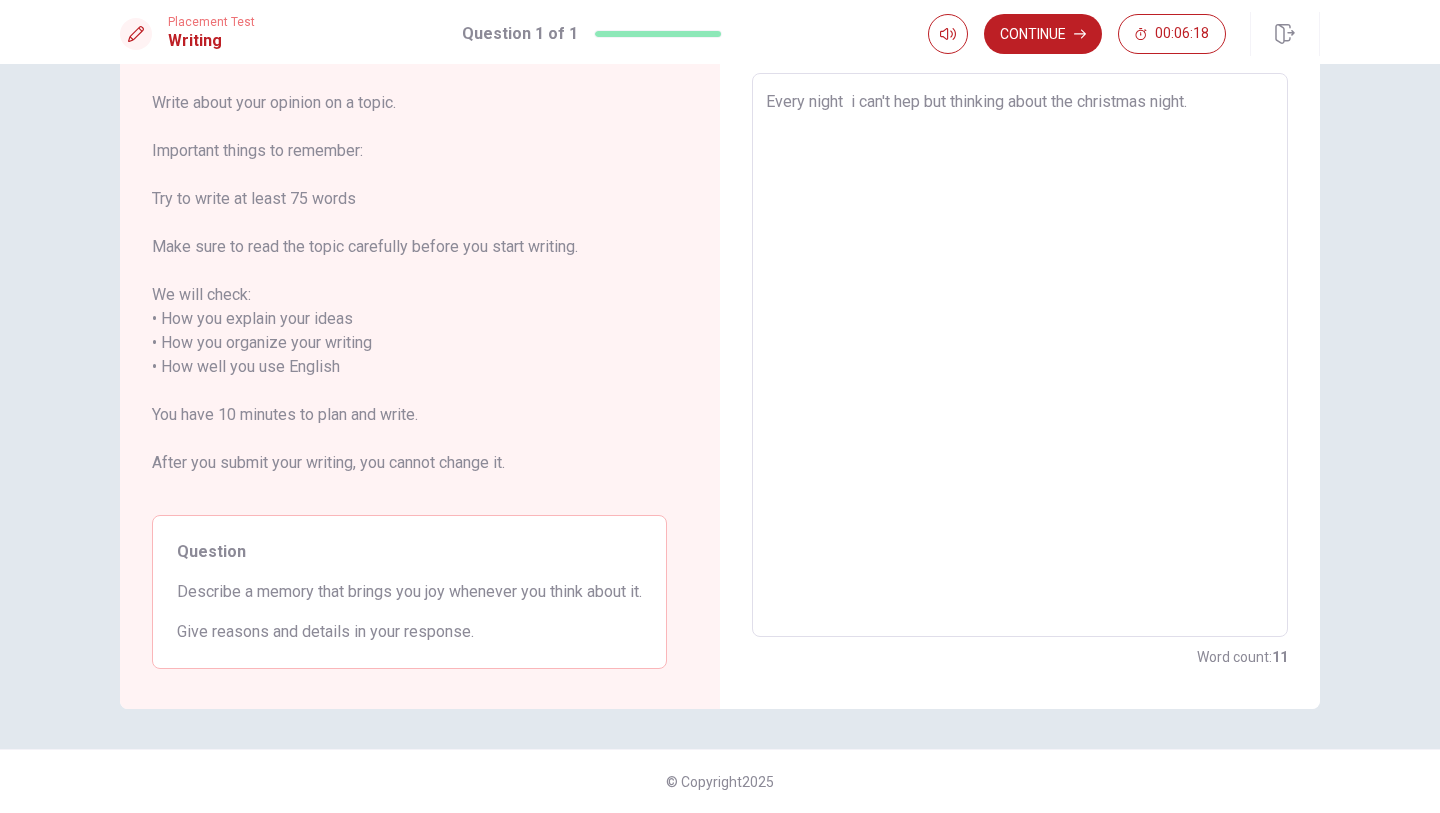 click on "Every night  i can't hep but thinking about the christmas night." at bounding box center [1020, 355] 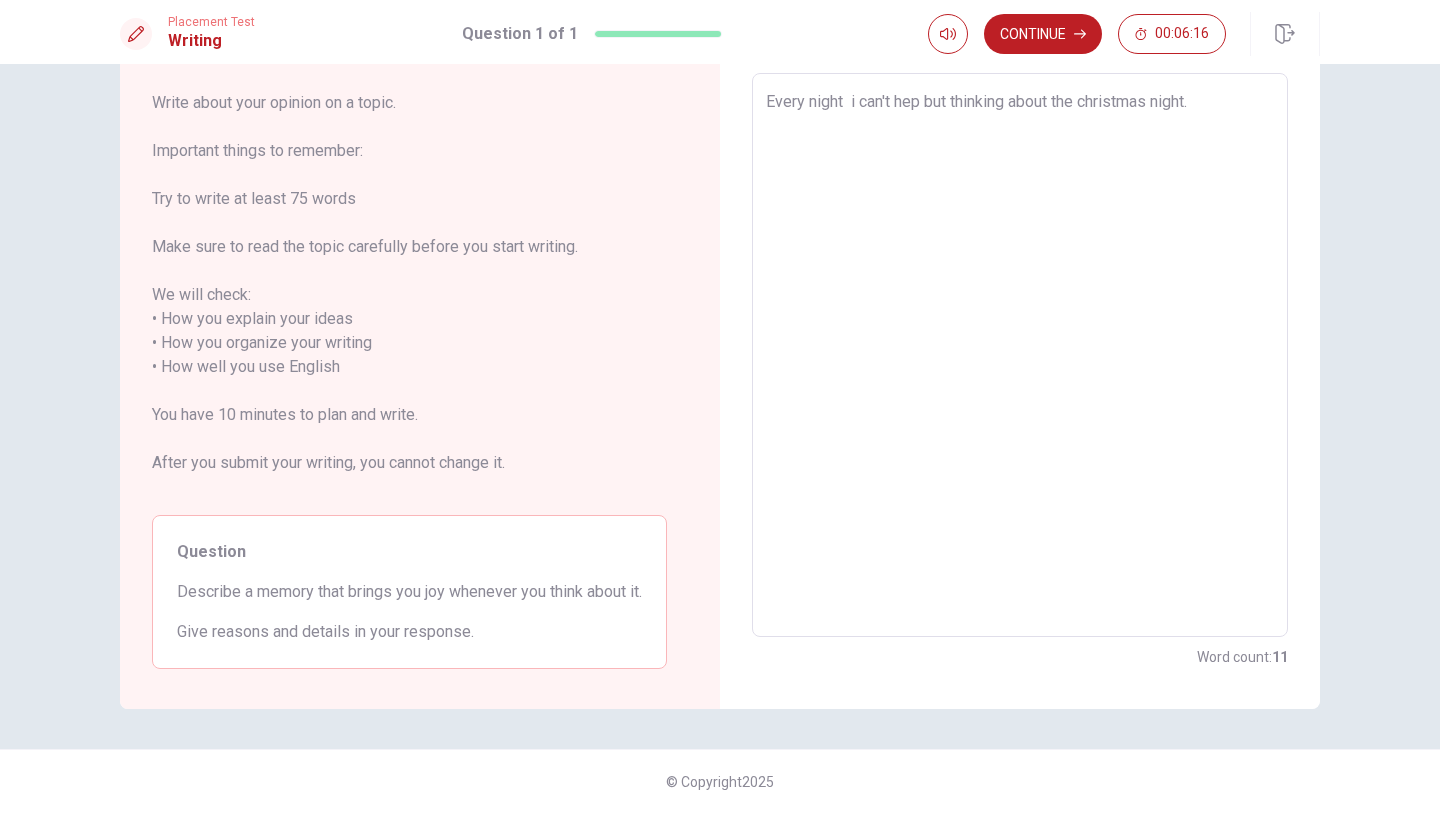 click on "Every night  i can't hep but thinking about the christmas night." at bounding box center (1020, 355) 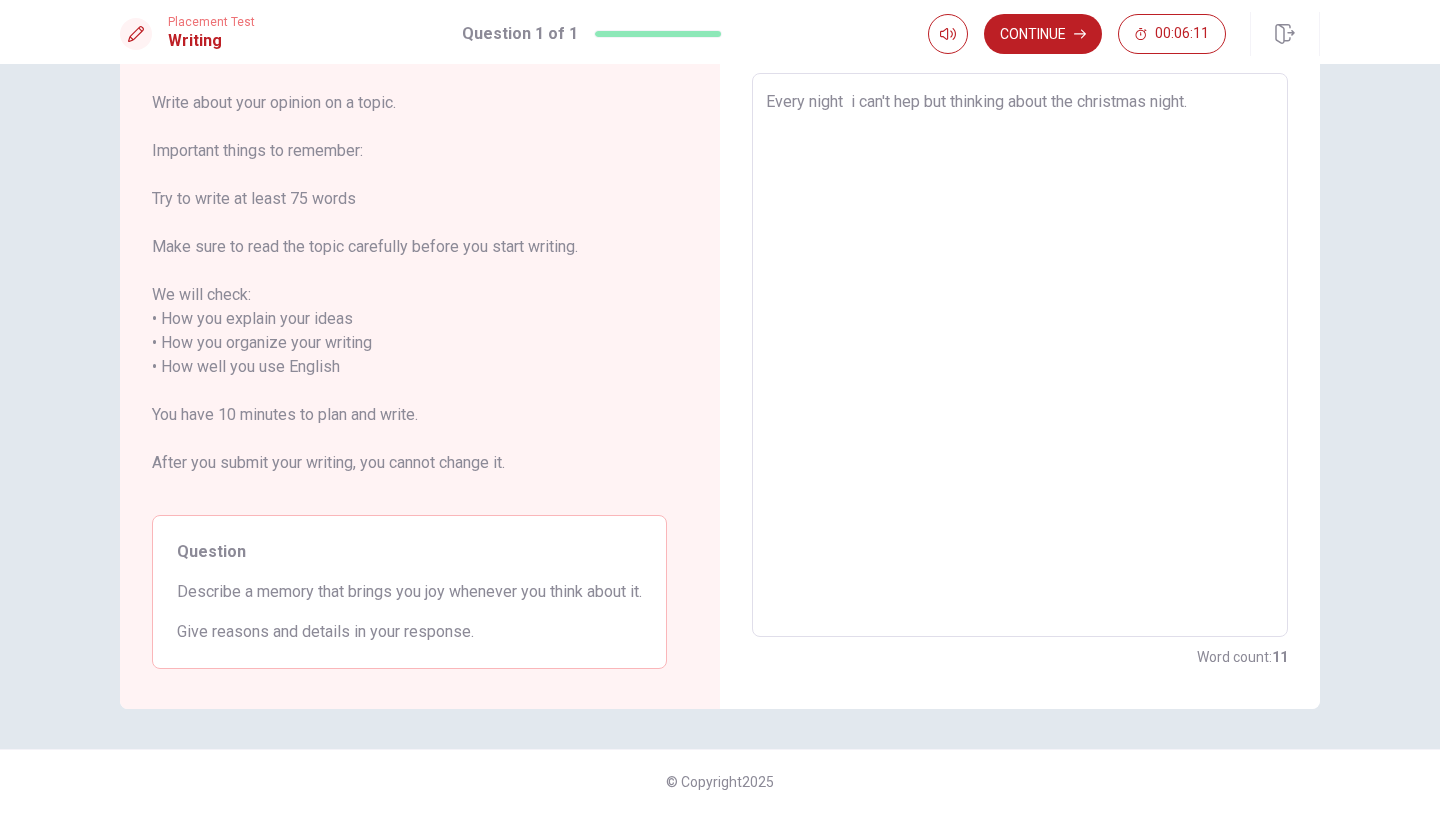 drag, startPoint x: 762, startPoint y: 98, endPoint x: 1230, endPoint y: 100, distance: 468.00427 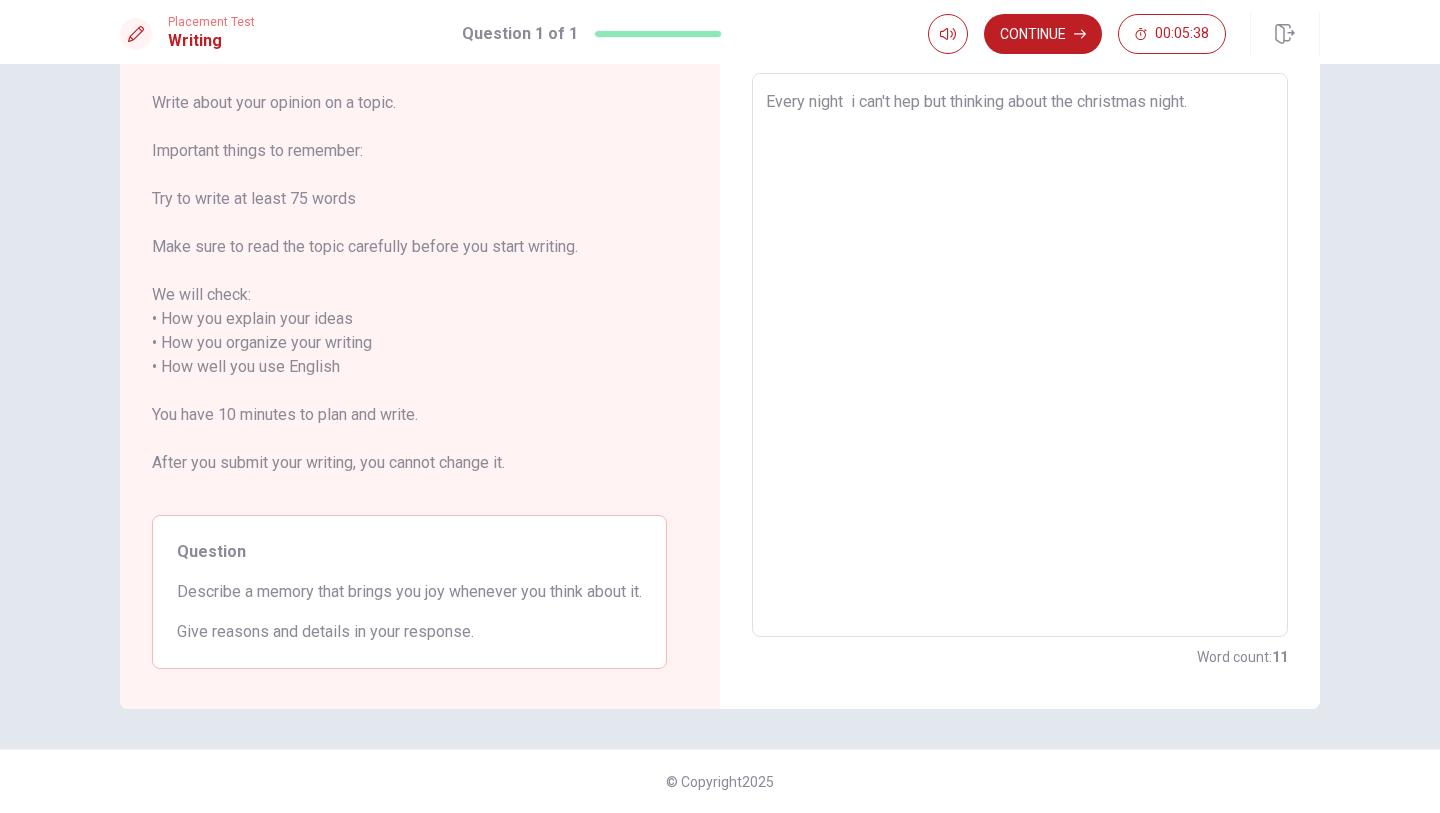 drag, startPoint x: 764, startPoint y: 97, endPoint x: 1281, endPoint y: 104, distance: 517.04736 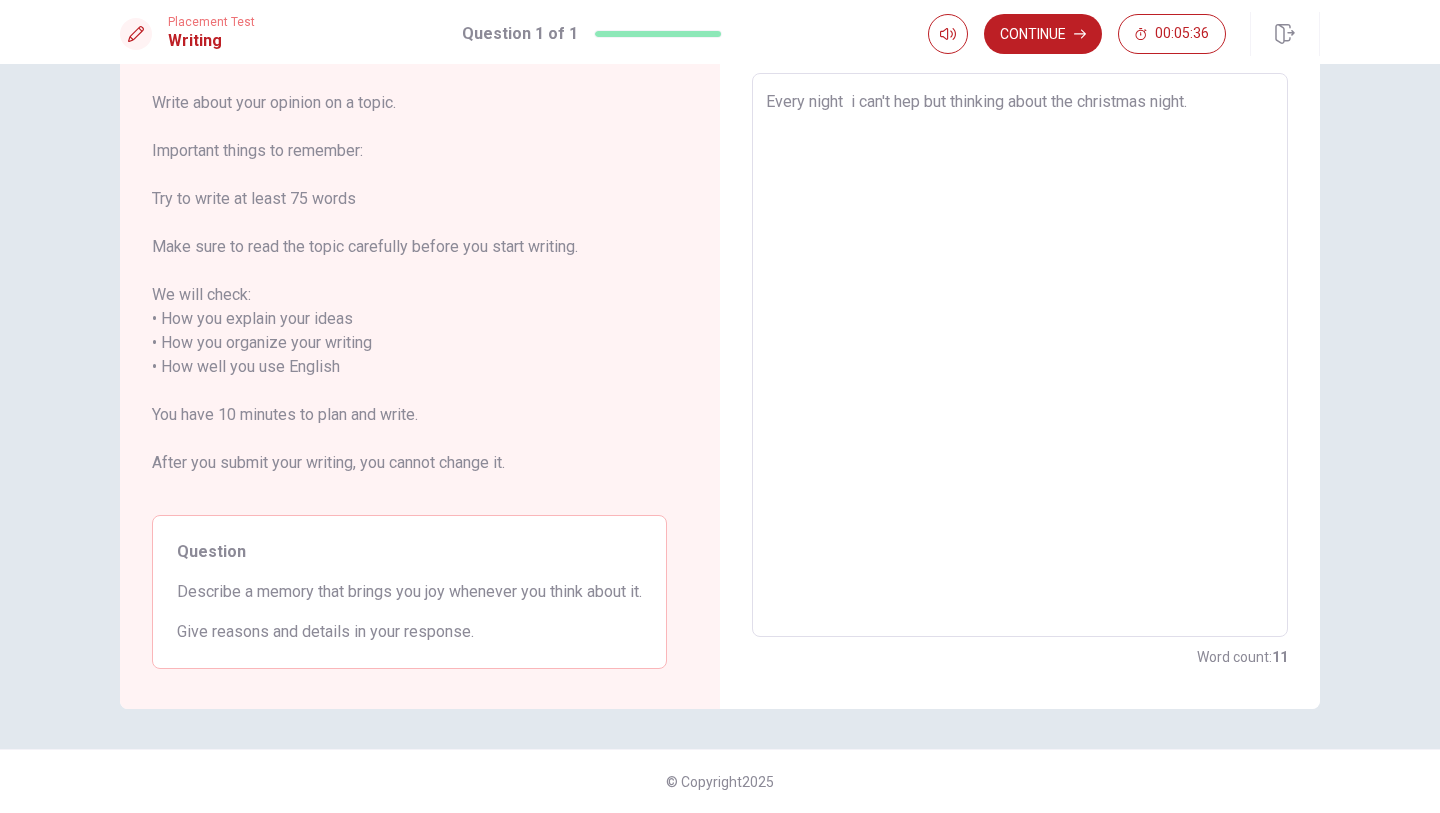 click on "Every night  i can't hep but thinking about the christmas night." at bounding box center [1020, 355] 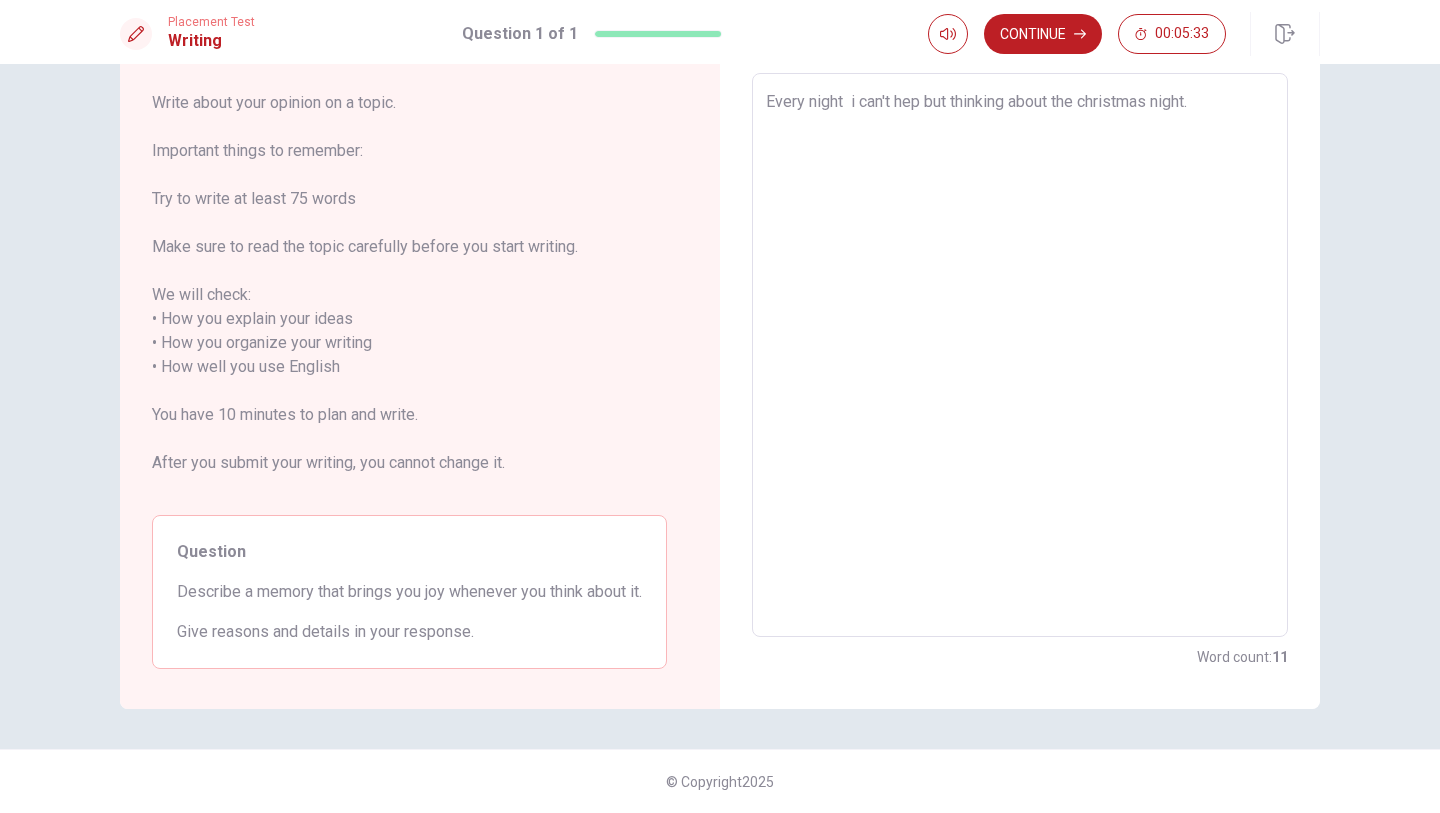 click on "Every night  i can't hep but thinking about the christmas night." at bounding box center (1020, 355) 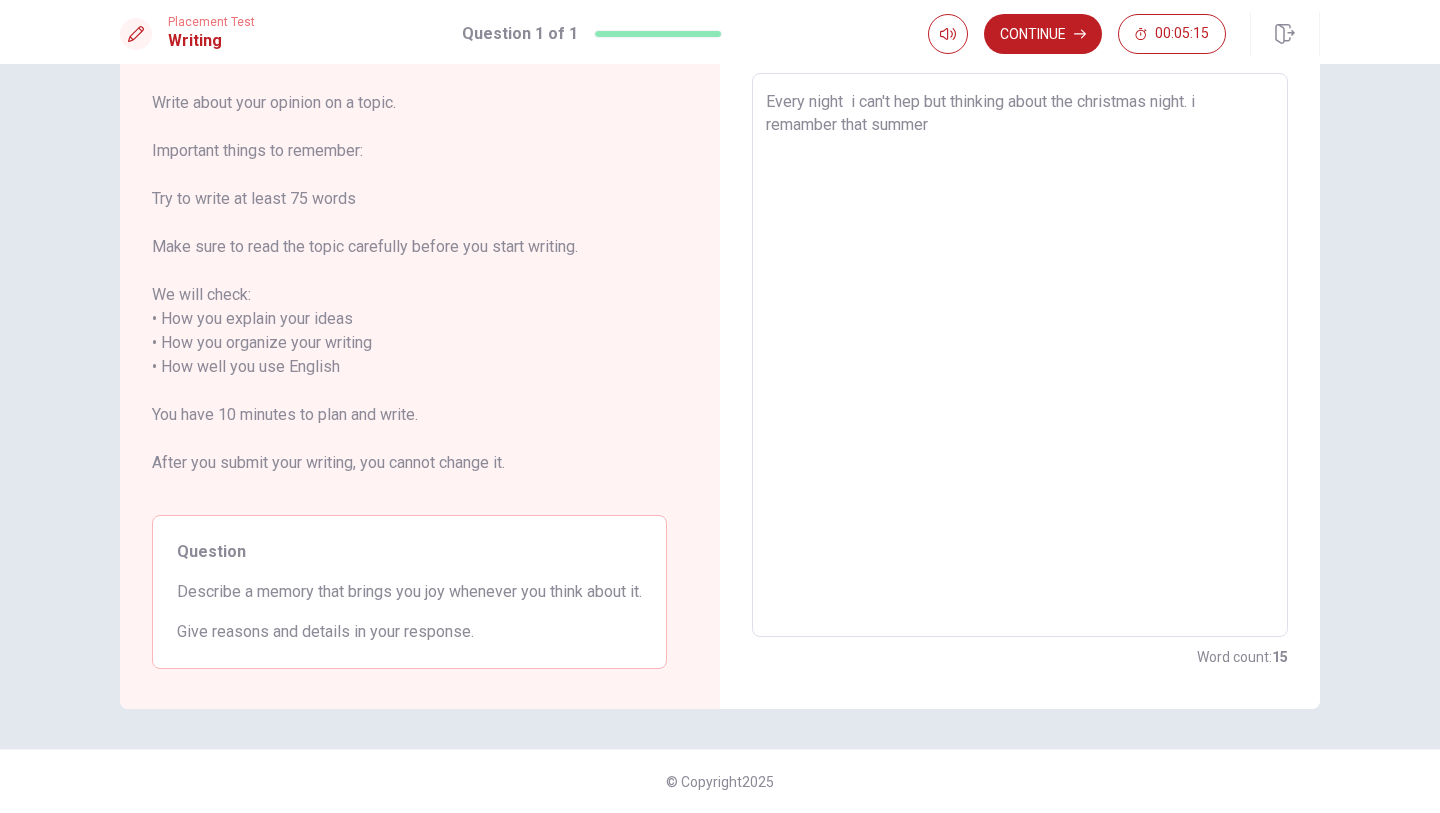drag, startPoint x: 844, startPoint y: 98, endPoint x: 812, endPoint y: 98, distance: 32 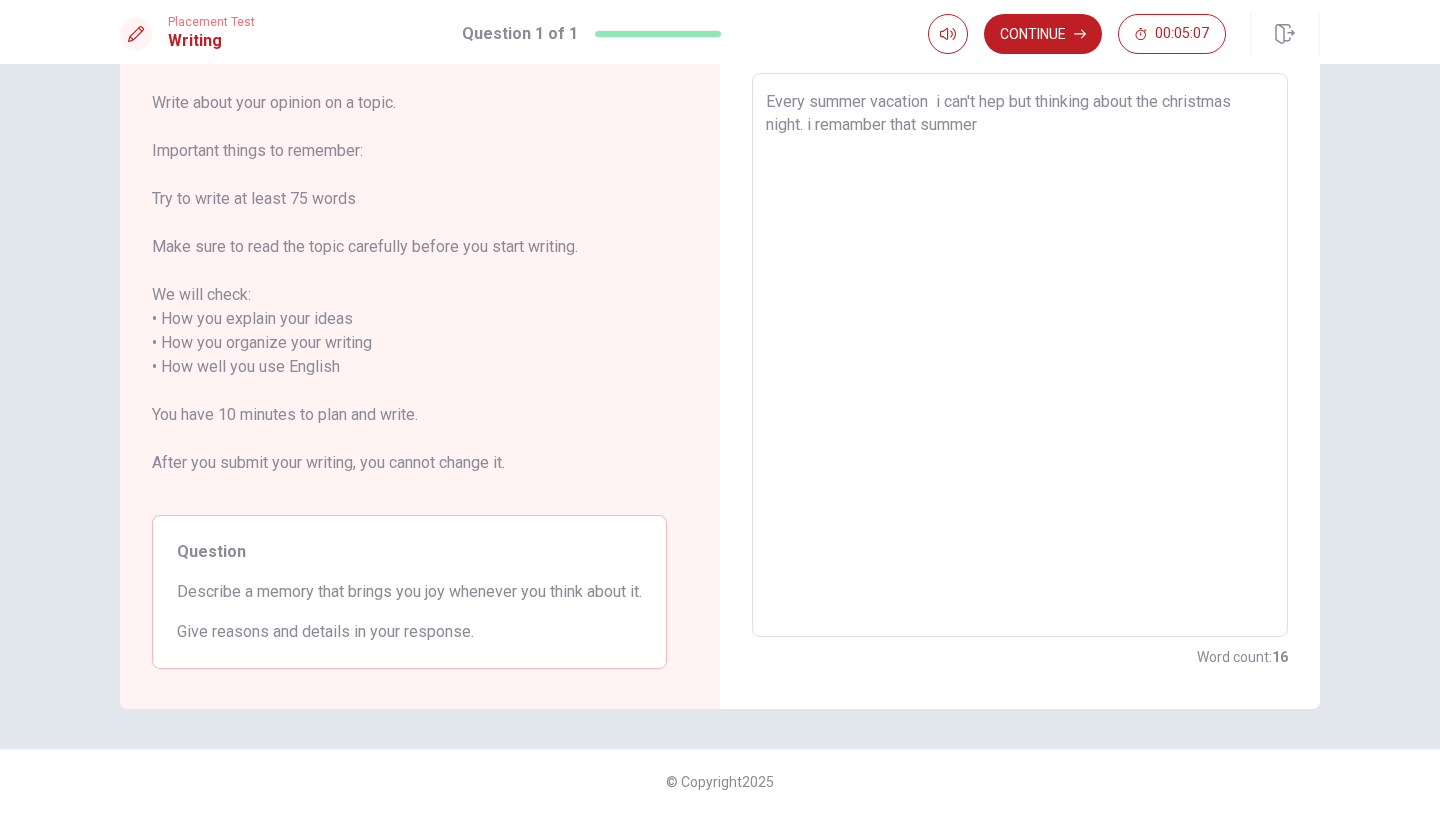 click on "Every summer vacation  i can't hep but thinking about the christmas night. i remamber that summer" at bounding box center (1020, 355) 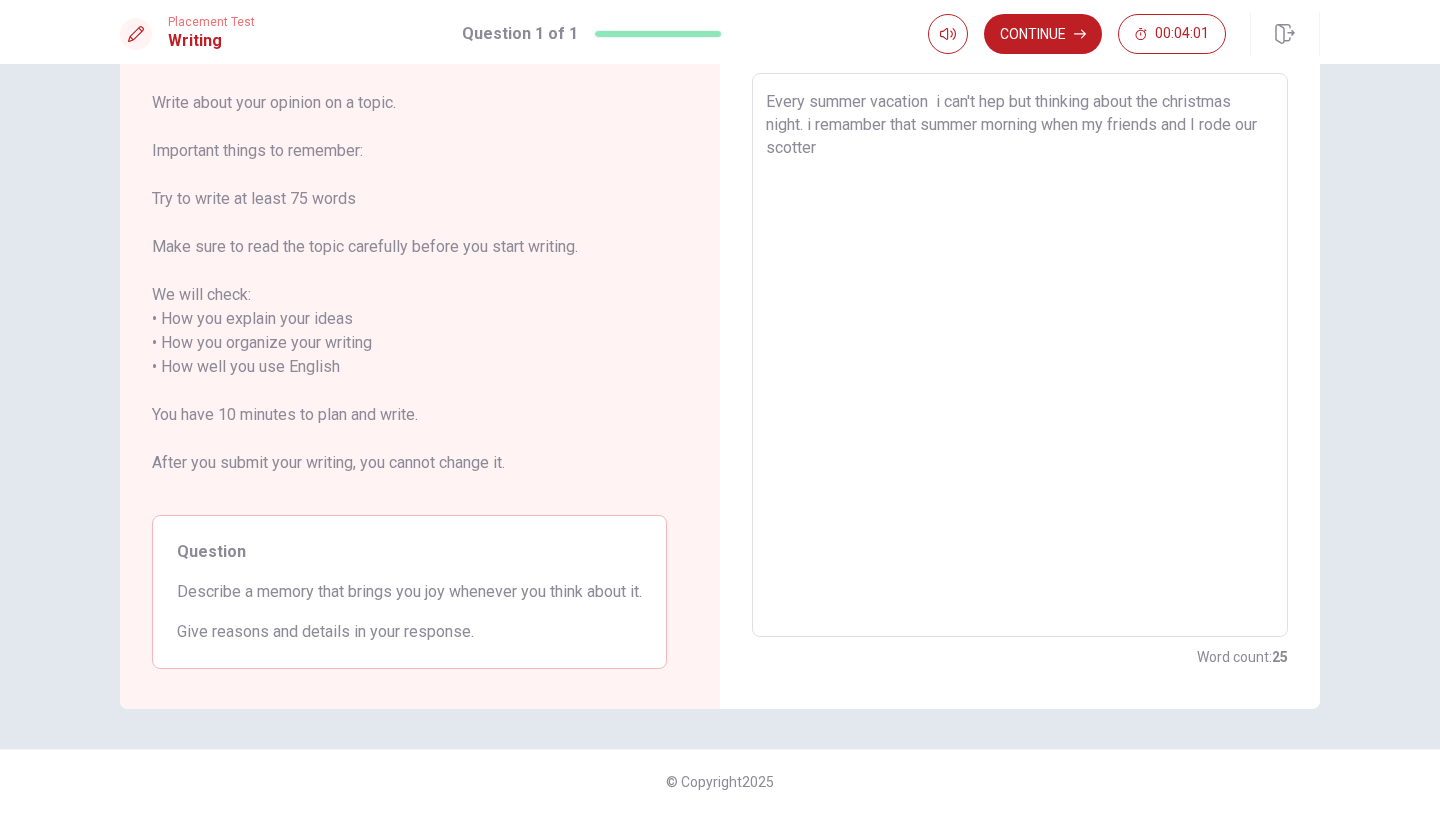 click on "Every summer vacation  i can't hep but thinking about the christmas night. i remamber that summer morning when my friends and I rode our scotter" at bounding box center (1020, 355) 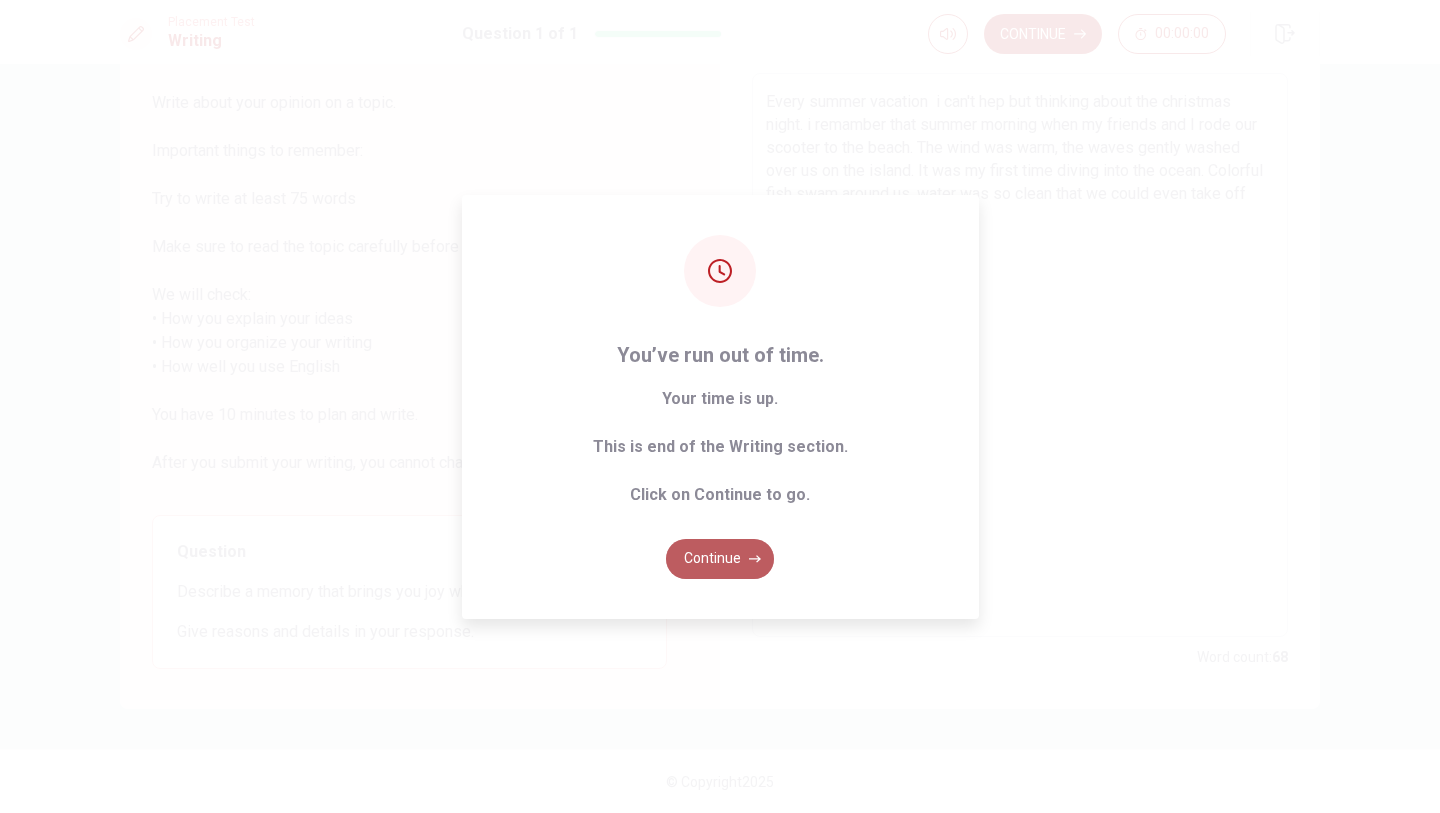 click on "Continue" at bounding box center [720, 559] 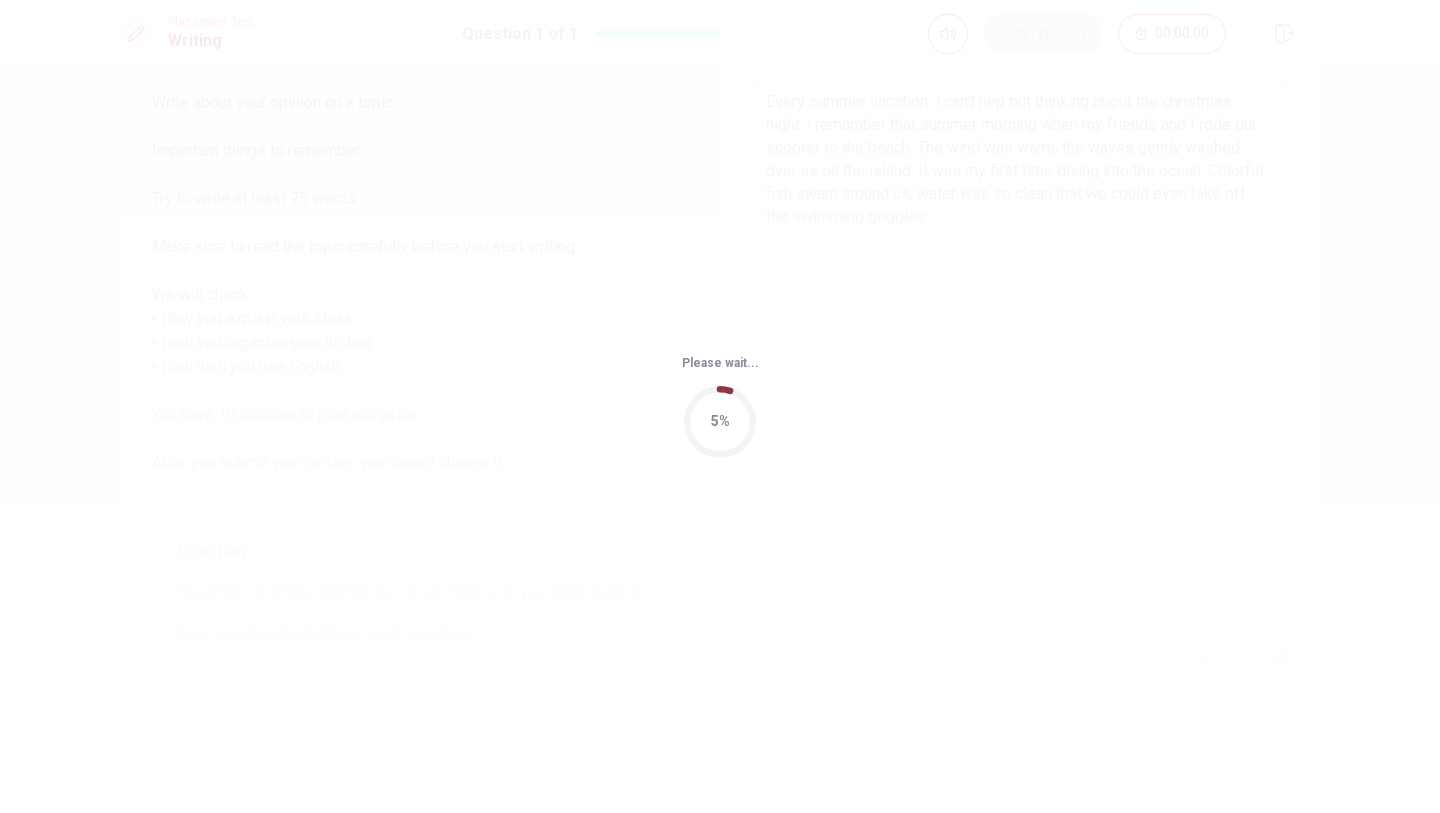 scroll, scrollTop: 0, scrollLeft: 0, axis: both 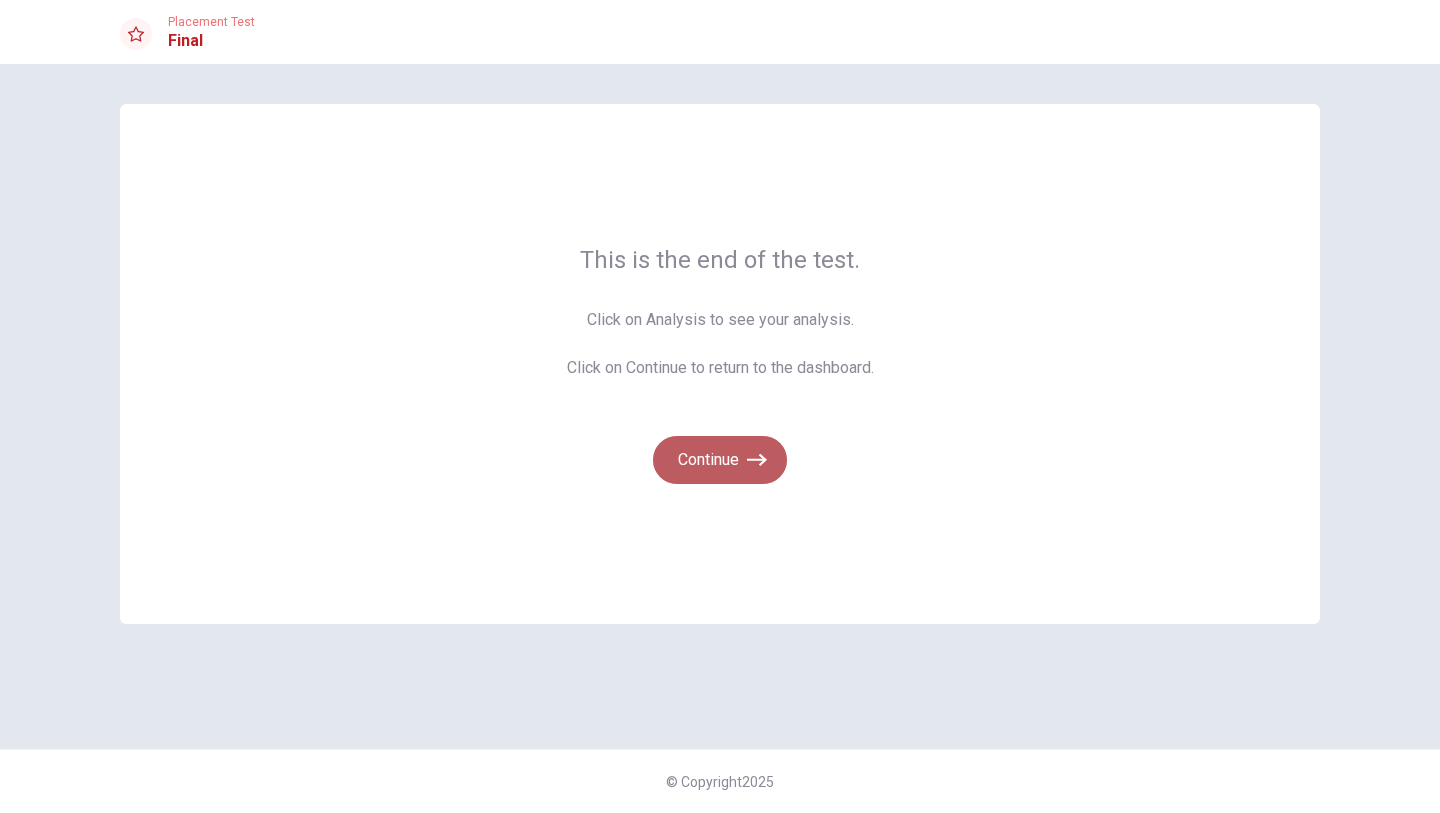 click on "Continue" at bounding box center (720, 460) 